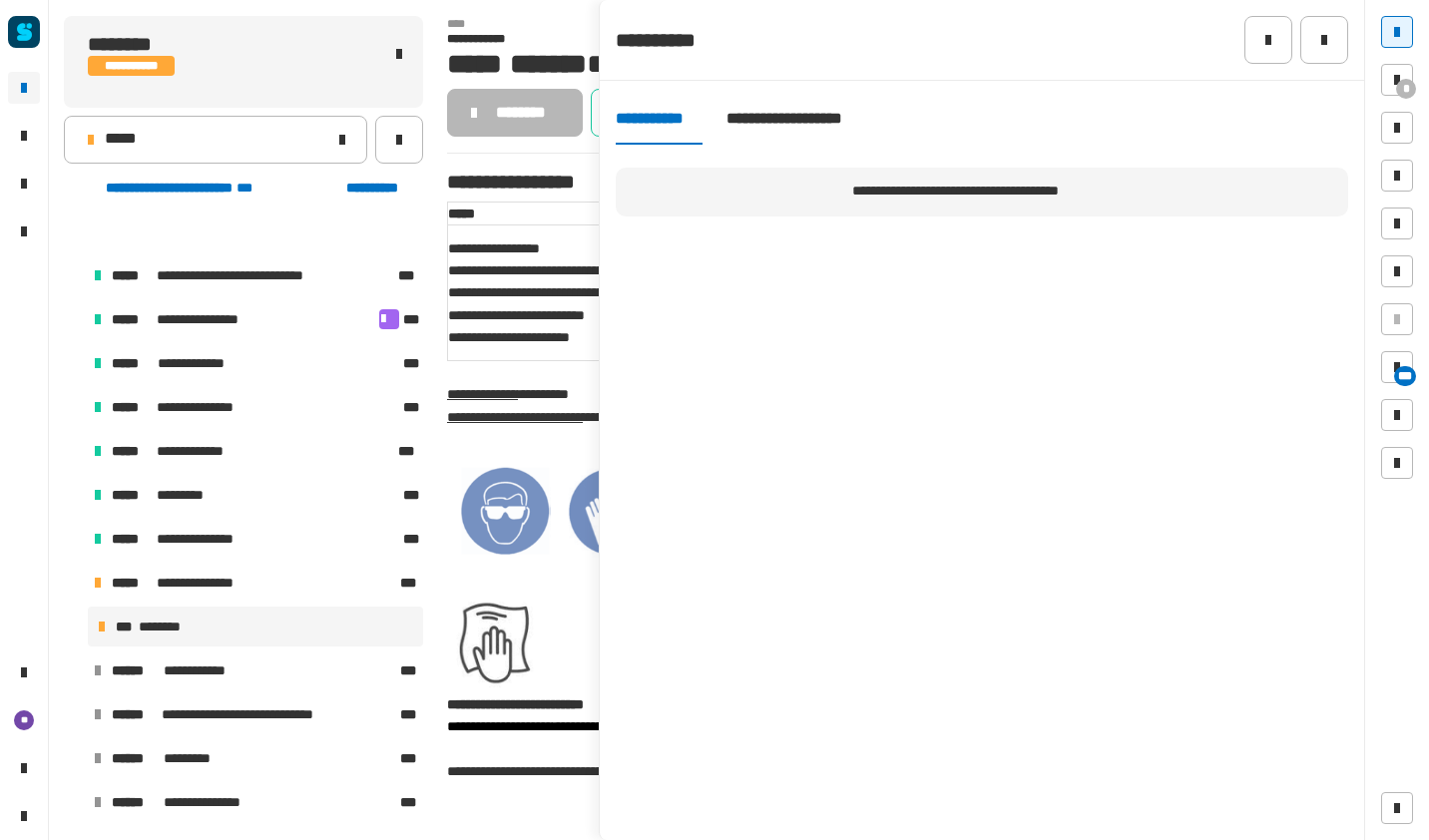 scroll, scrollTop: 0, scrollLeft: 0, axis: both 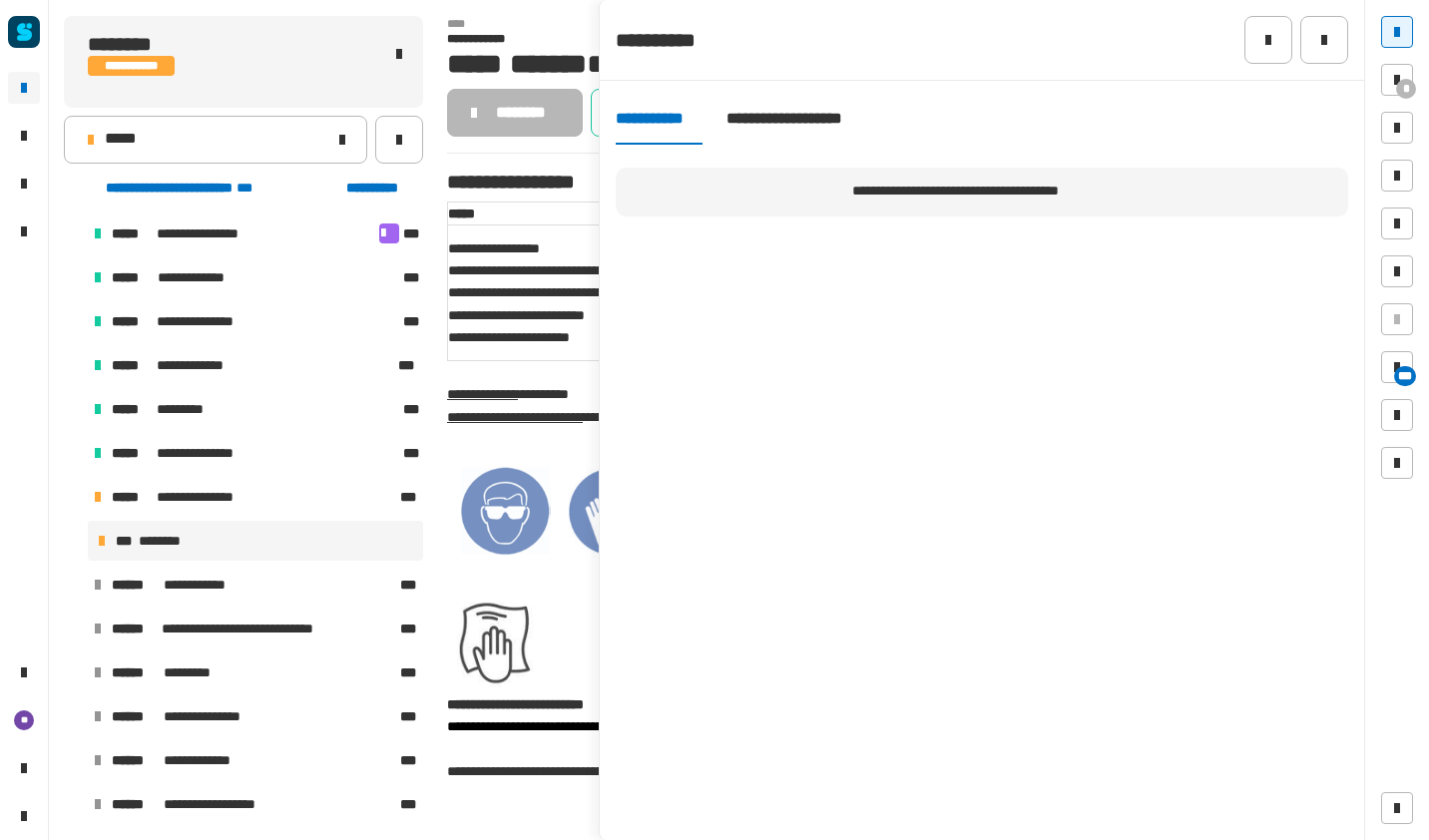 click 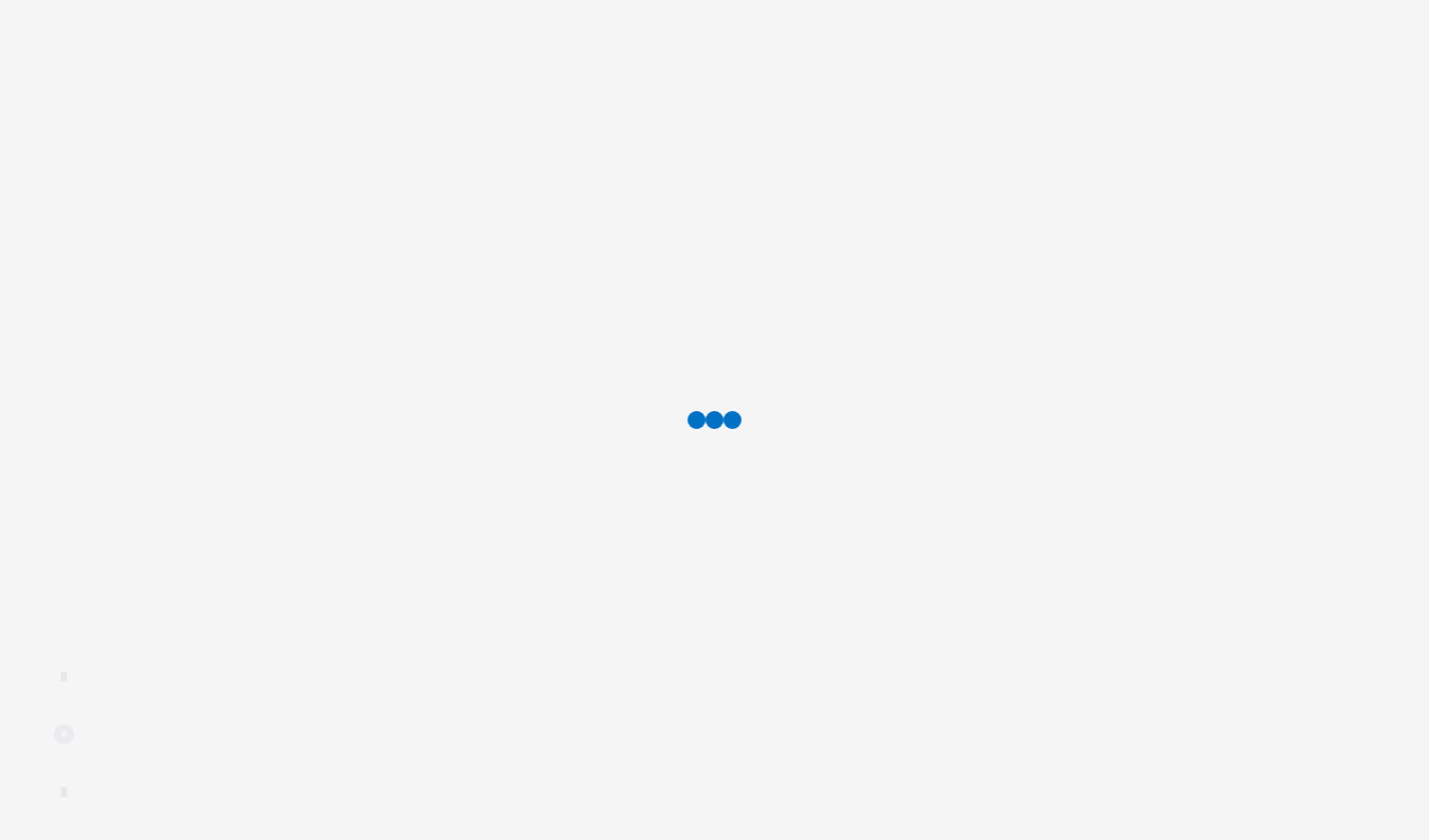 scroll, scrollTop: 0, scrollLeft: 0, axis: both 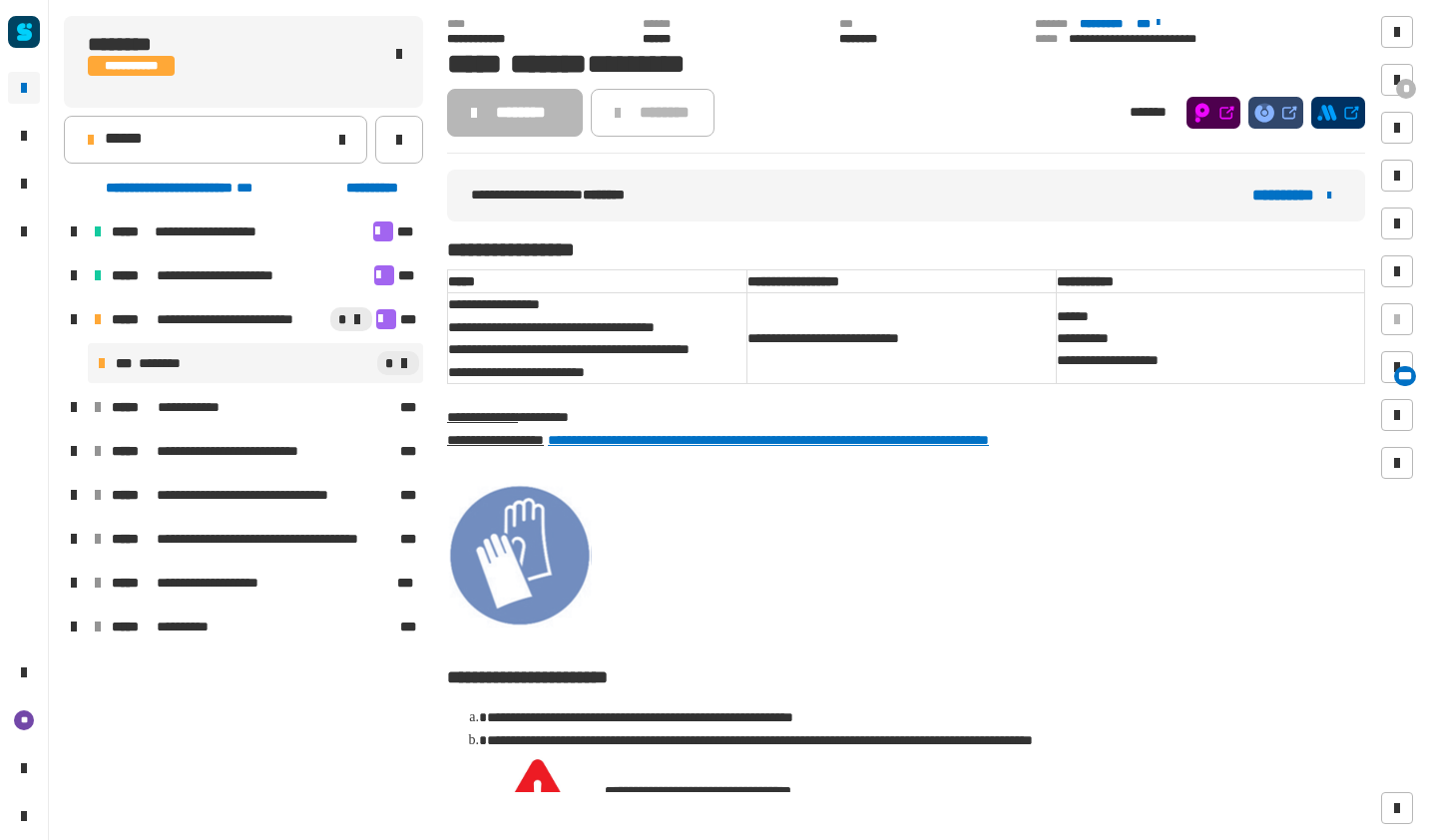 click on "******" 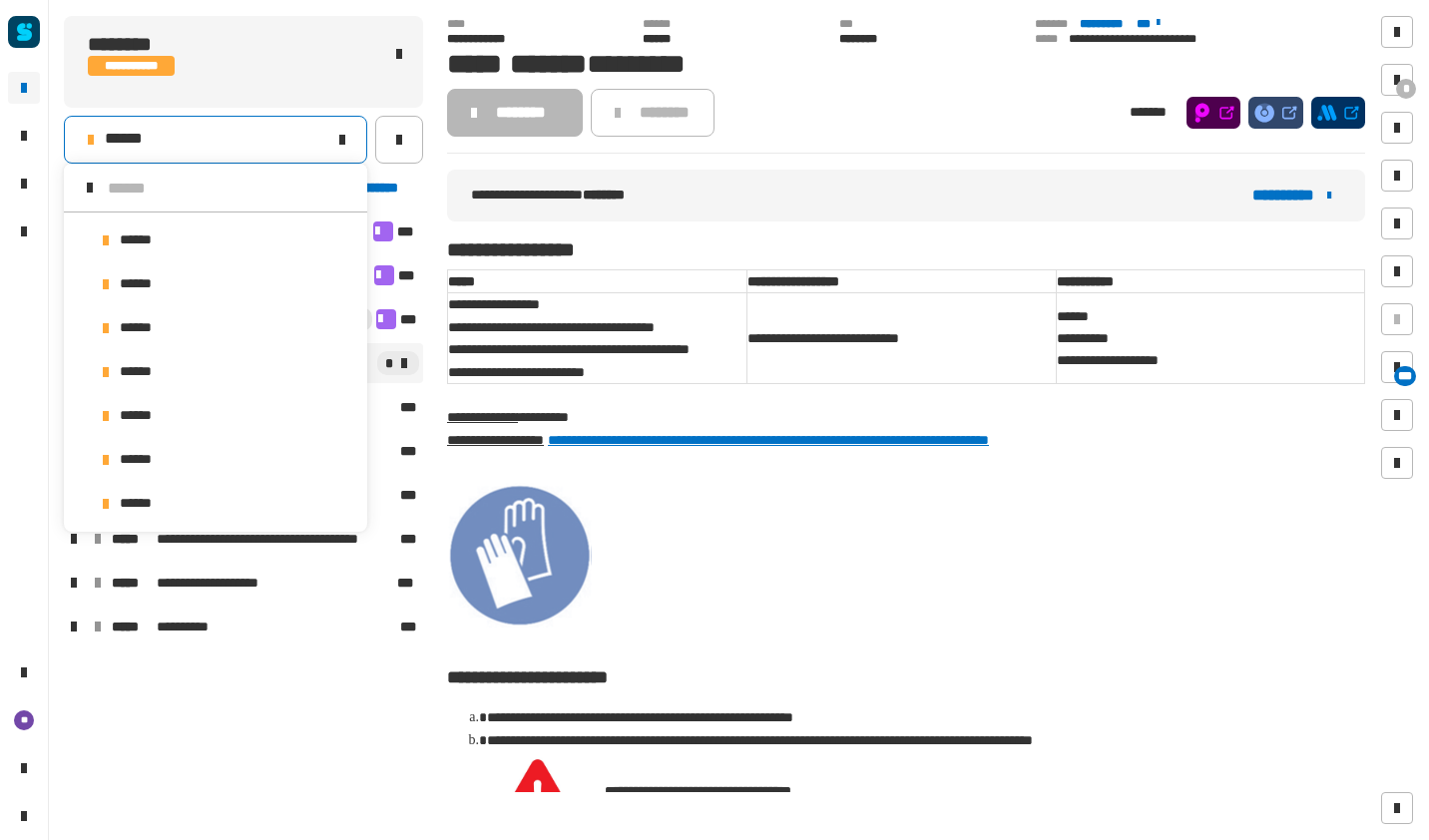 scroll, scrollTop: 0, scrollLeft: 0, axis: both 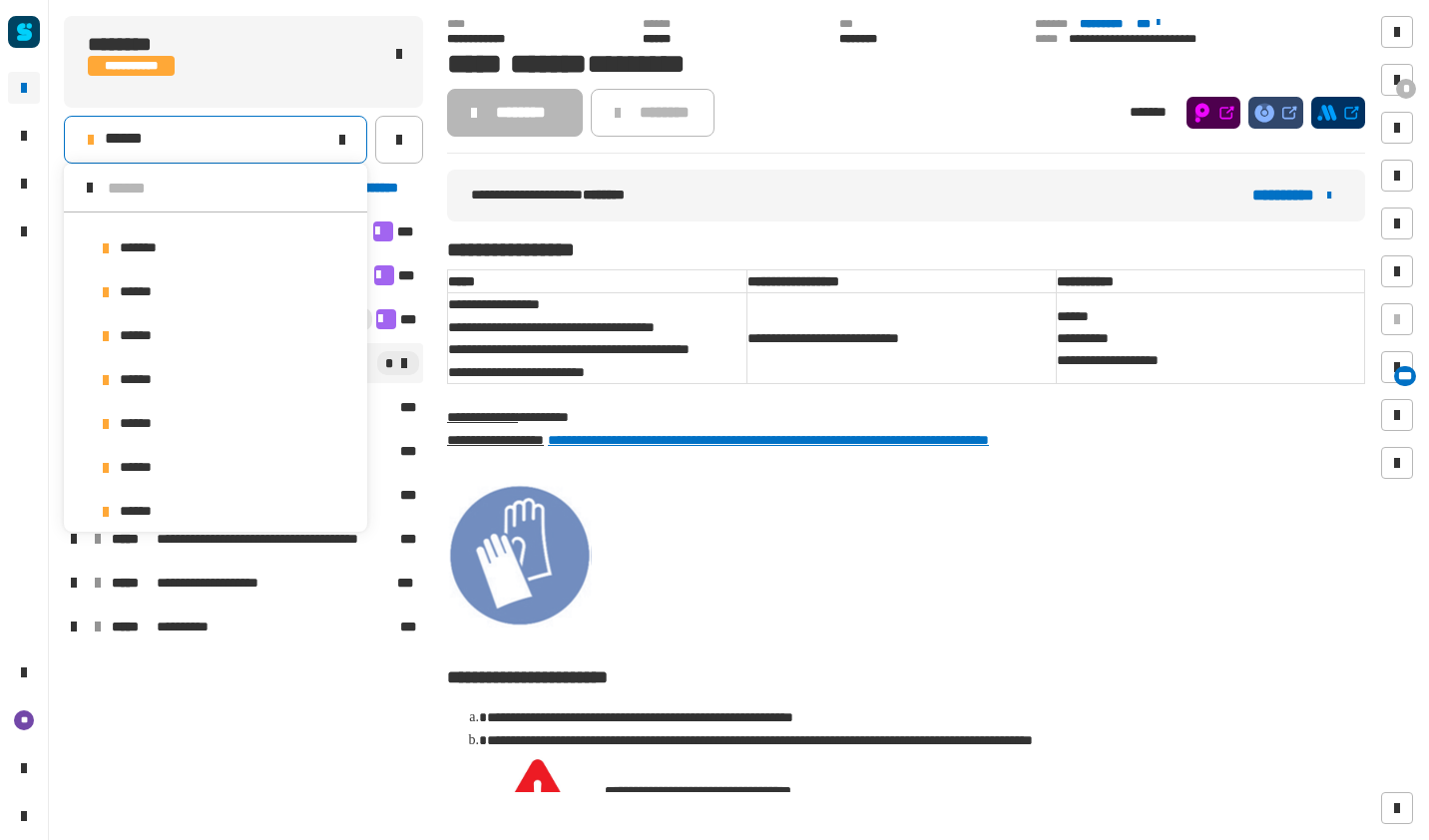 click on "**********" 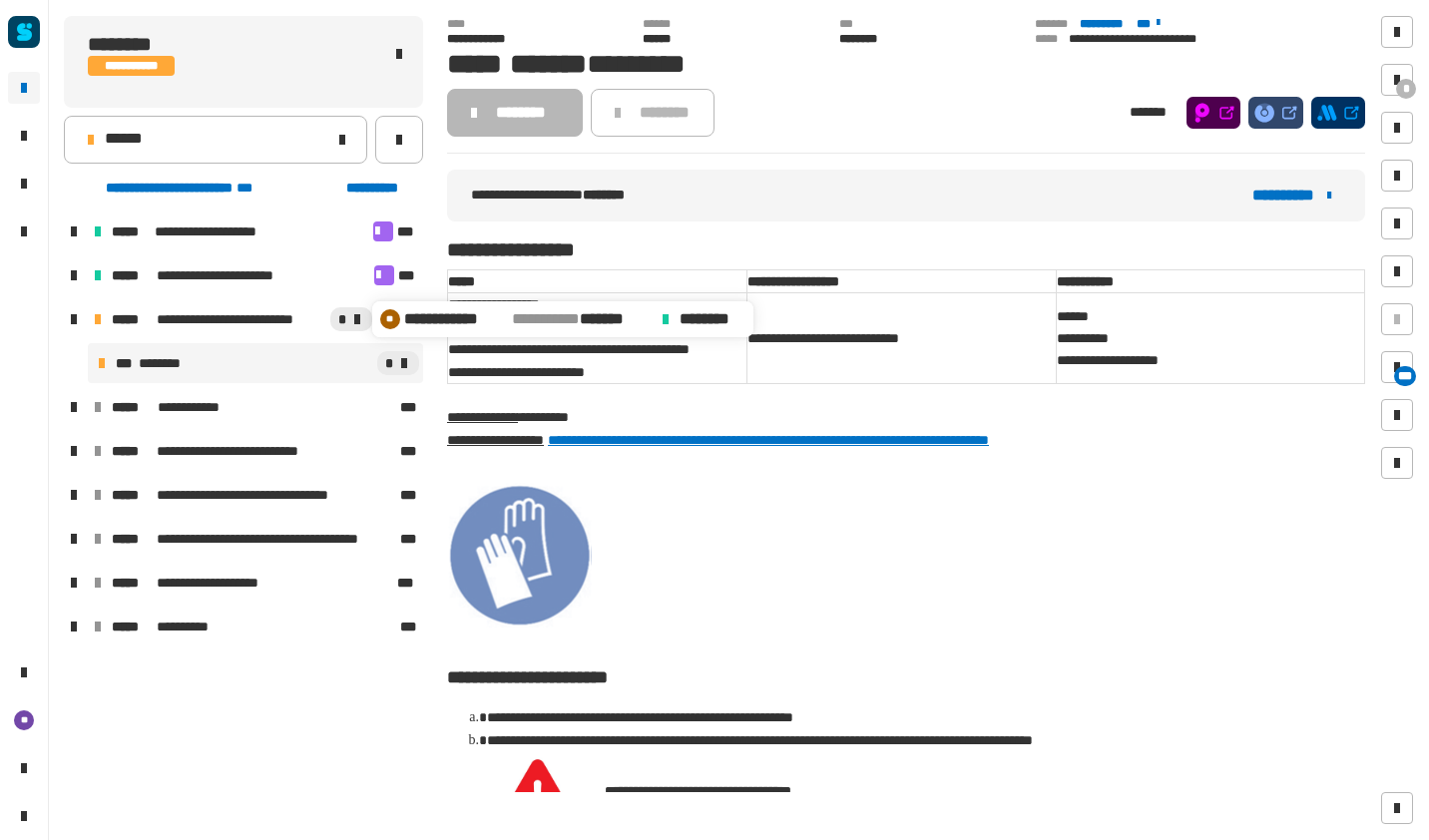 click on "**" 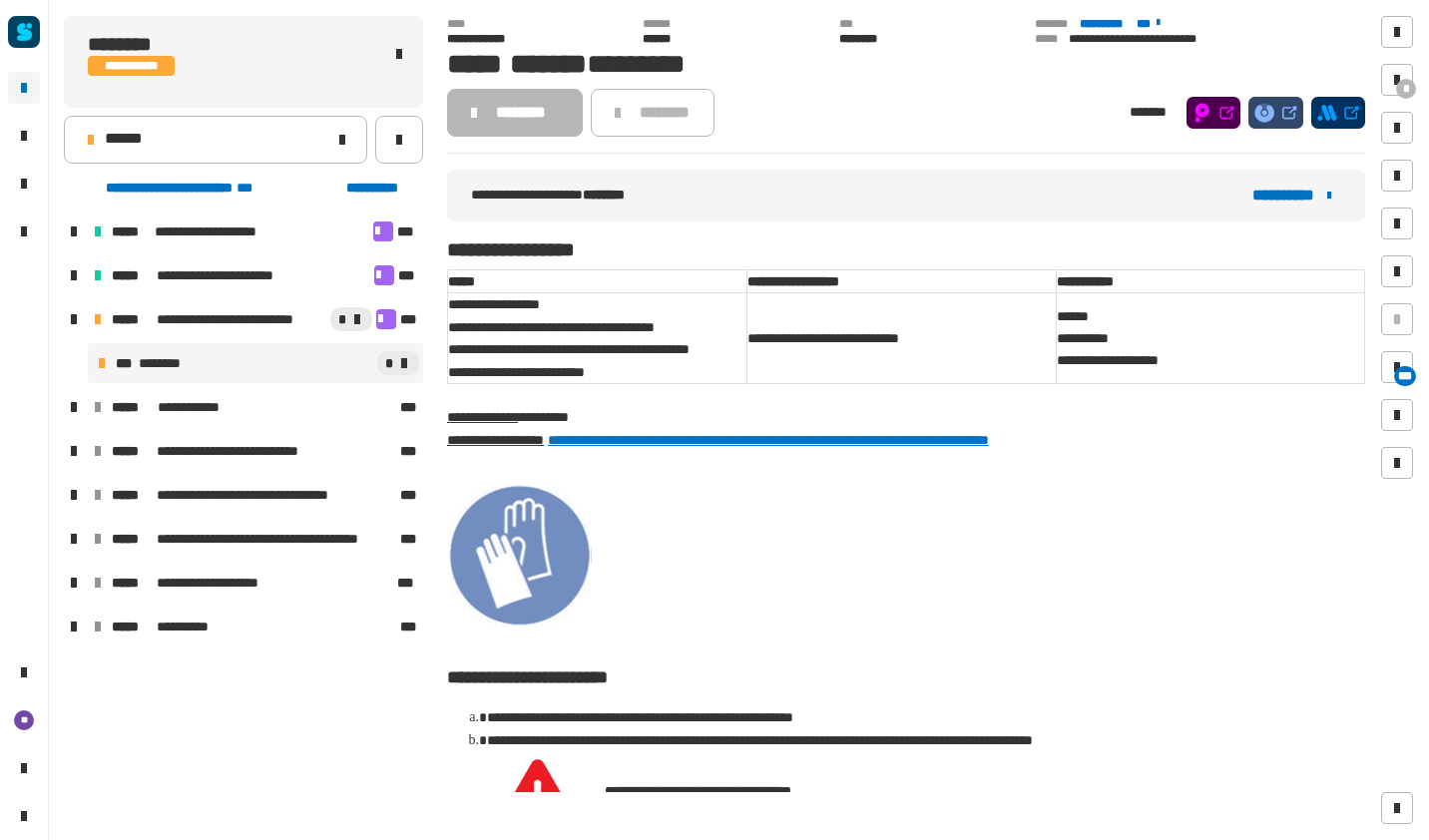 click on "******" 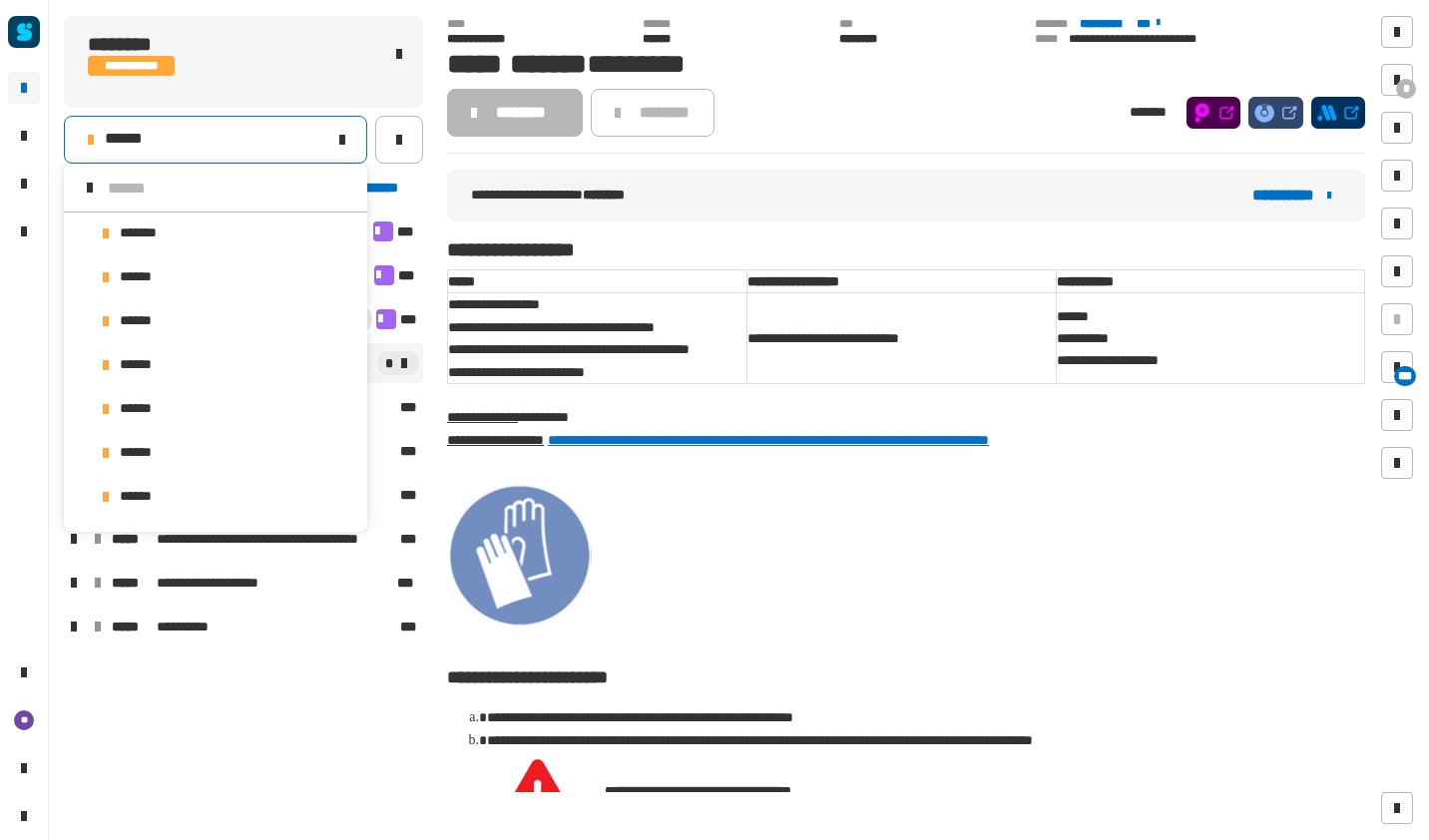 scroll, scrollTop: 16, scrollLeft: 0, axis: vertical 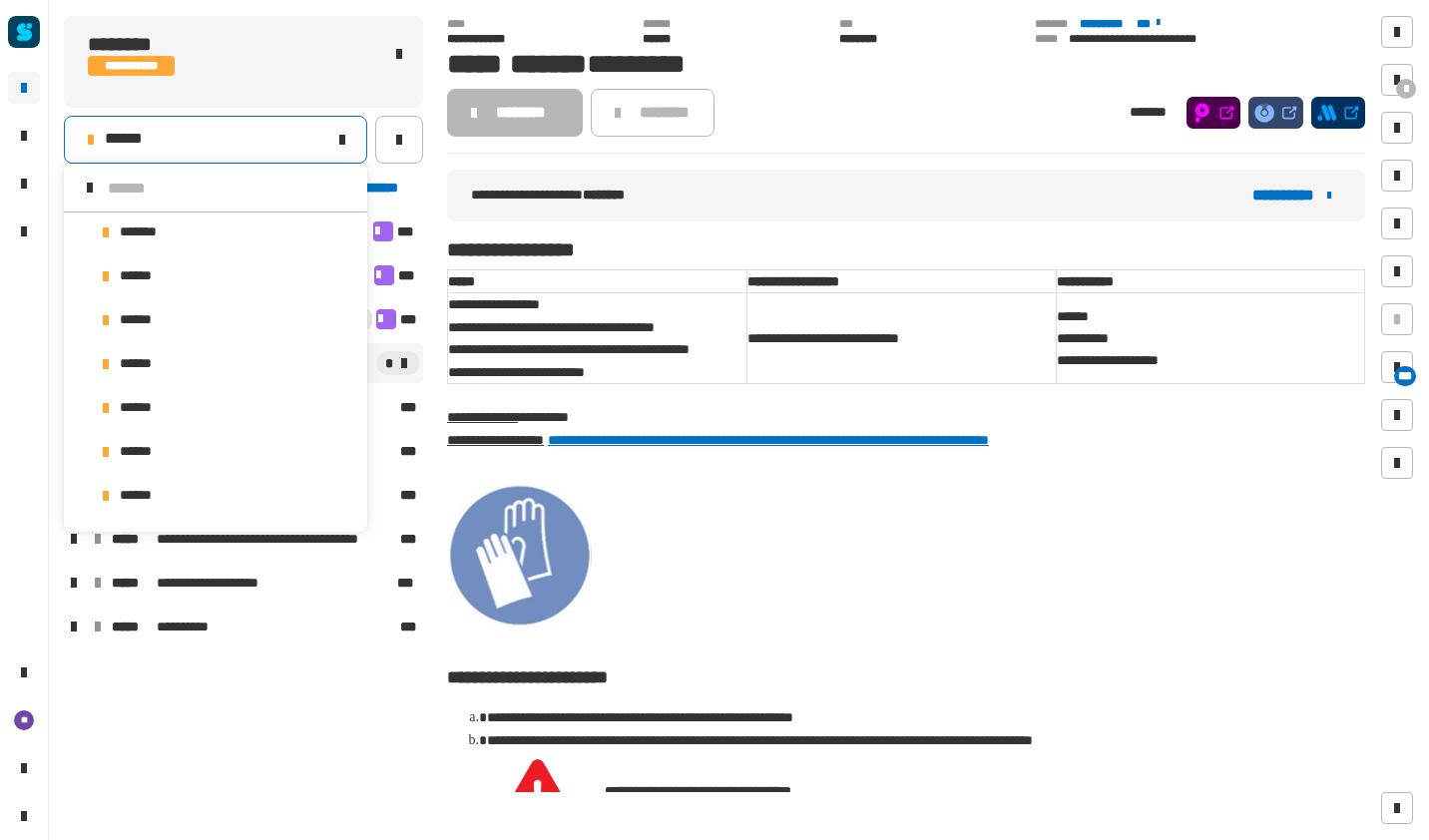 click on "******" 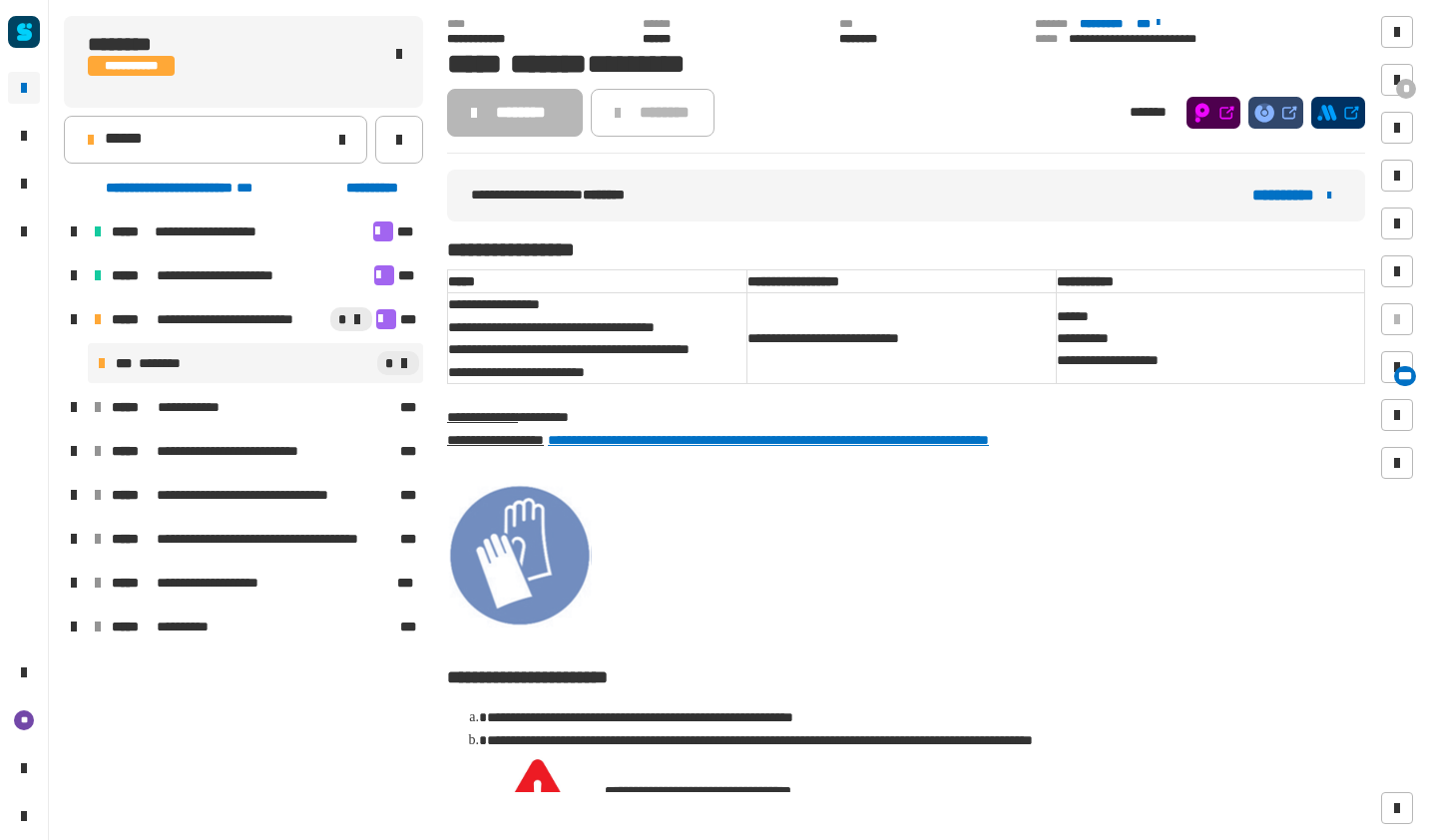 click 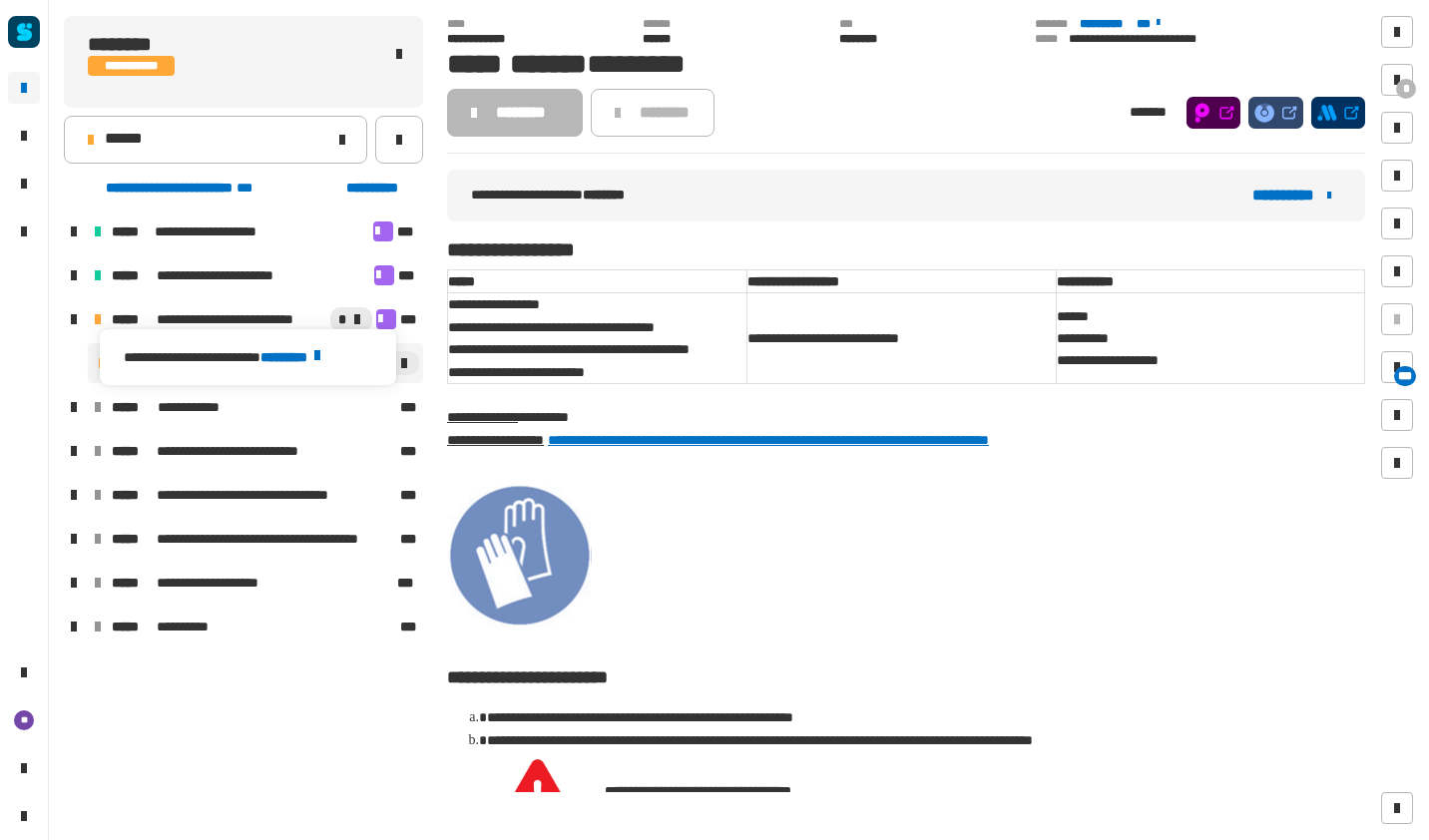 click on "********" at bounding box center [293, 357] 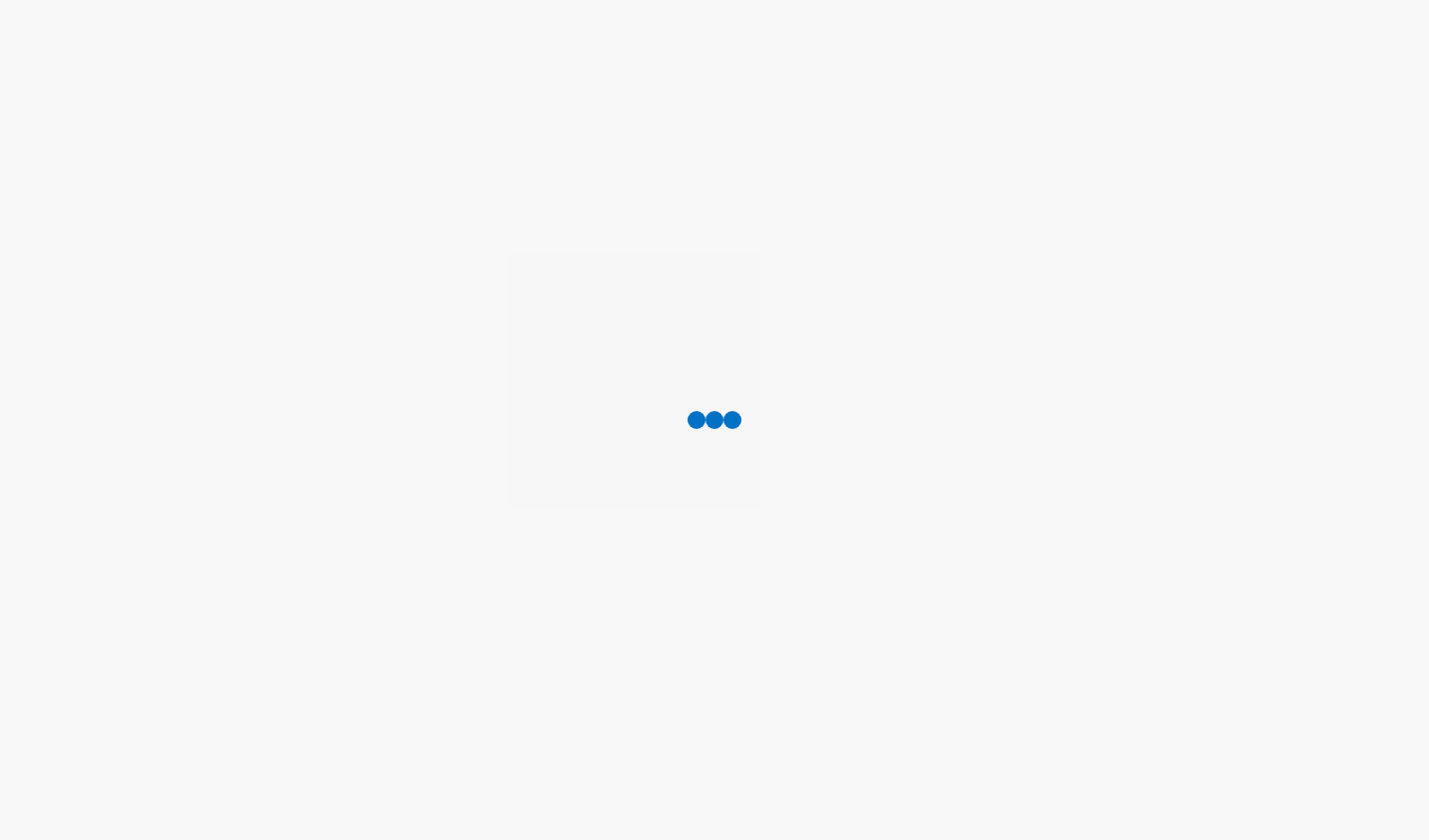 scroll, scrollTop: 0, scrollLeft: 0, axis: both 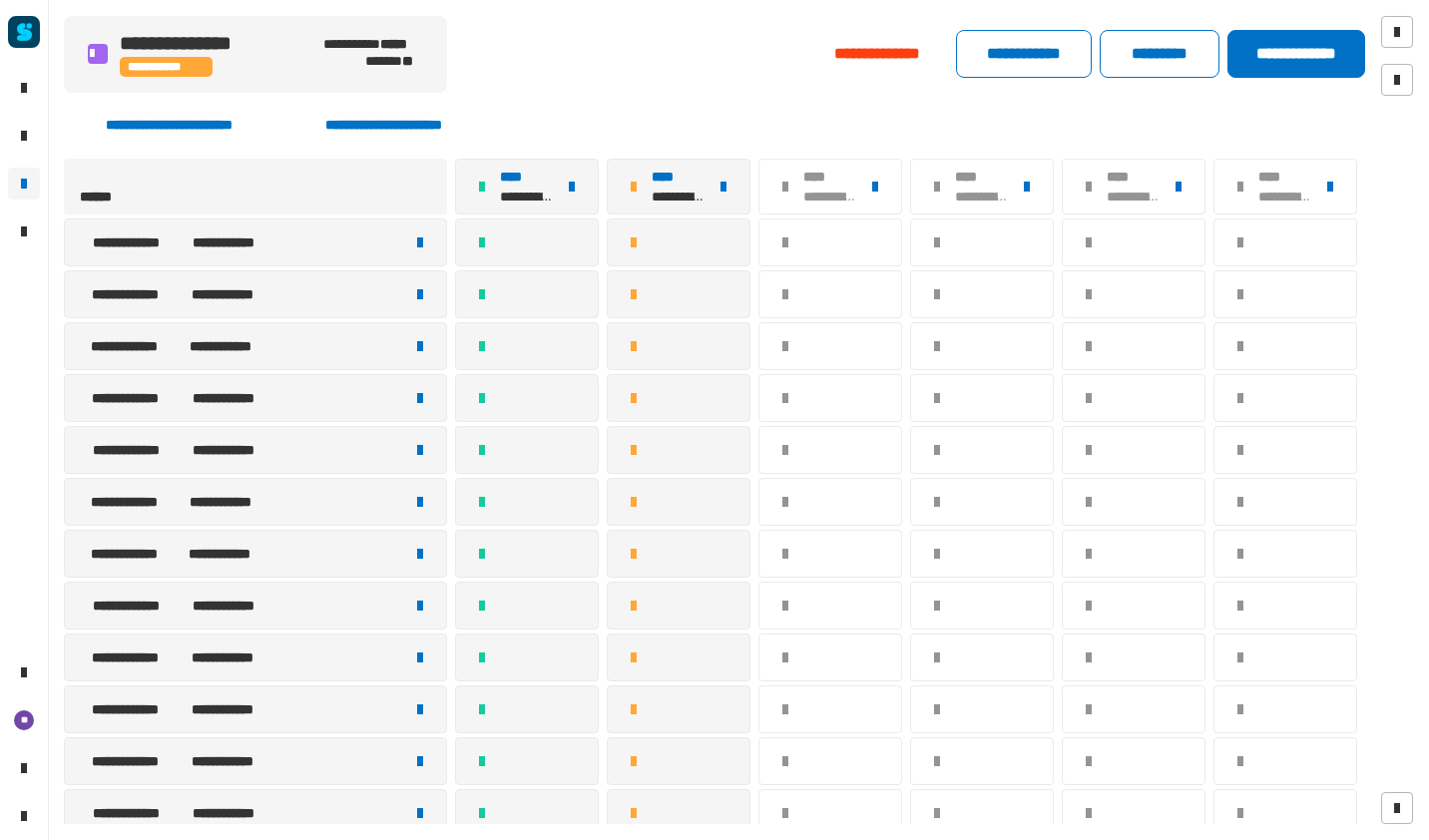 click on "**********" 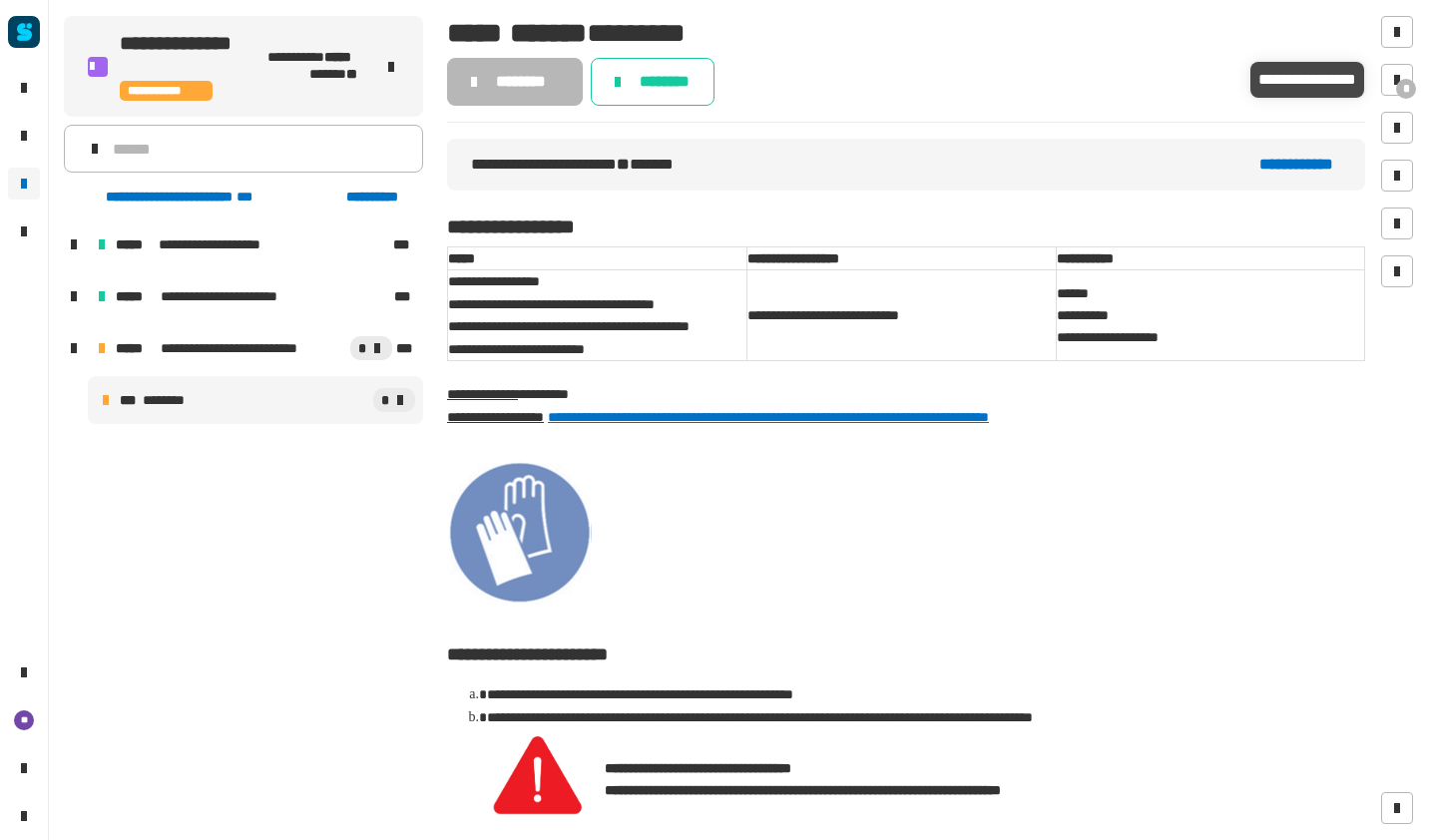 click at bounding box center [1397, 80] 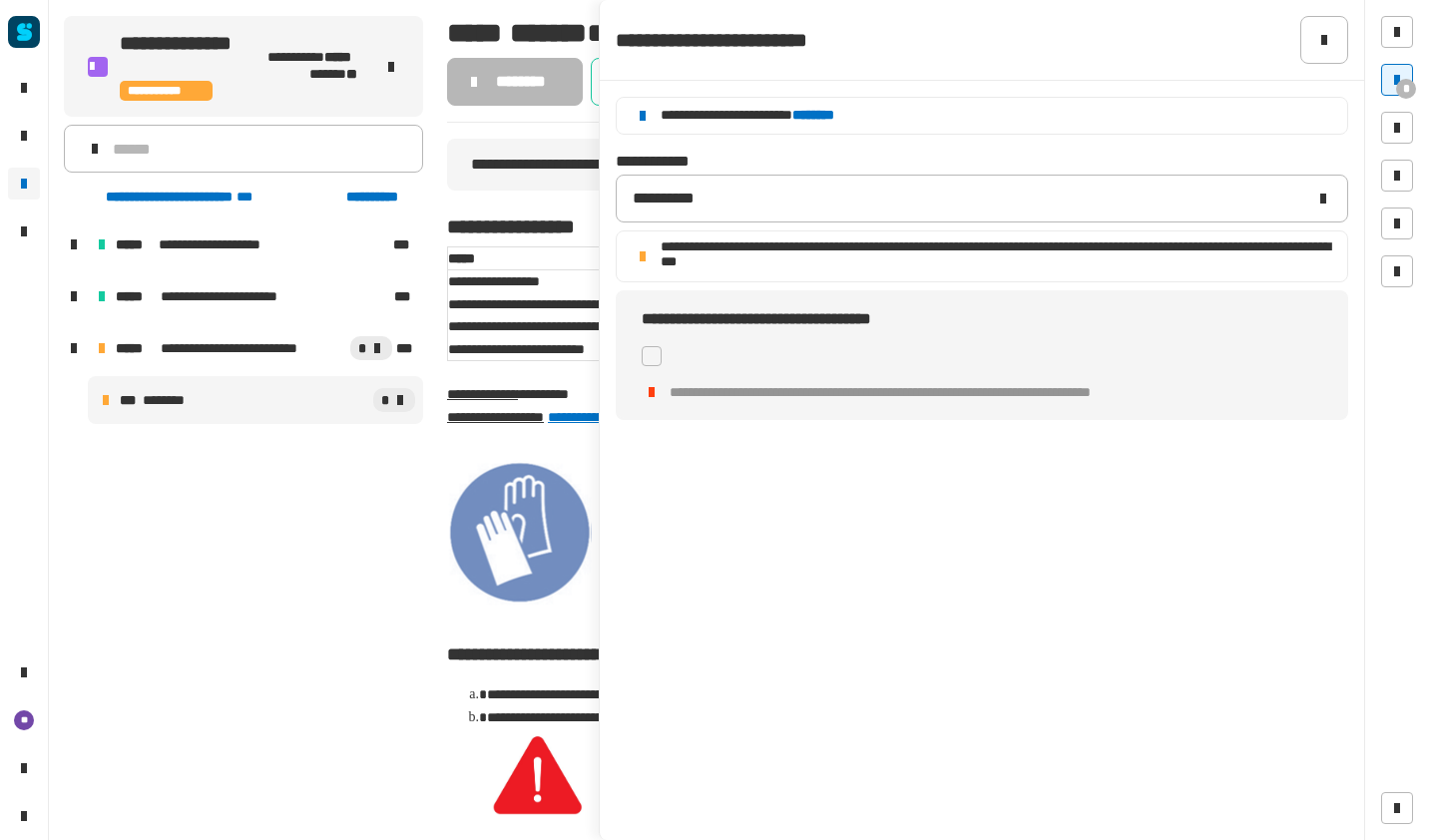 click on "**********" 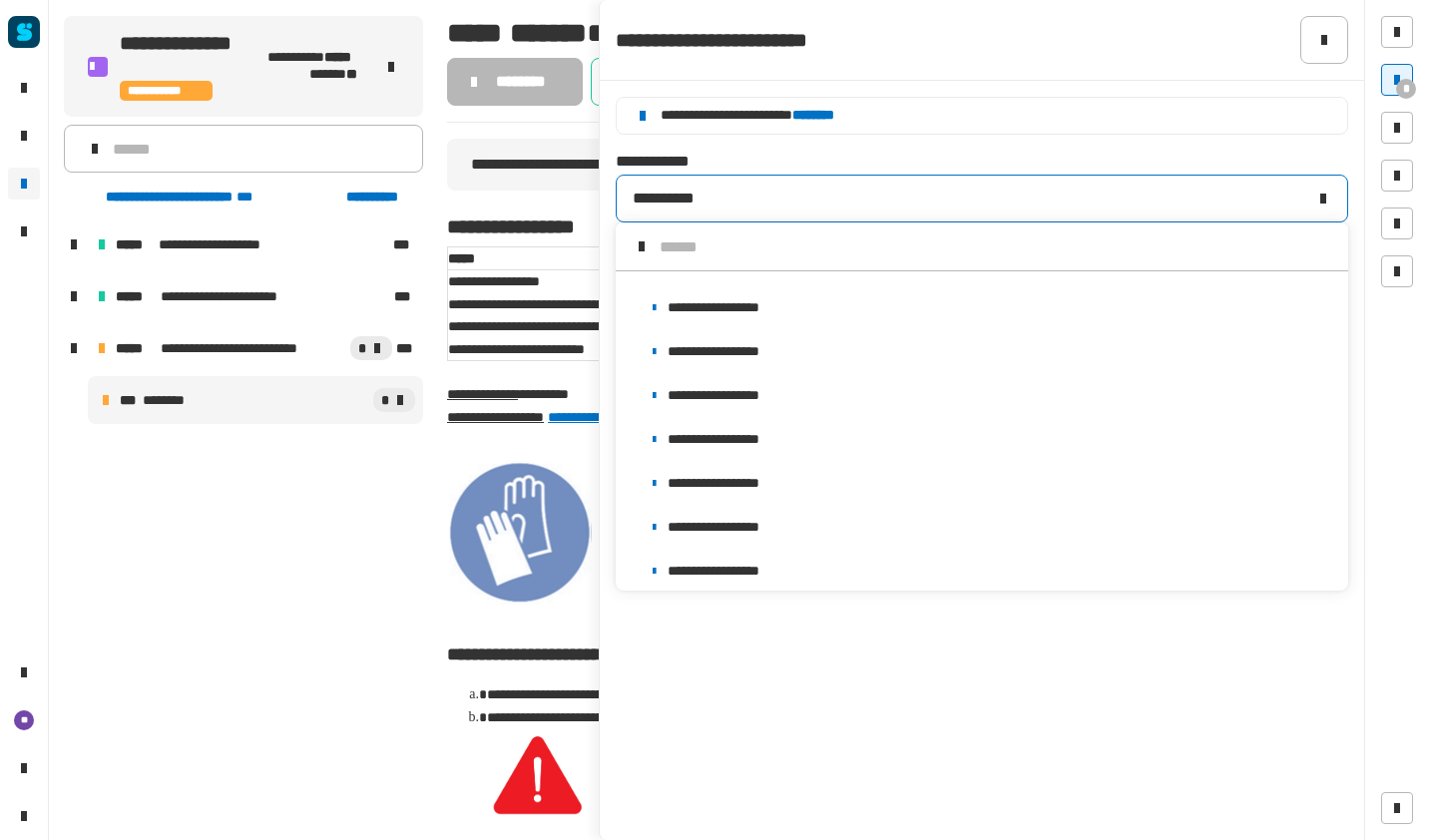 scroll, scrollTop: 0, scrollLeft: 0, axis: both 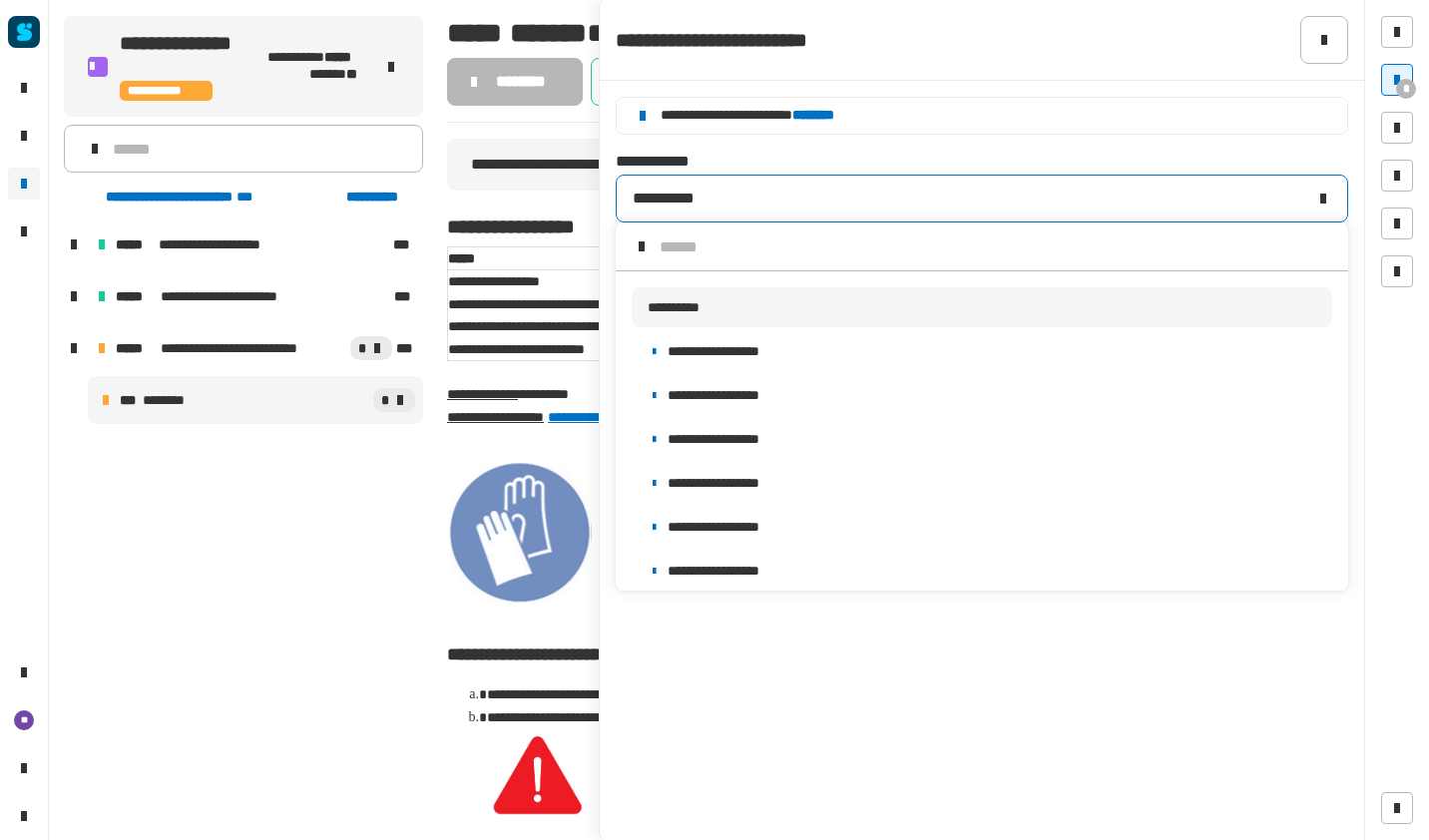 click on "**********" 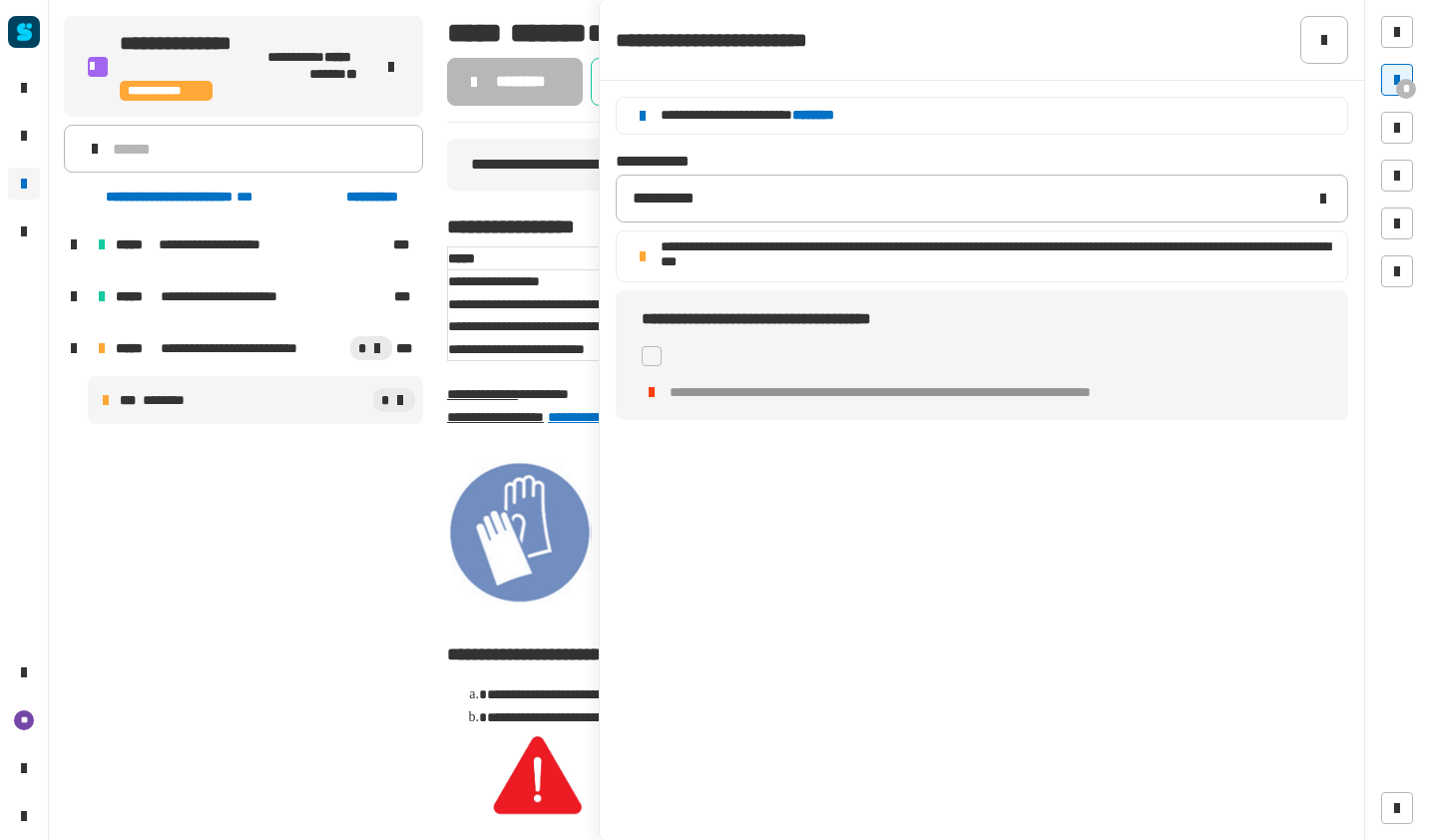 click on "**********" 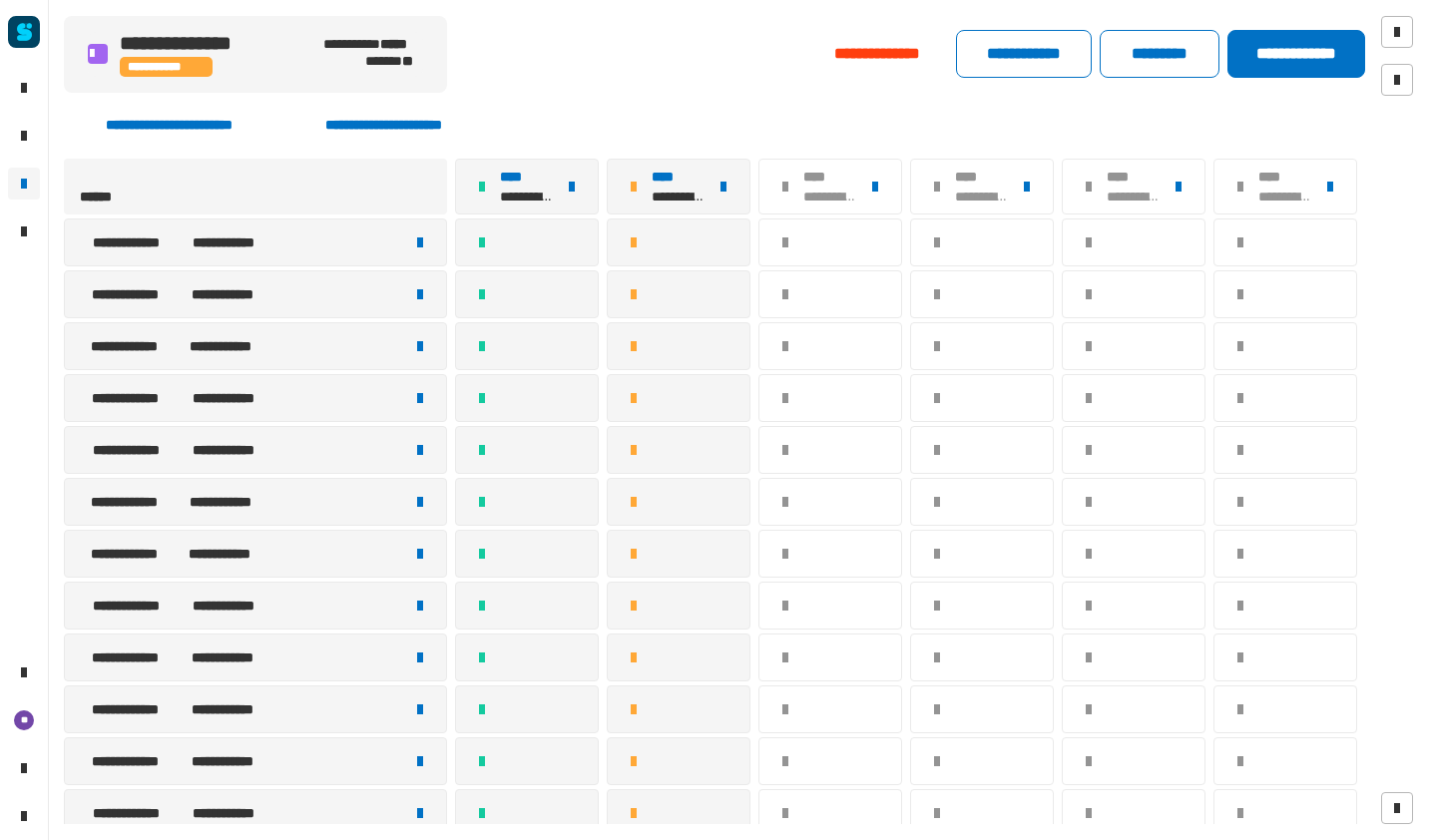 click on "**********" 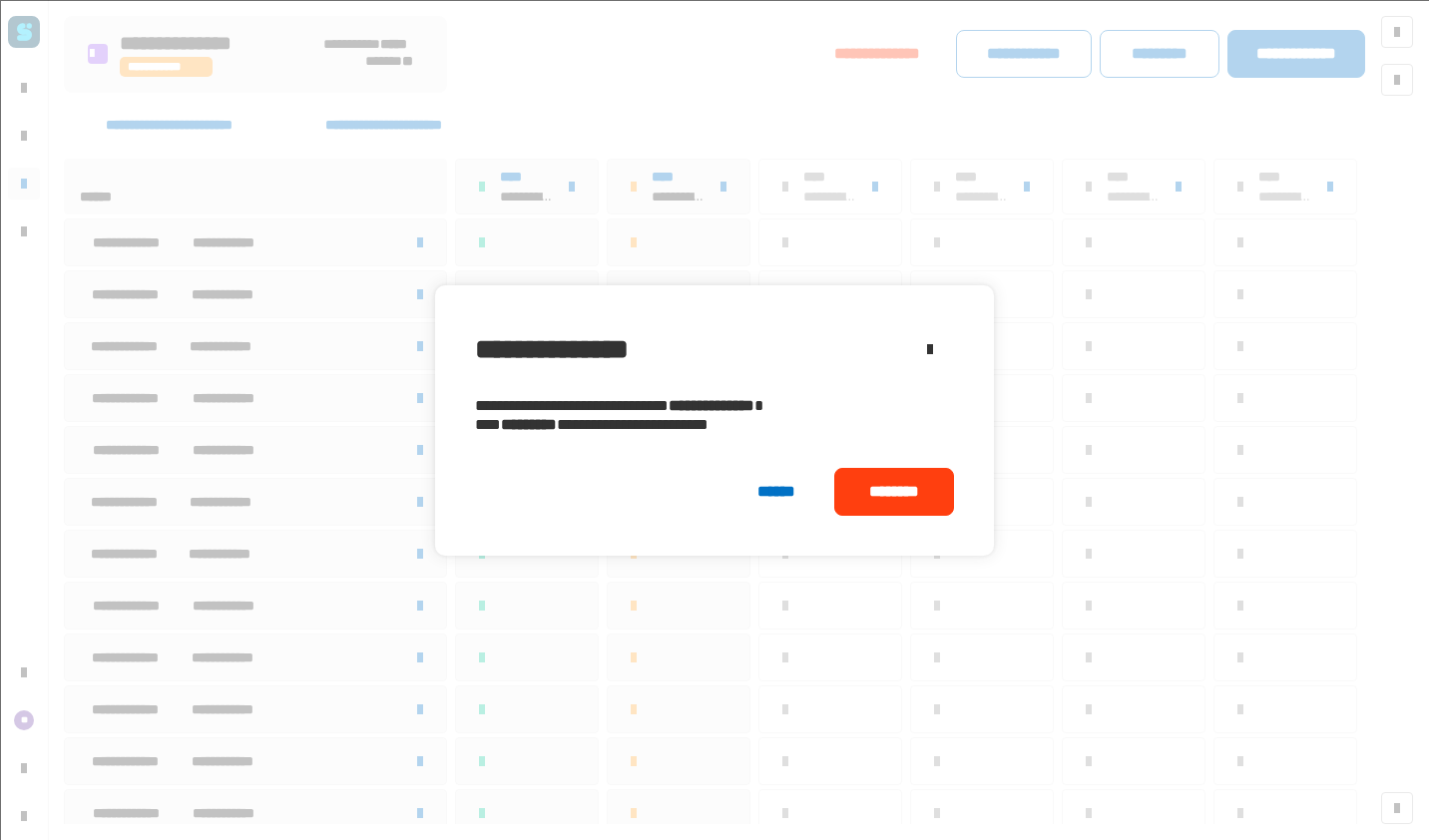 click on "********" 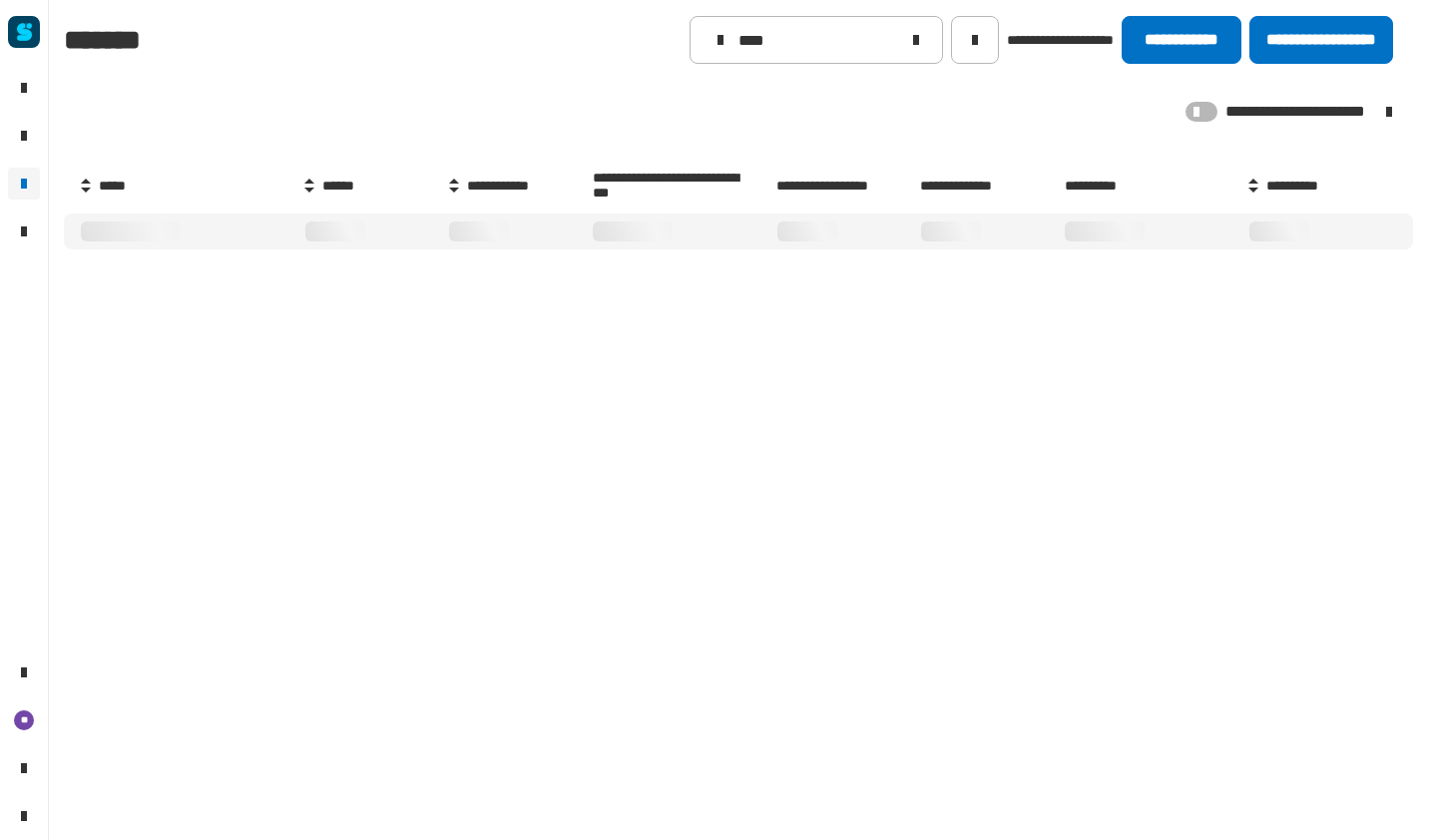 type on "****" 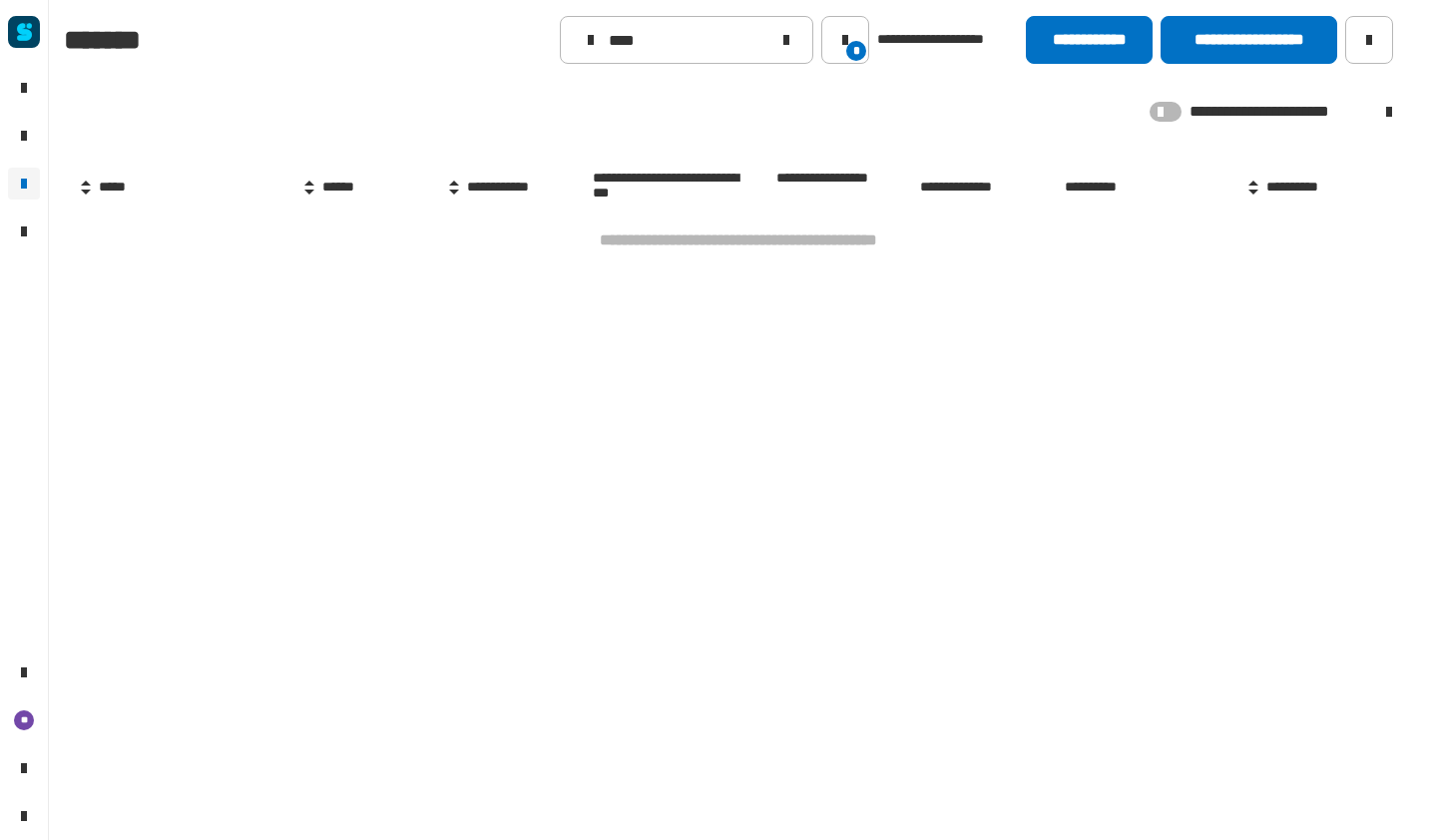 click 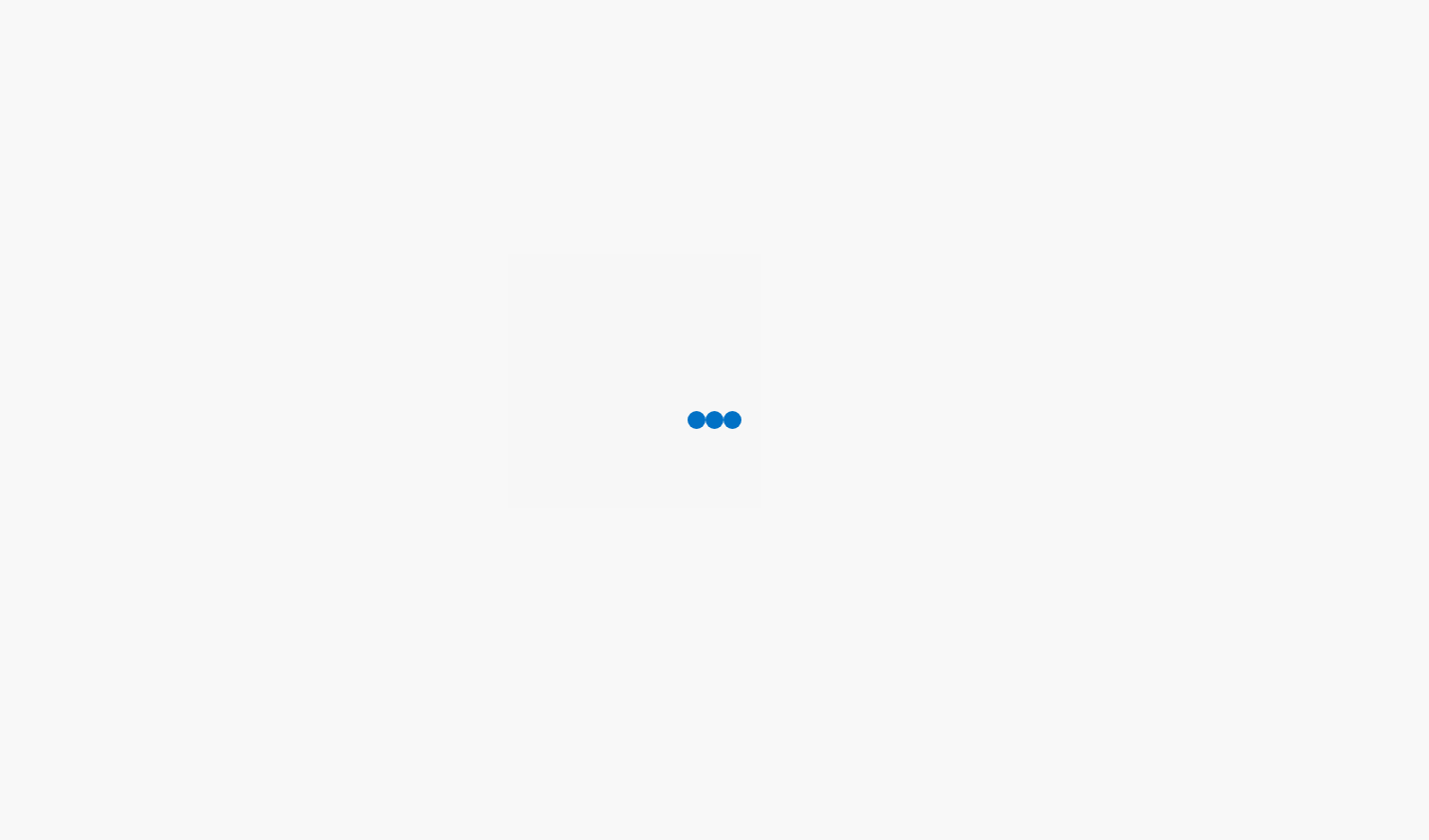 scroll, scrollTop: 0, scrollLeft: 0, axis: both 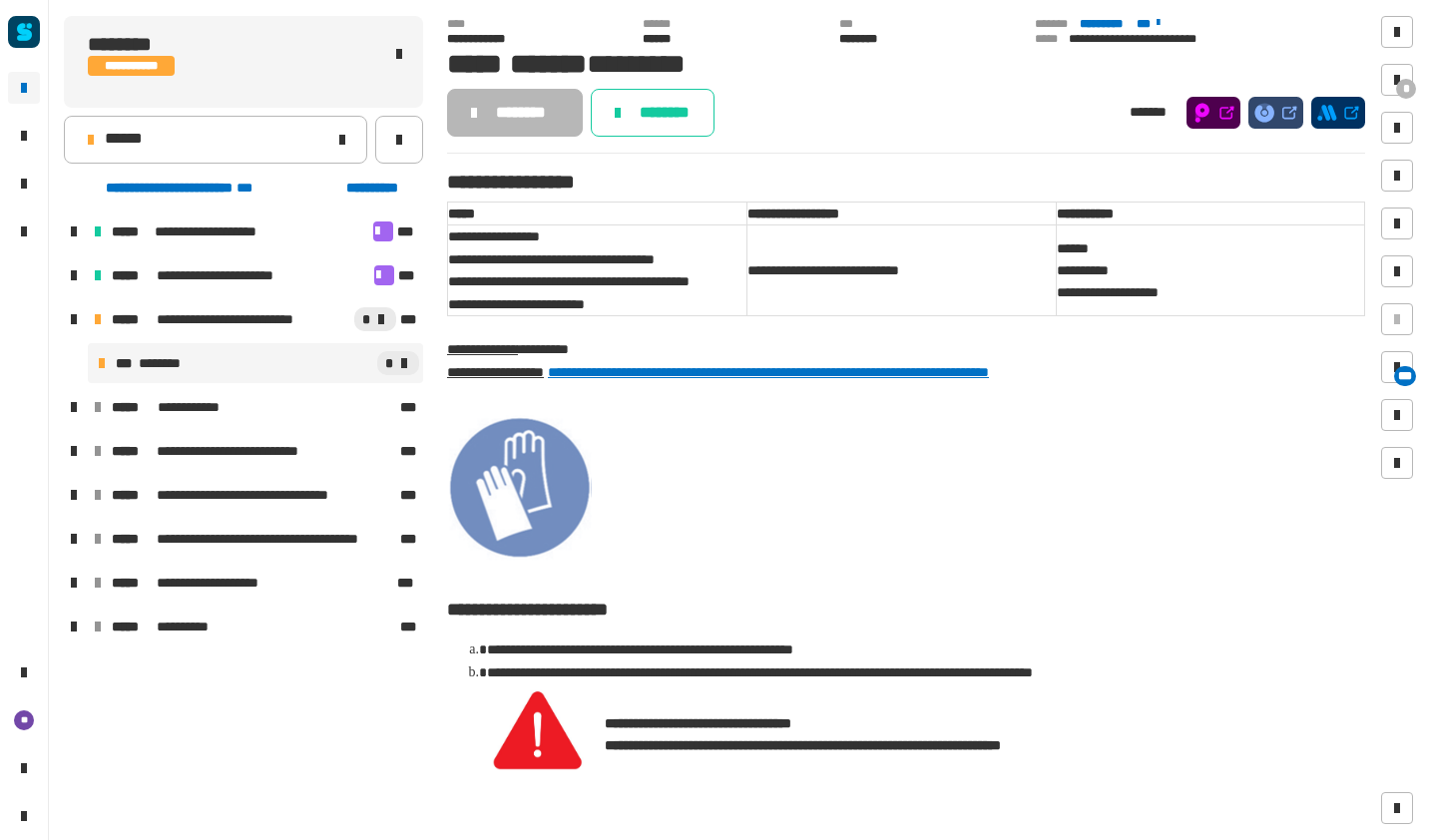 click on "******" 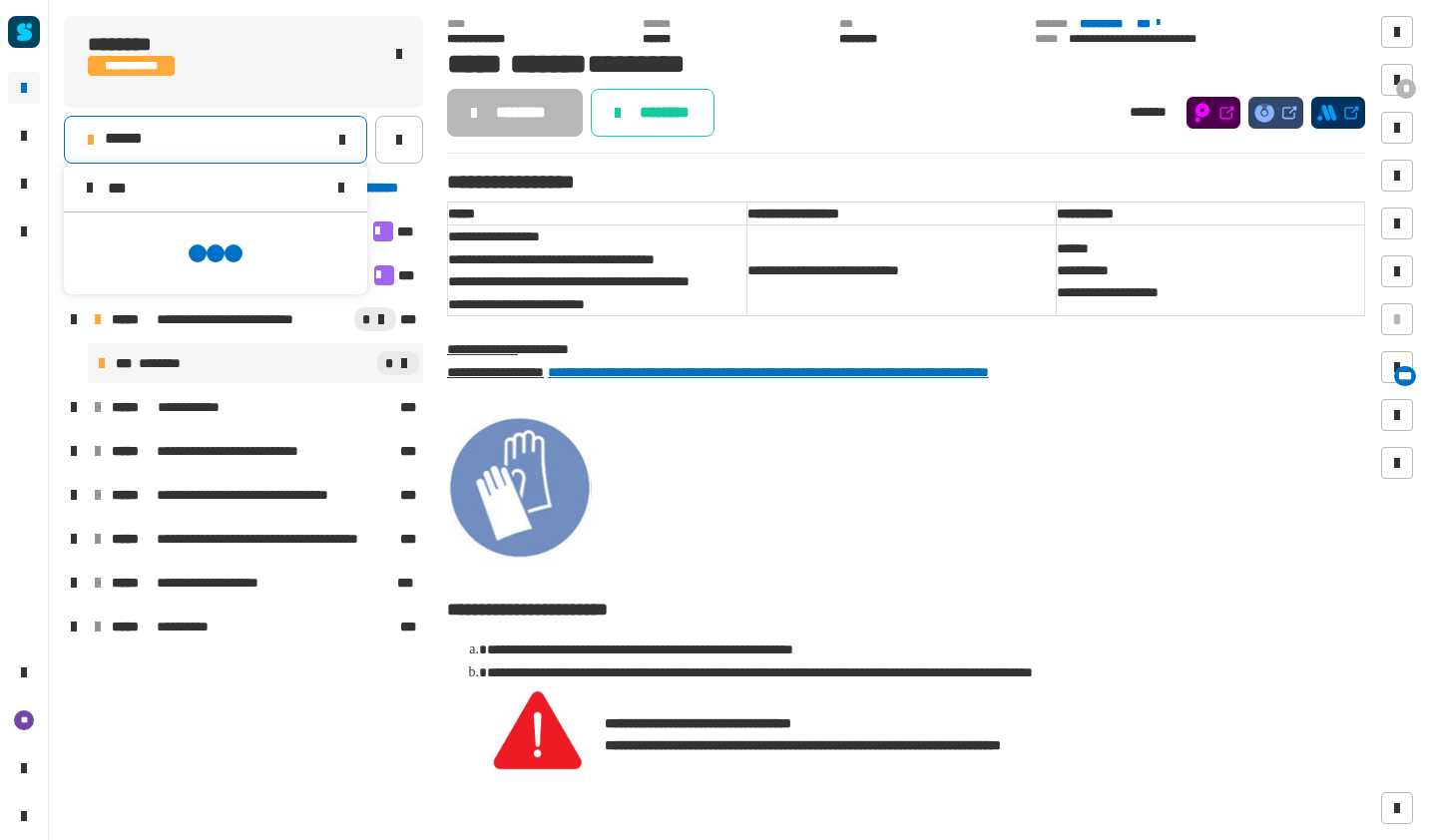 scroll, scrollTop: 0, scrollLeft: 0, axis: both 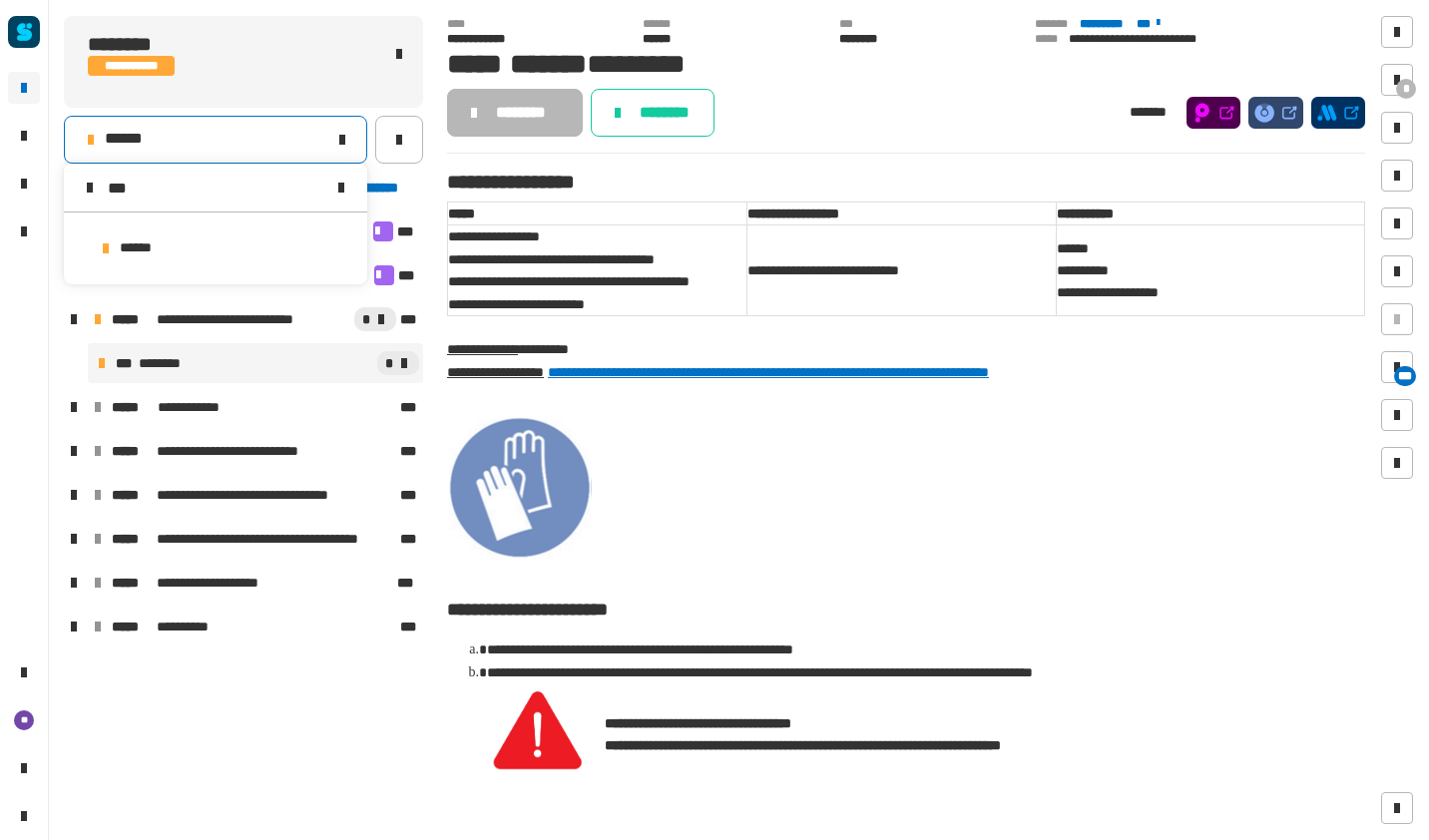 type on "***" 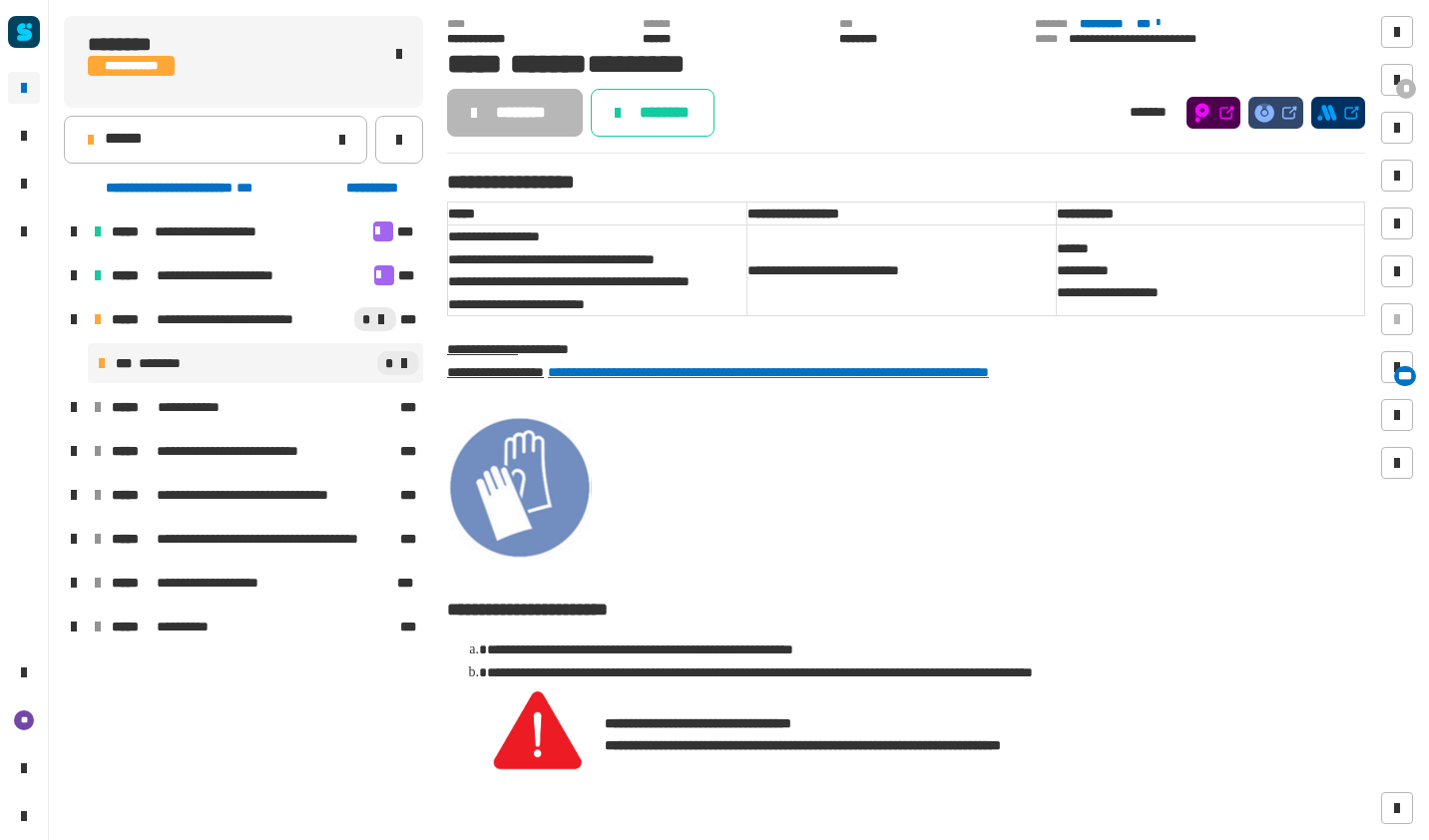 click on "********" 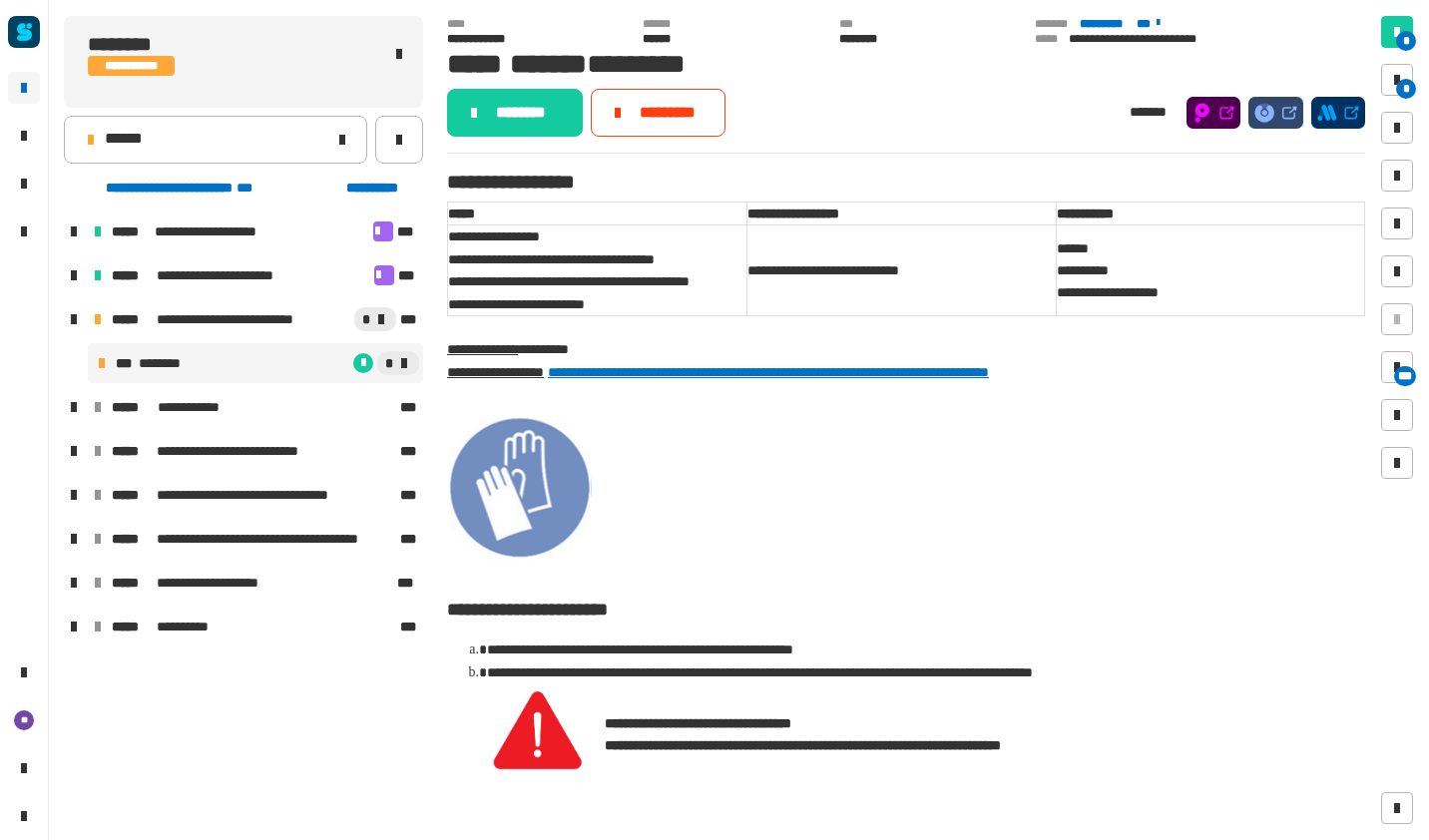 click on "*********" 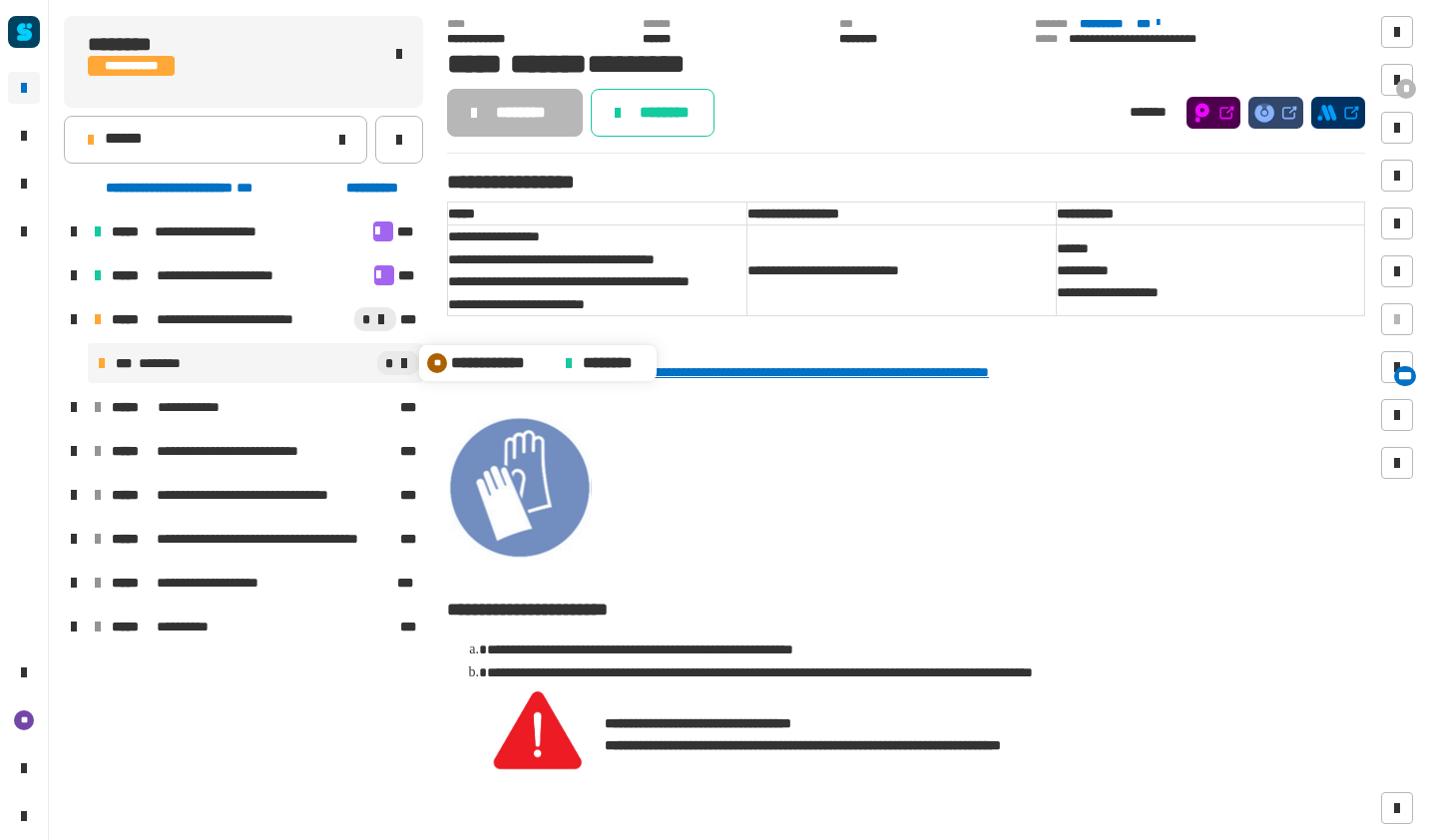 click on "**" 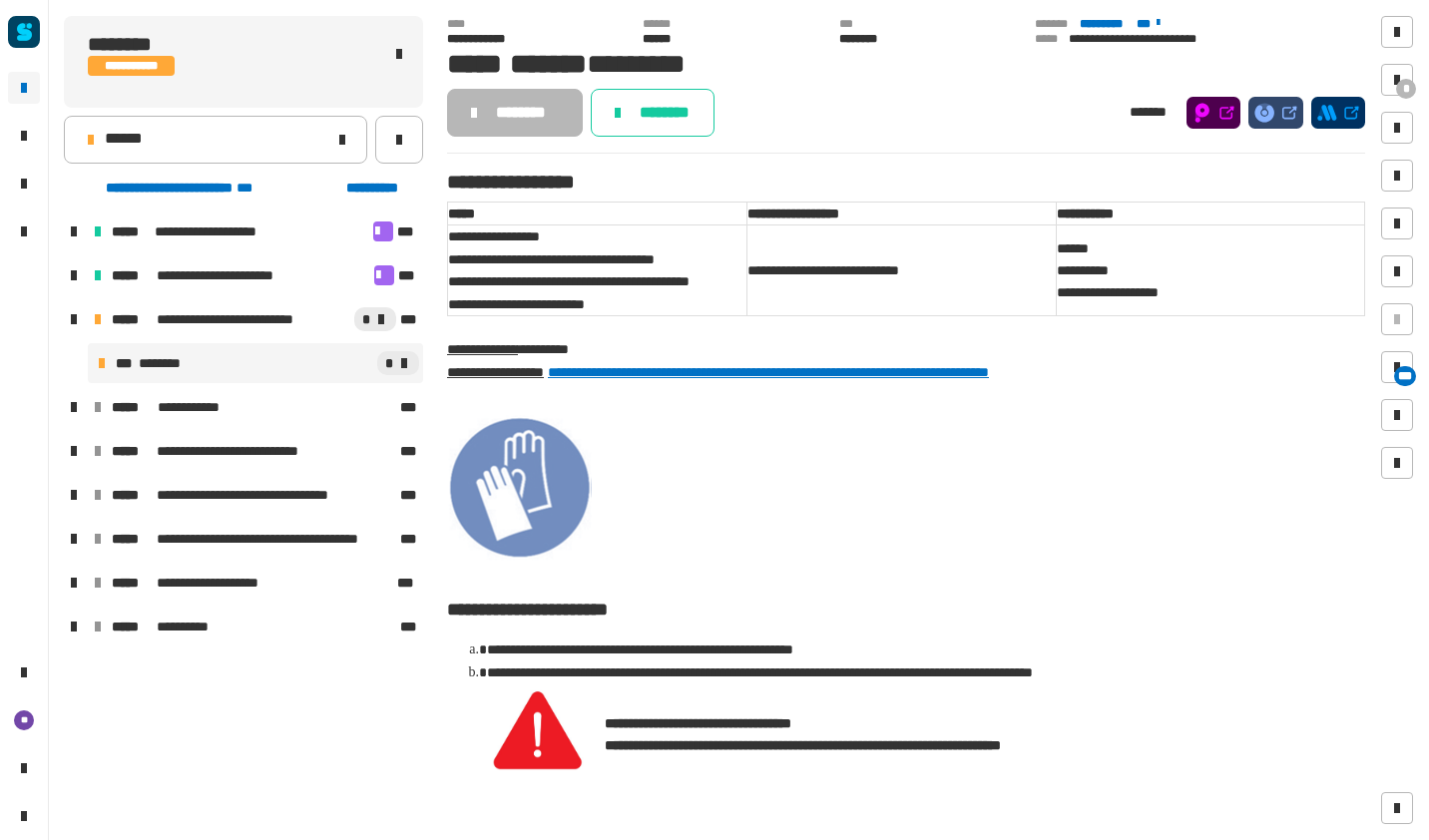 click on "********" 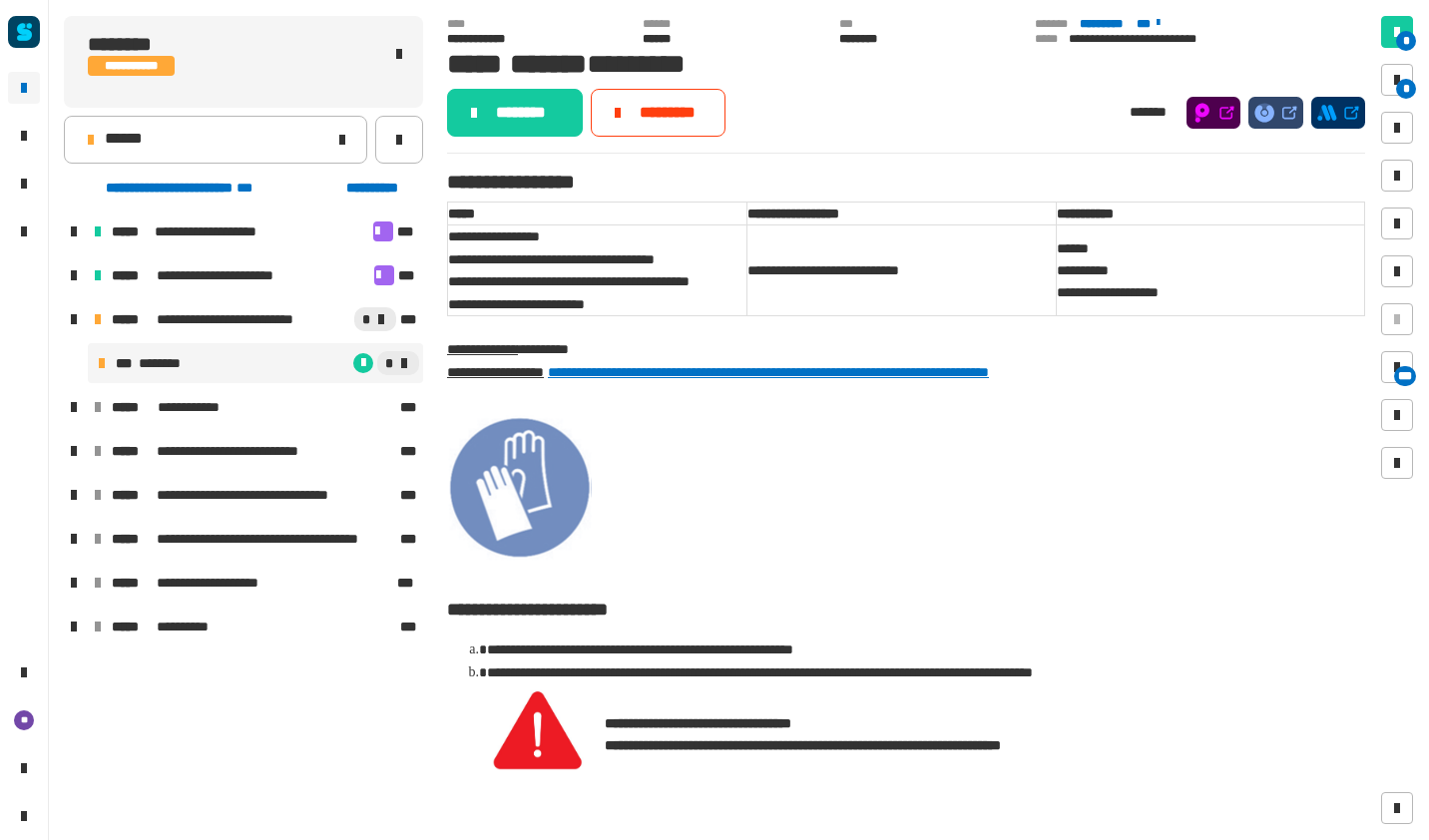 click on "******" 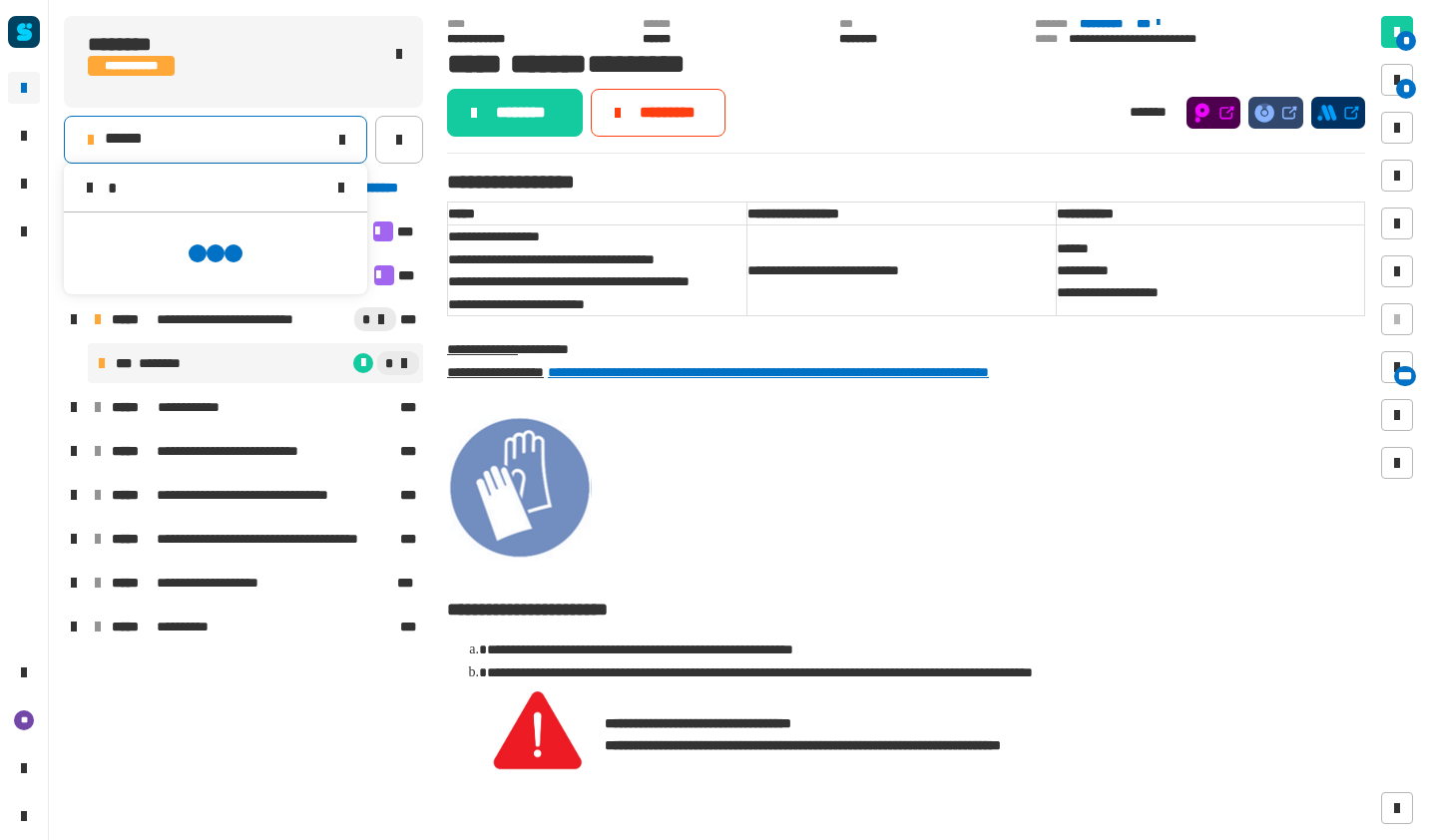 scroll, scrollTop: 0, scrollLeft: 0, axis: both 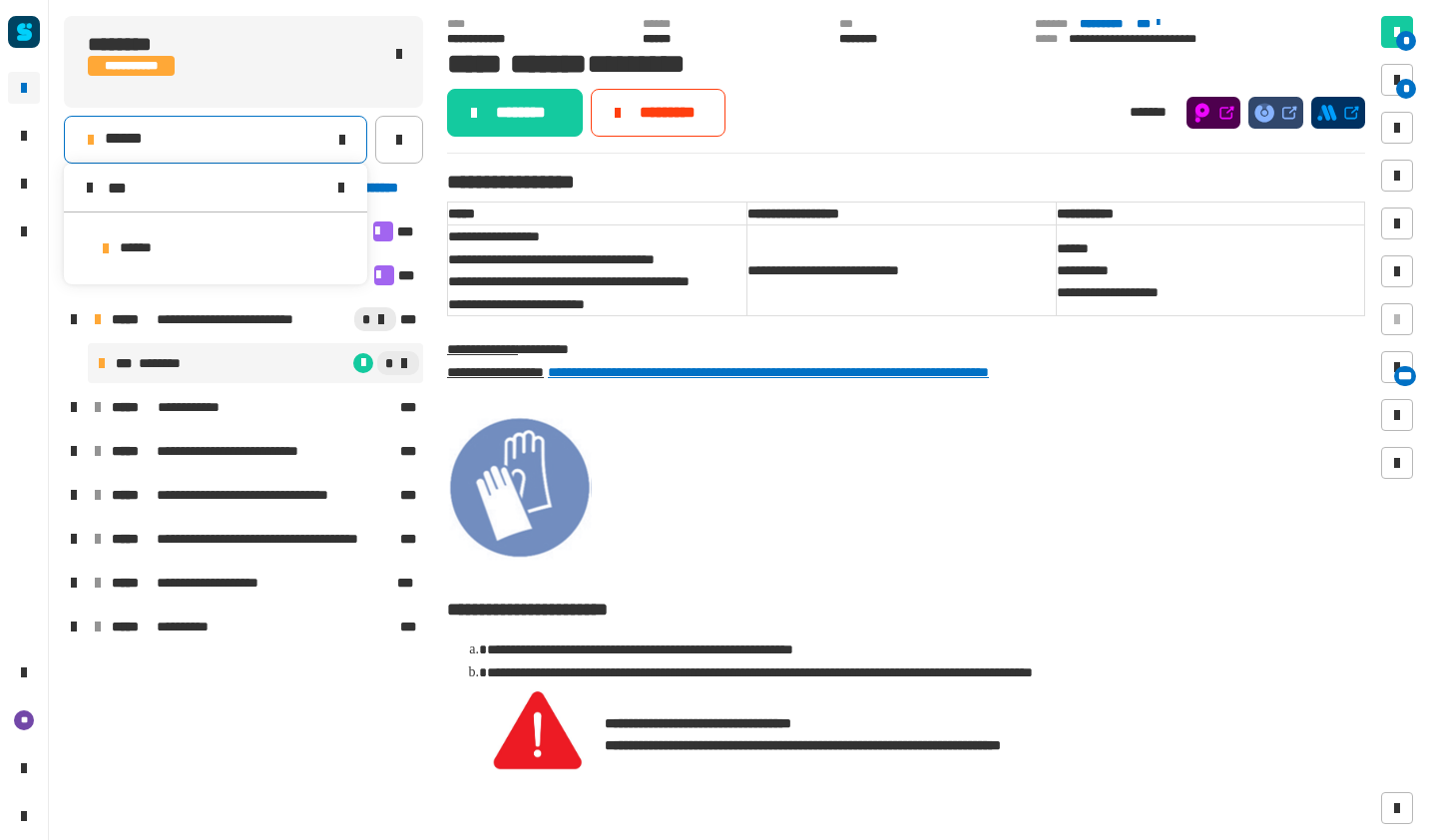 type on "***" 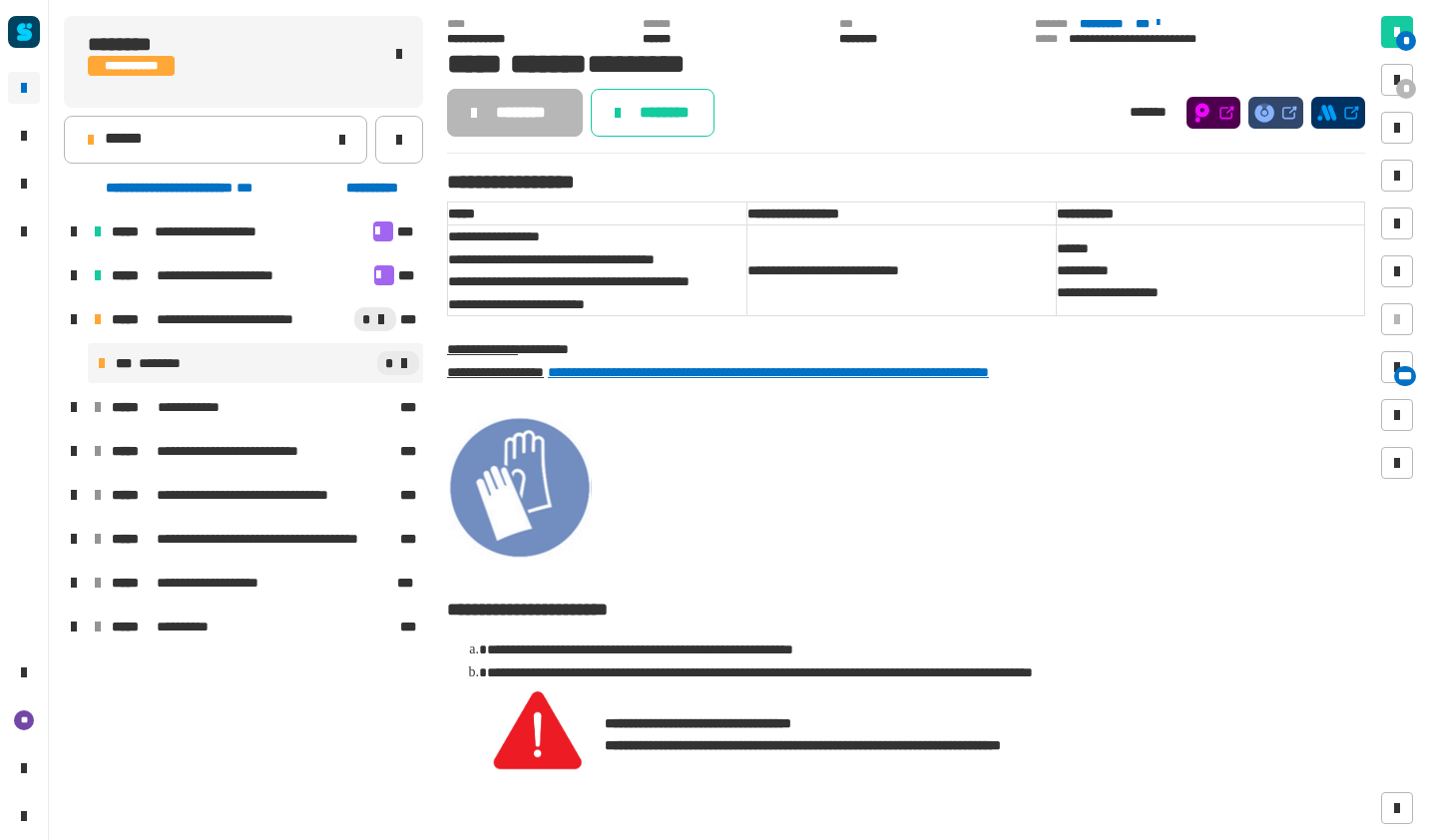 click on "********" 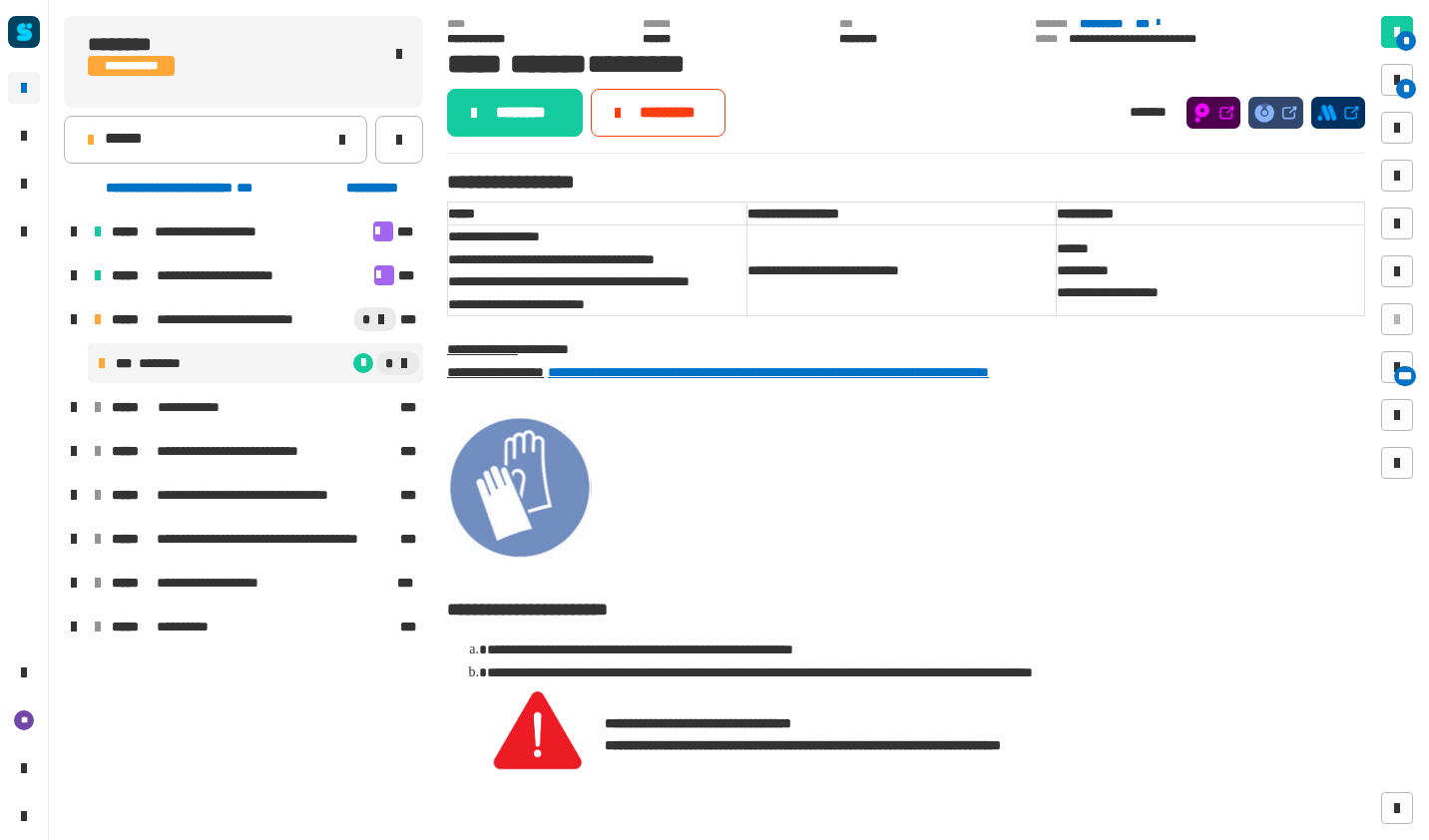 click on "******" 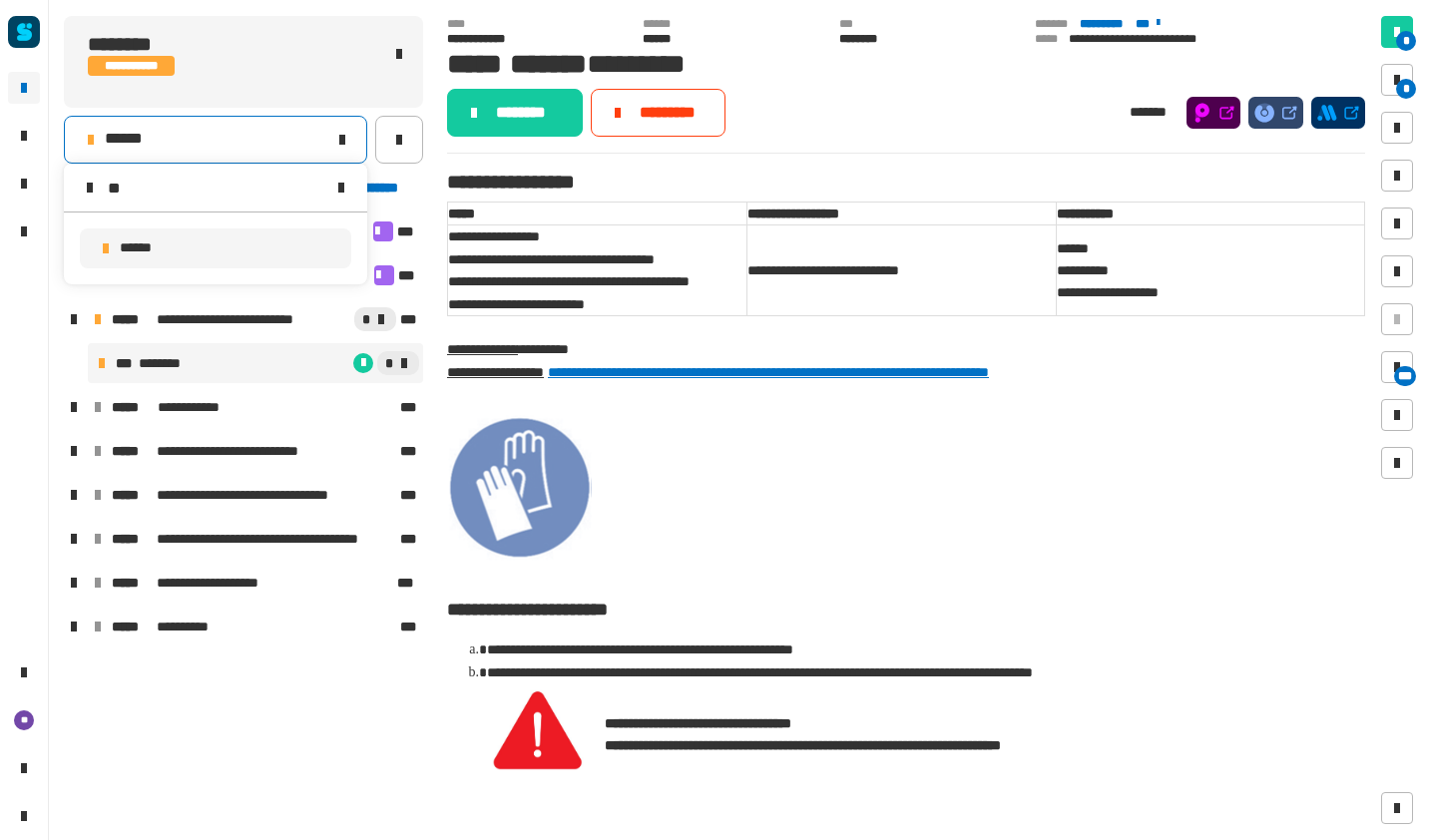 type on "*" 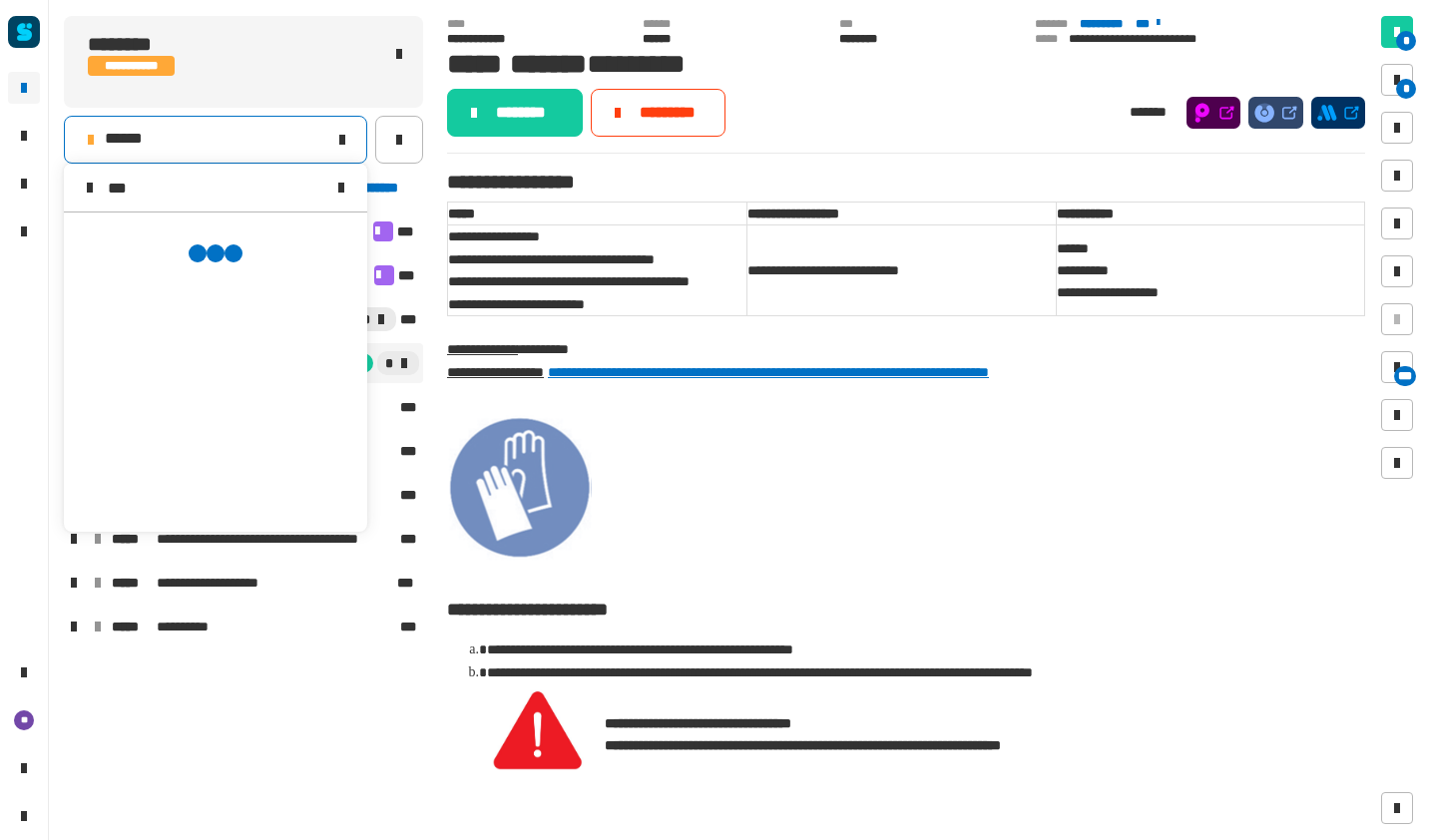 scroll, scrollTop: 0, scrollLeft: 0, axis: both 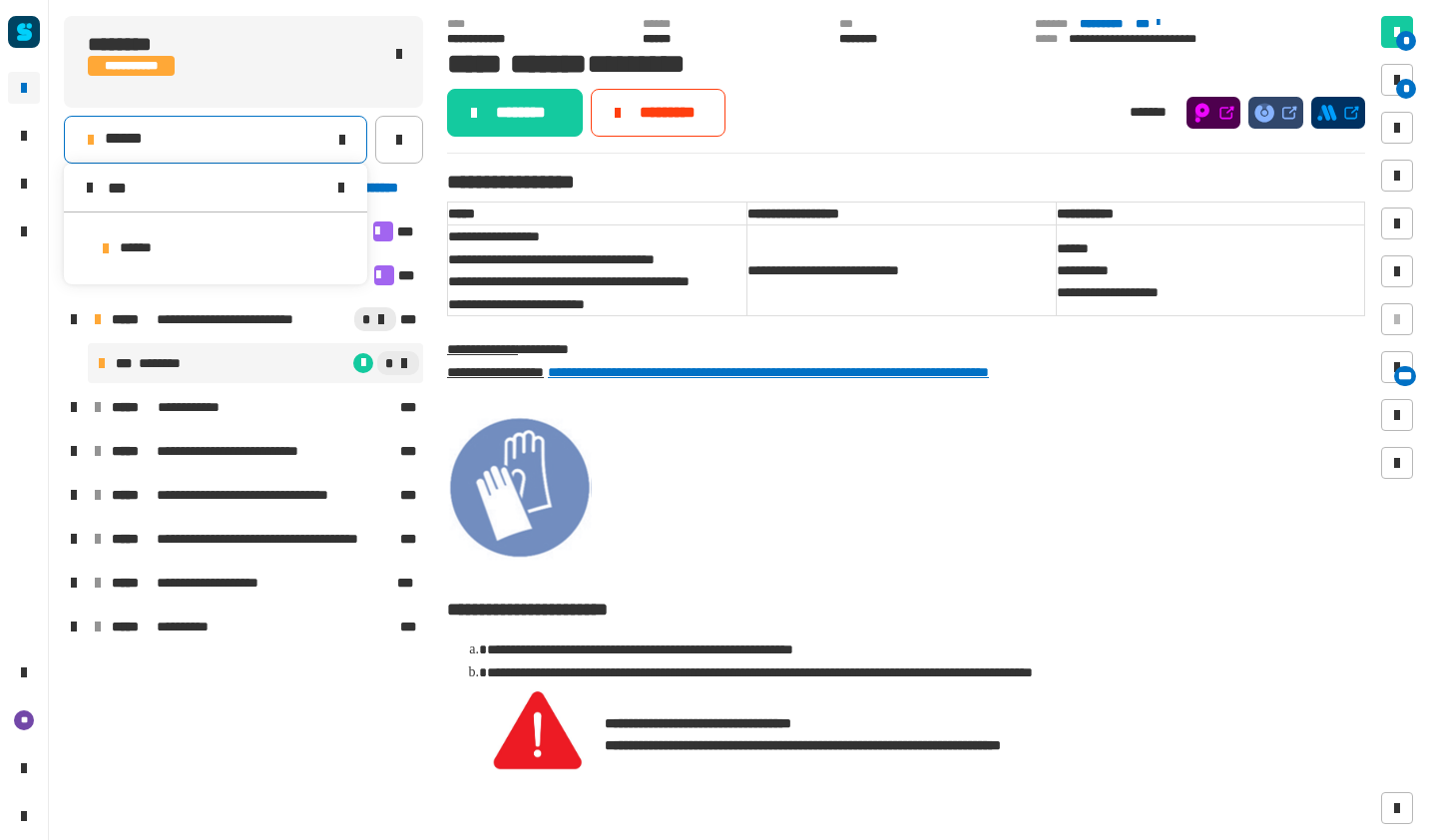 type on "***" 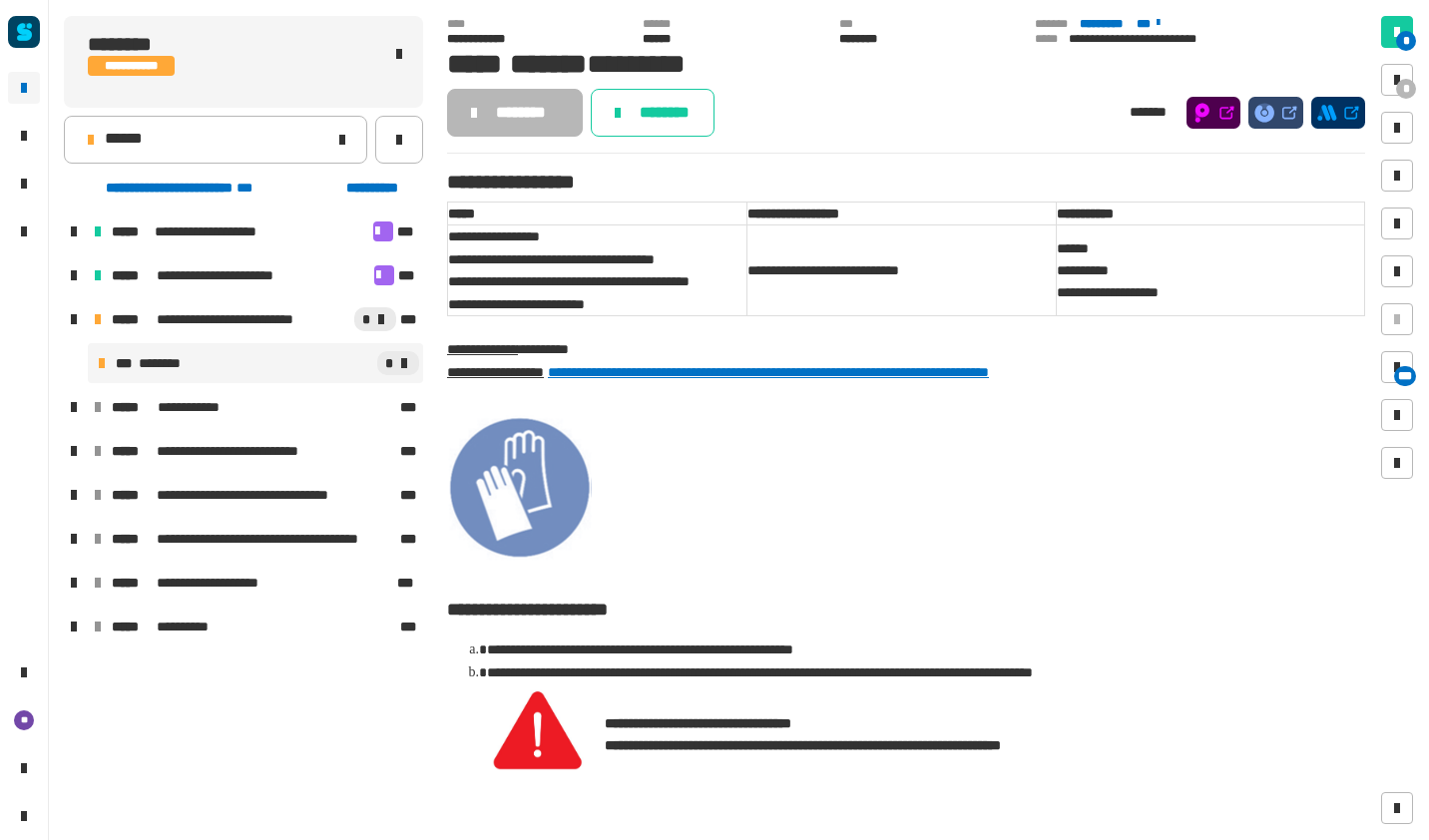 click on "********" 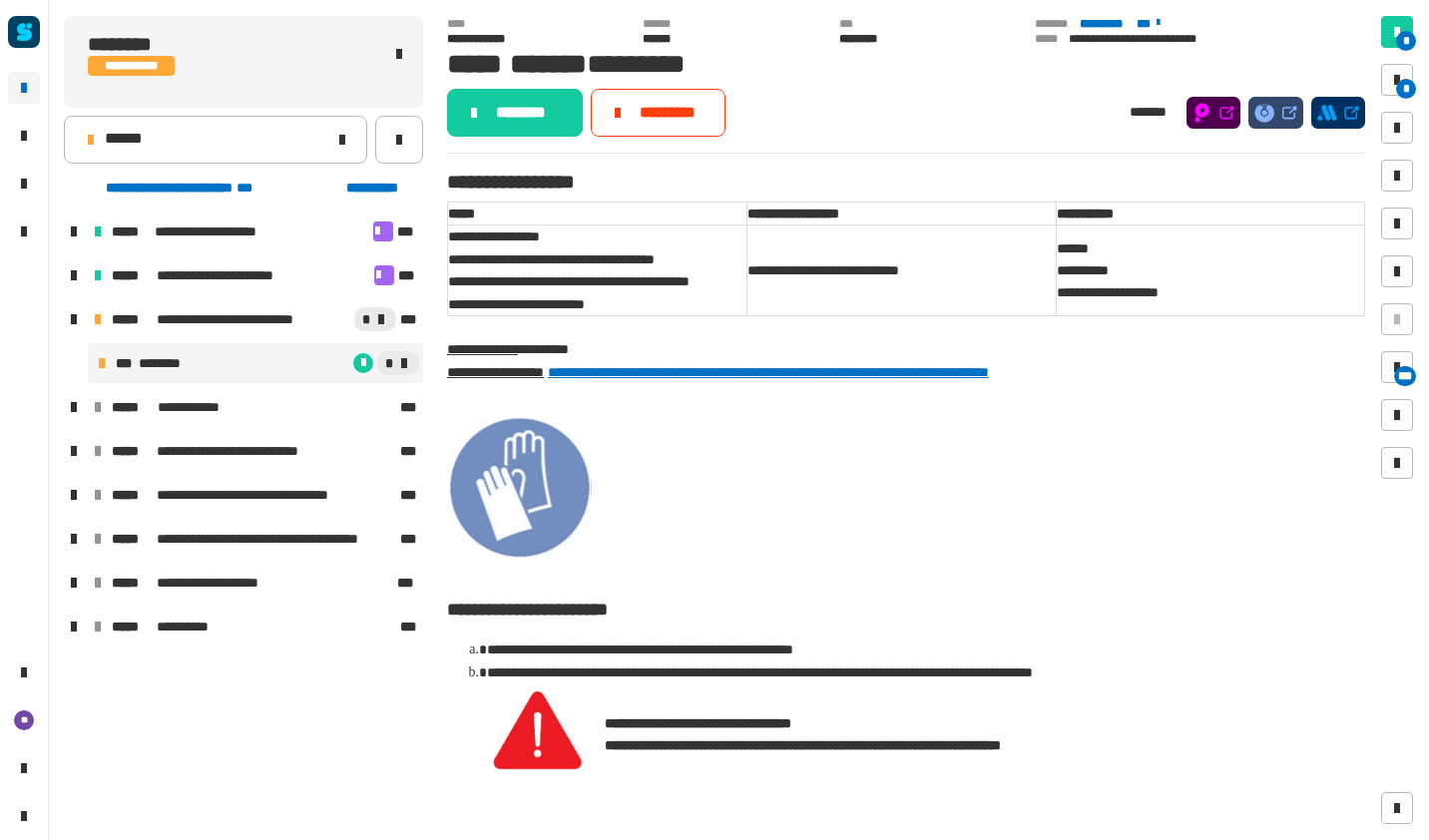click on "******" 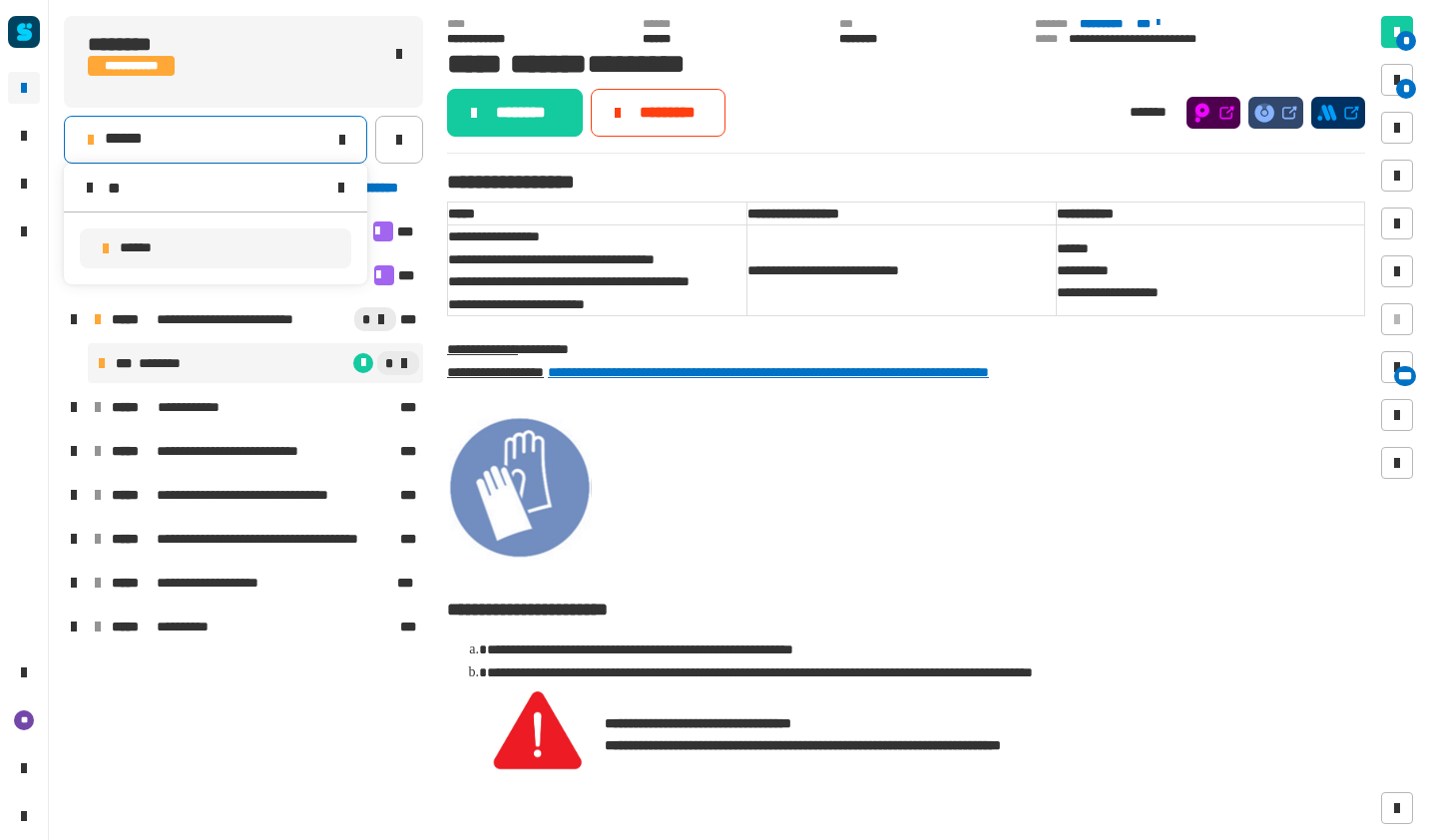 type on "*" 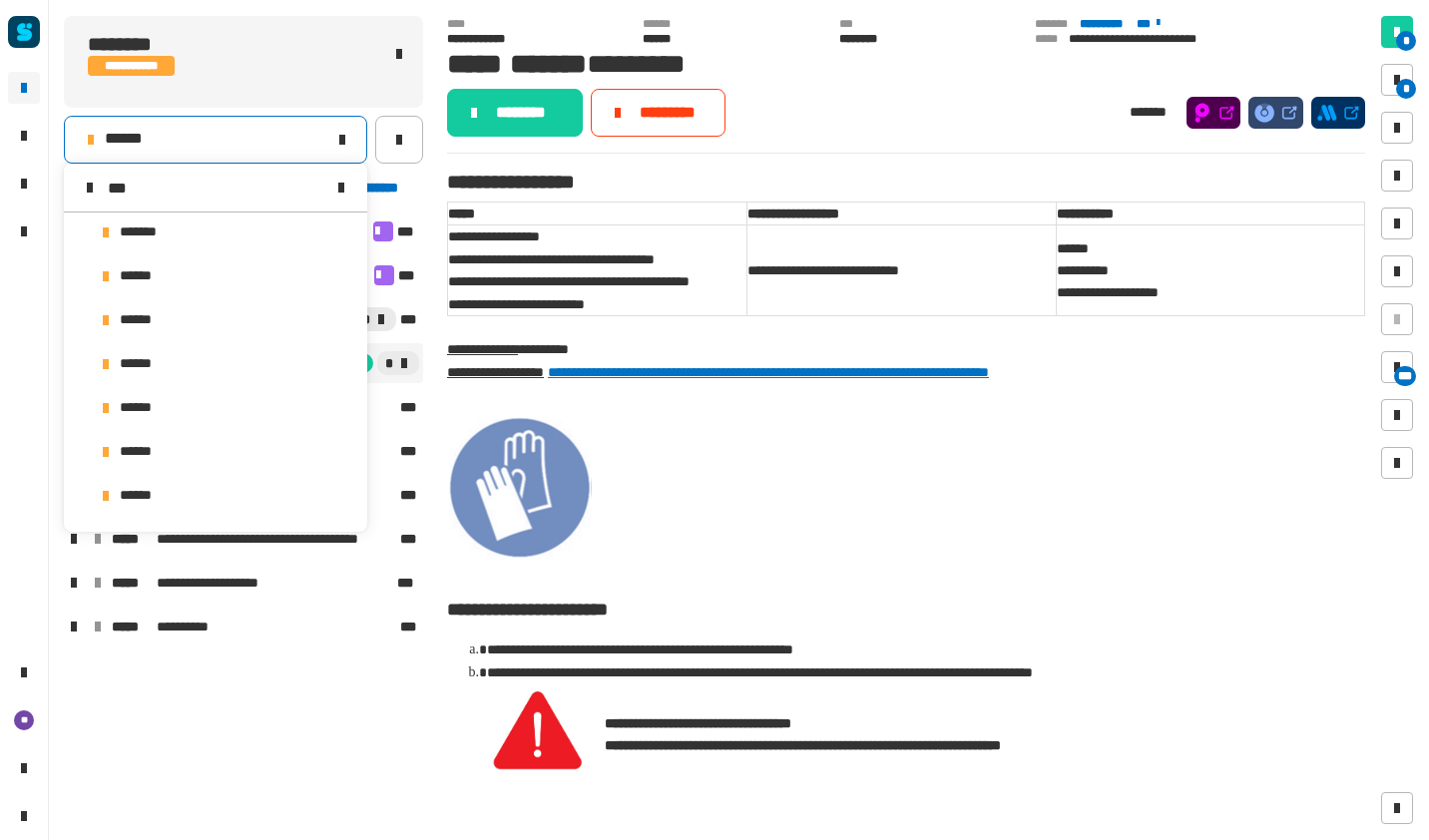 scroll, scrollTop: 0, scrollLeft: 0, axis: both 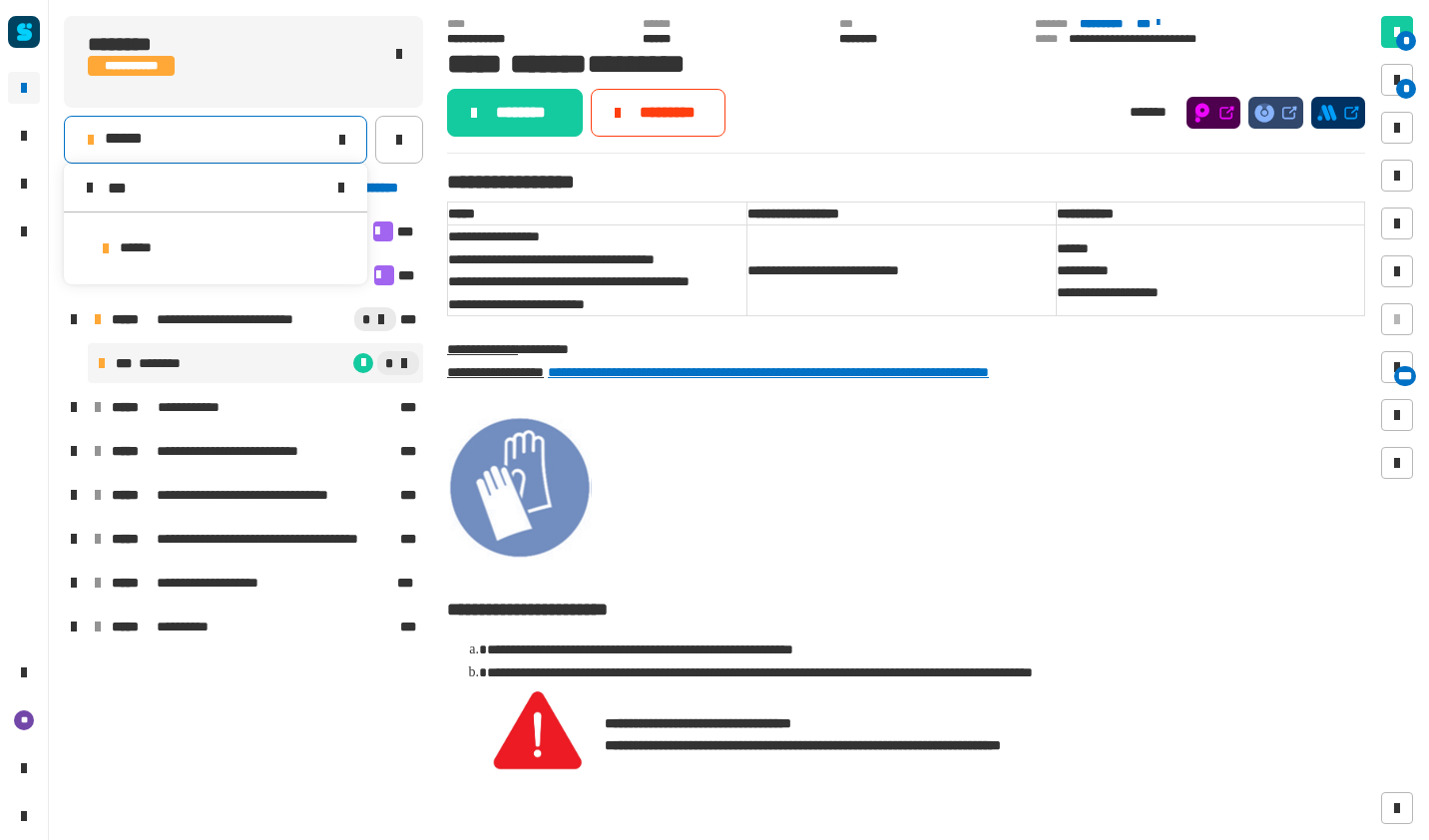type on "***" 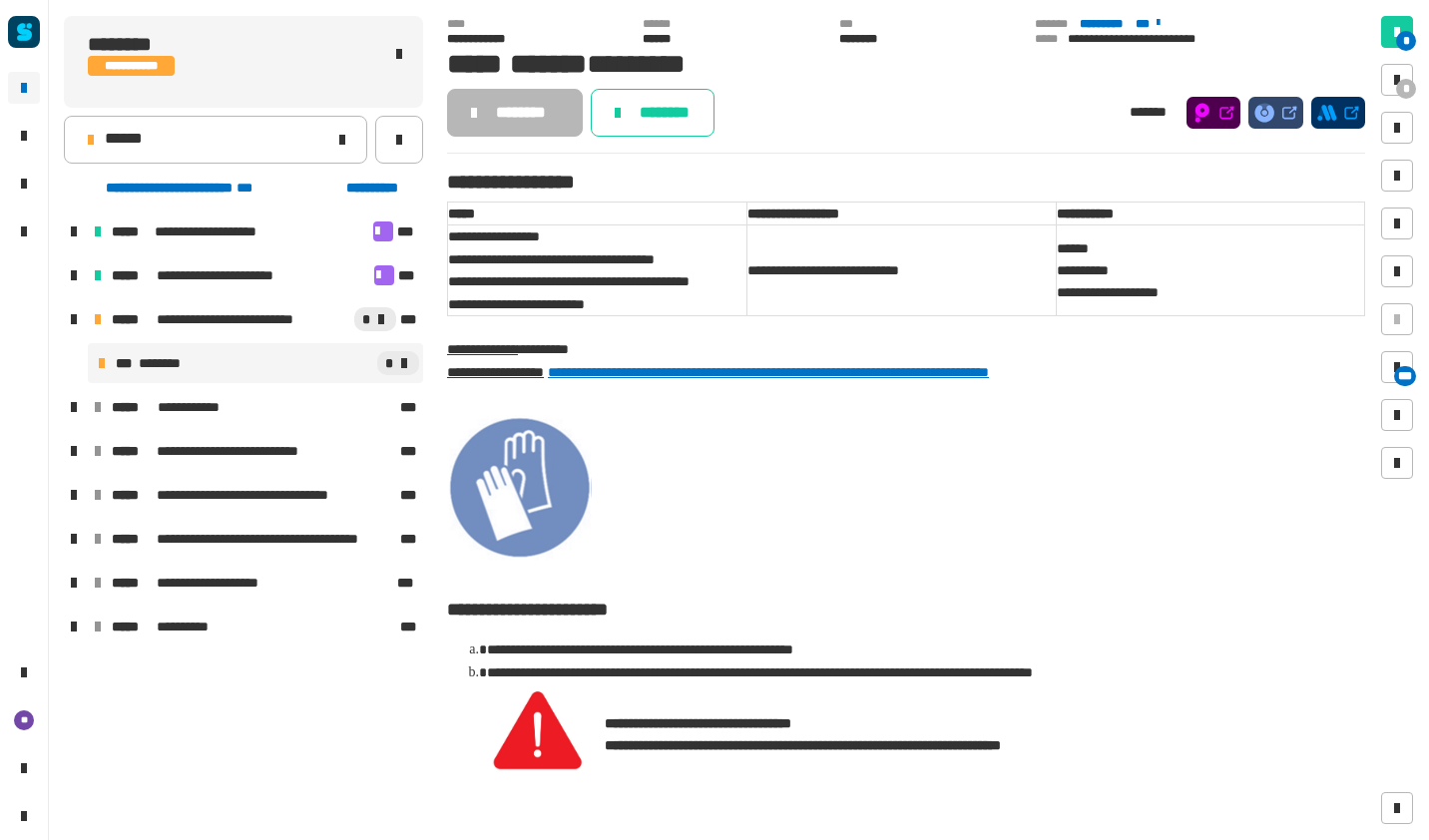 click on "********" 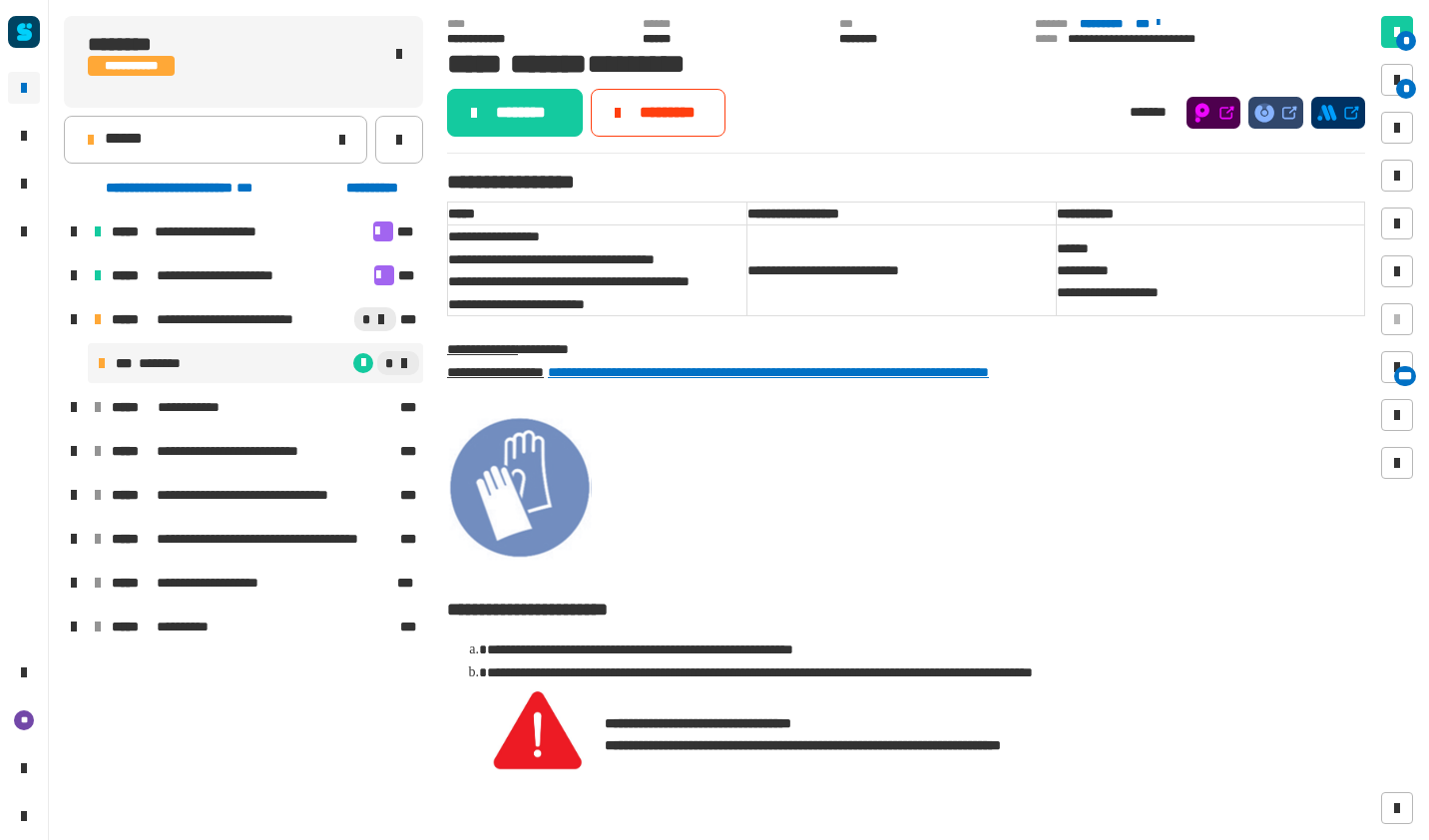 click on "******" 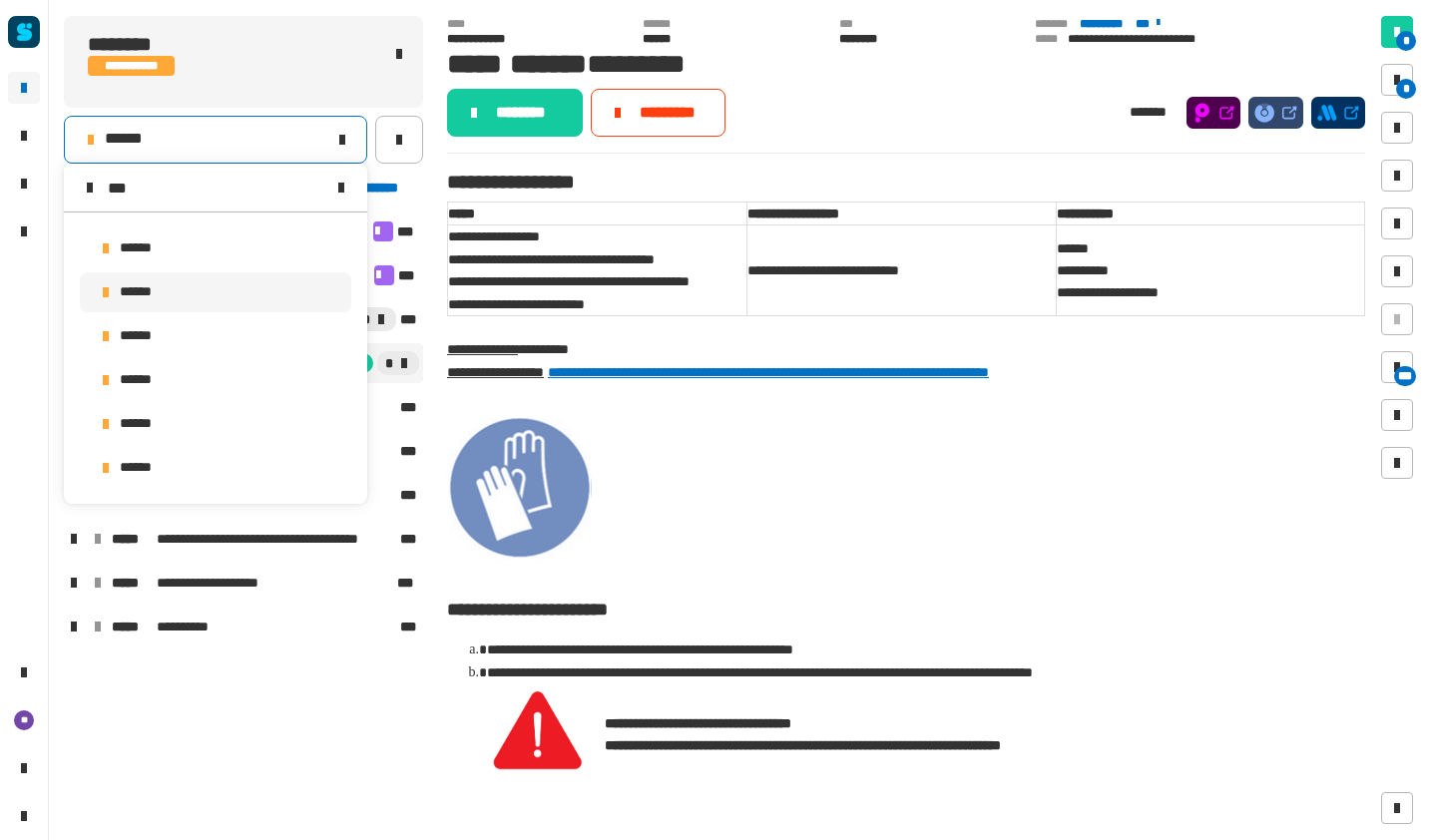 scroll, scrollTop: 0, scrollLeft: 0, axis: both 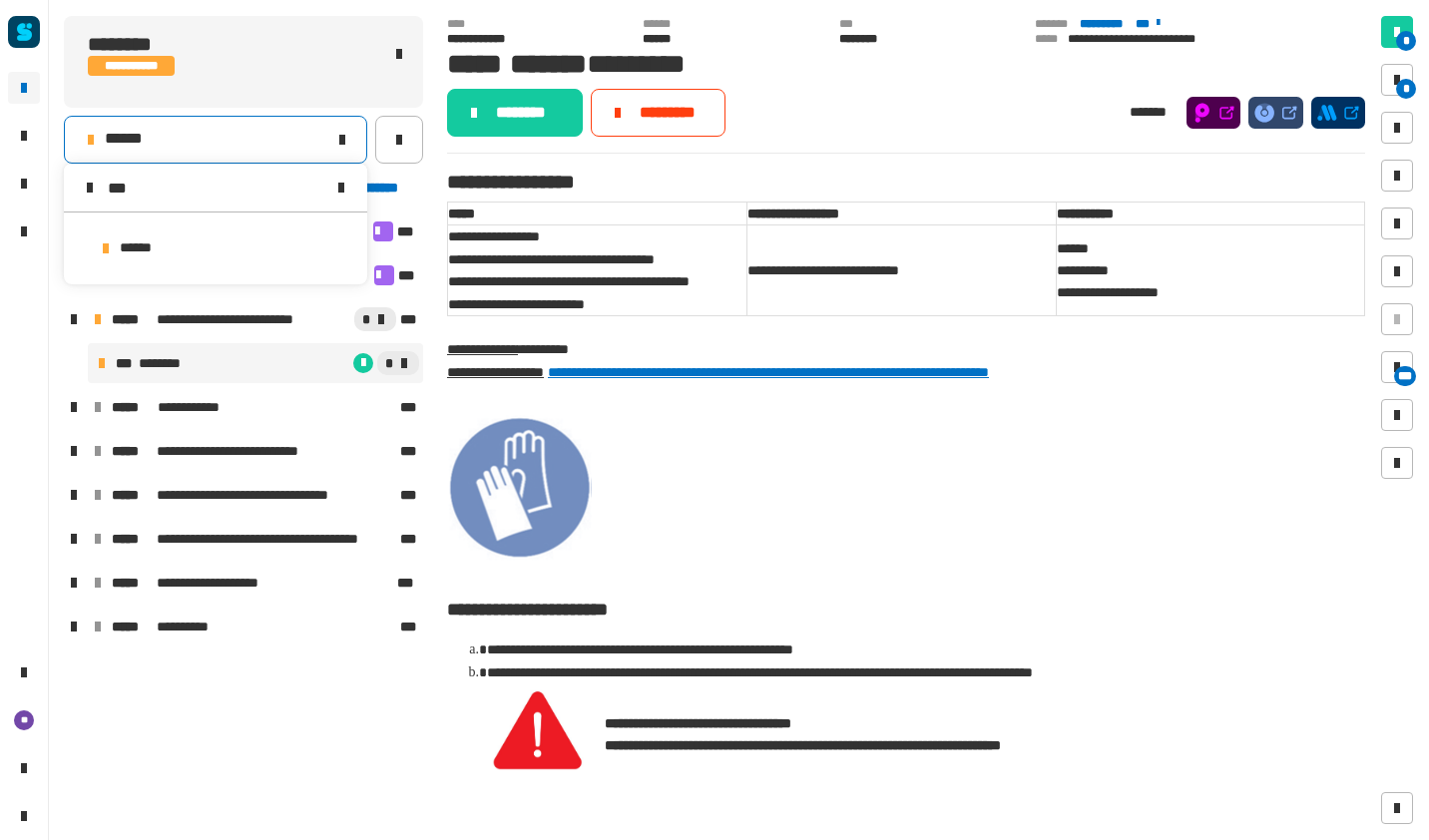 type on "***" 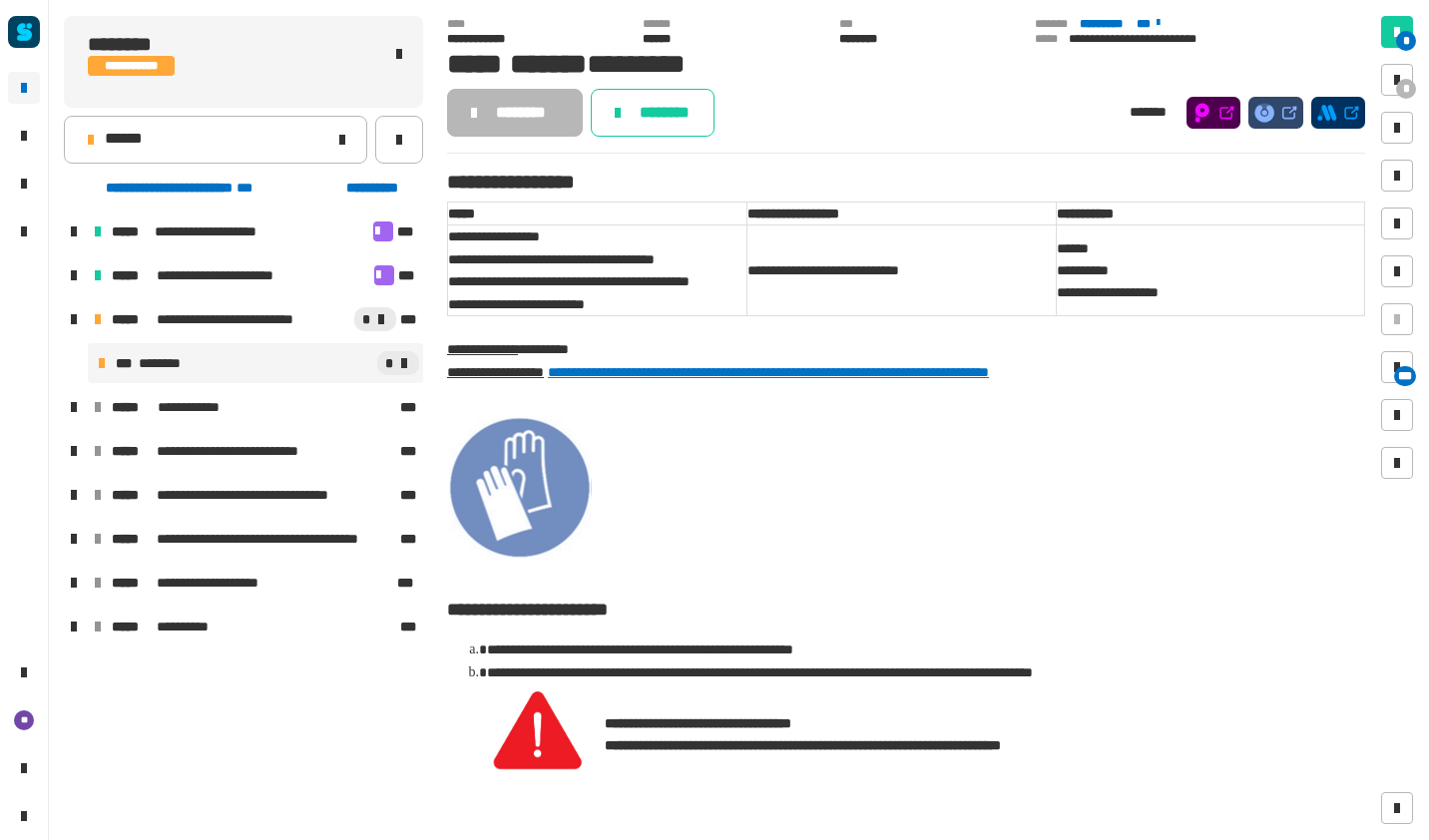click 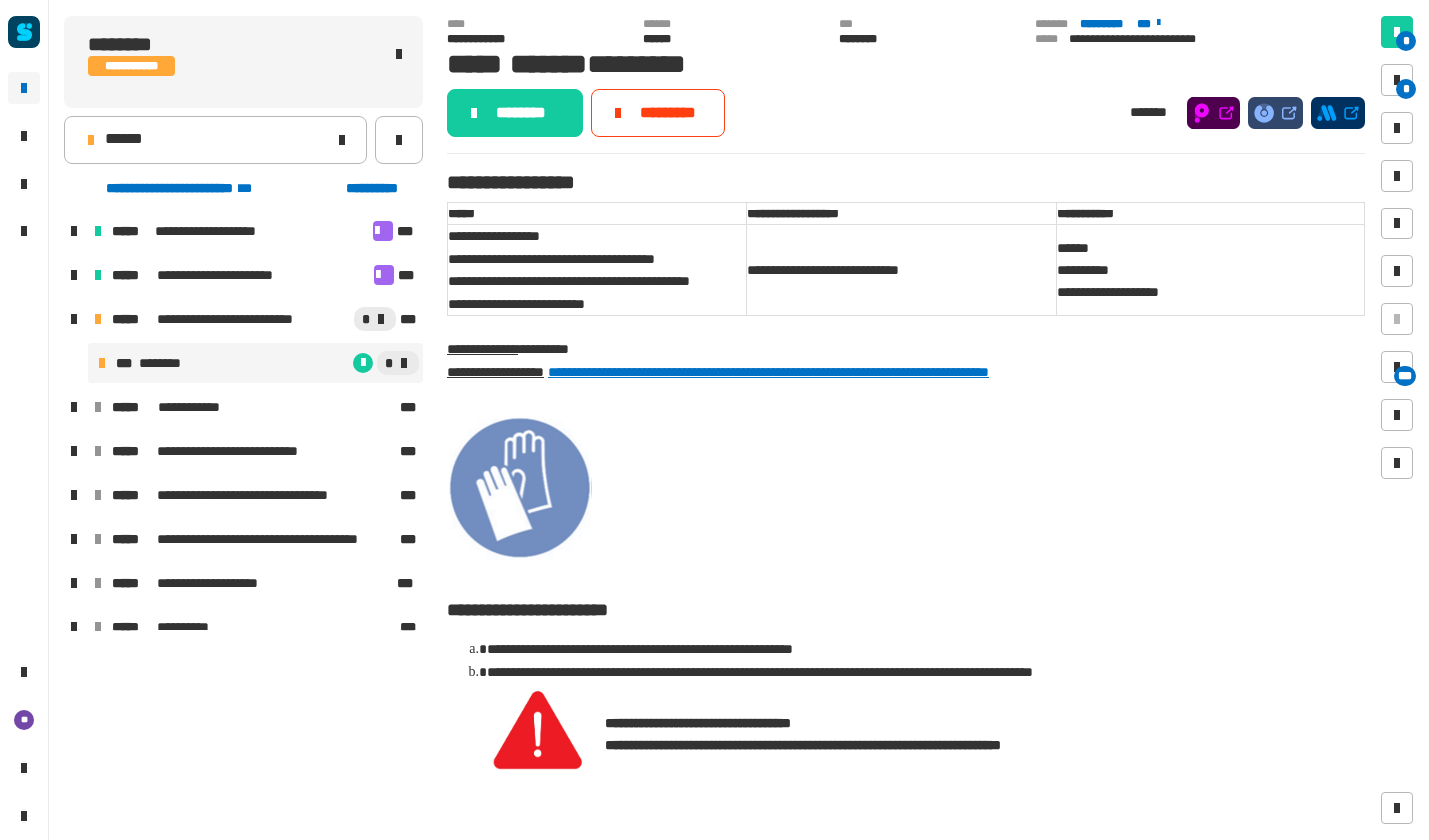 click on "******" 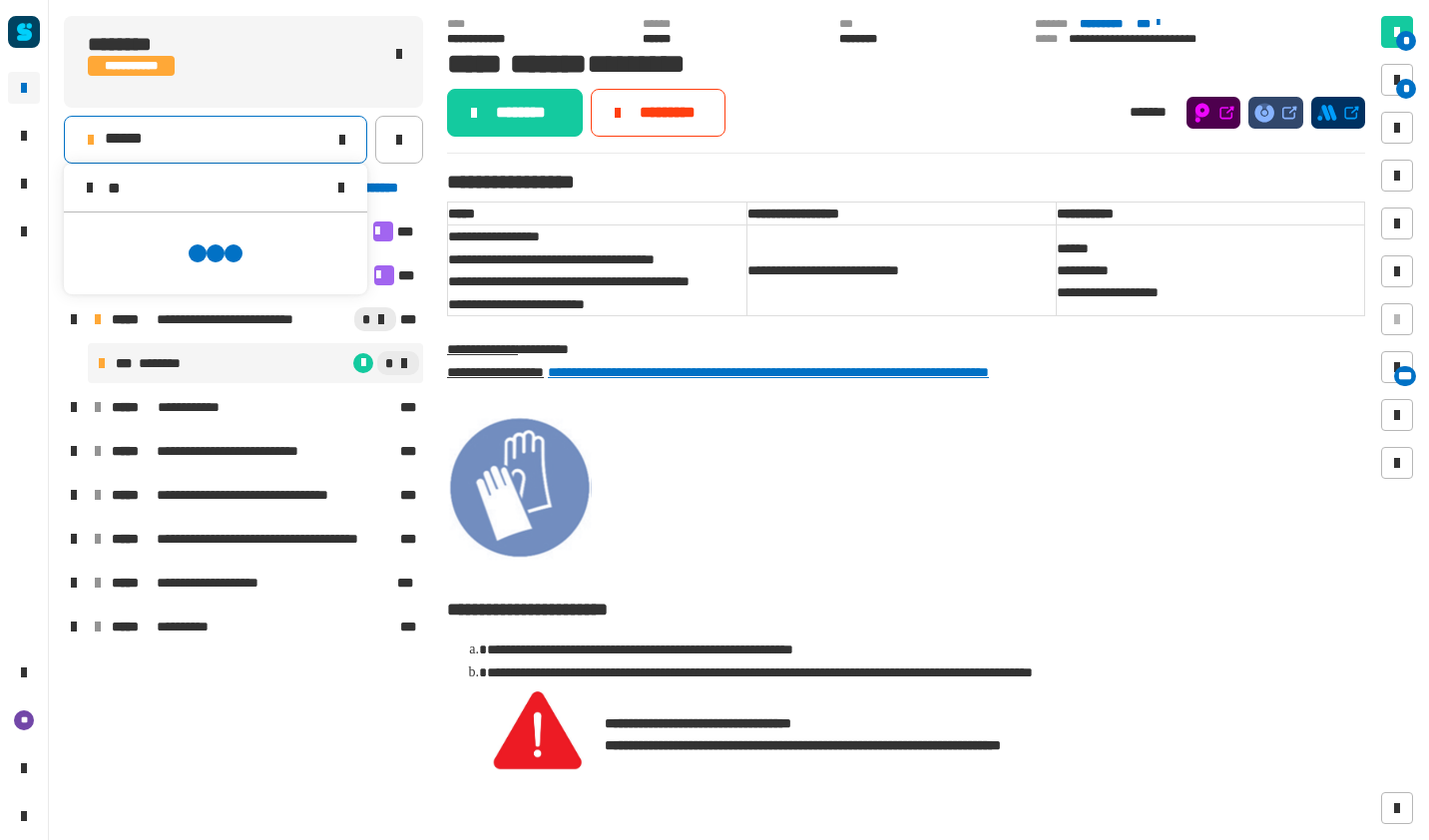scroll, scrollTop: 0, scrollLeft: 0, axis: both 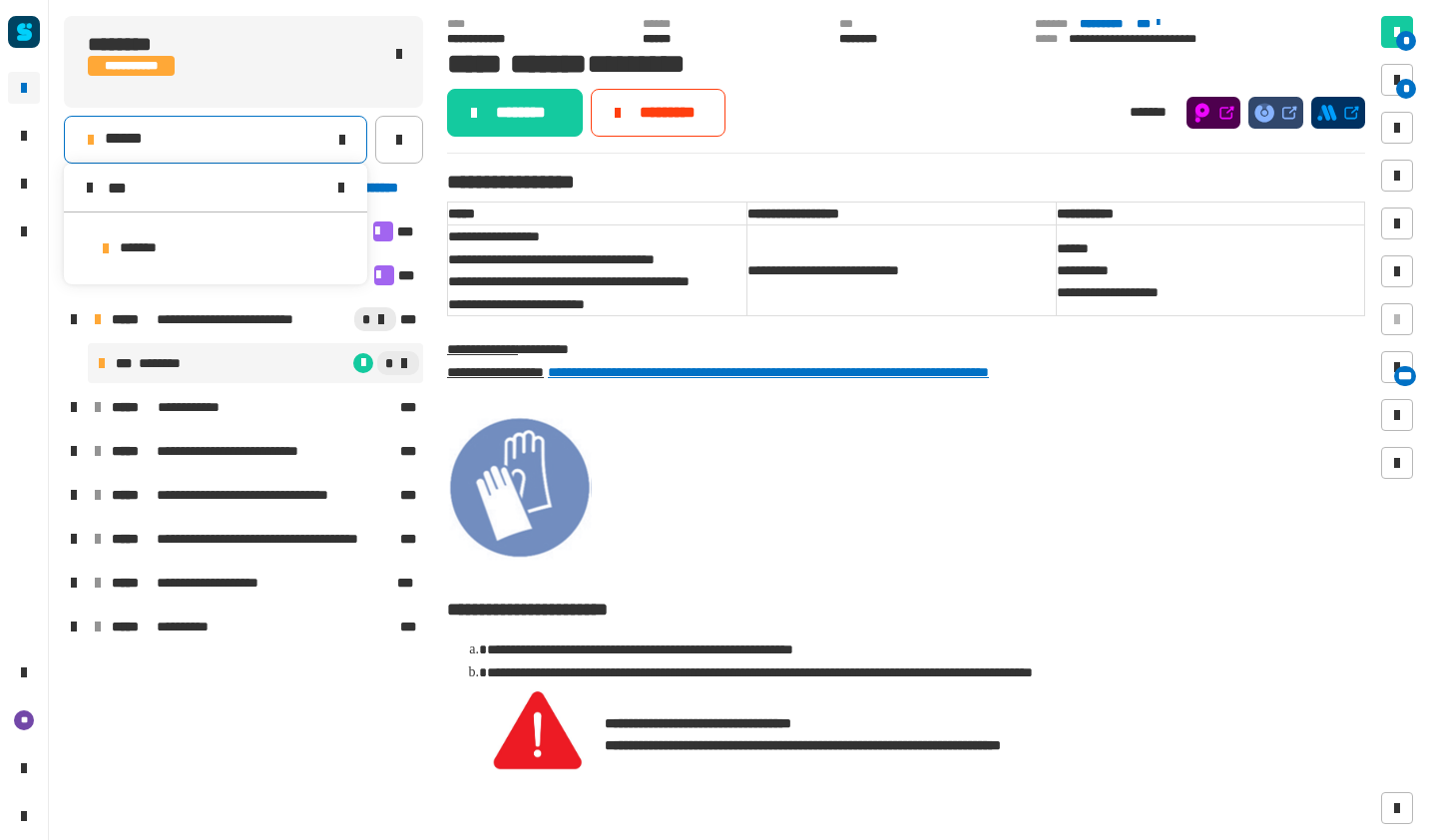 type on "***" 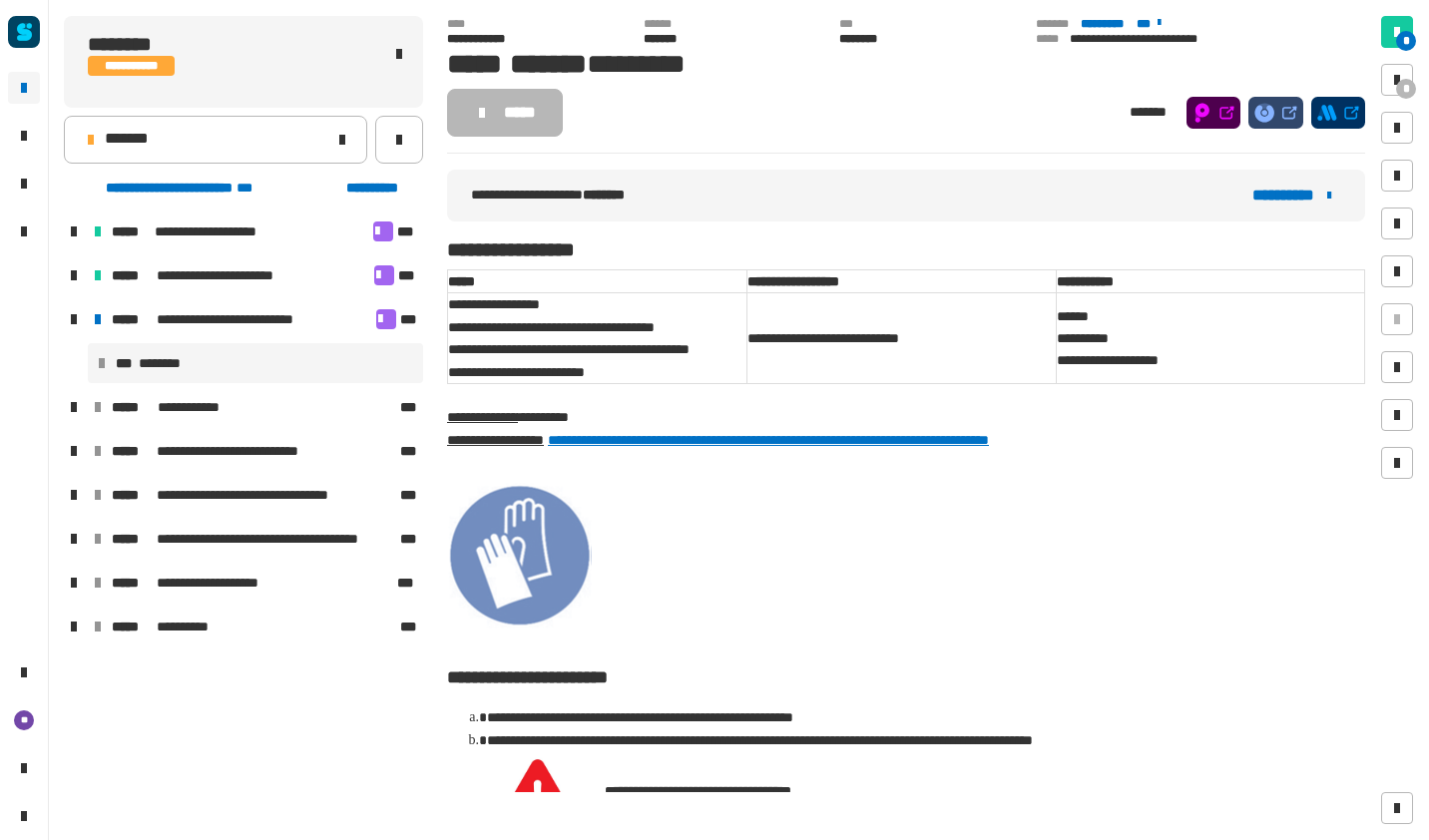 click on "*** ********" at bounding box center (255, 363) 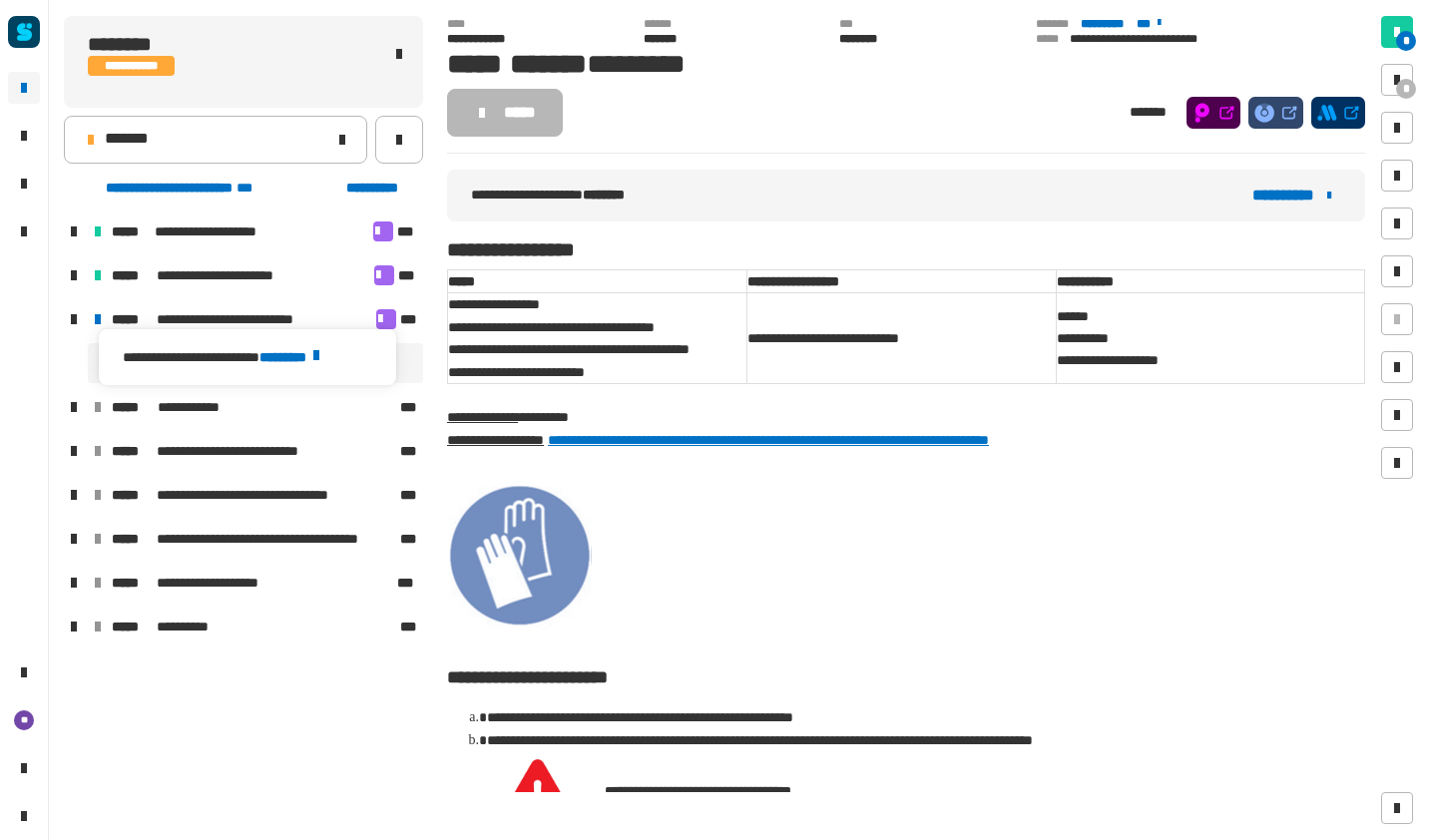 click on "********" at bounding box center (292, 357) 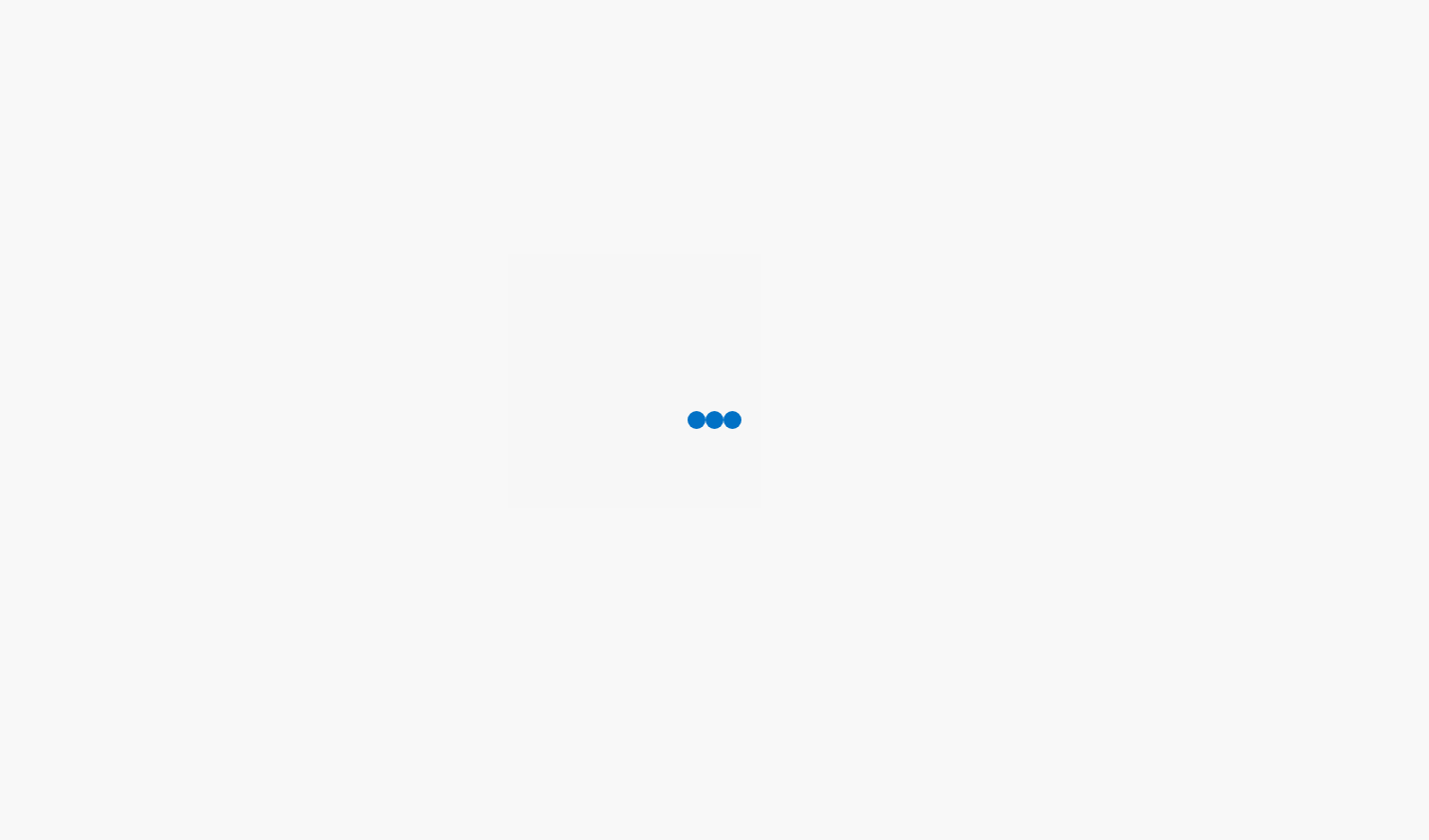 scroll, scrollTop: 0, scrollLeft: 0, axis: both 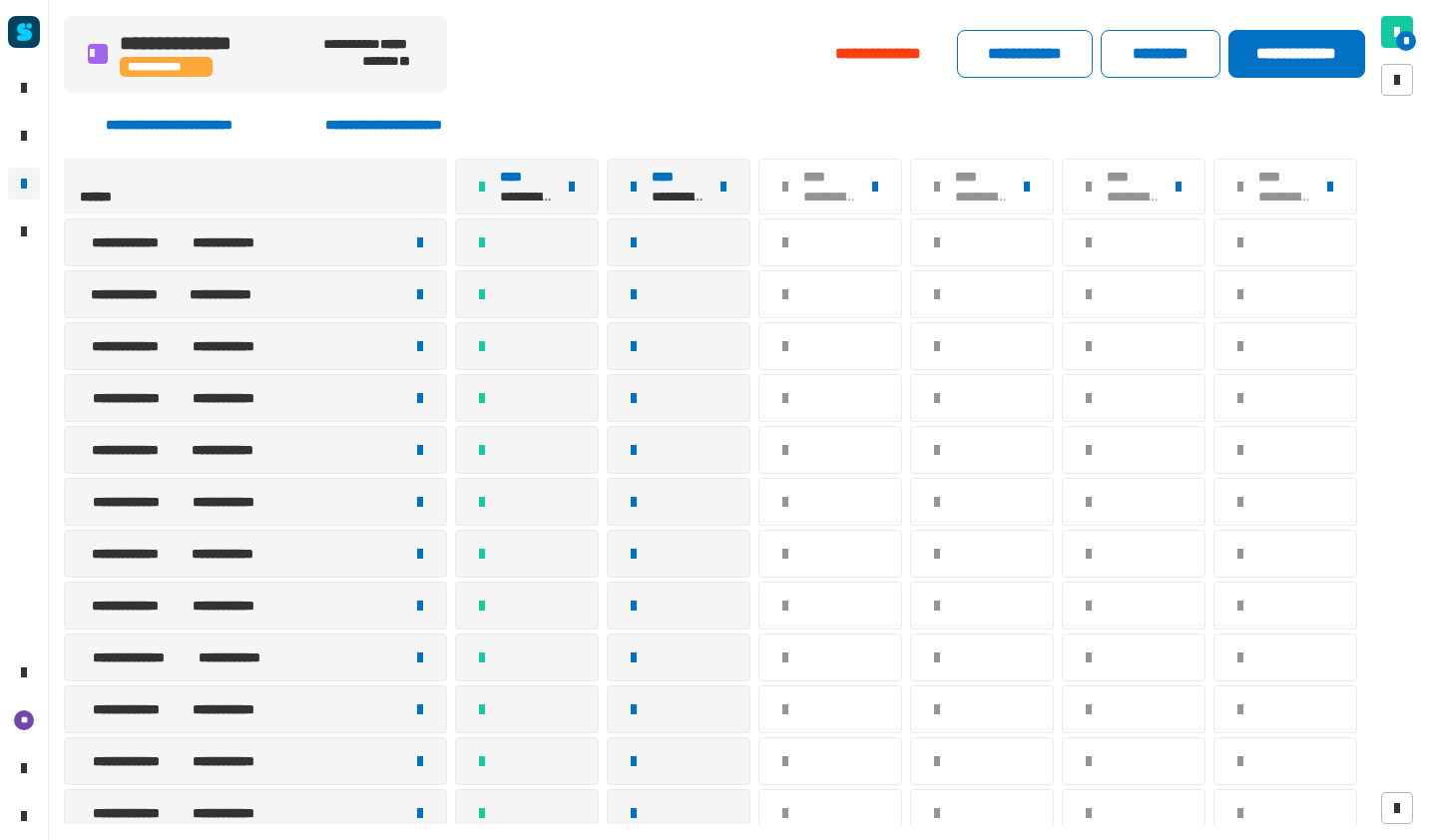 click on "**********" 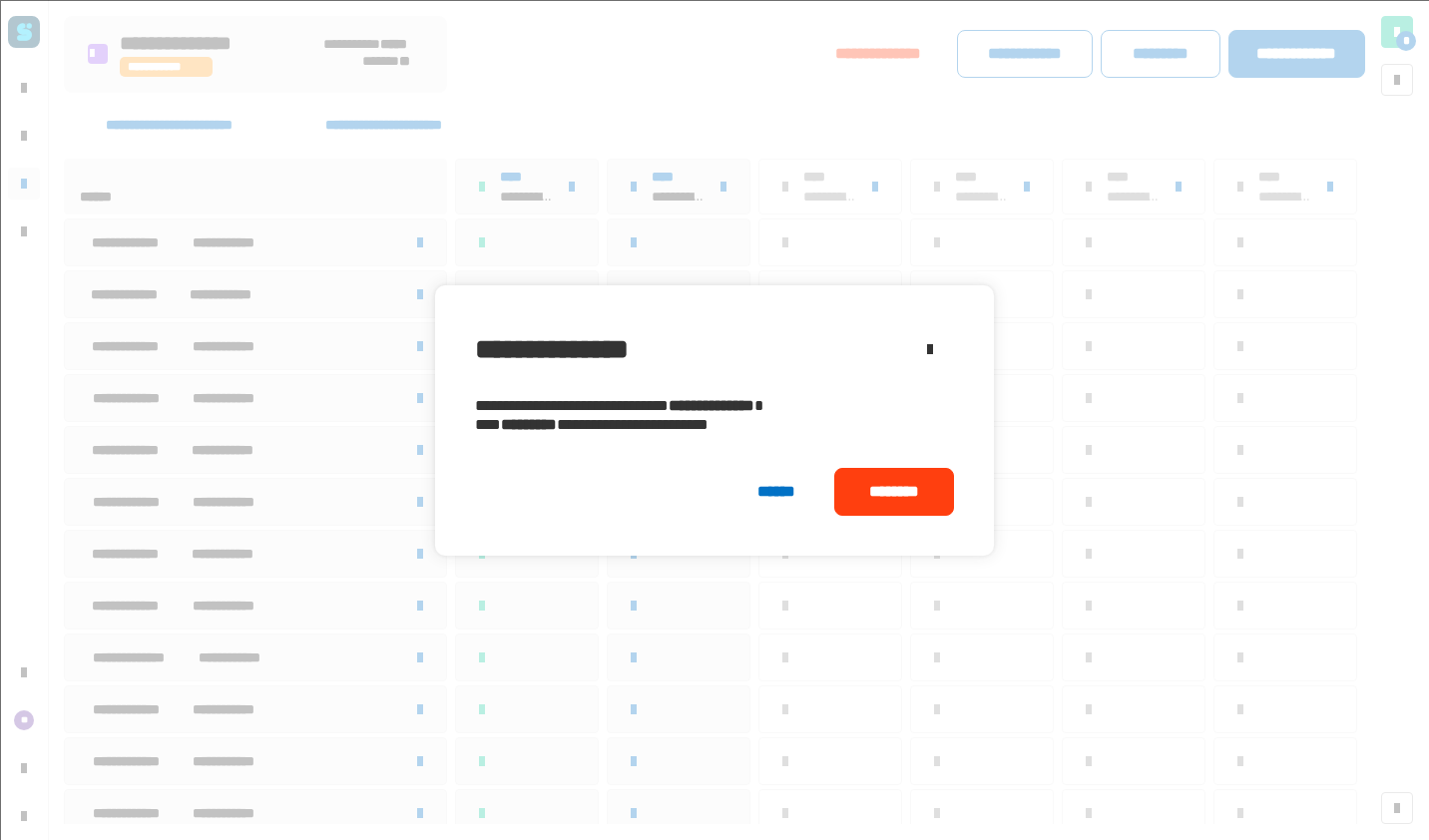 click on "********" 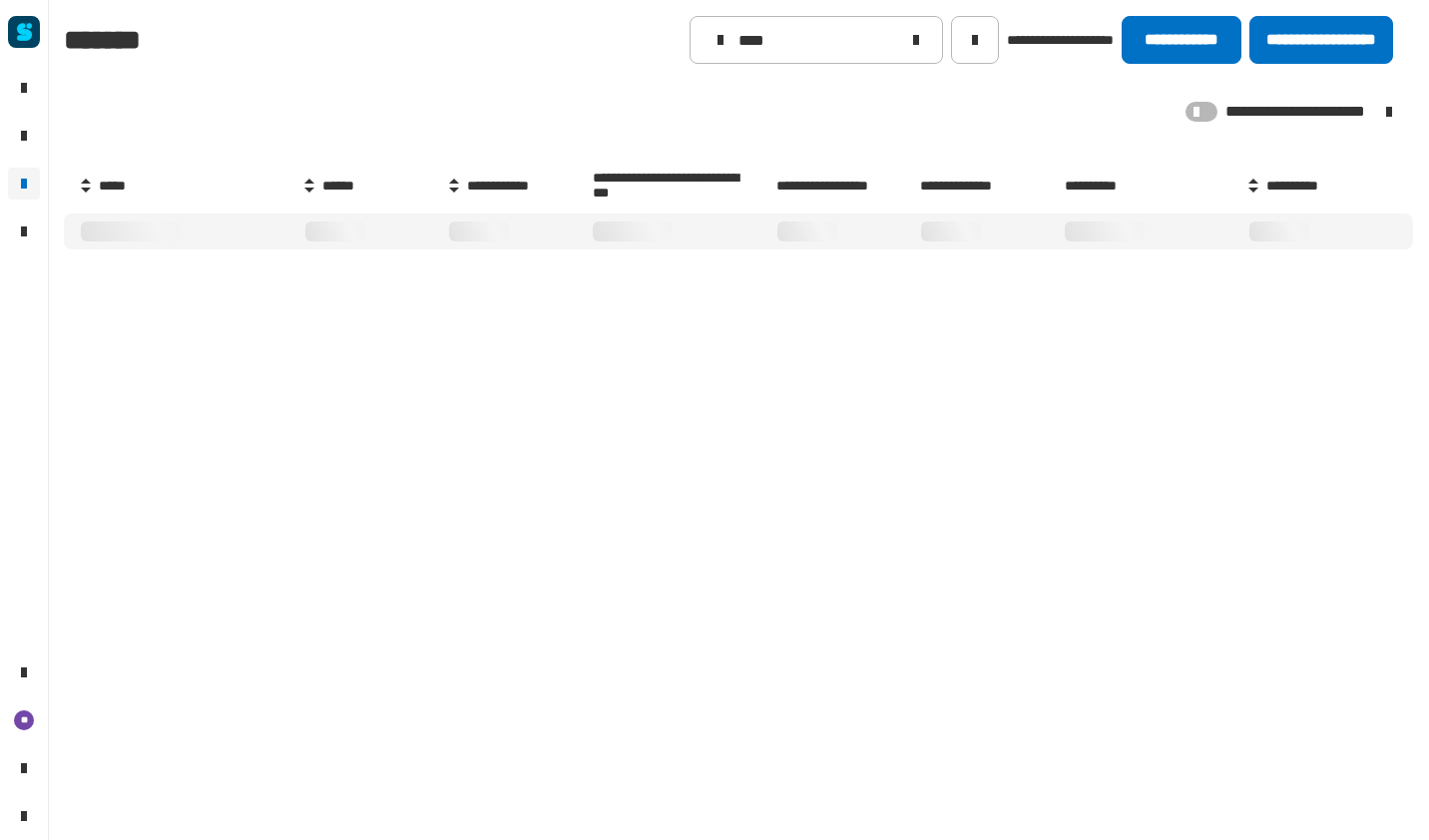 type on "****" 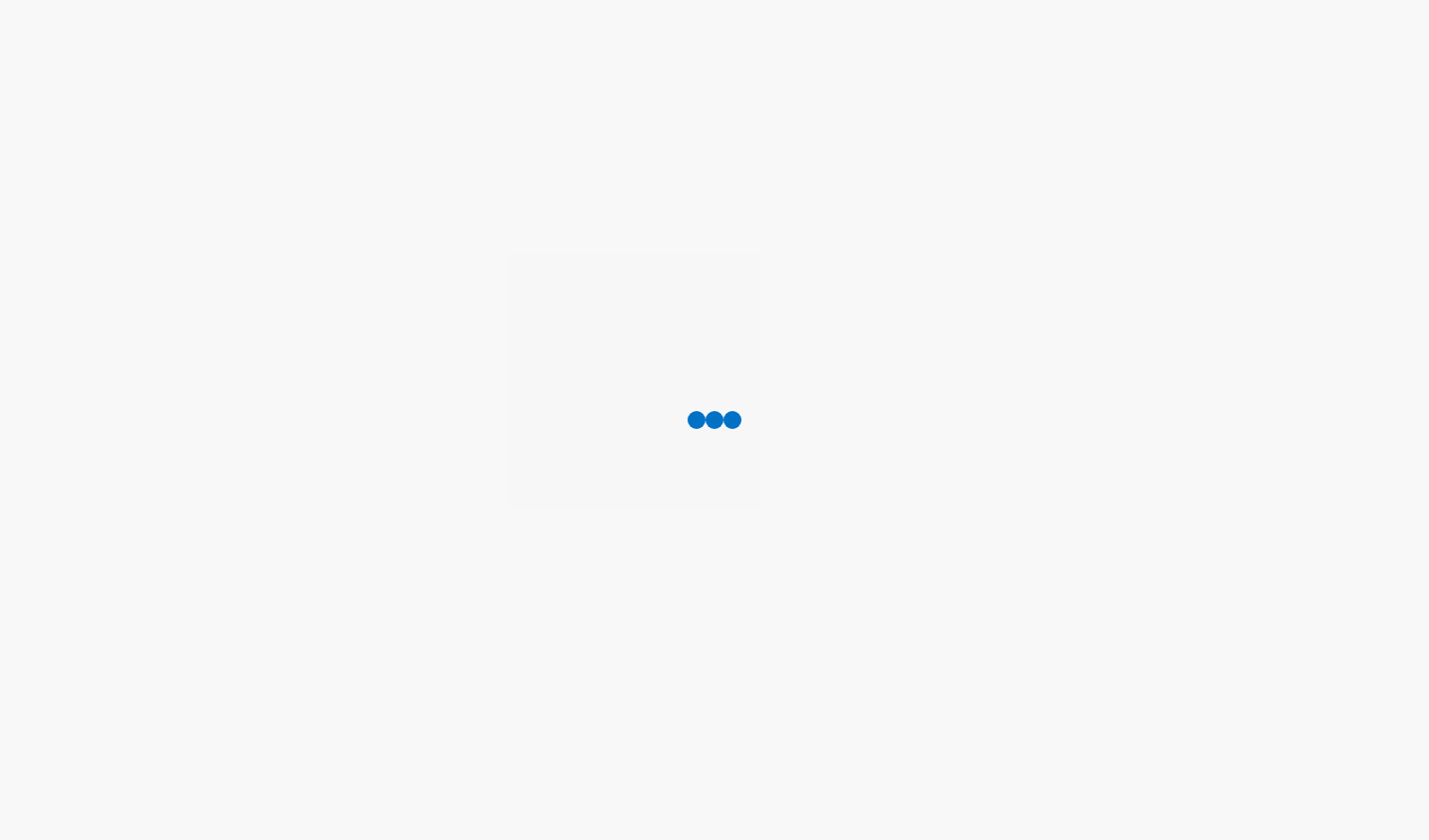 scroll, scrollTop: 0, scrollLeft: 0, axis: both 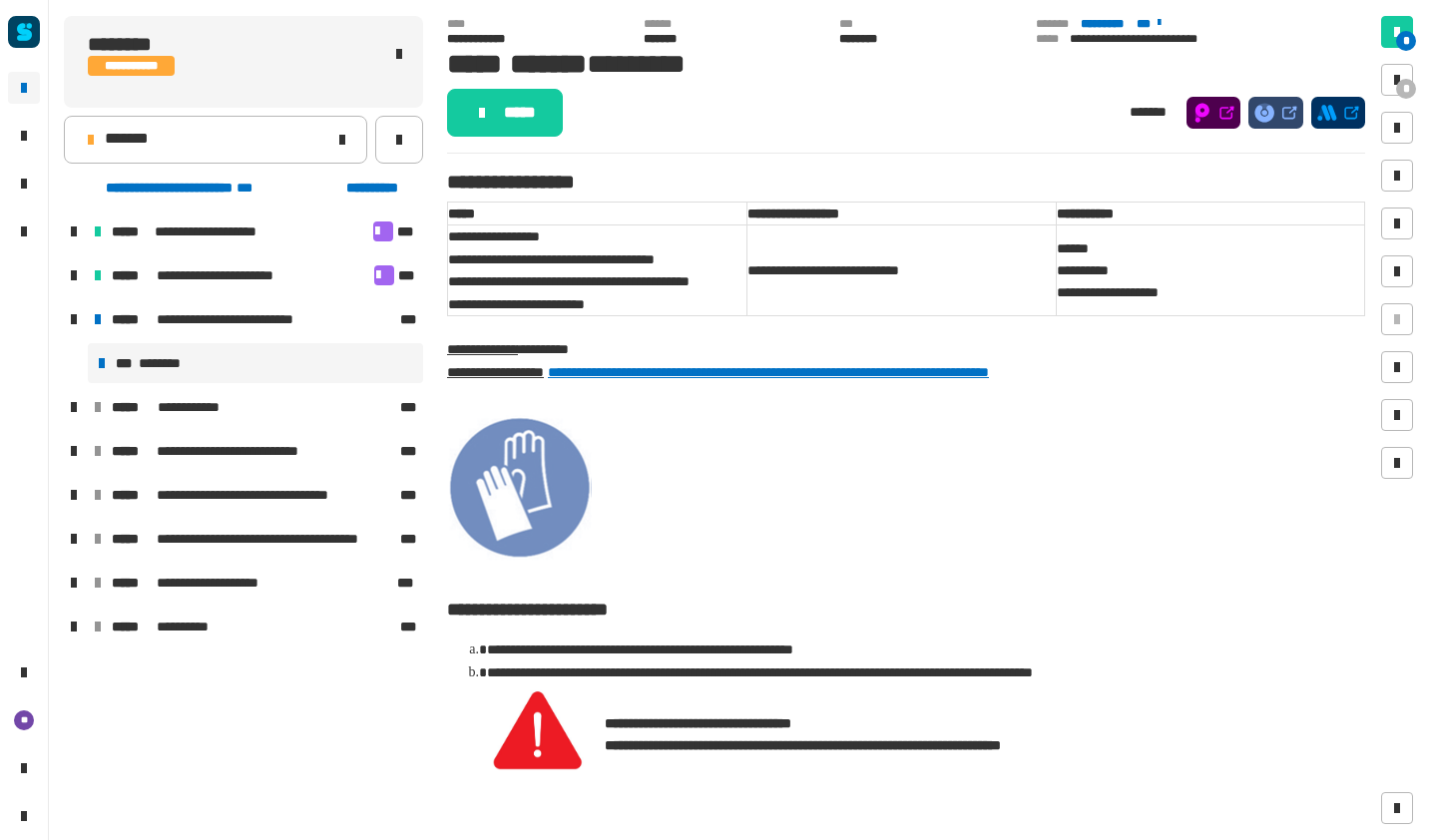 drag, startPoint x: 491, startPoint y: 167, endPoint x: 494, endPoint y: 154, distance: 13.341664 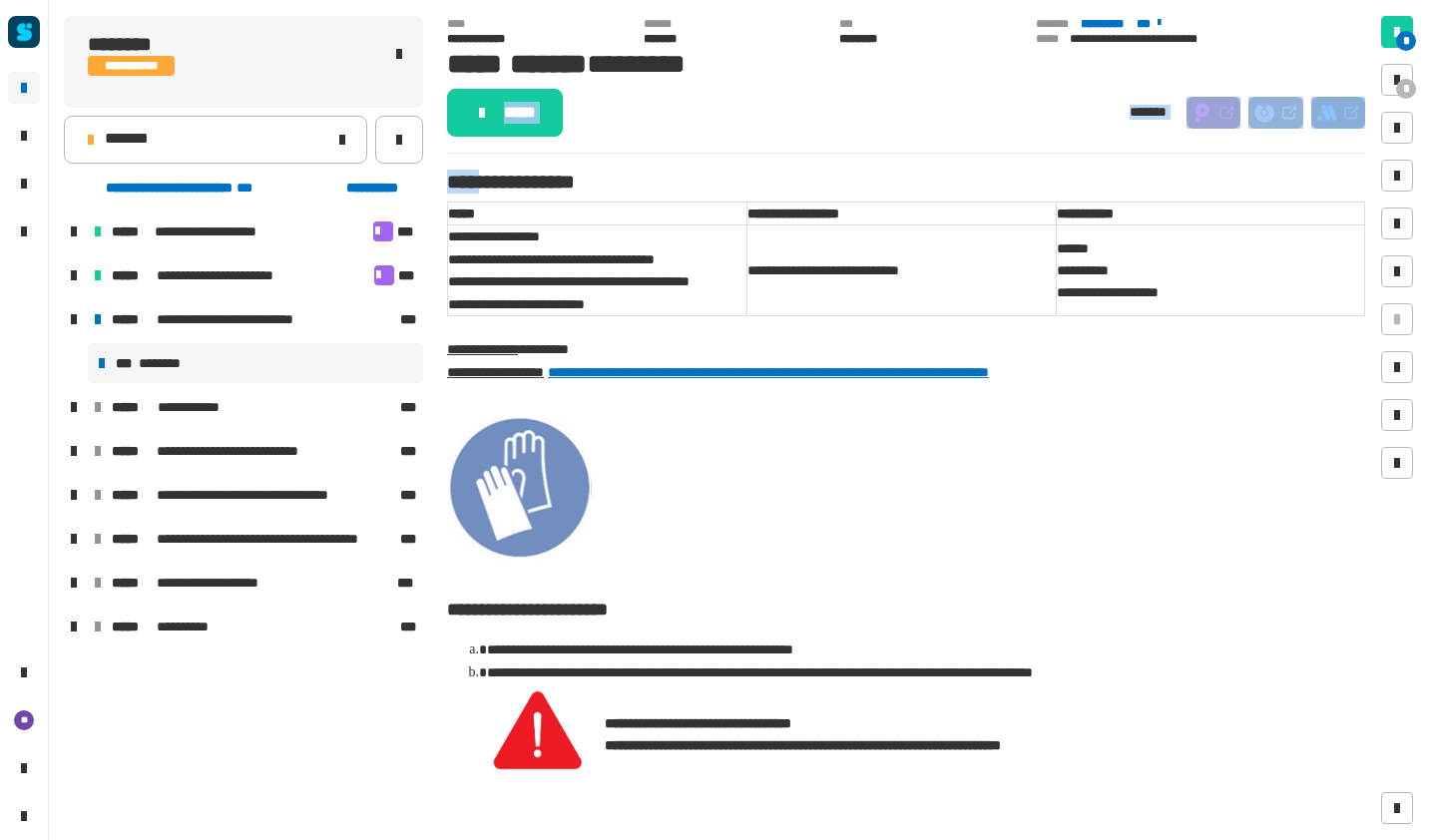drag, startPoint x: 494, startPoint y: 154, endPoint x: 479, endPoint y: 116, distance: 40.853396 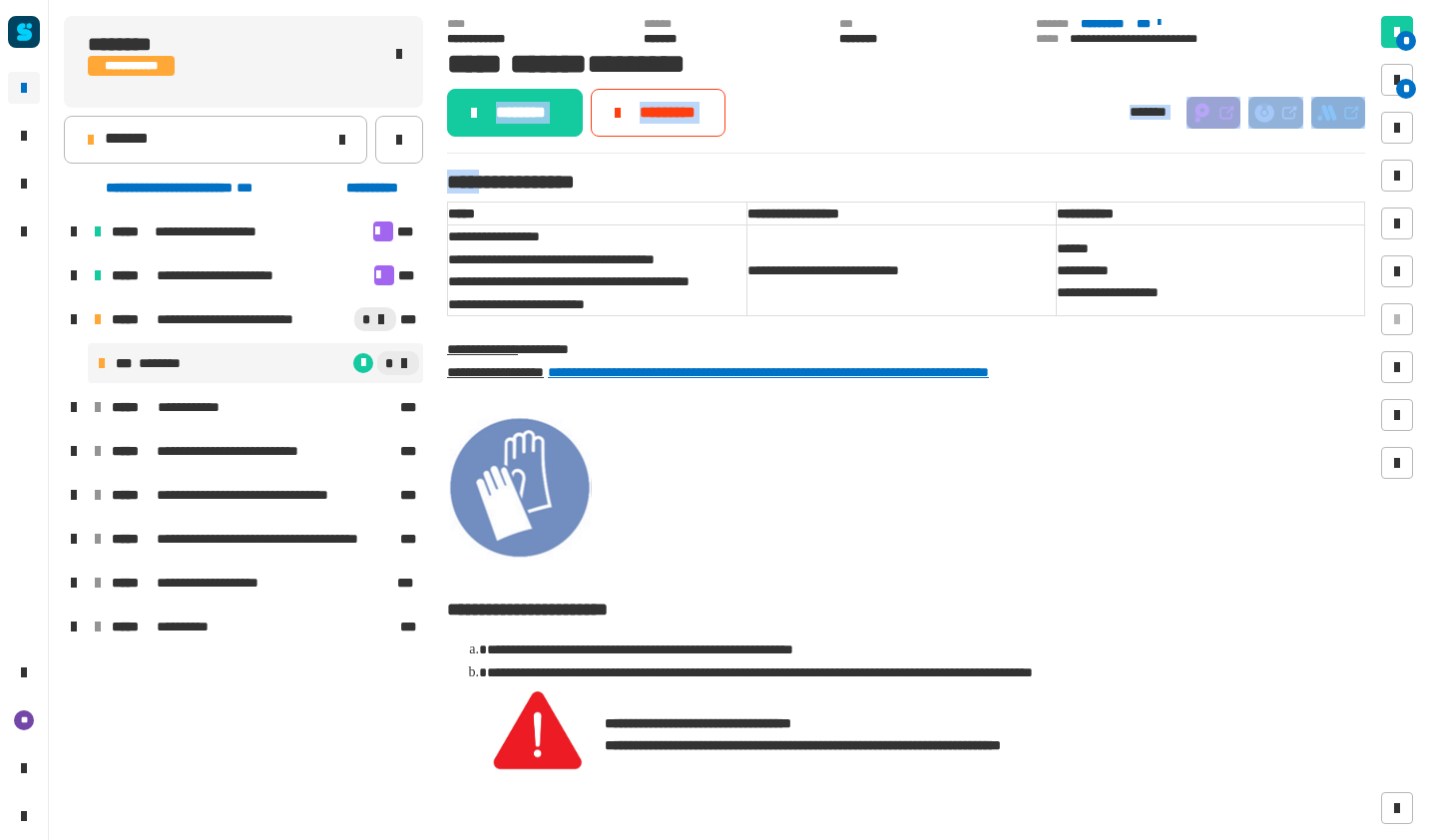 click 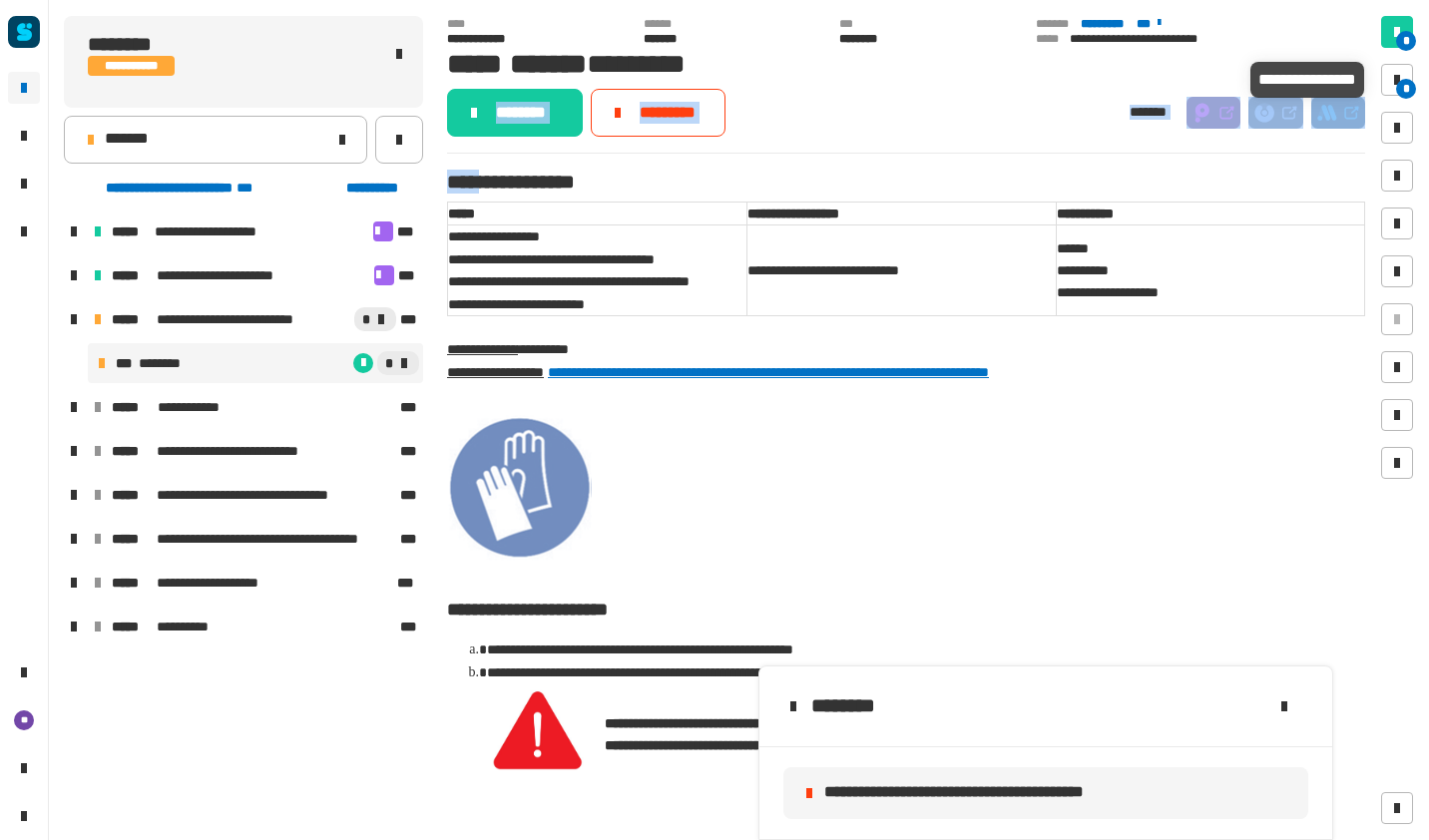 click at bounding box center (1397, 80) 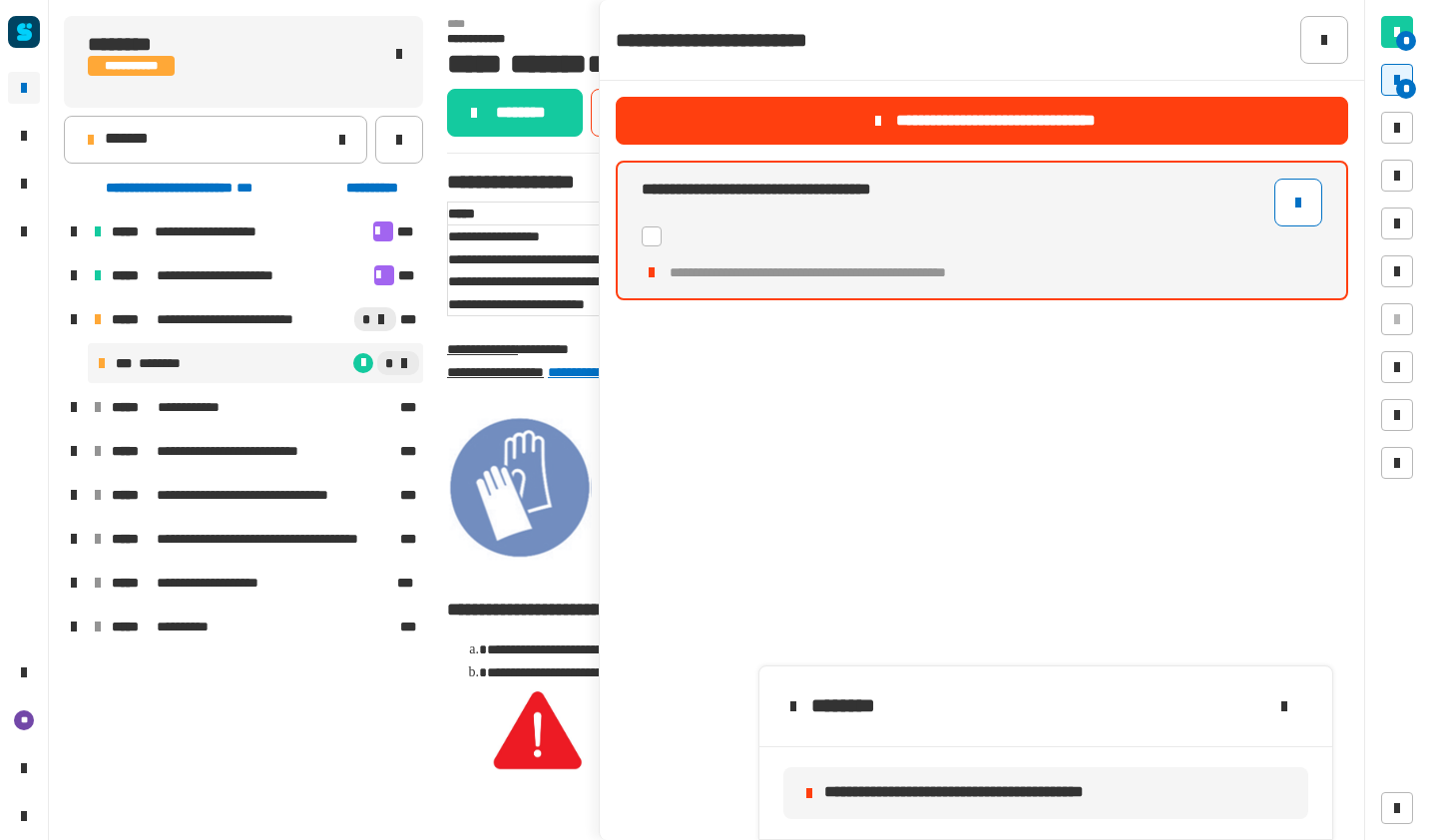 click 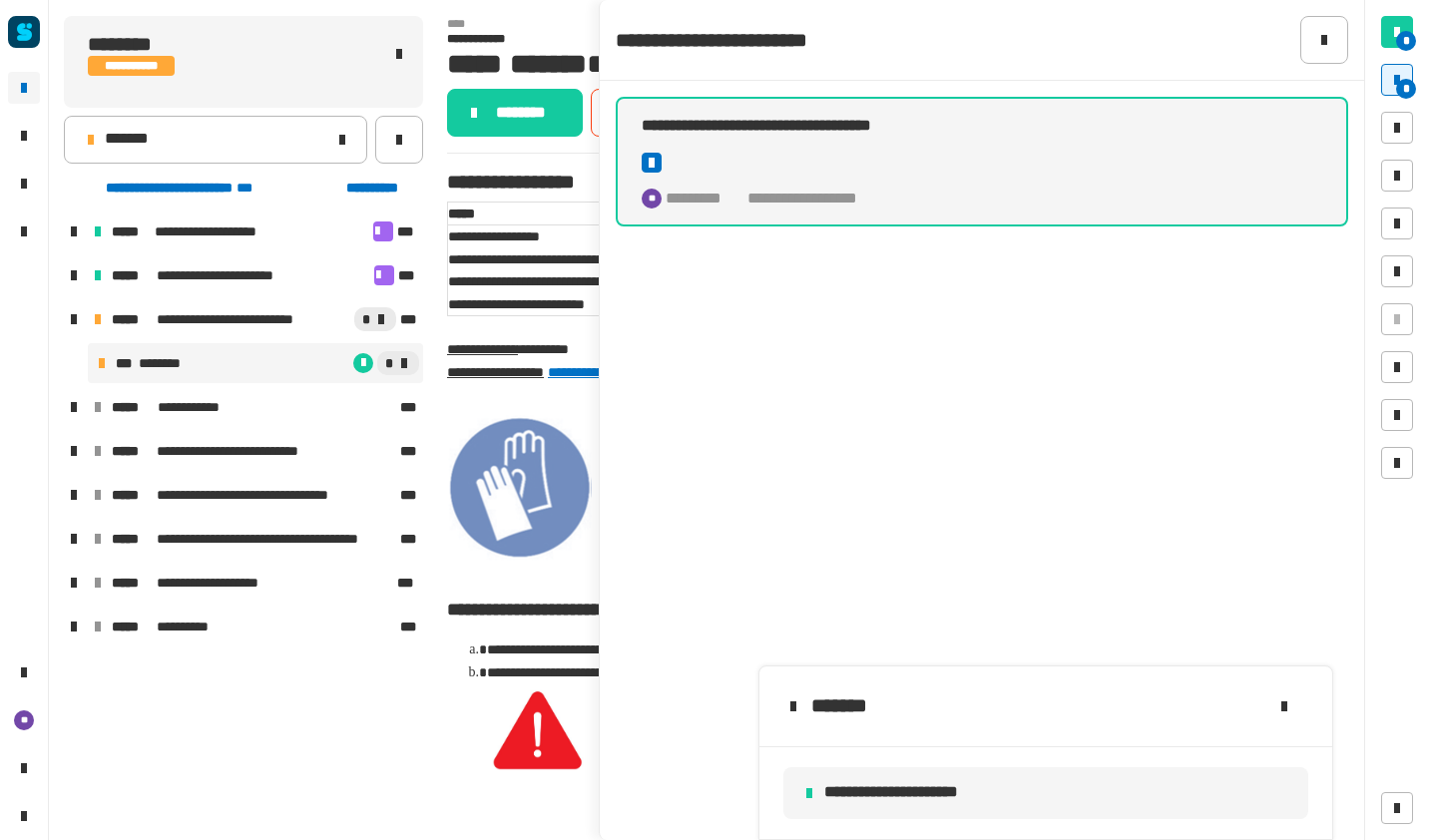 click on "********" 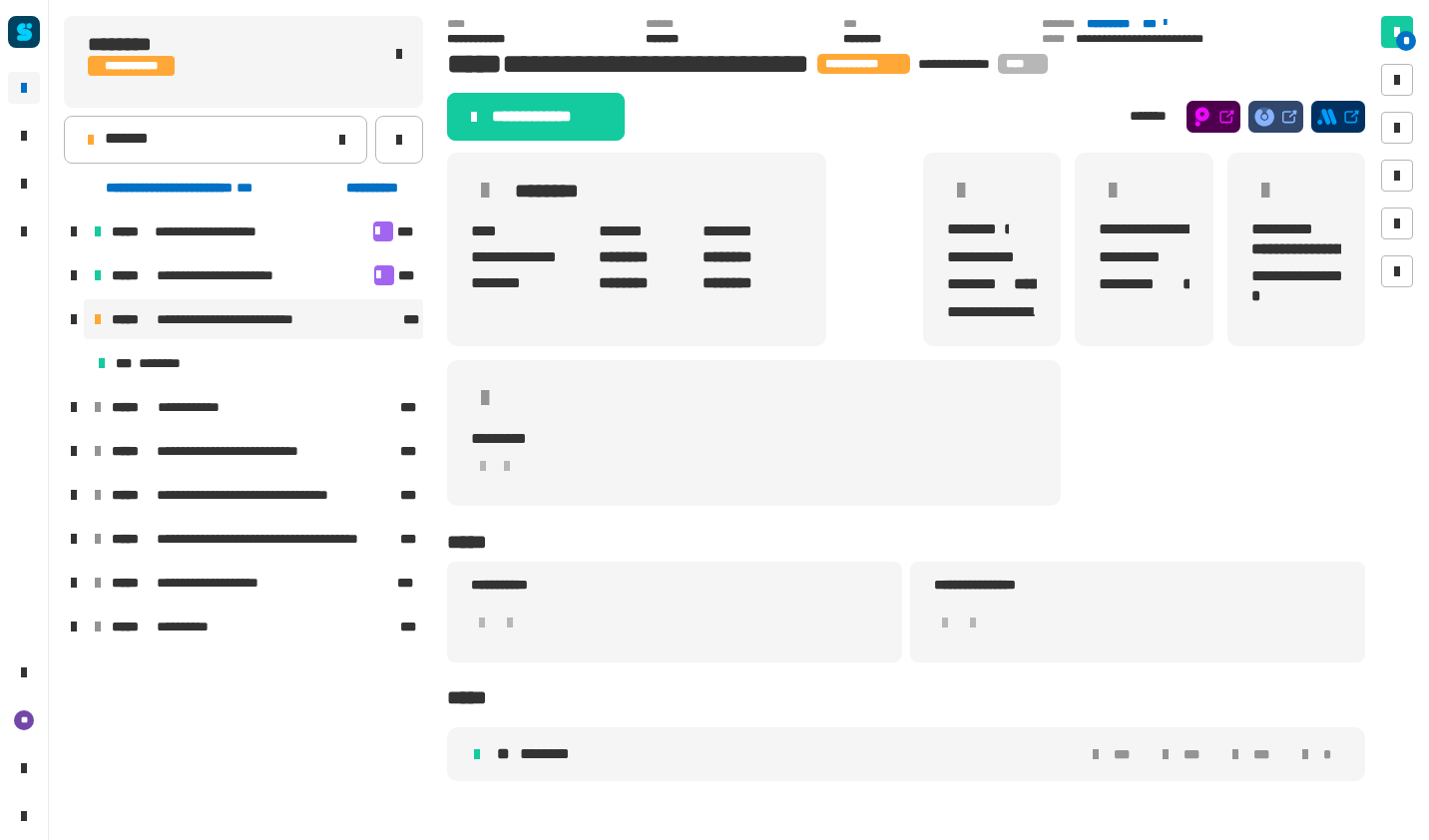 click on "**********" 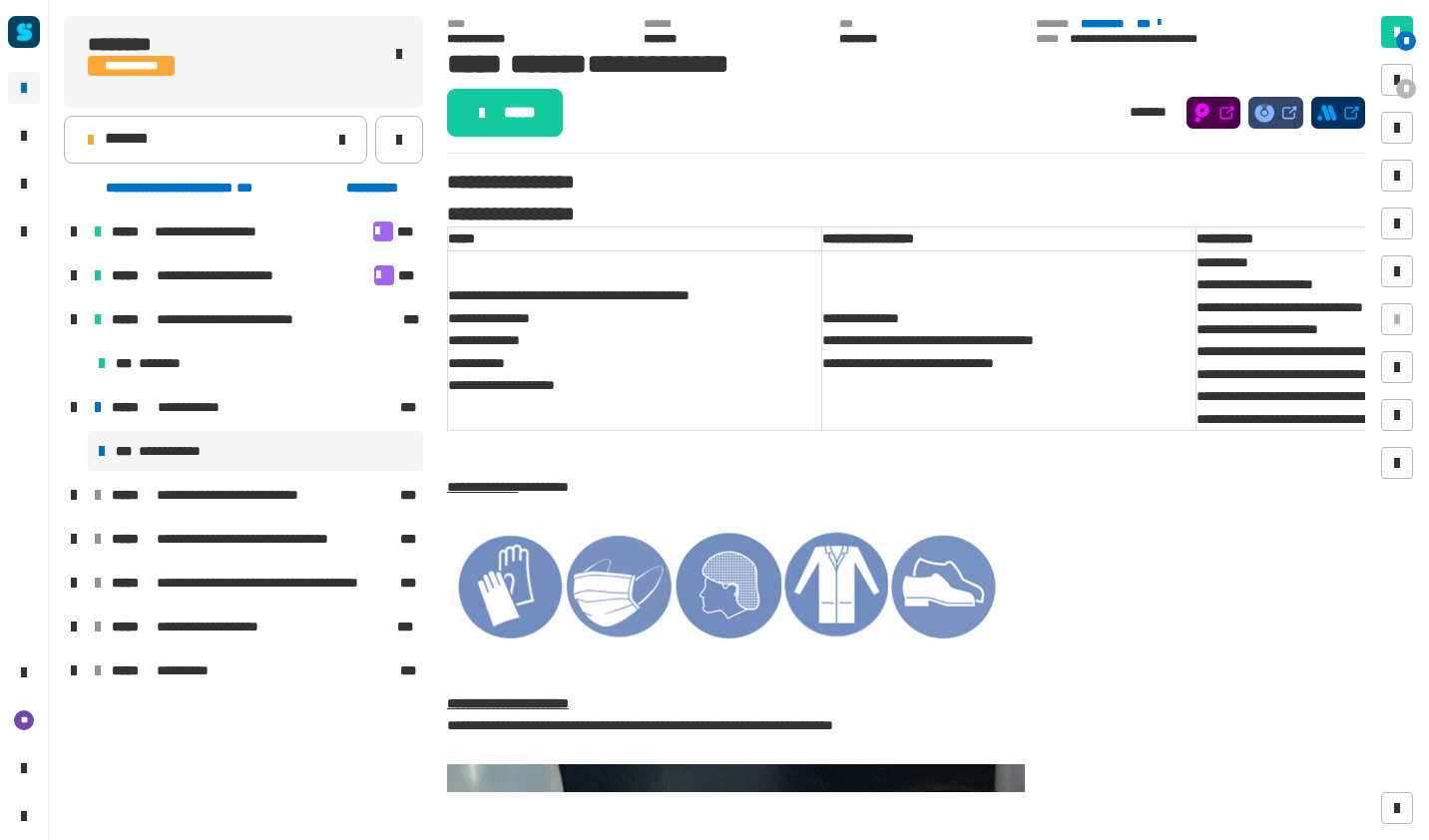 click on "*****" 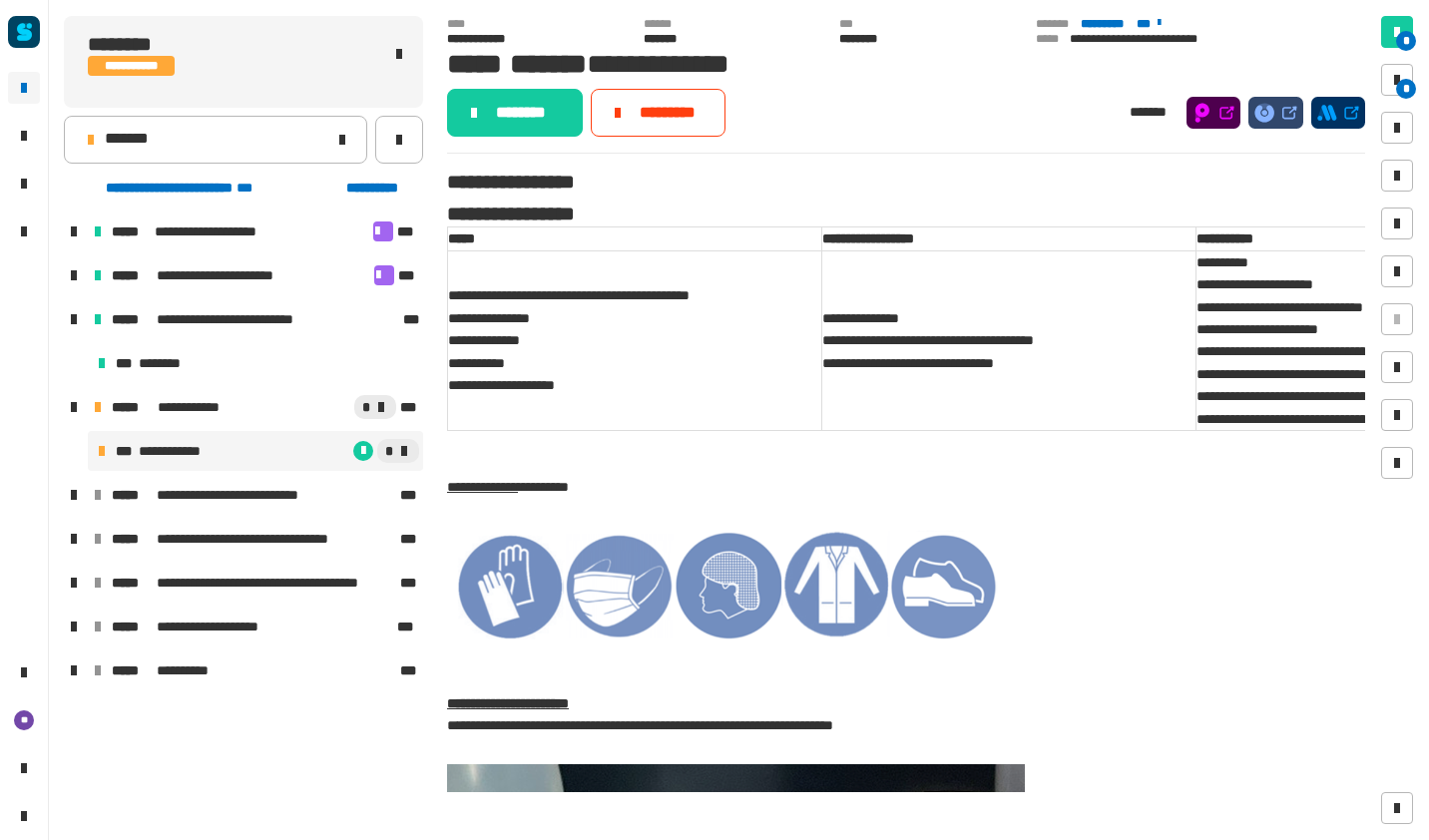 click on "*******" 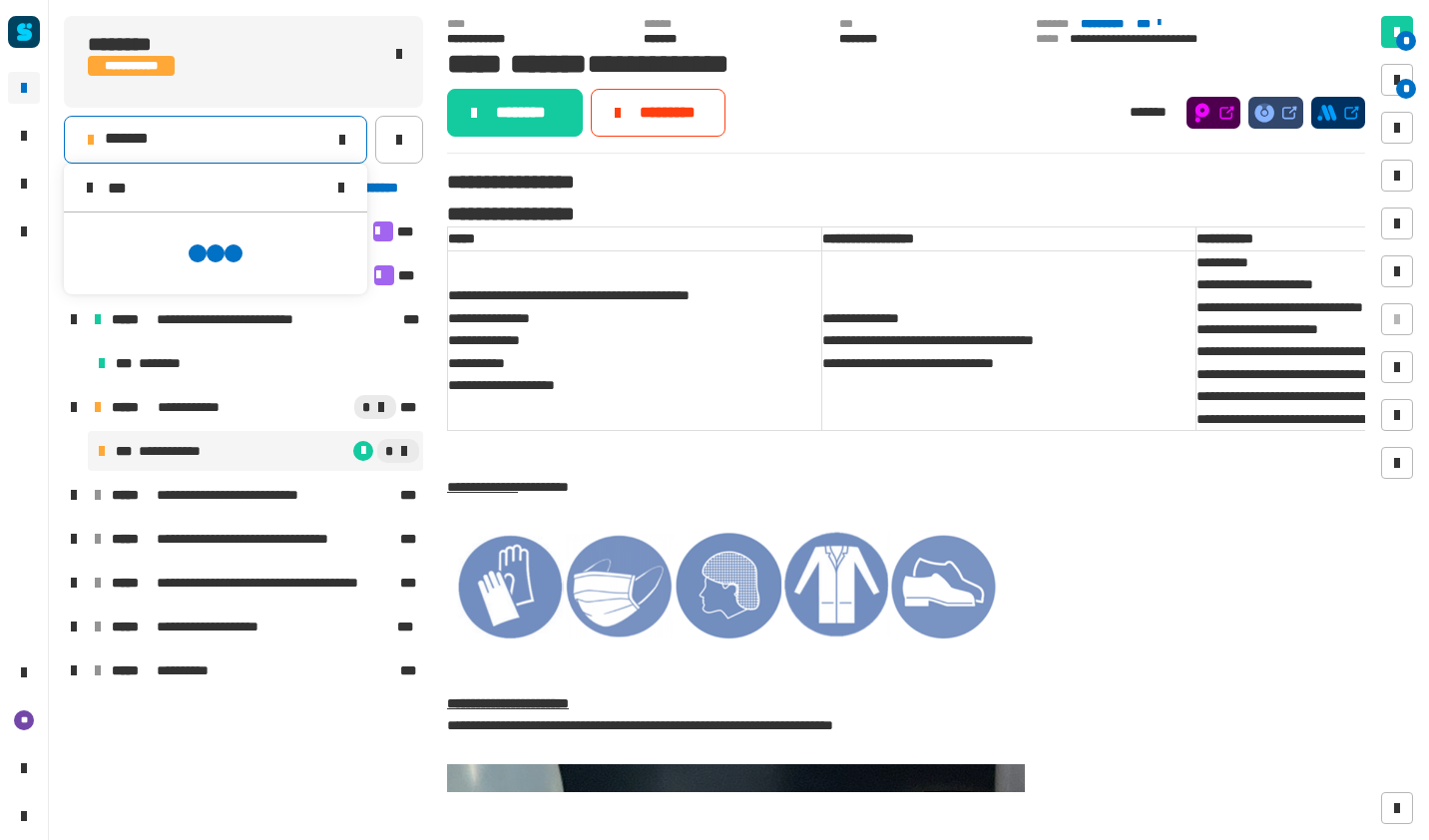 scroll, scrollTop: 0, scrollLeft: 0, axis: both 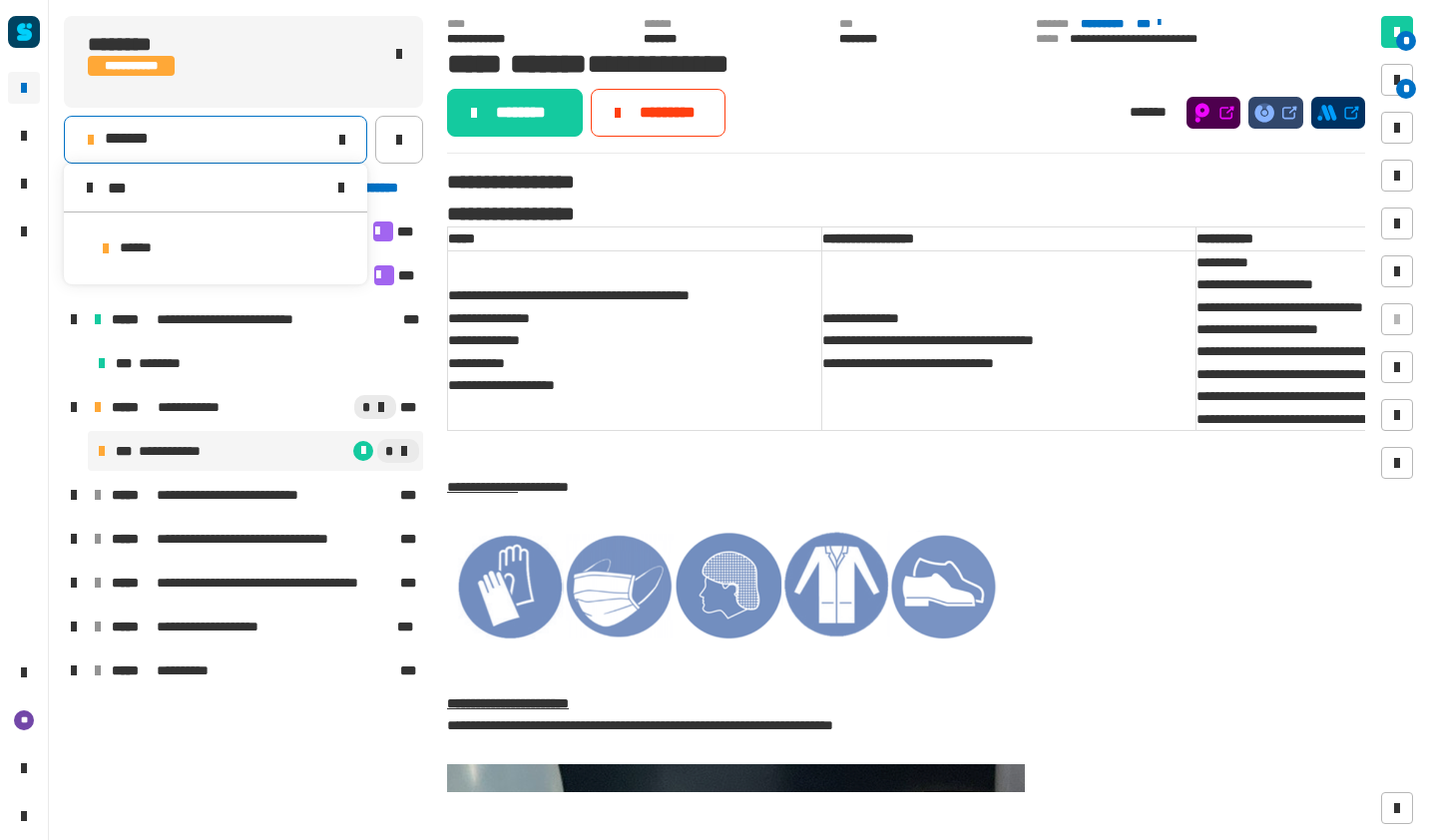type on "***" 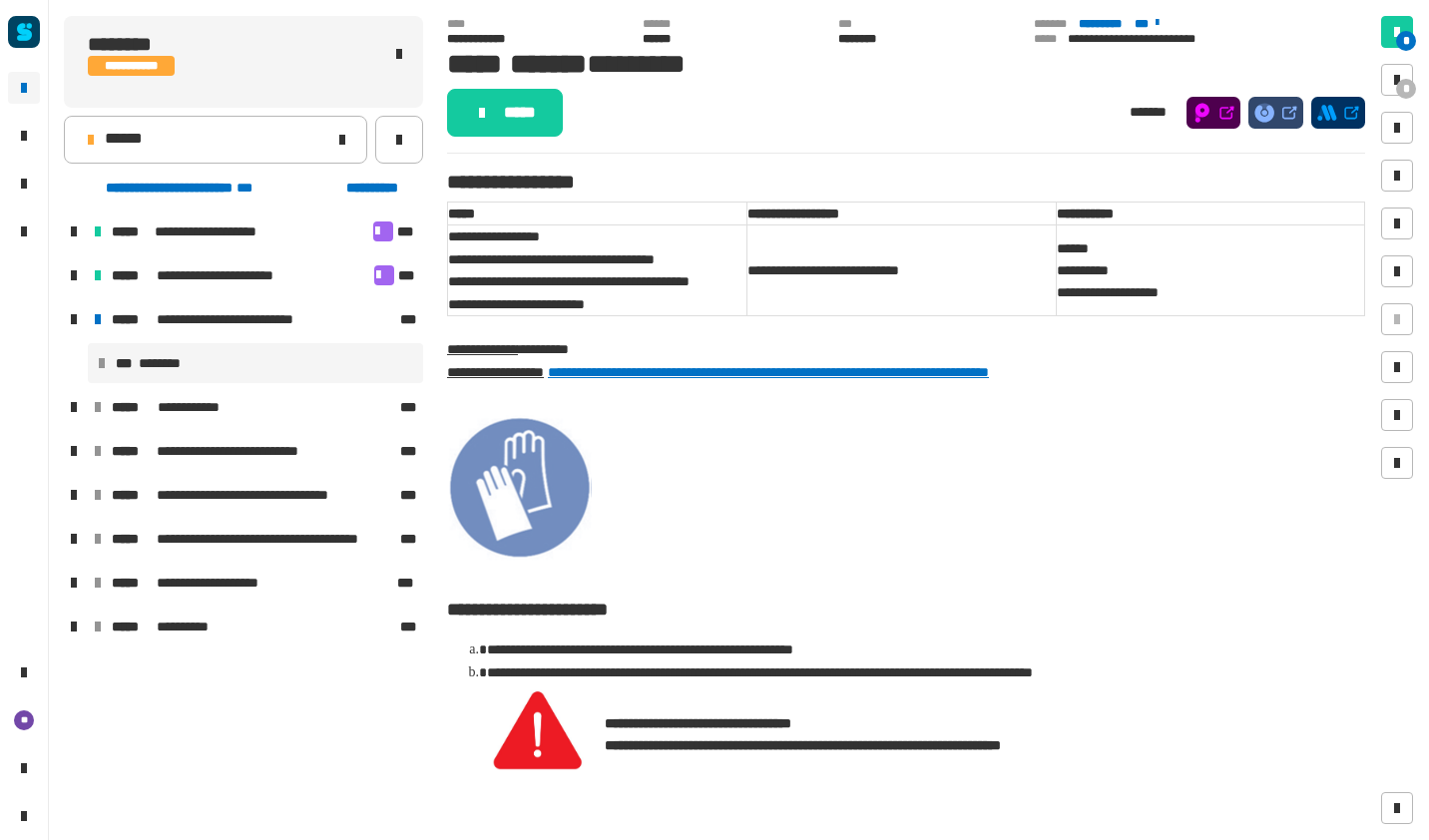 click on "*****" 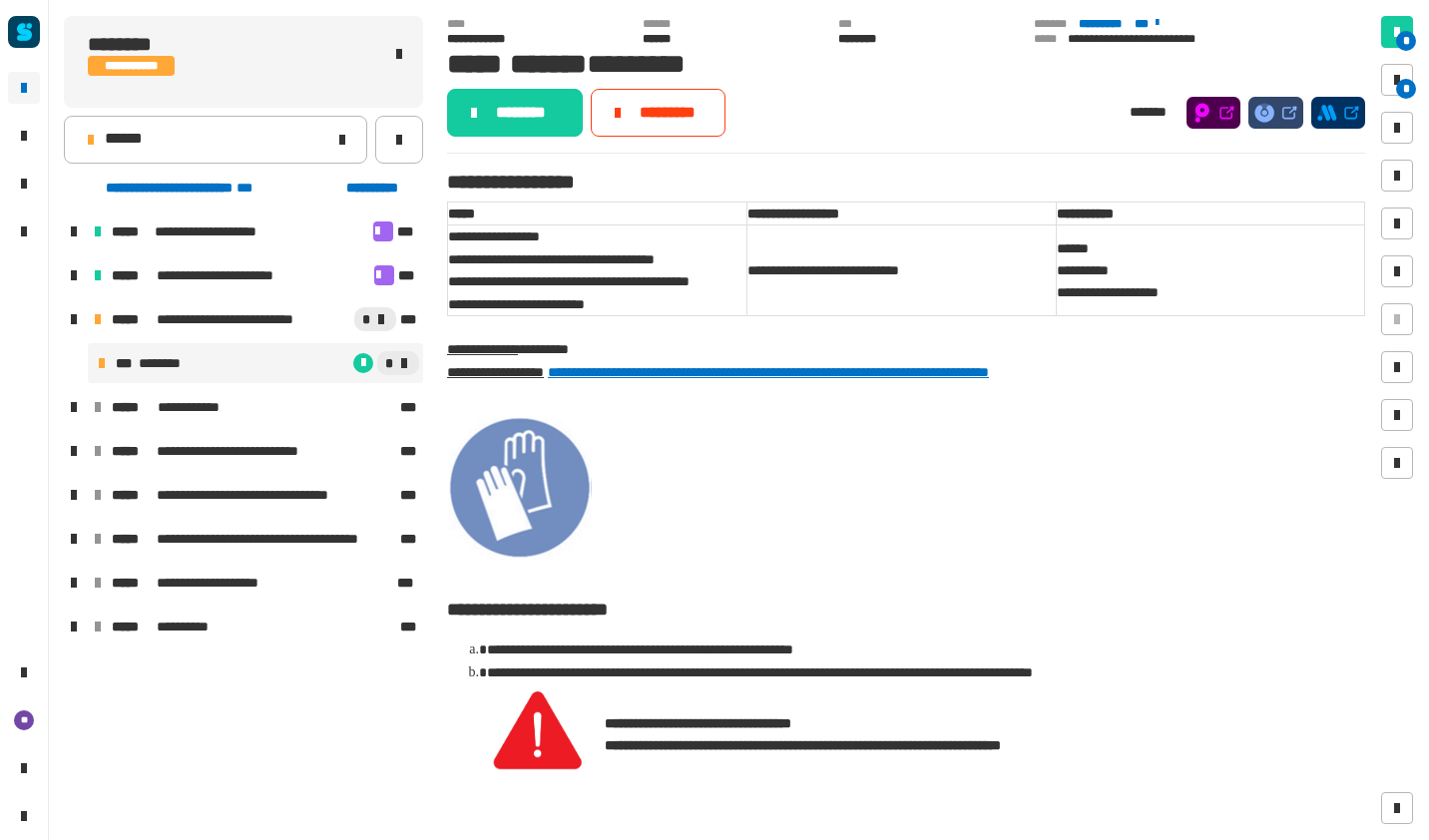 click on "********" 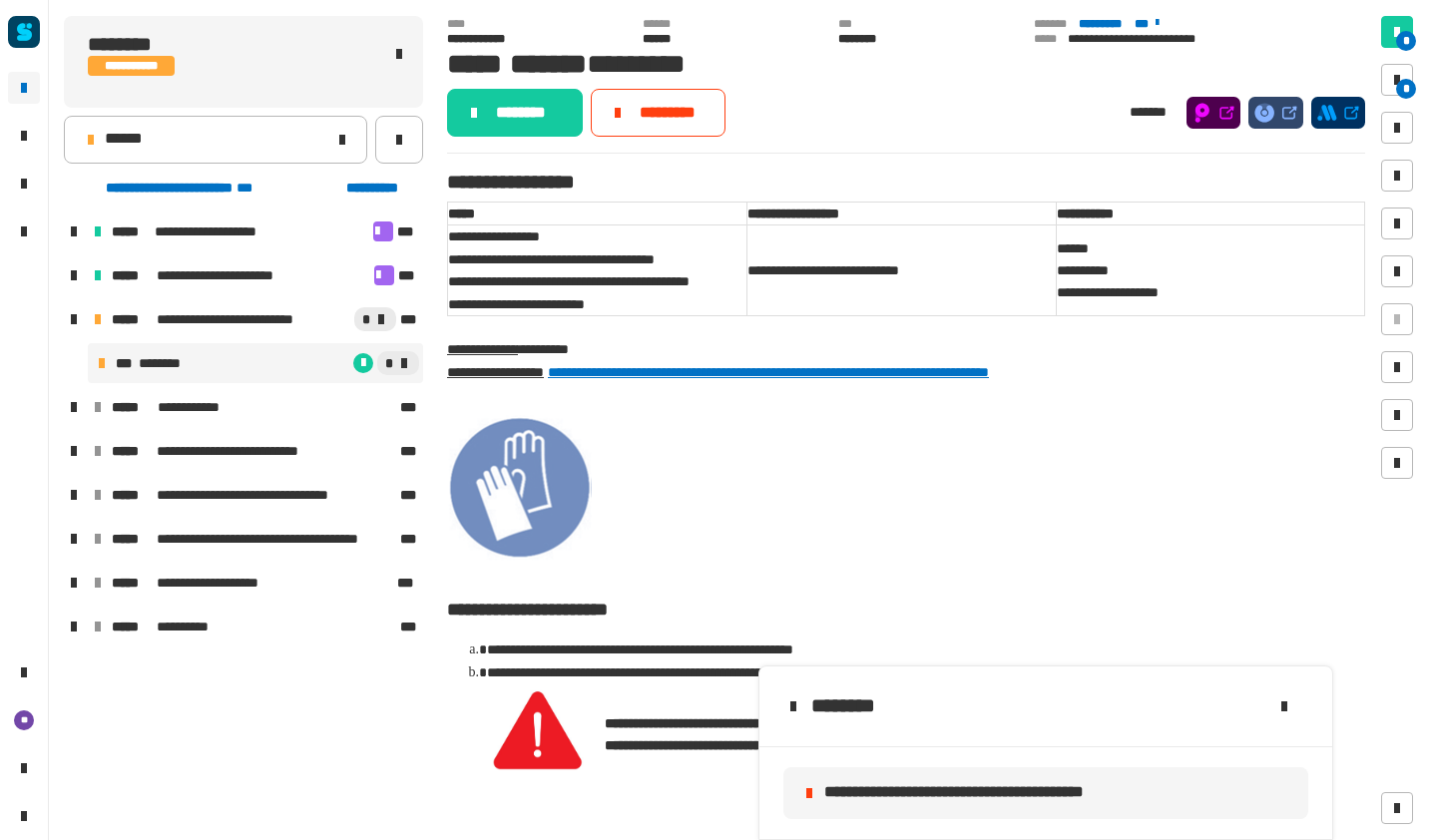 click on "*" at bounding box center [1406, 89] 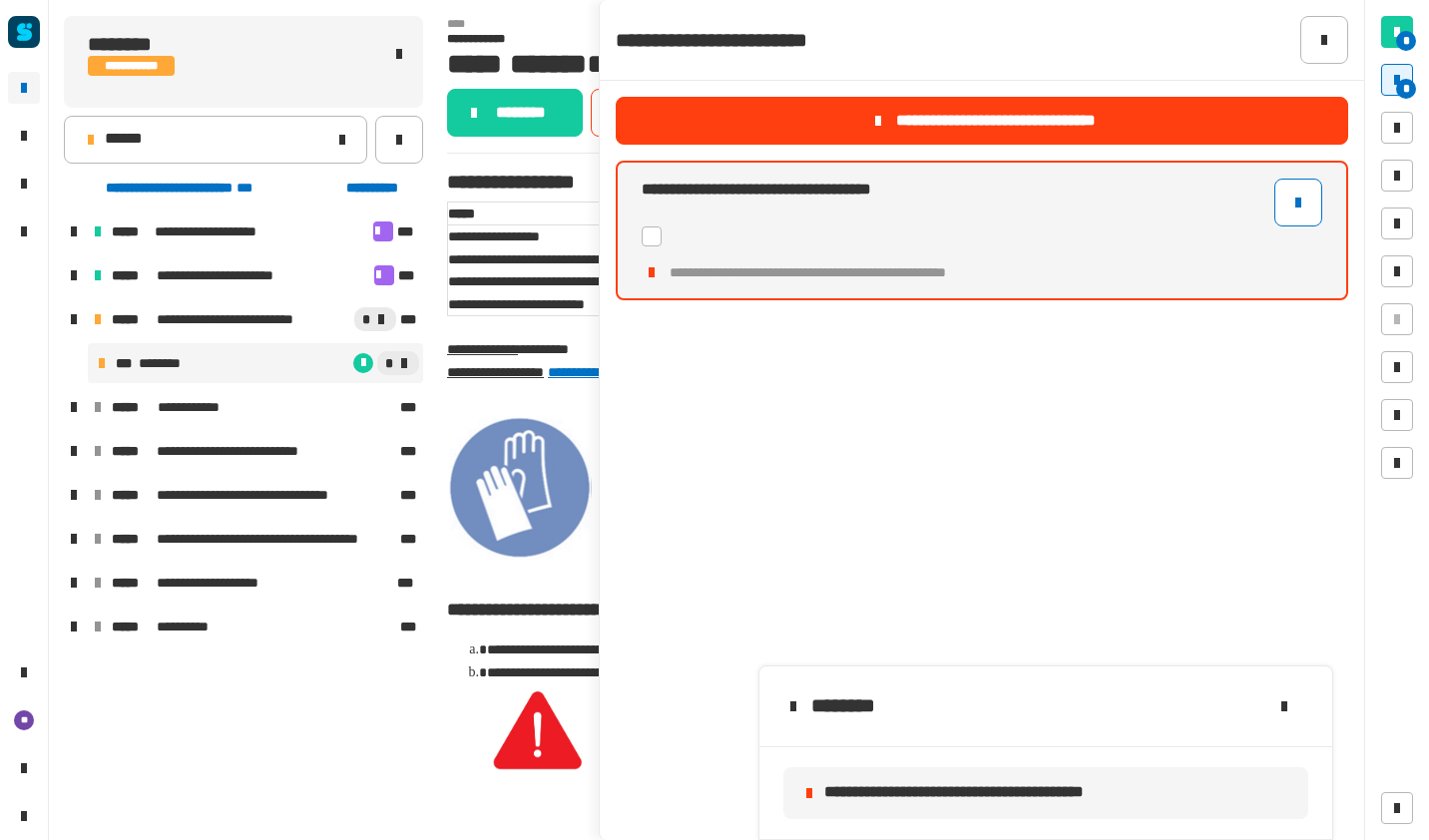 click 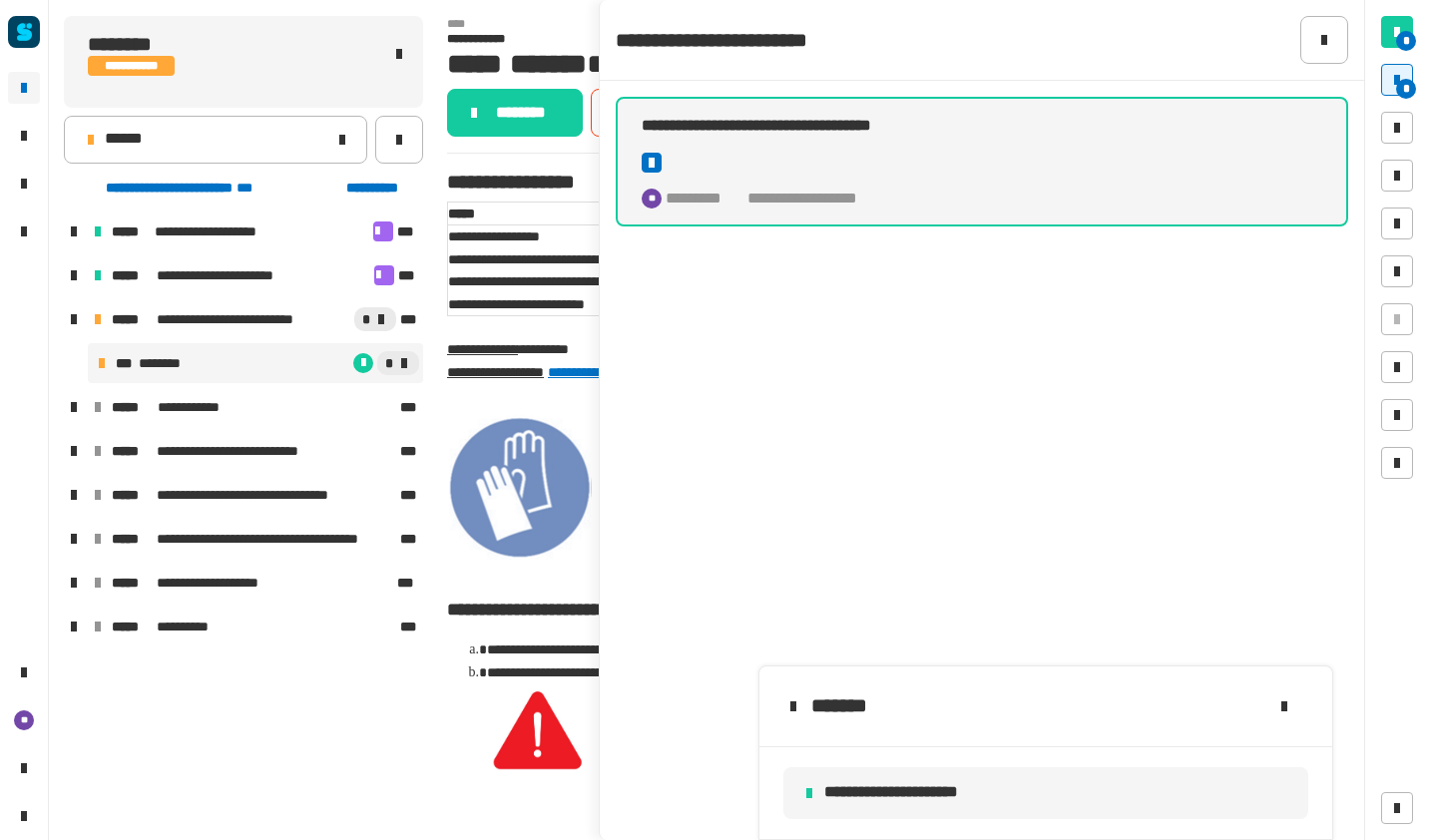 click on "********" 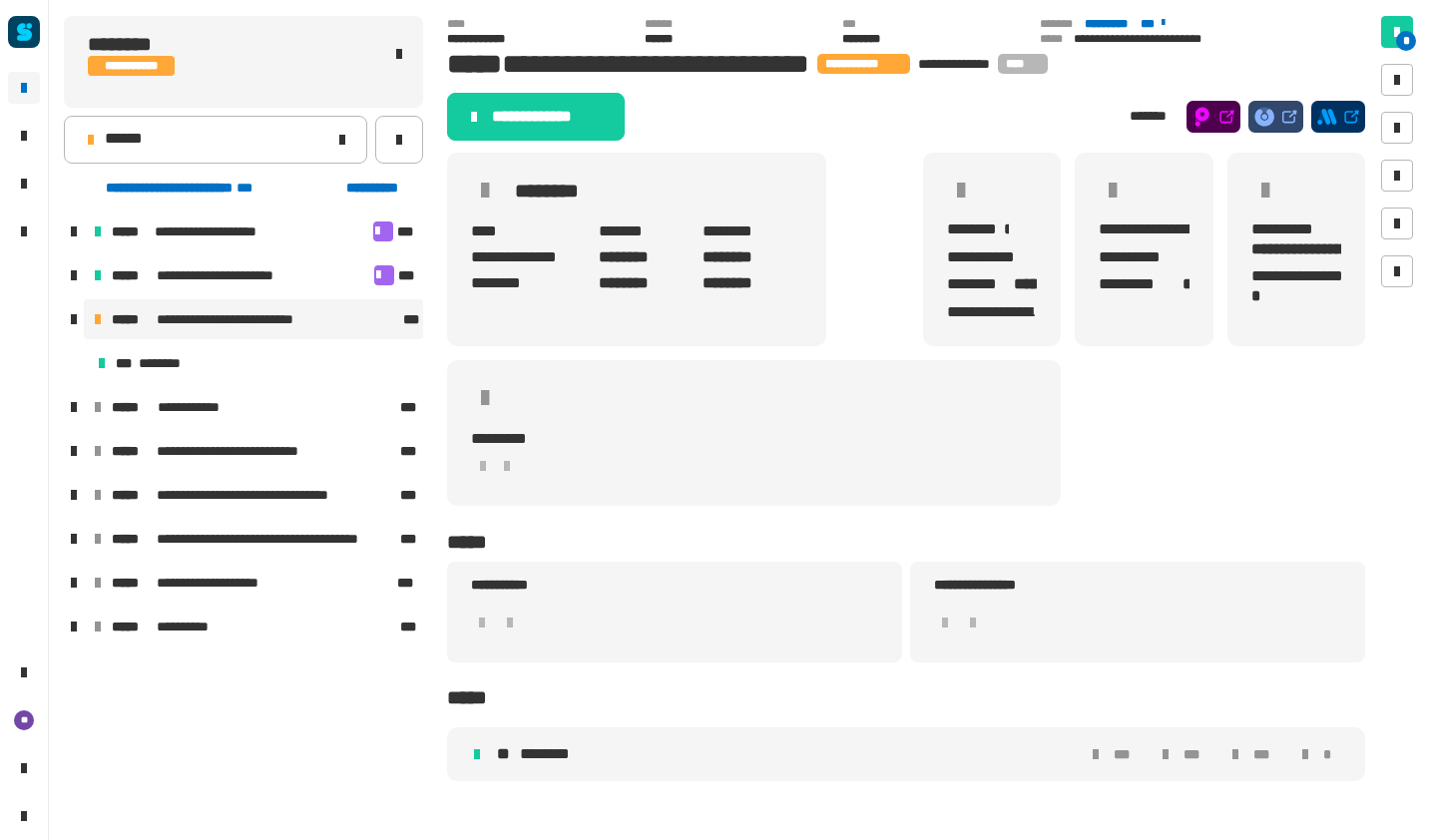 click on "**********" 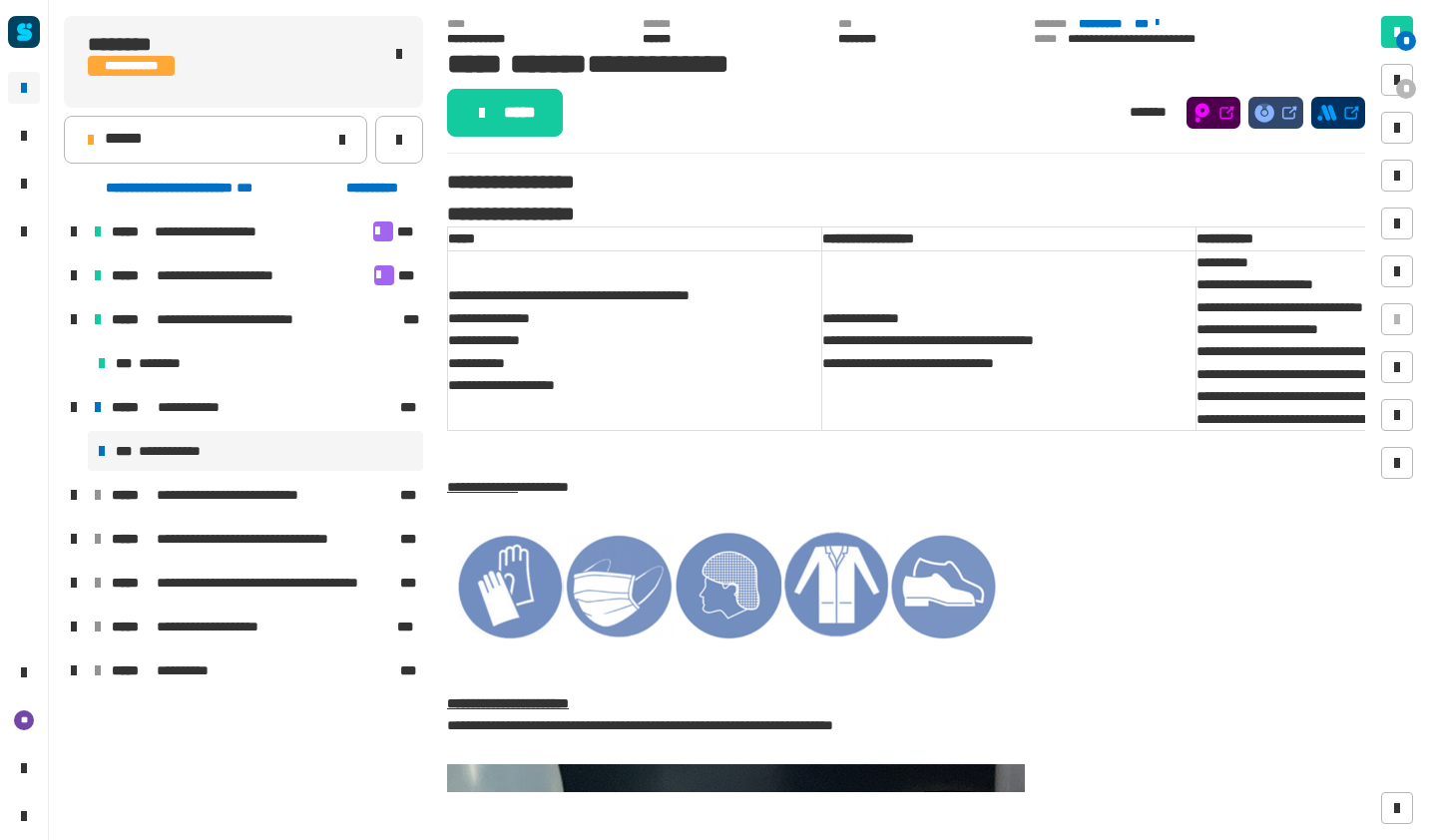 click on "*****" 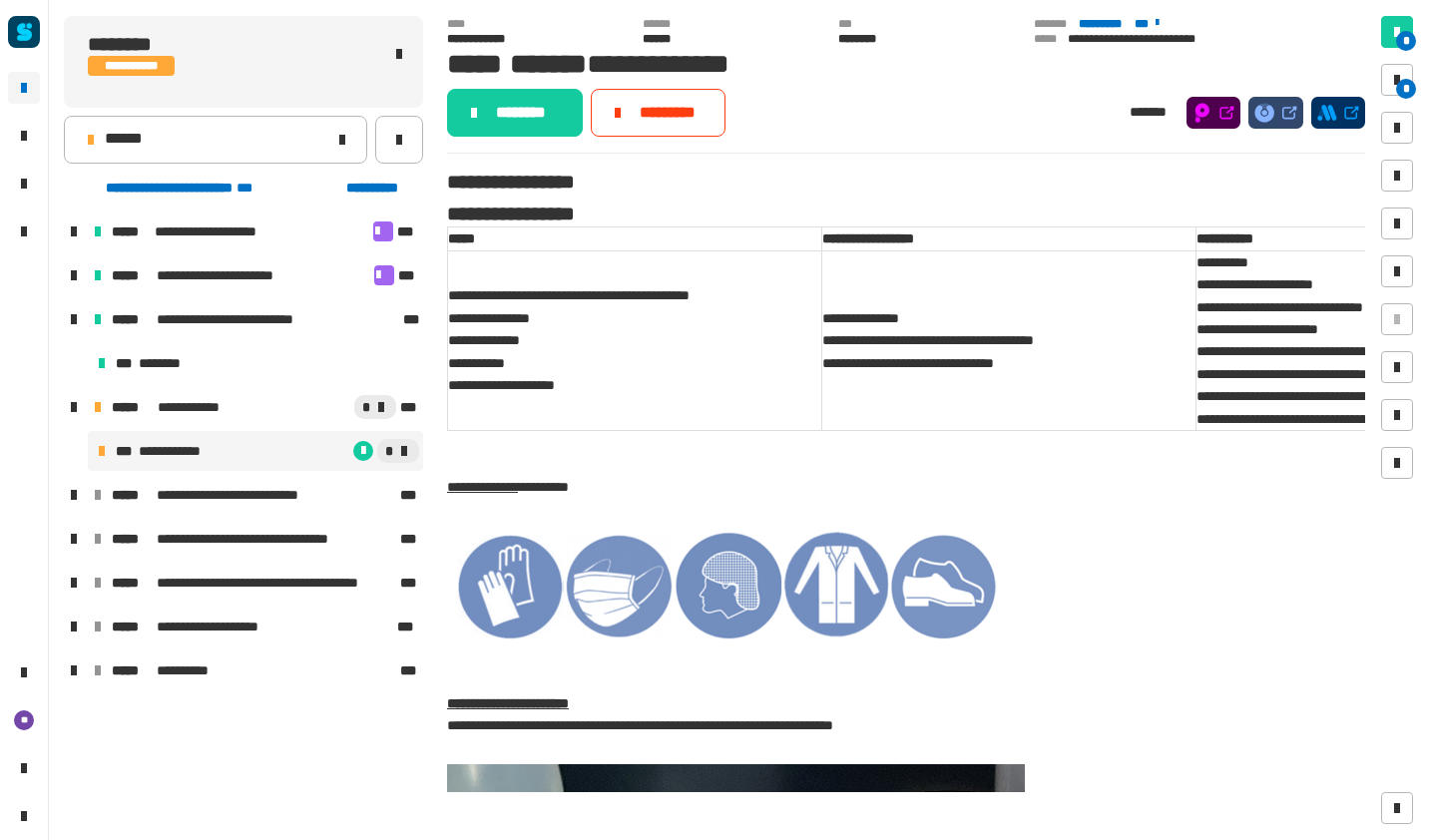 click on "******" 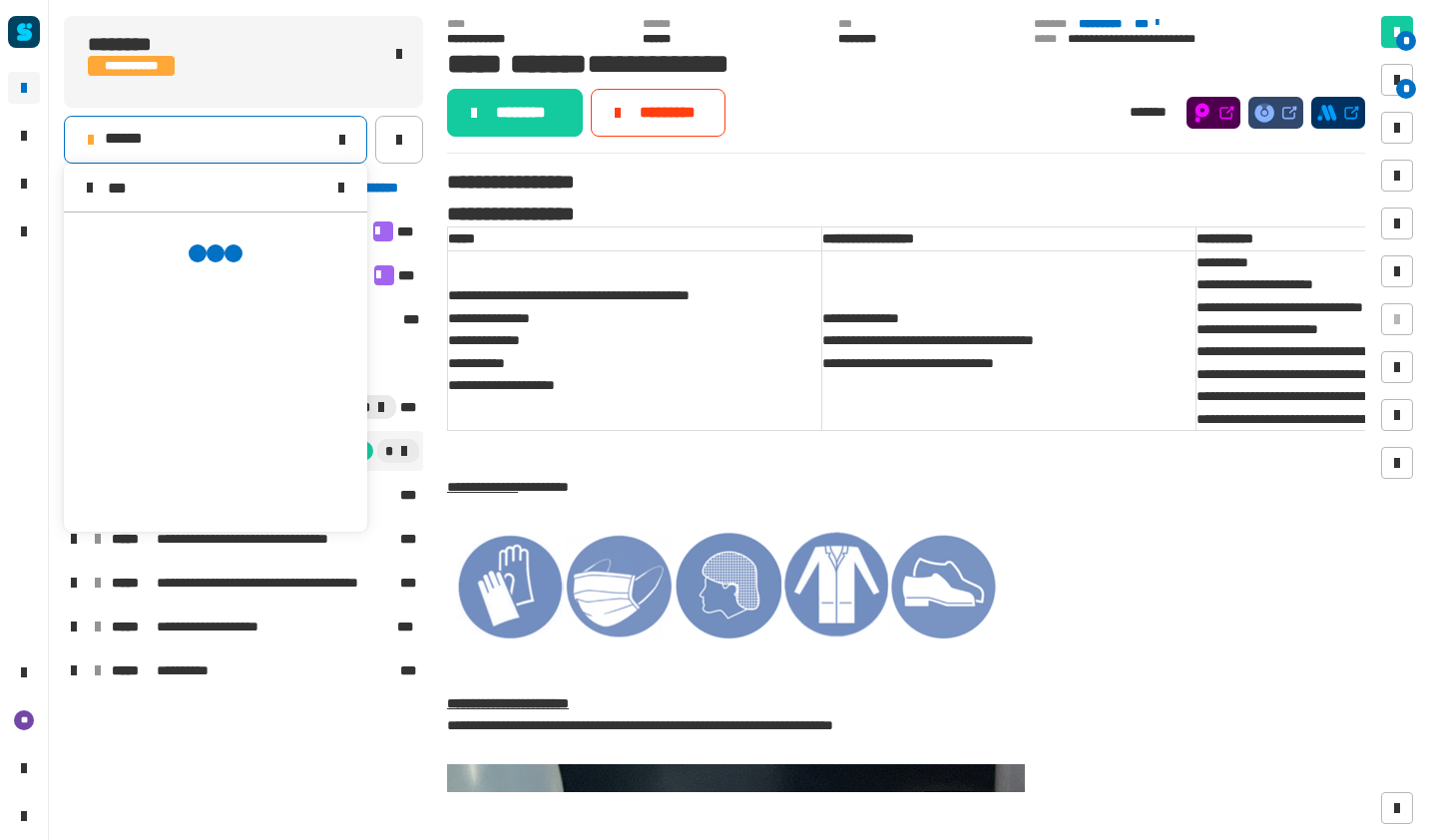 scroll, scrollTop: 0, scrollLeft: 0, axis: both 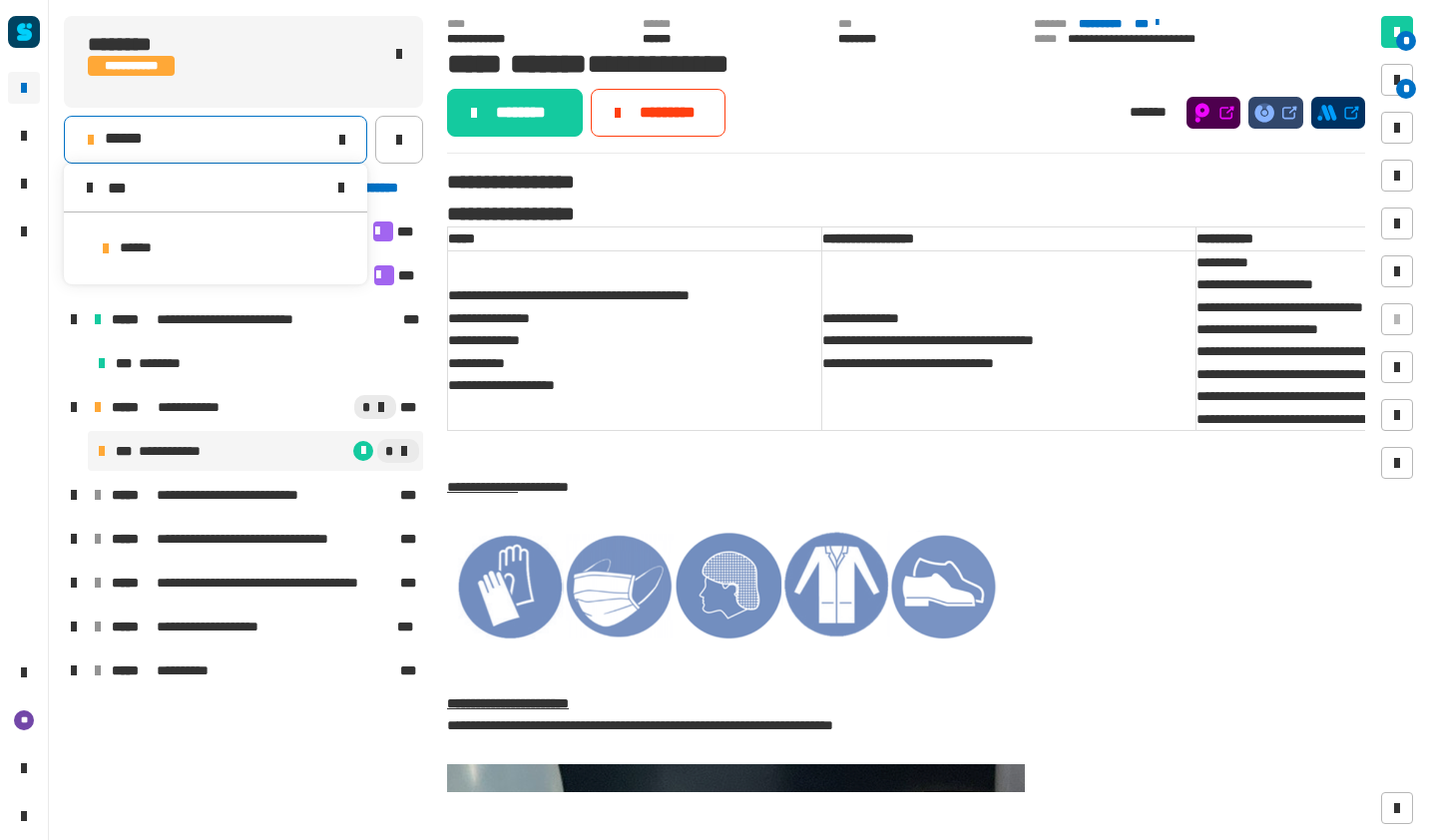 type on "***" 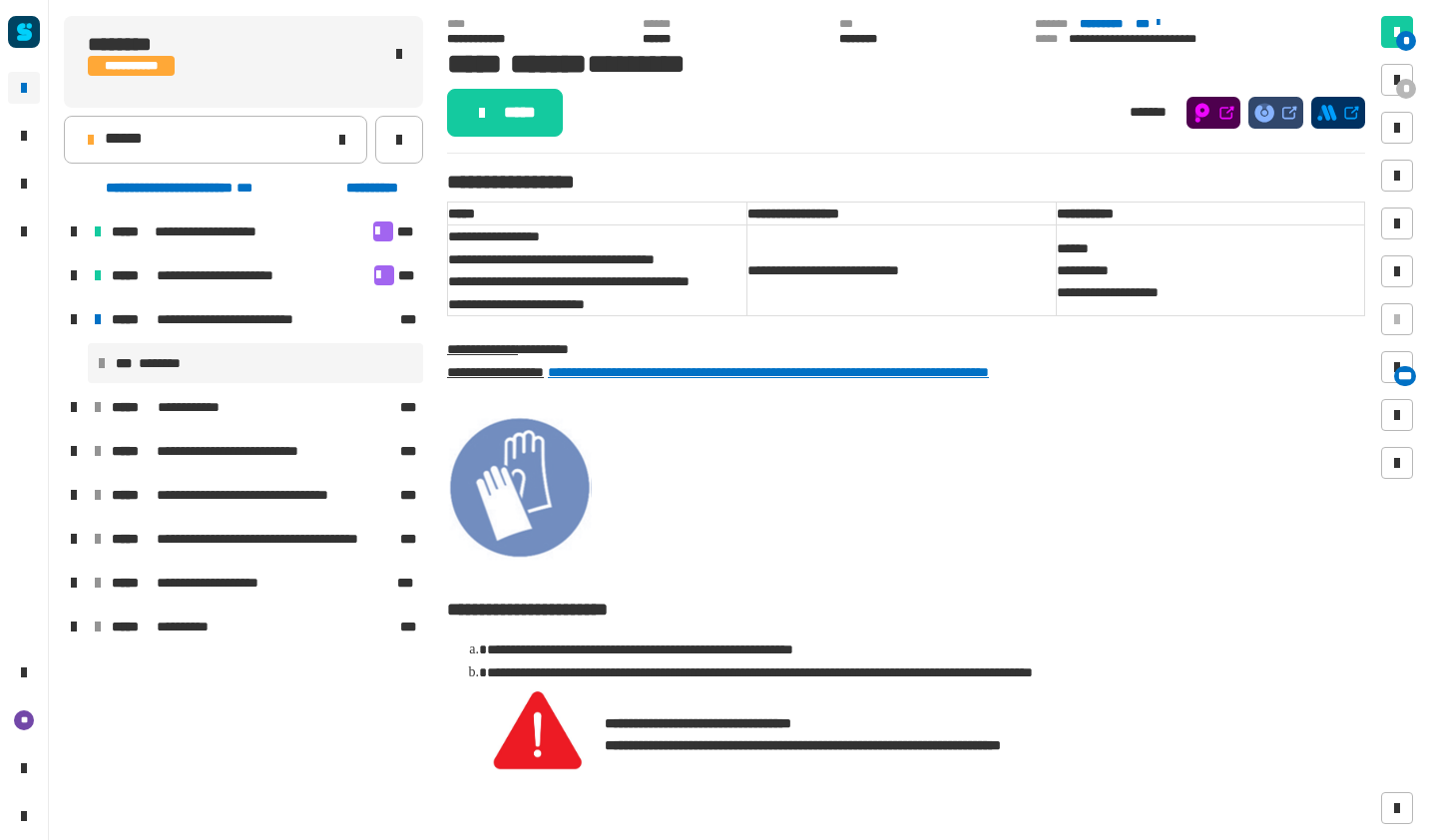 click 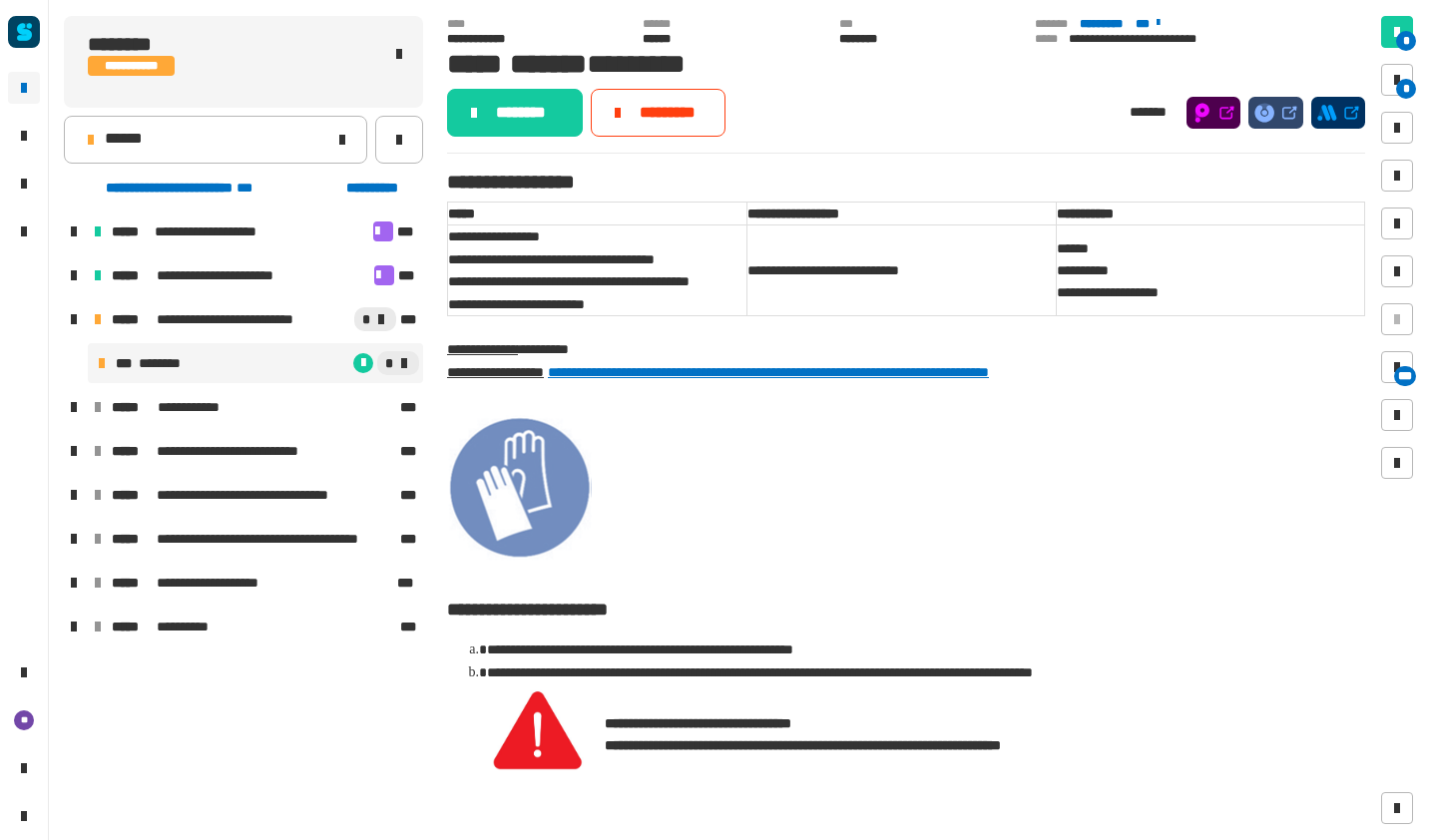 click at bounding box center (1397, 80) 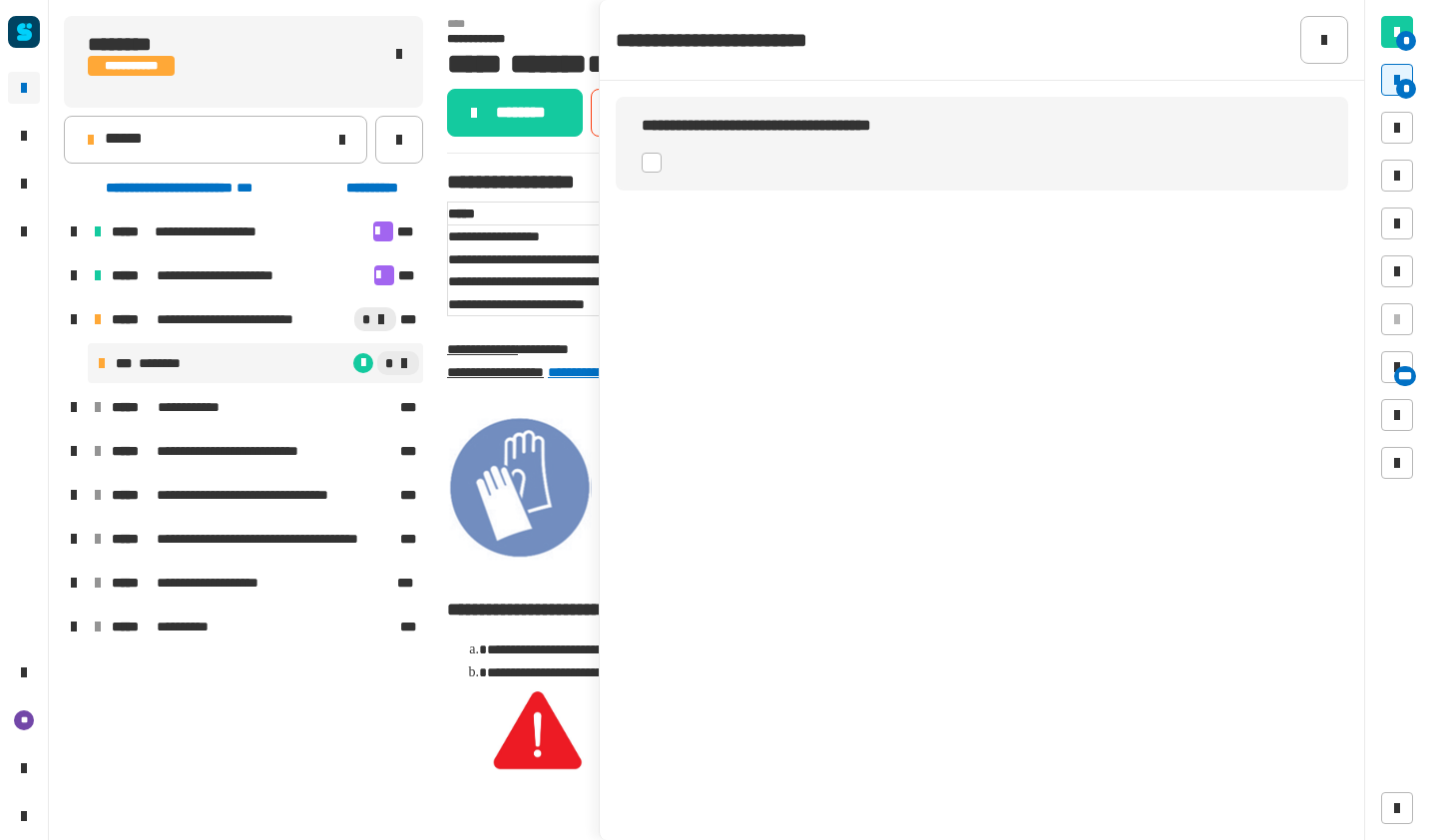 click 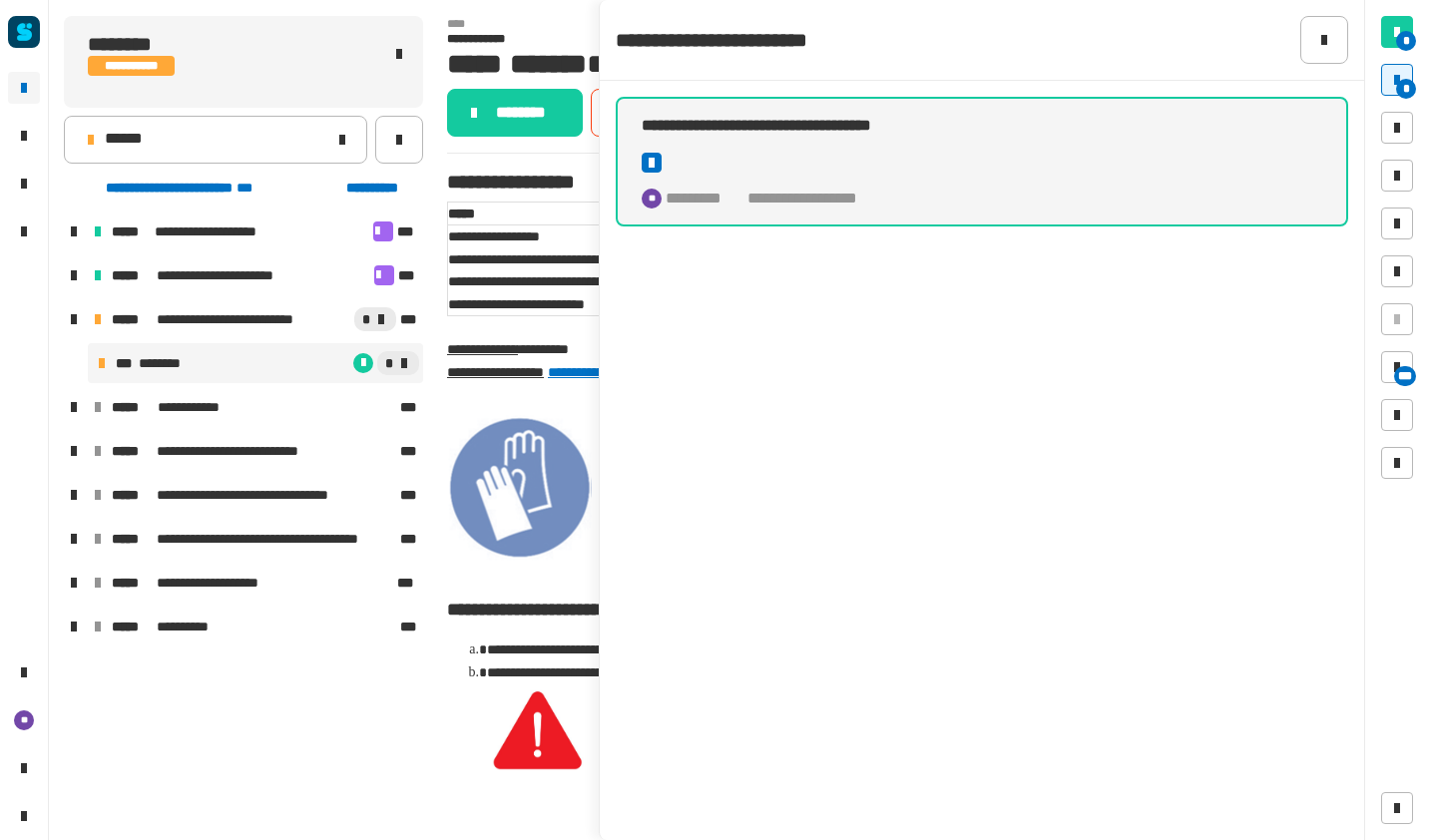 click 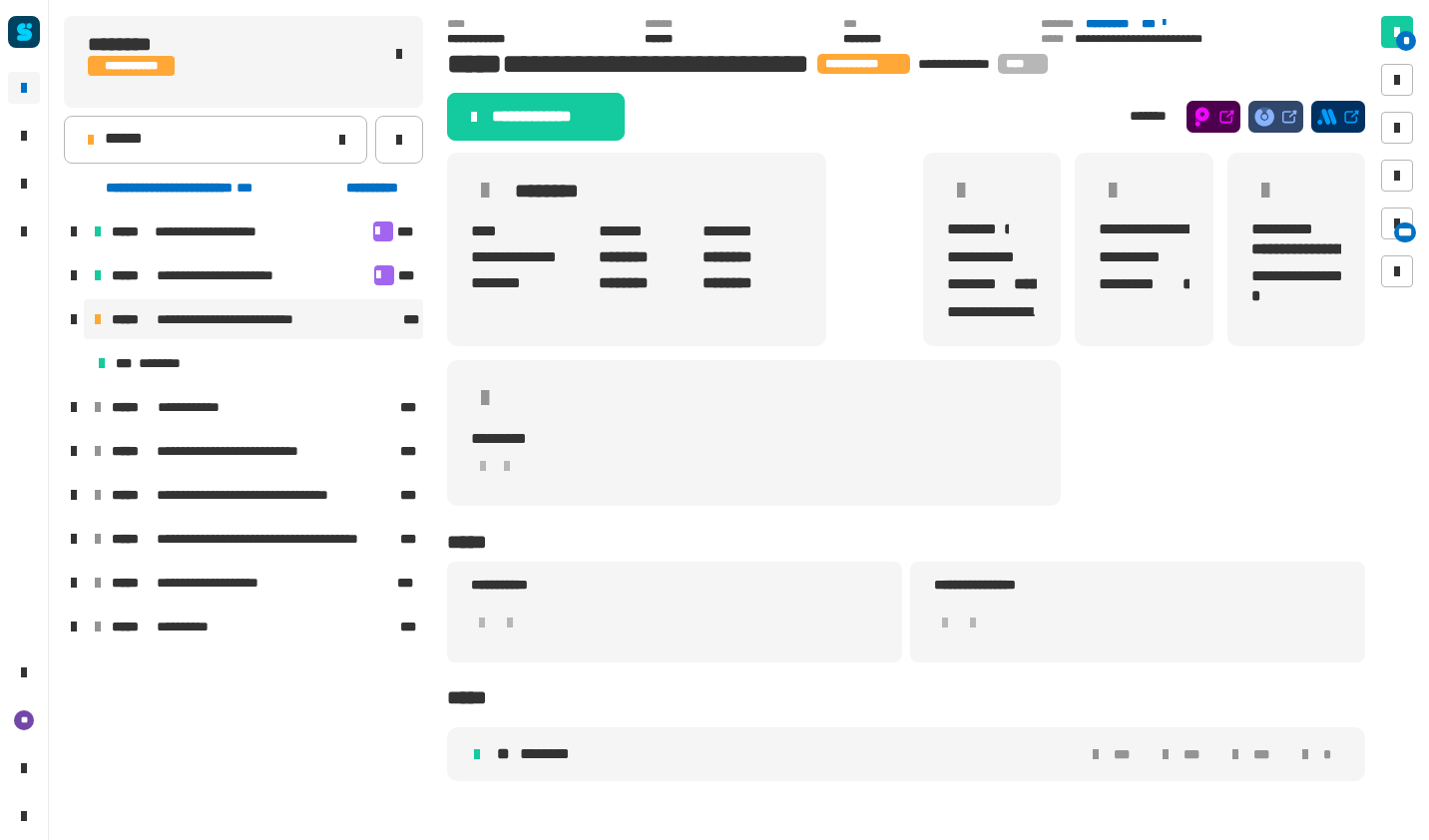 click 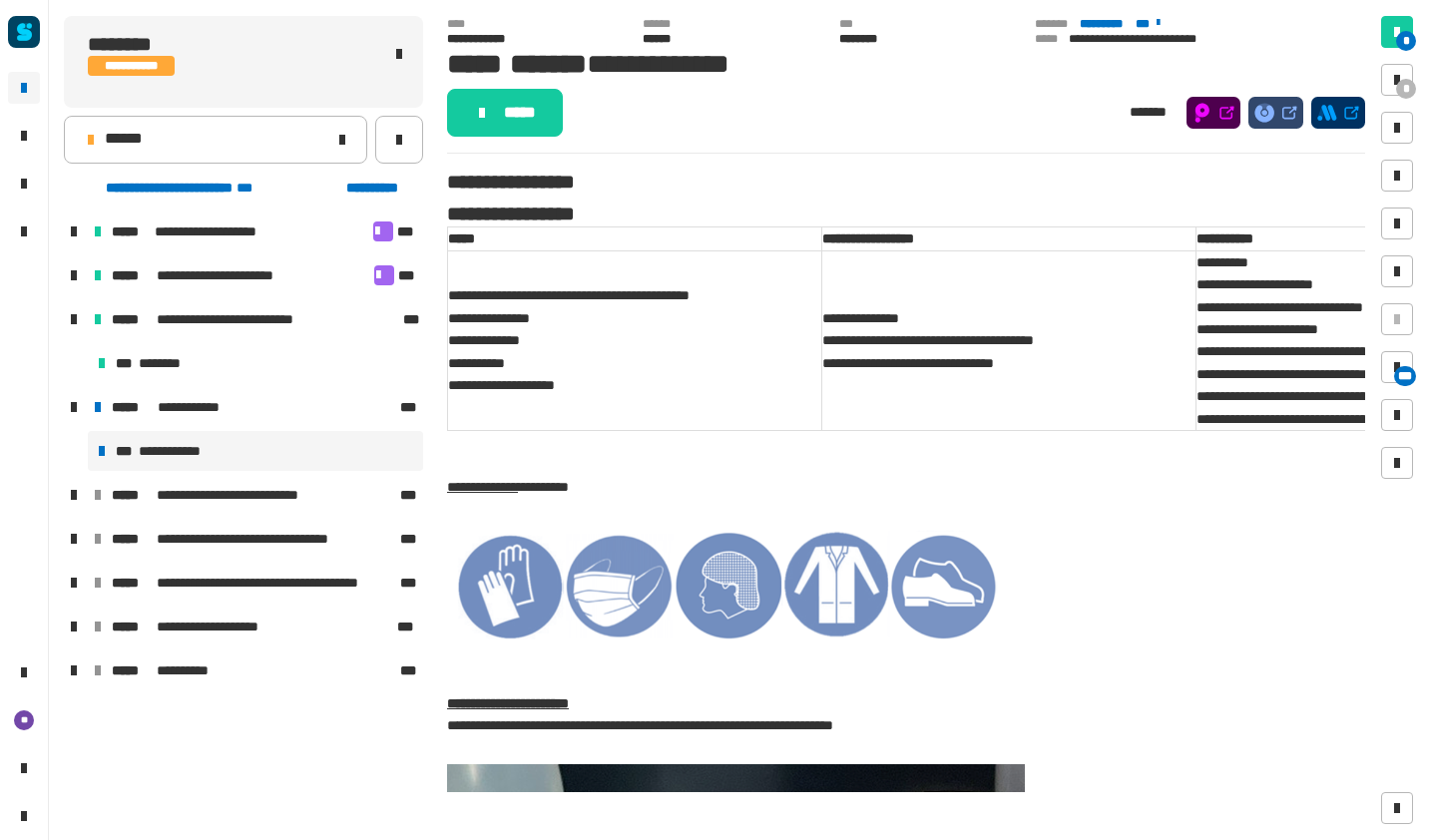 click 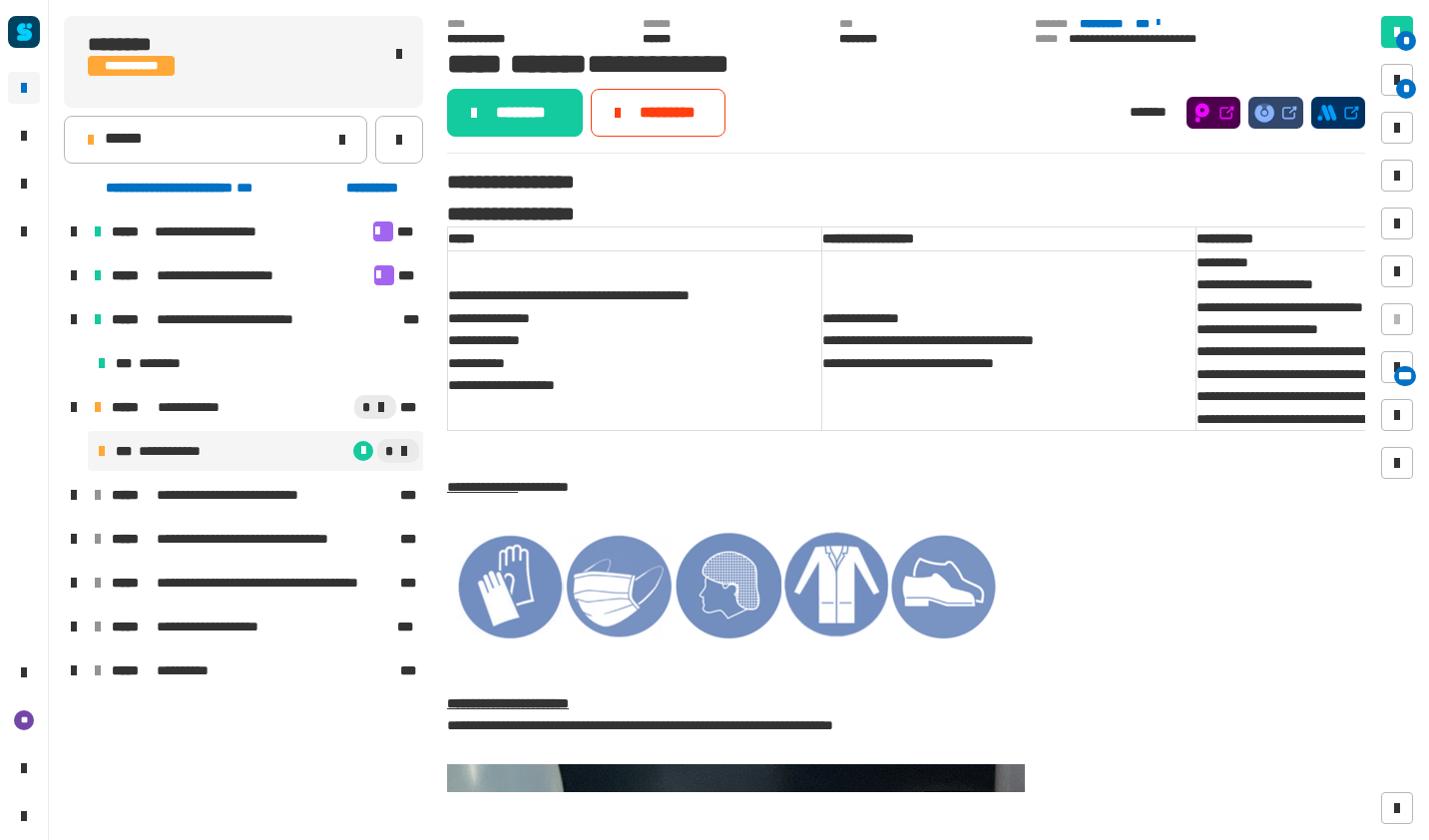click on "******" 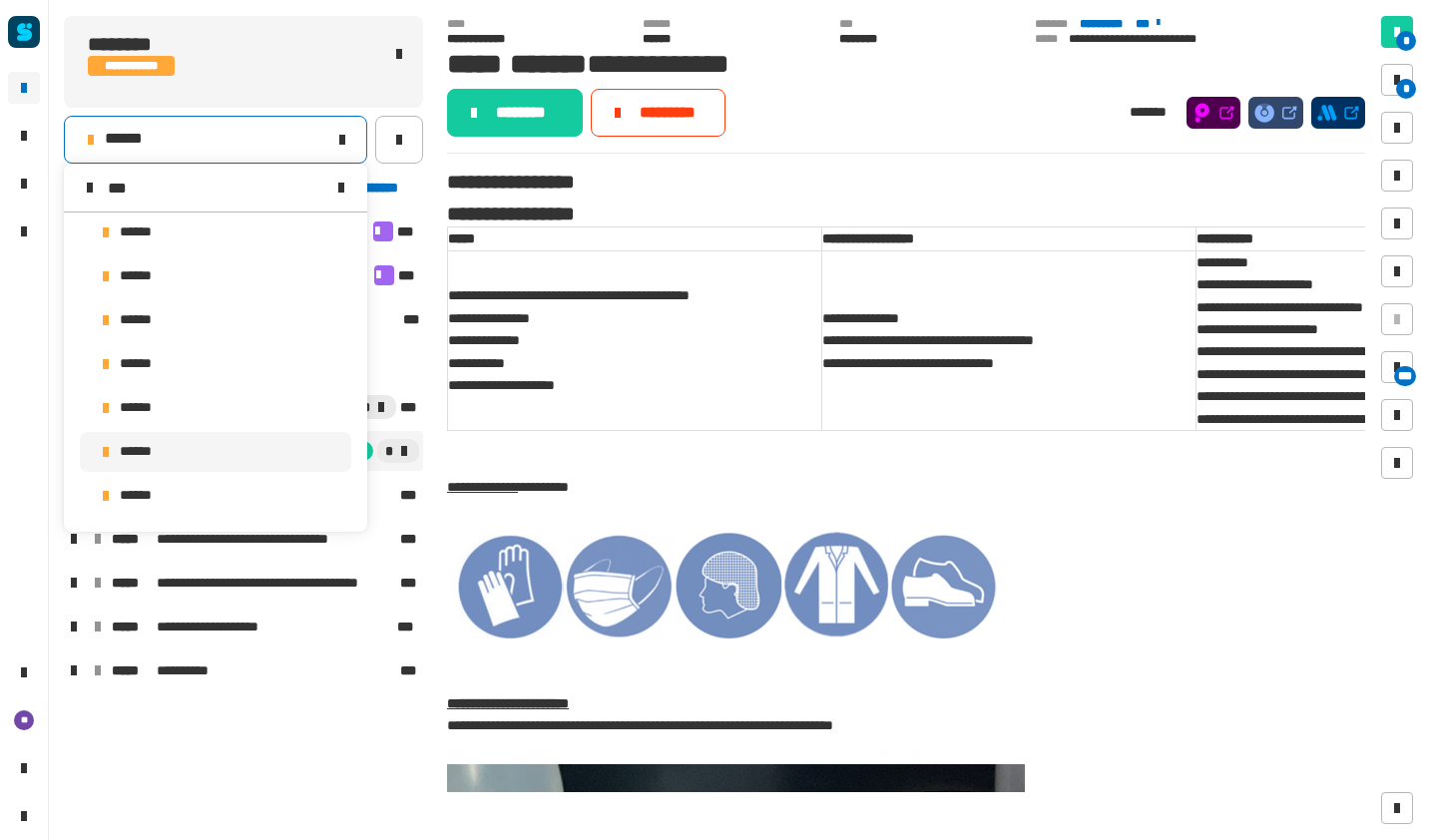 scroll, scrollTop: 0, scrollLeft: 0, axis: both 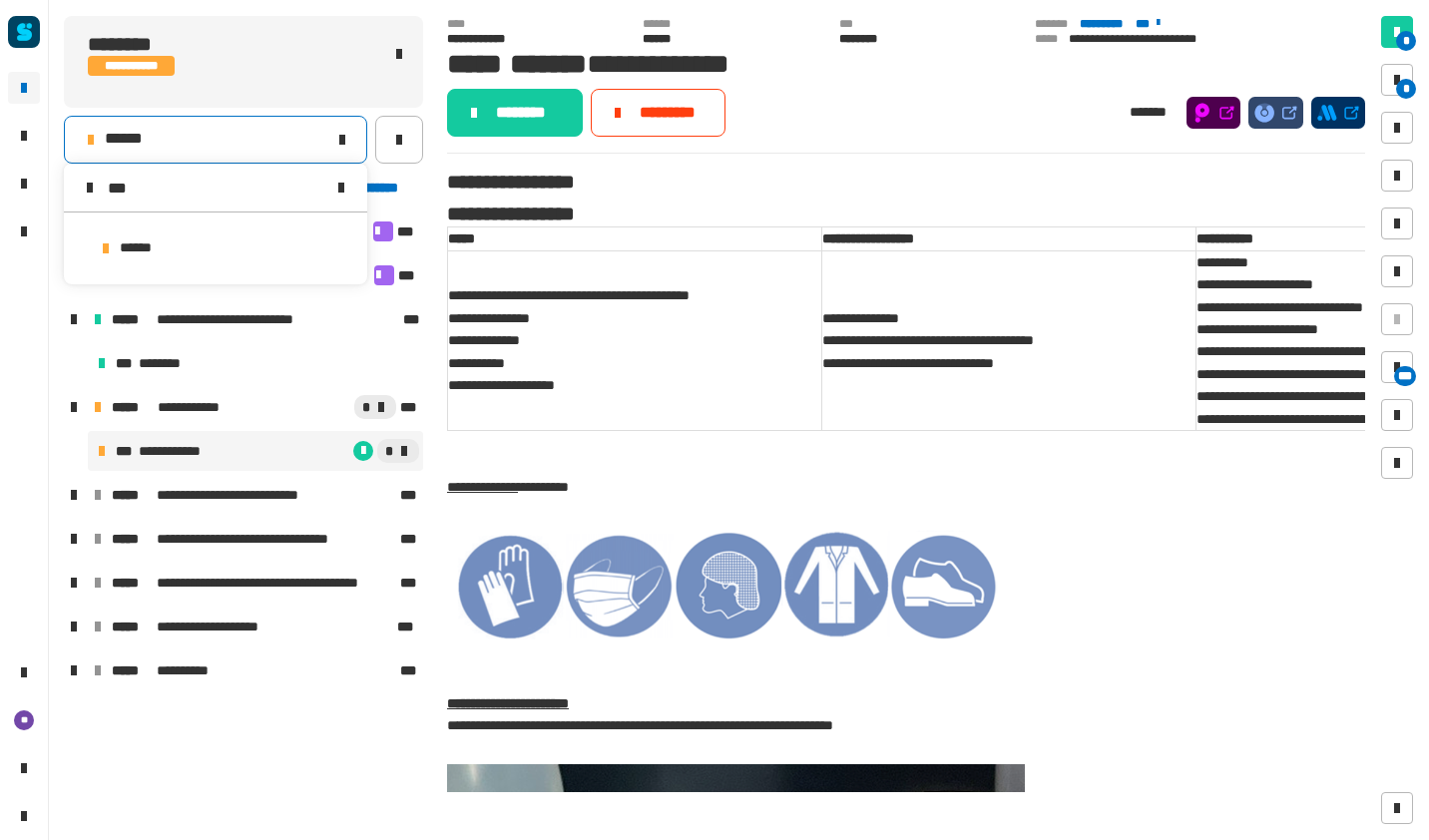 type on "***" 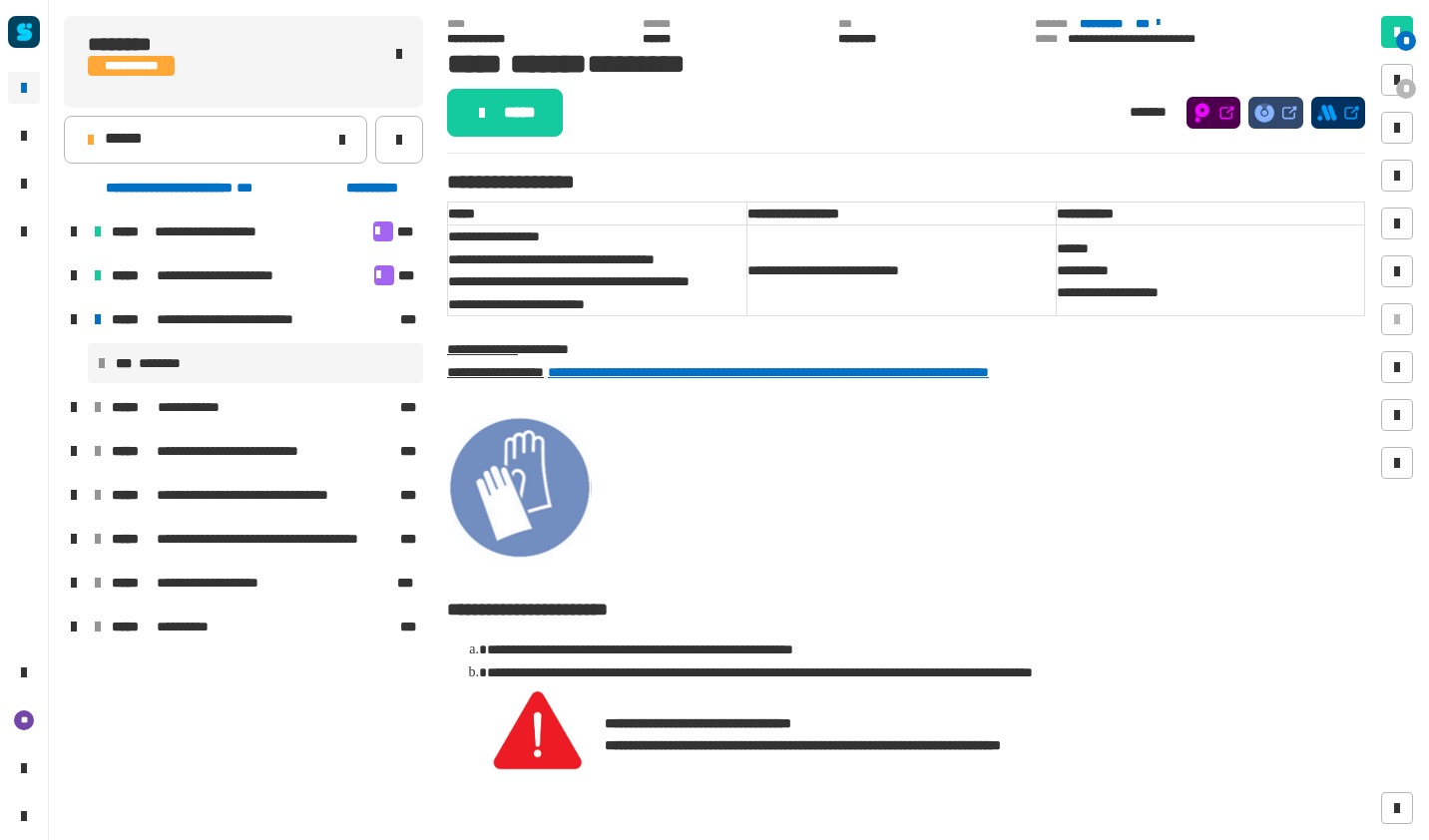 click on "*****" 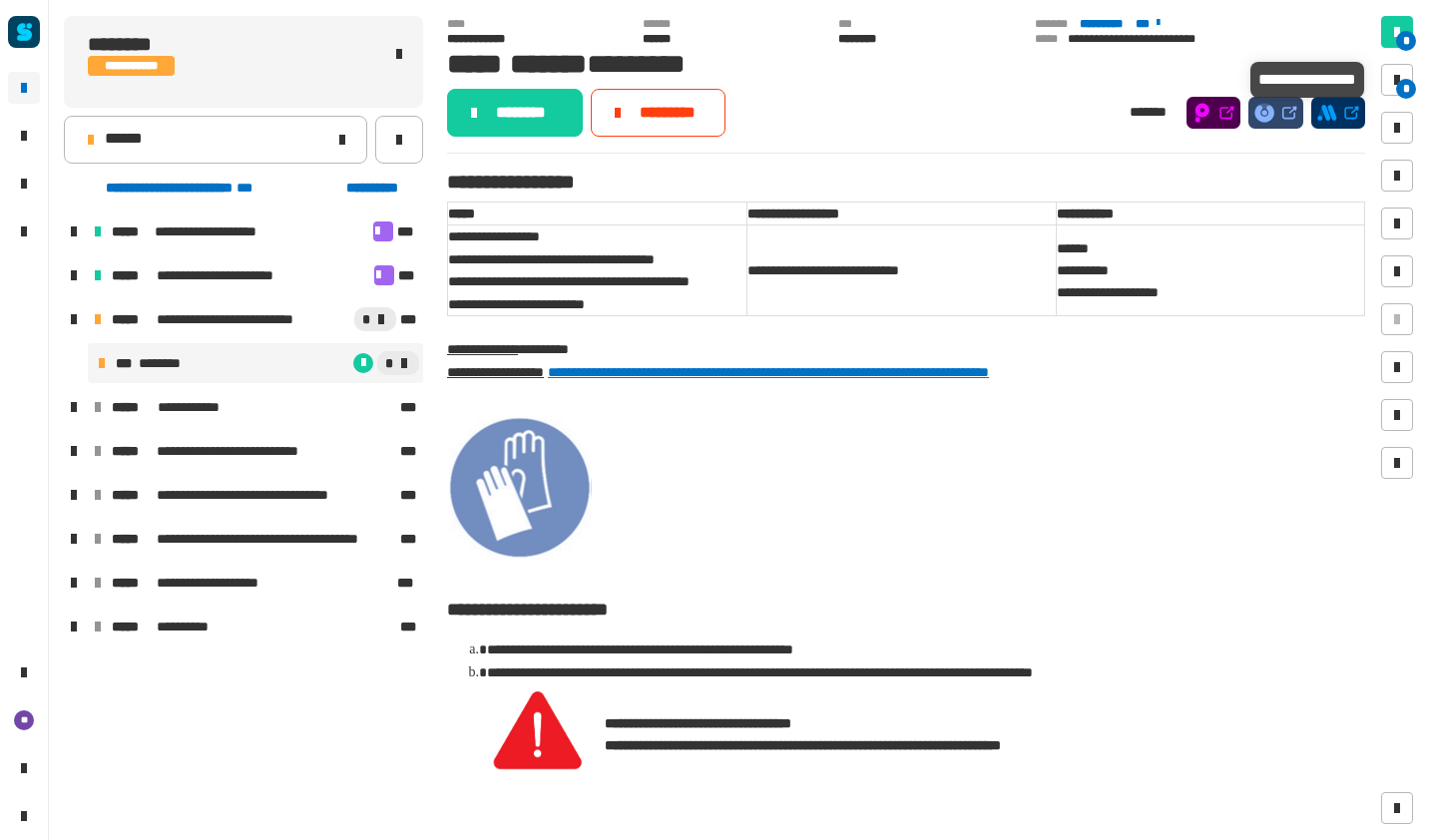 click at bounding box center [1397, 80] 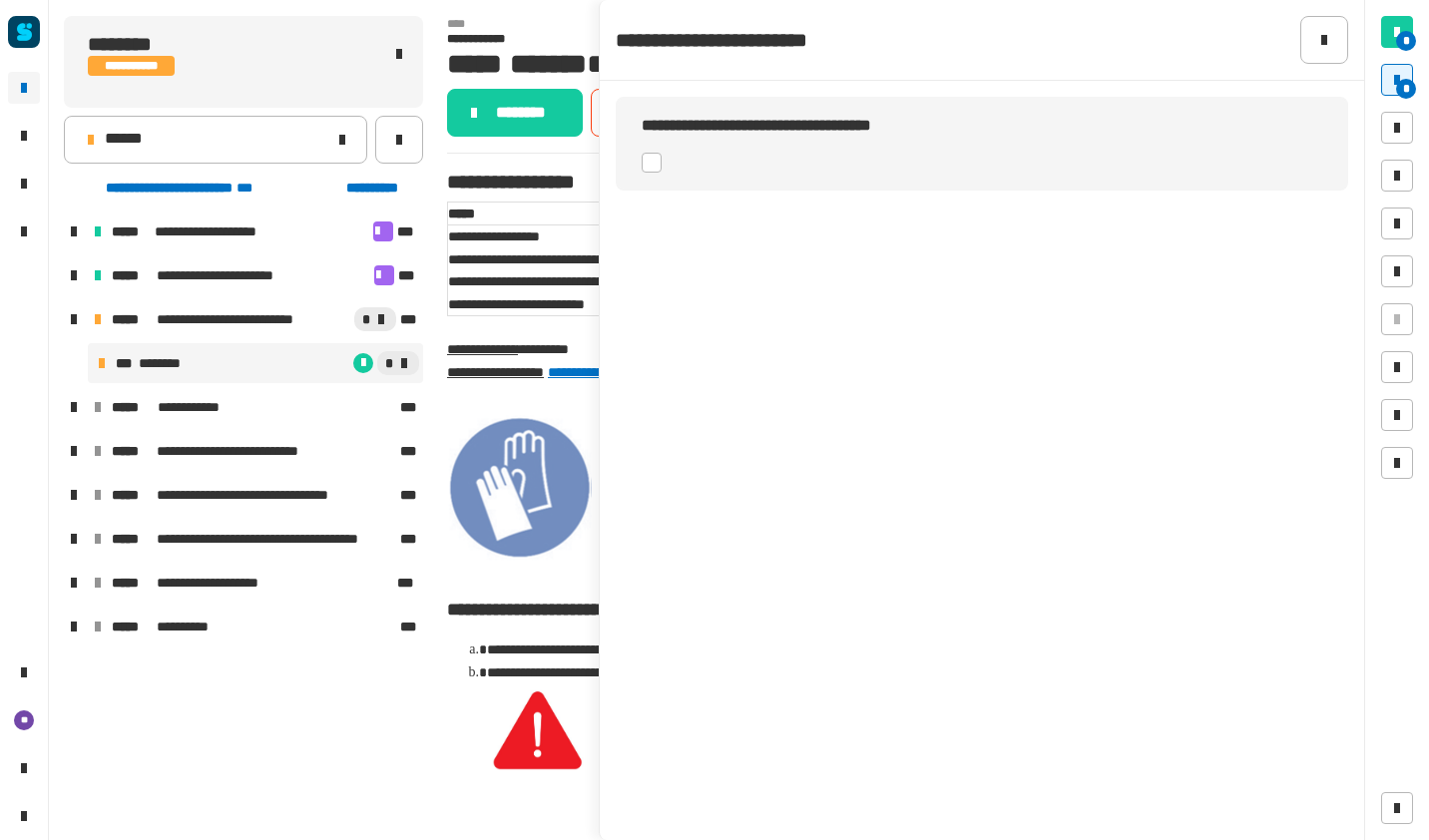 click 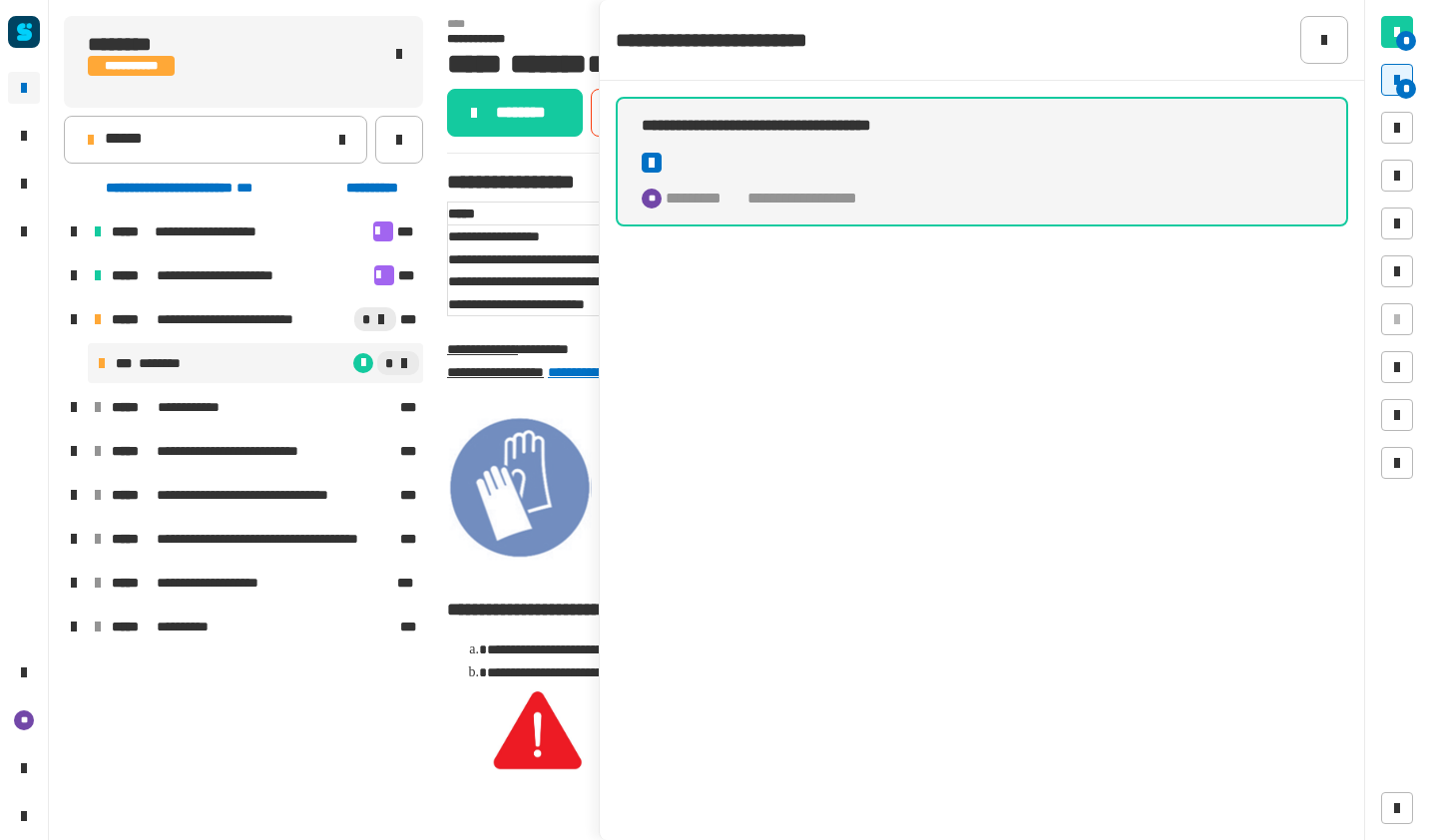 click on "**********" 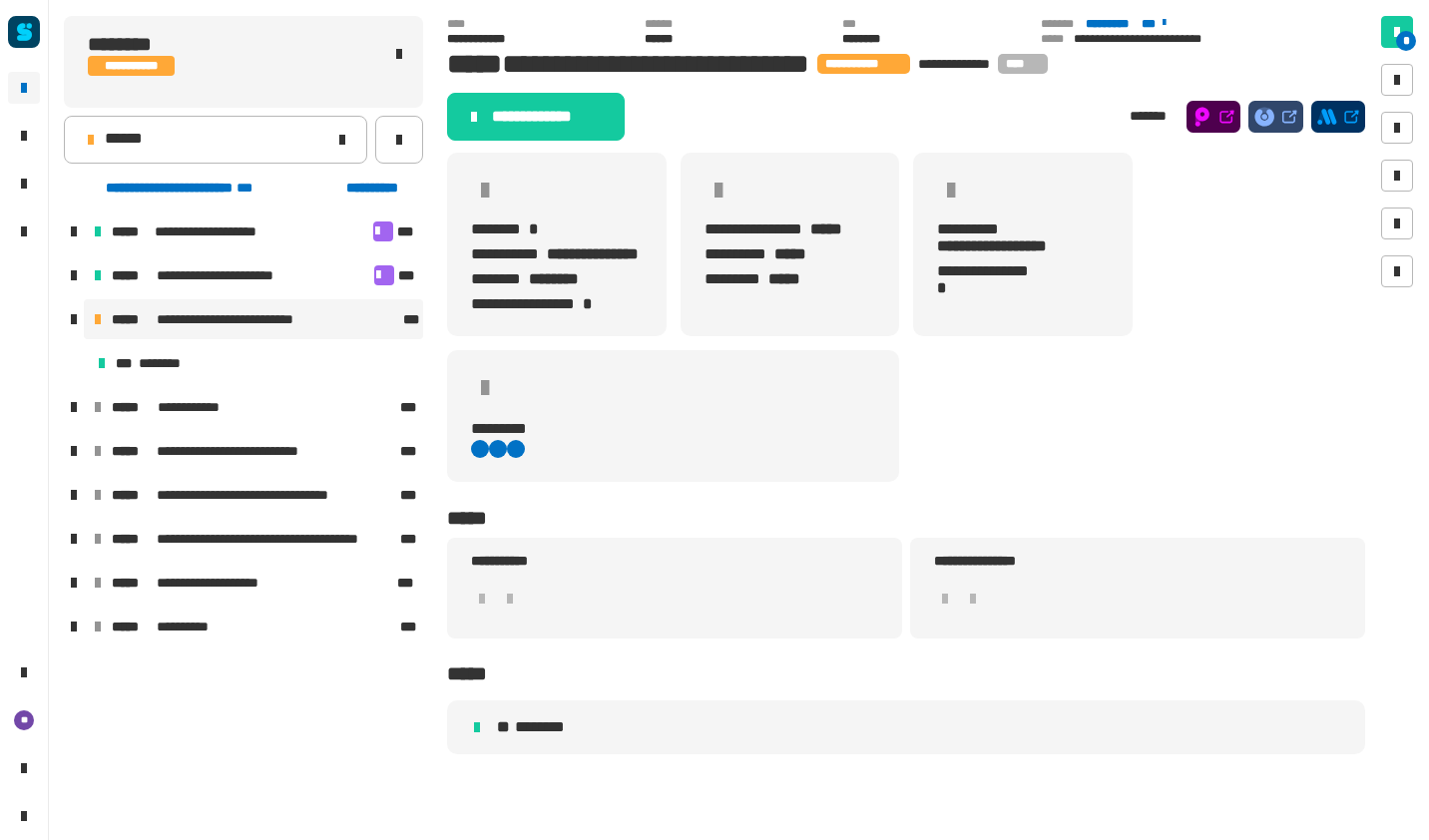 click on "**********" 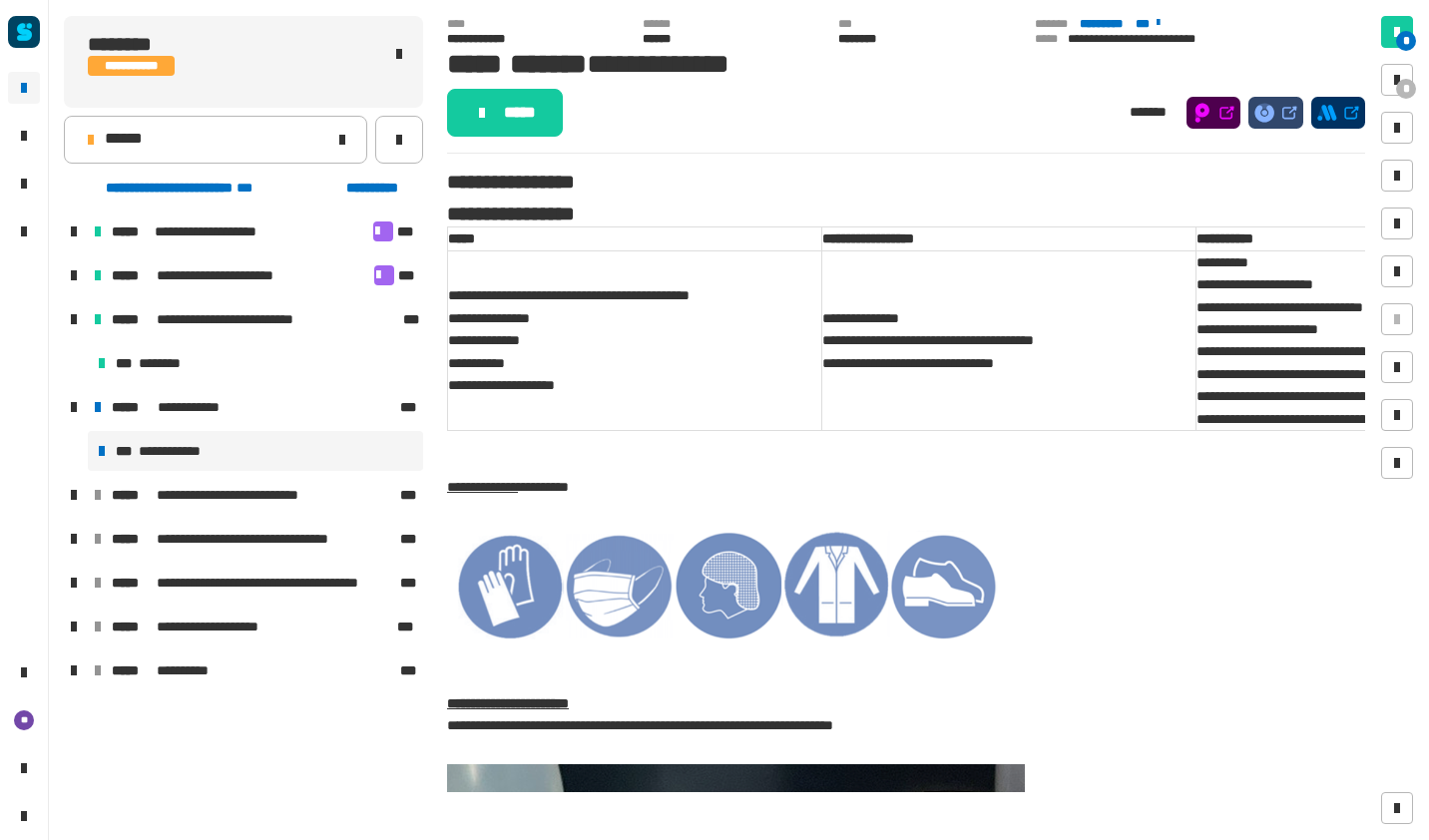 click on "*****" 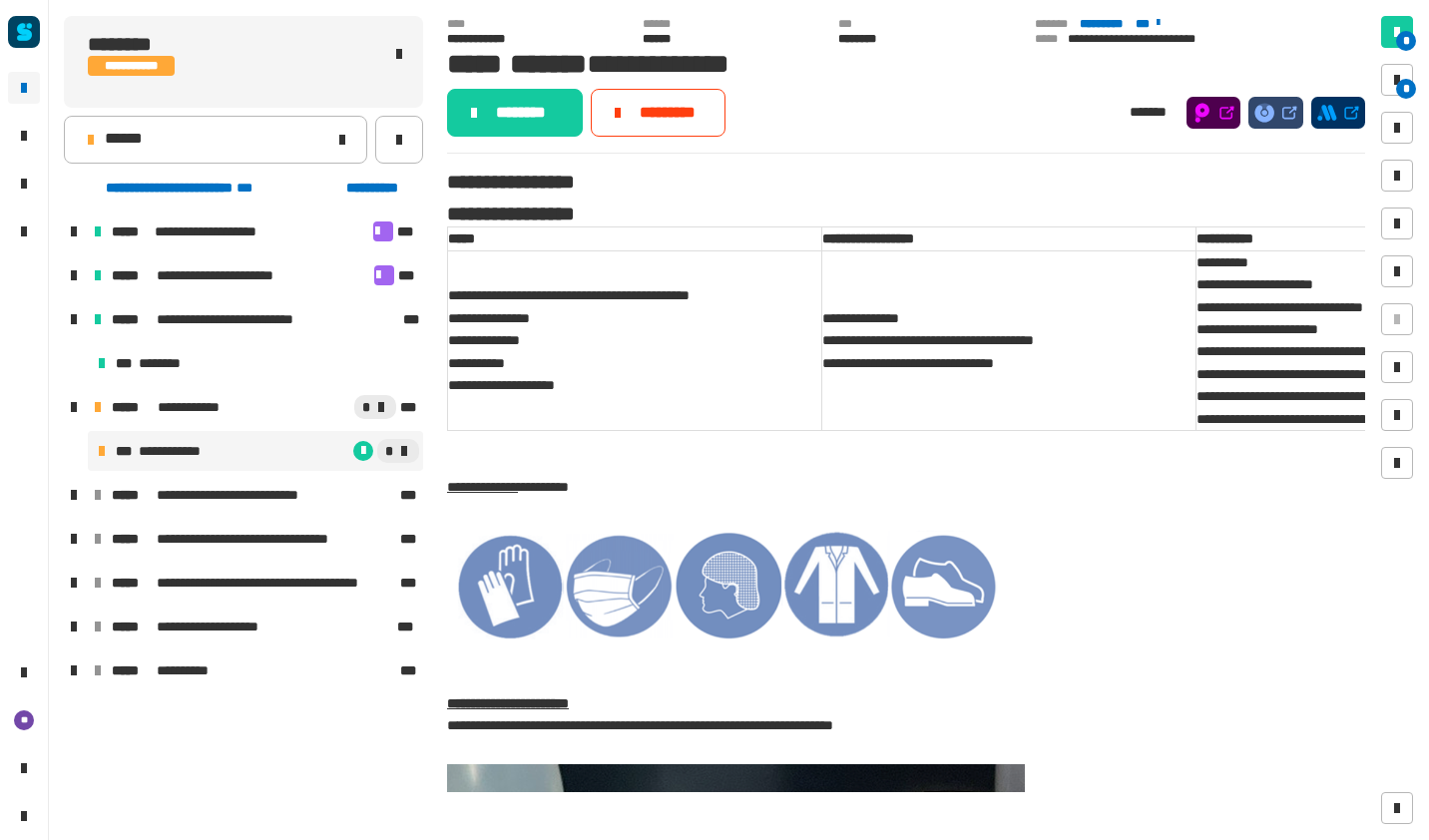 click on "******" 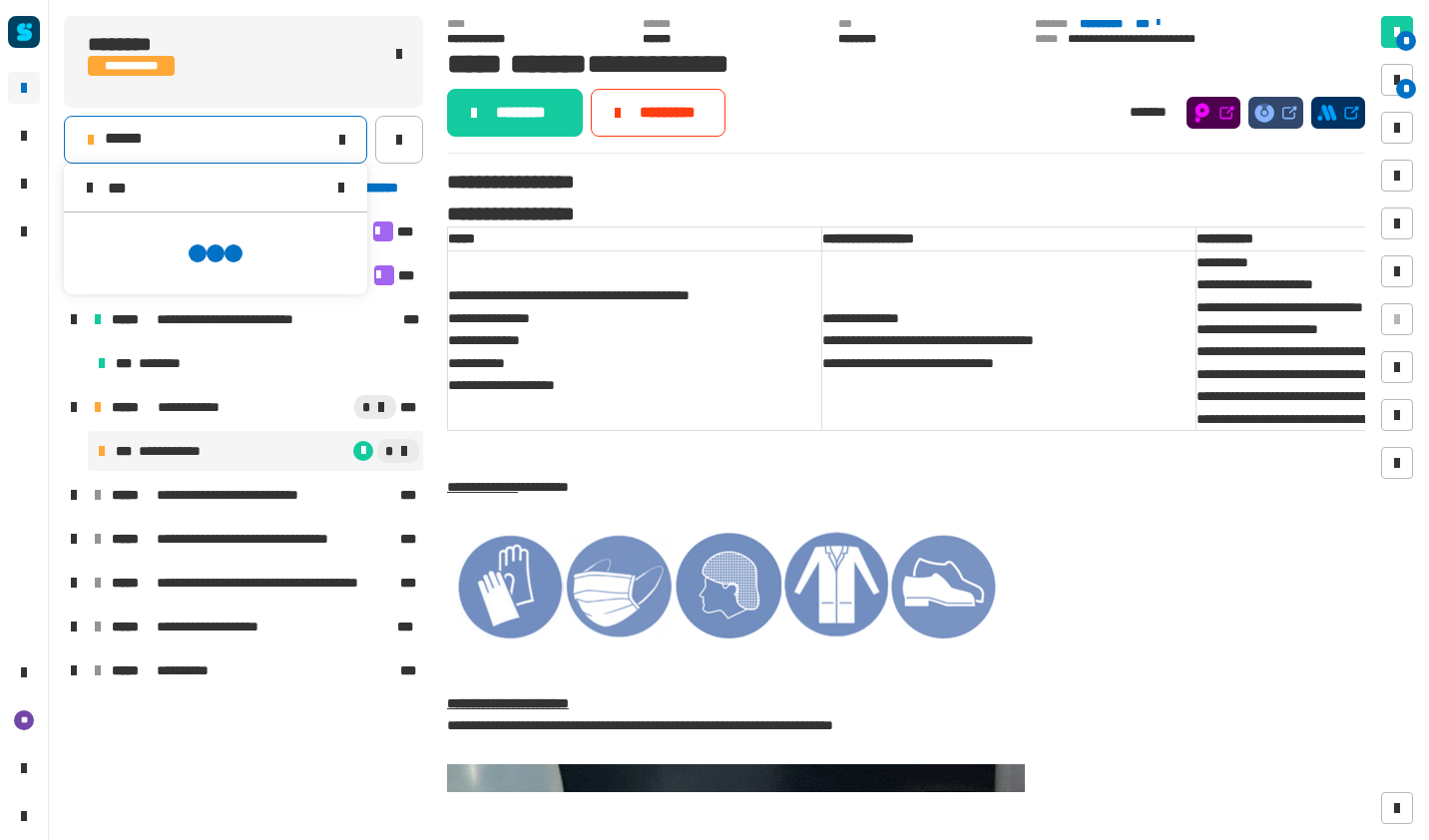 scroll, scrollTop: 0, scrollLeft: 0, axis: both 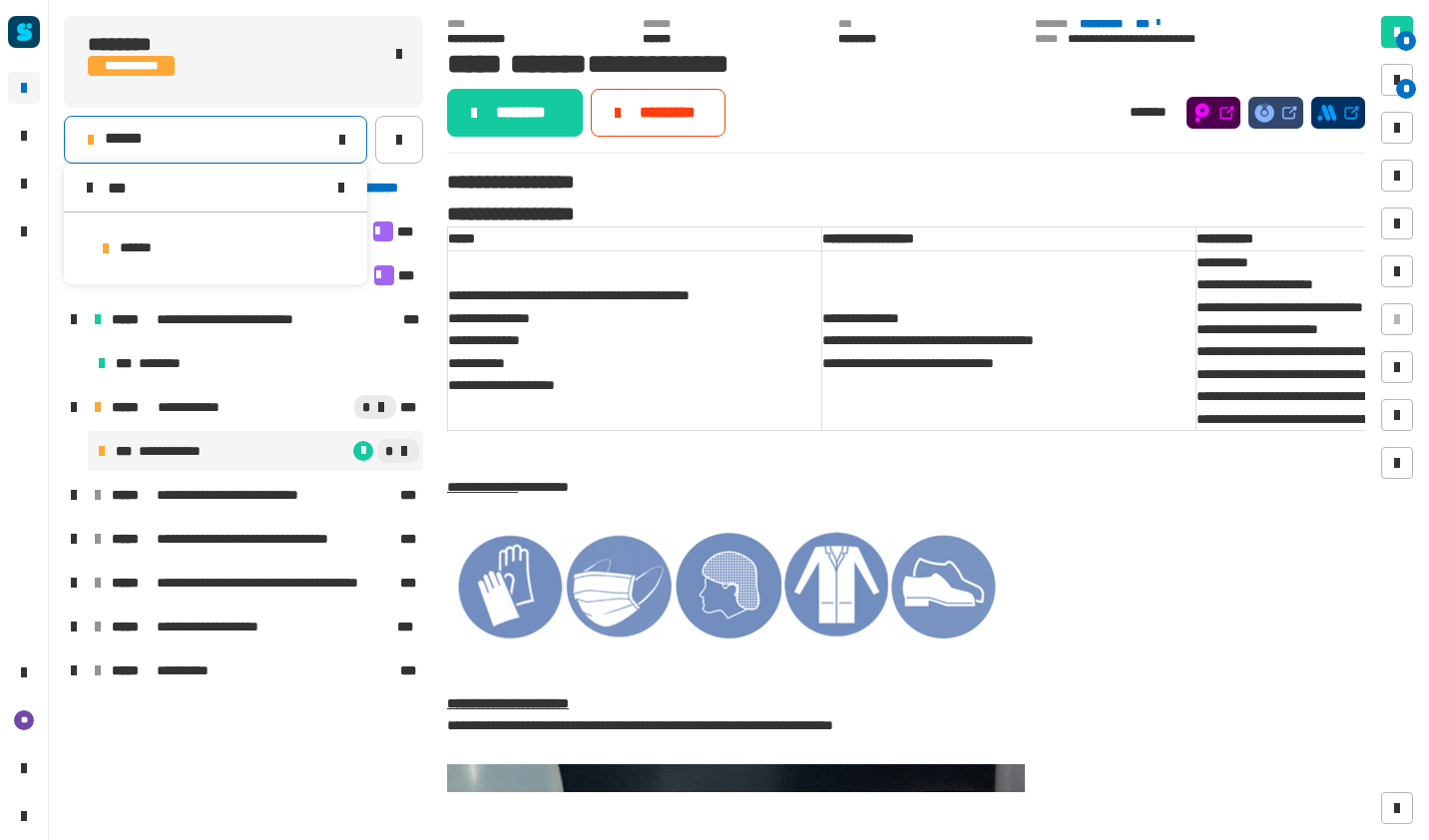type on "***" 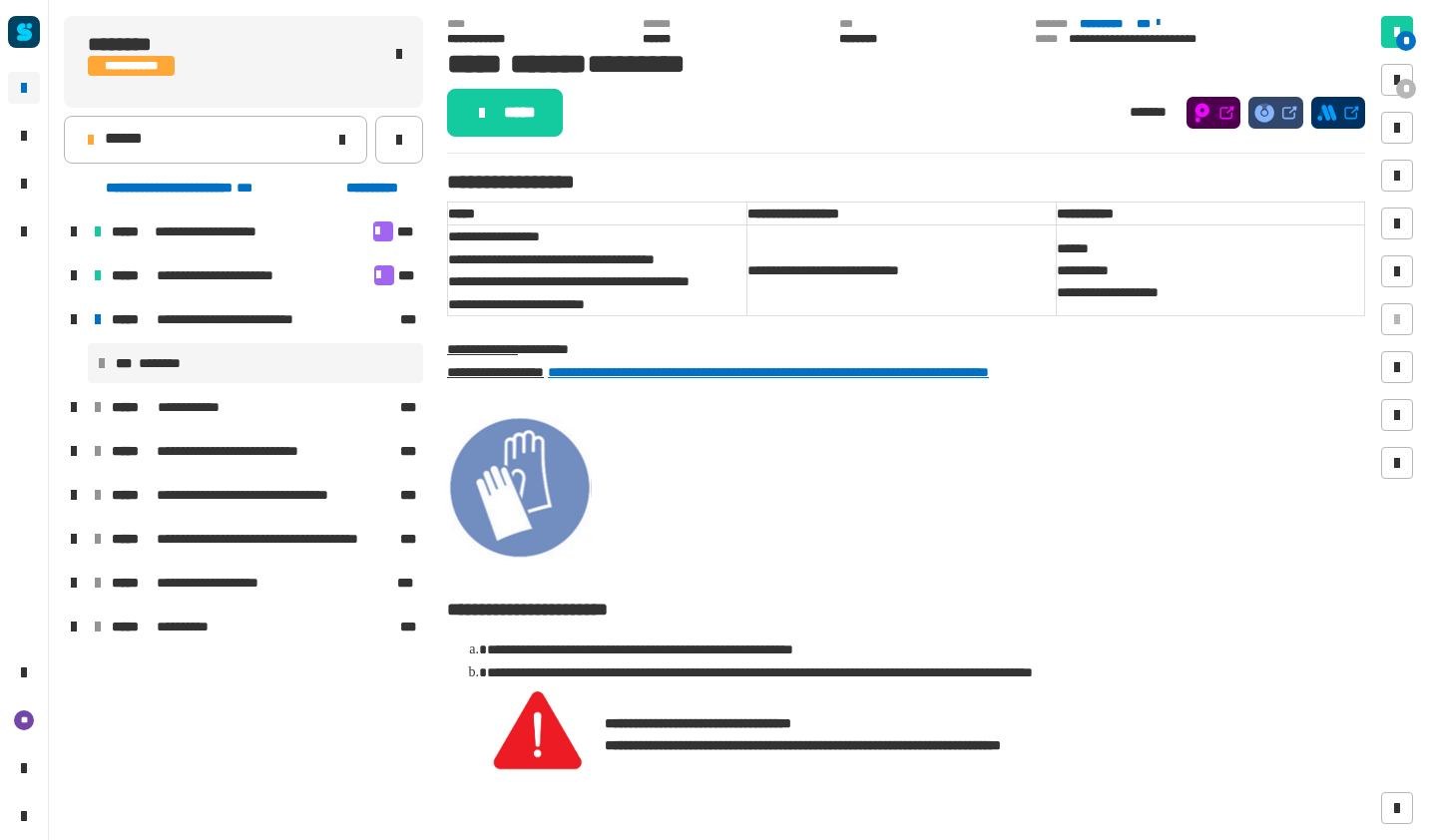 click on "*****" 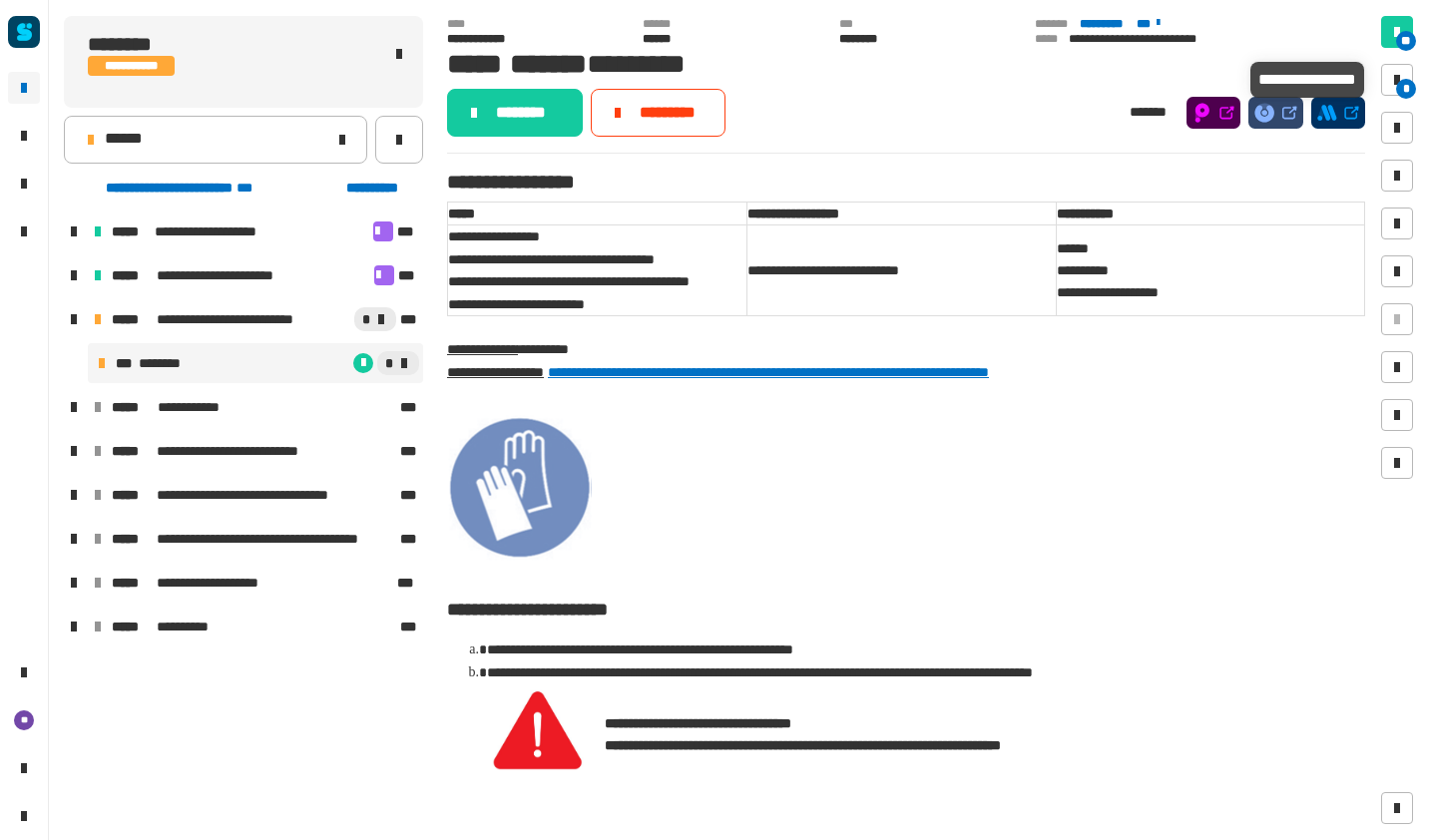 click at bounding box center [1397, 80] 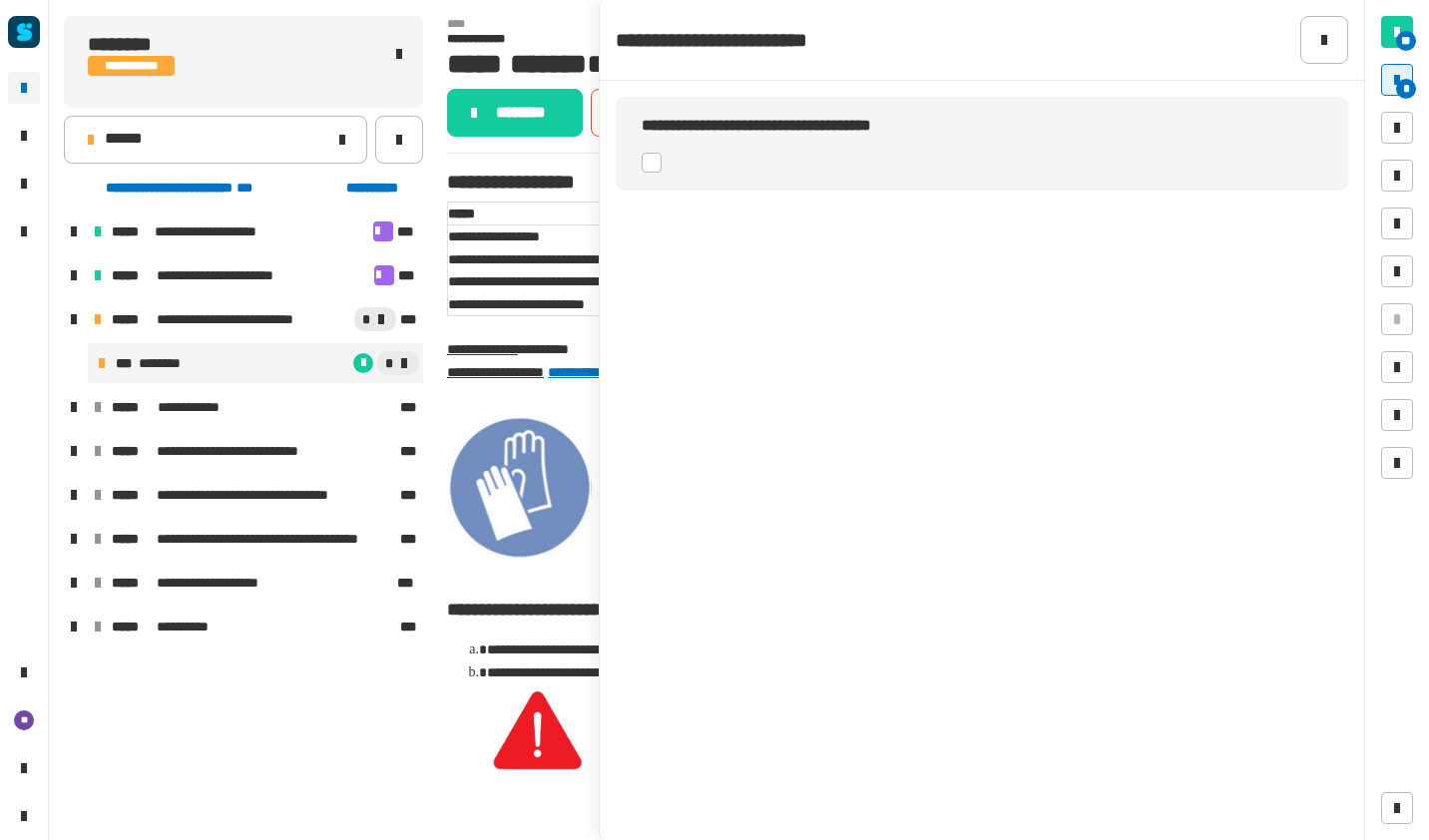 click 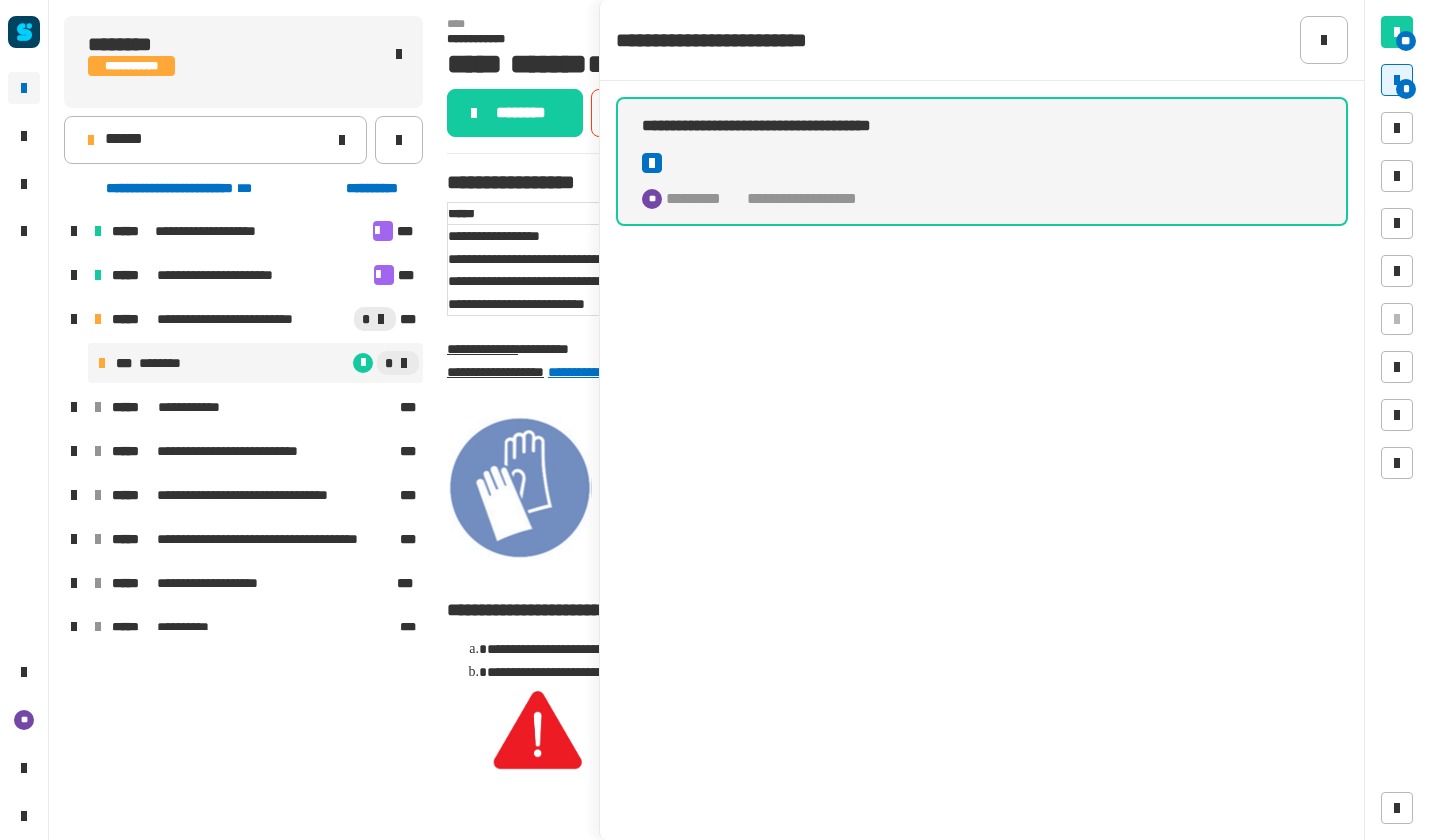 click on "**********" 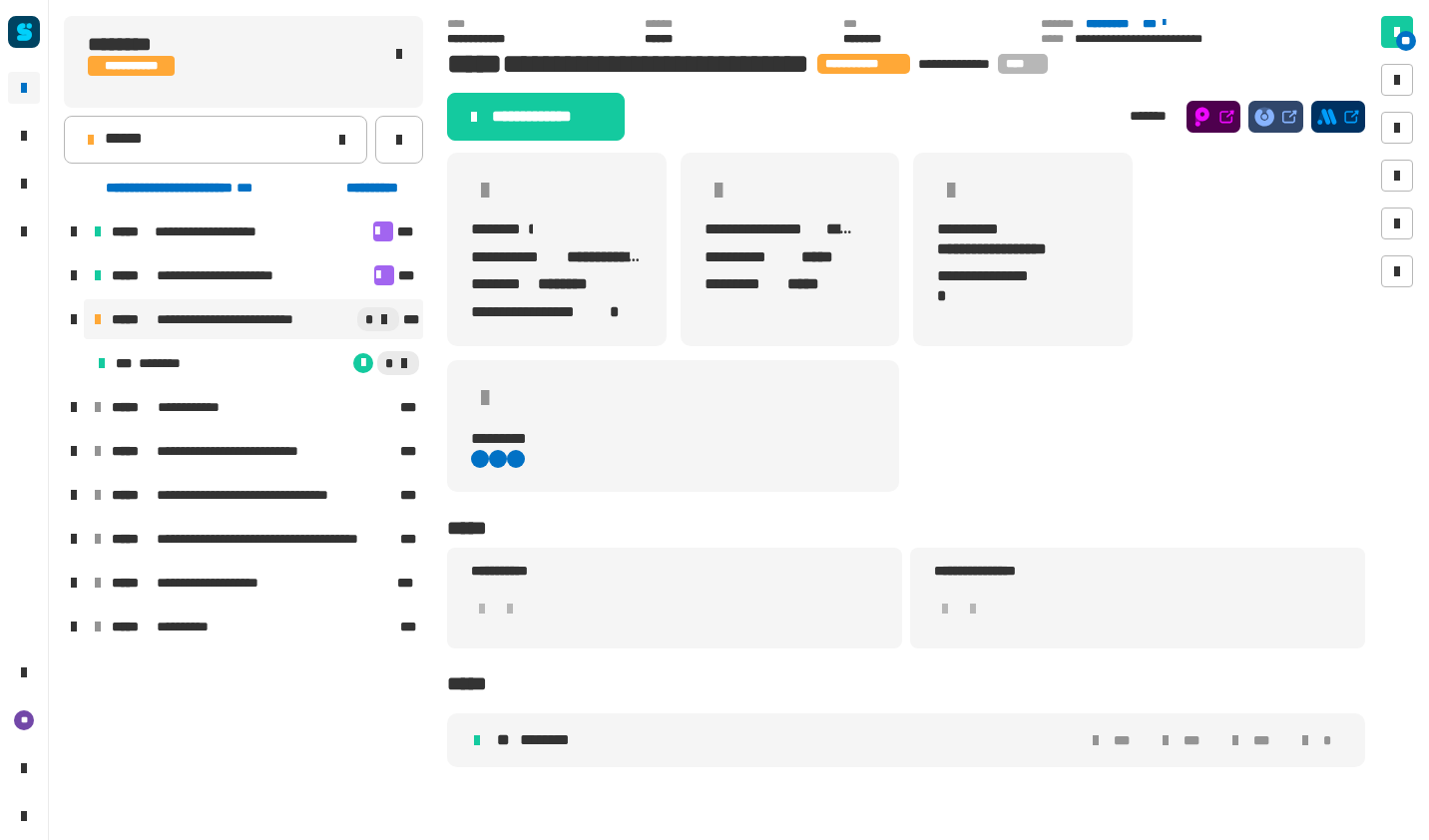 click on "**********" 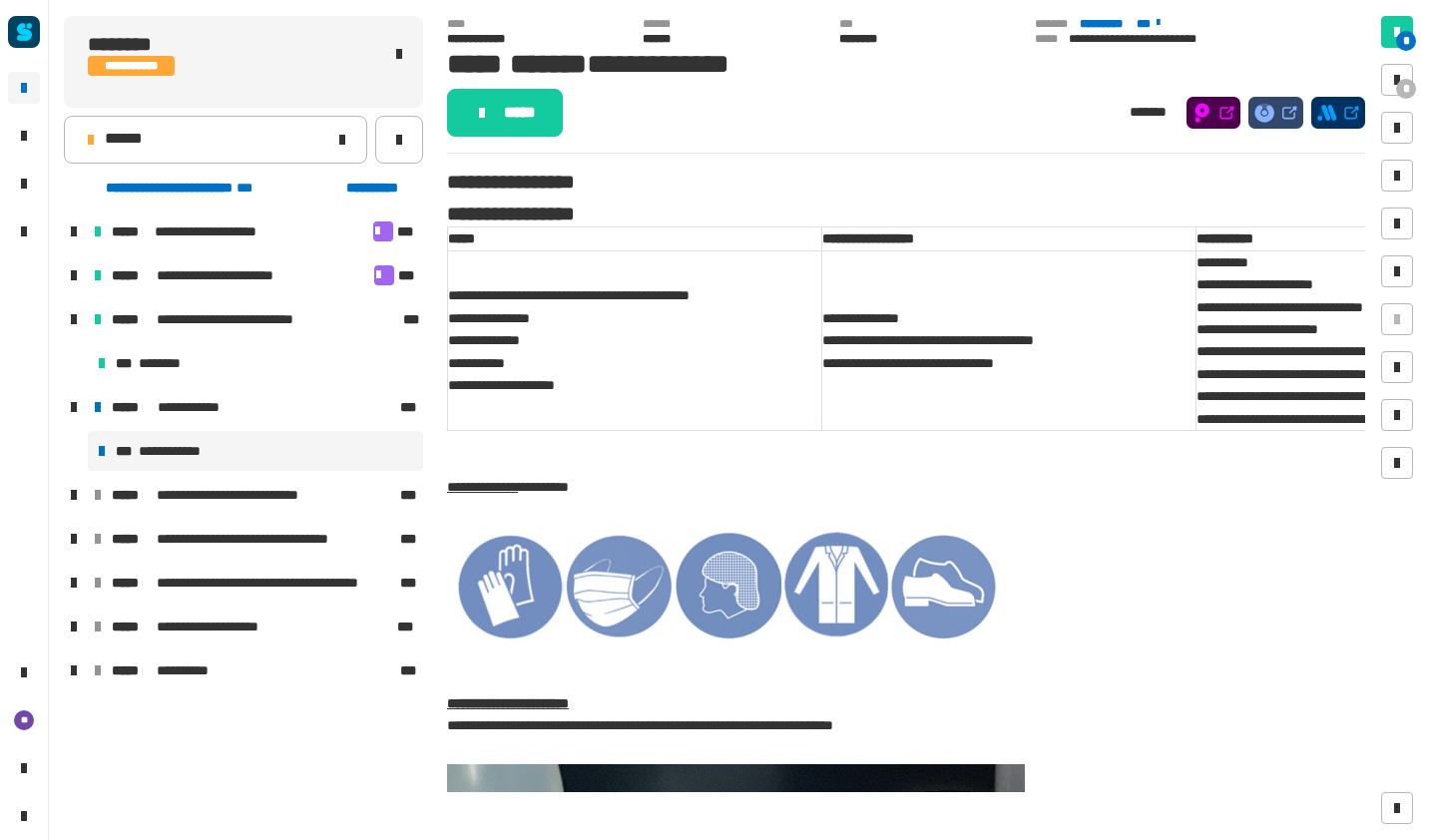 click on "*****" 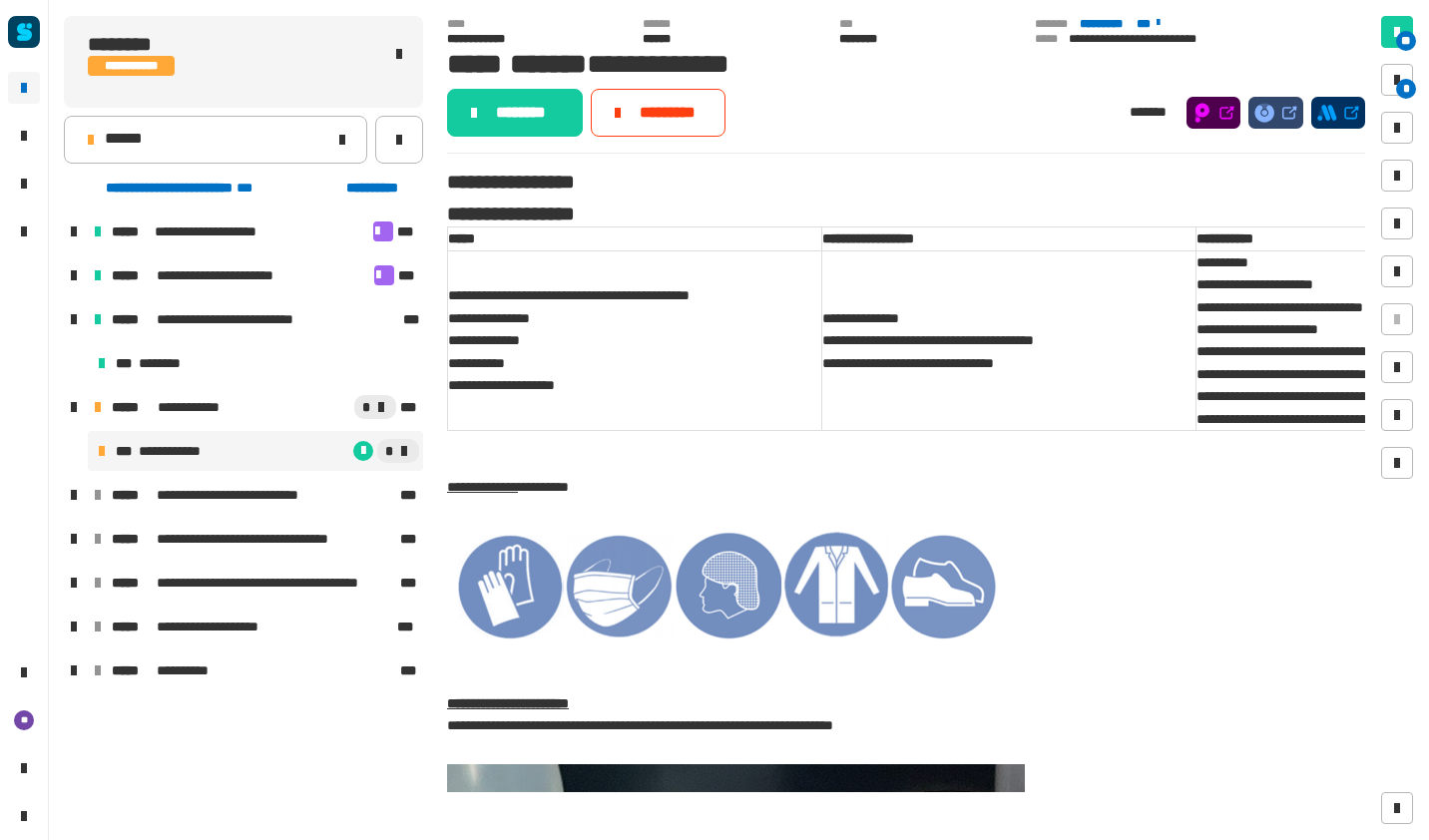 click on "******" 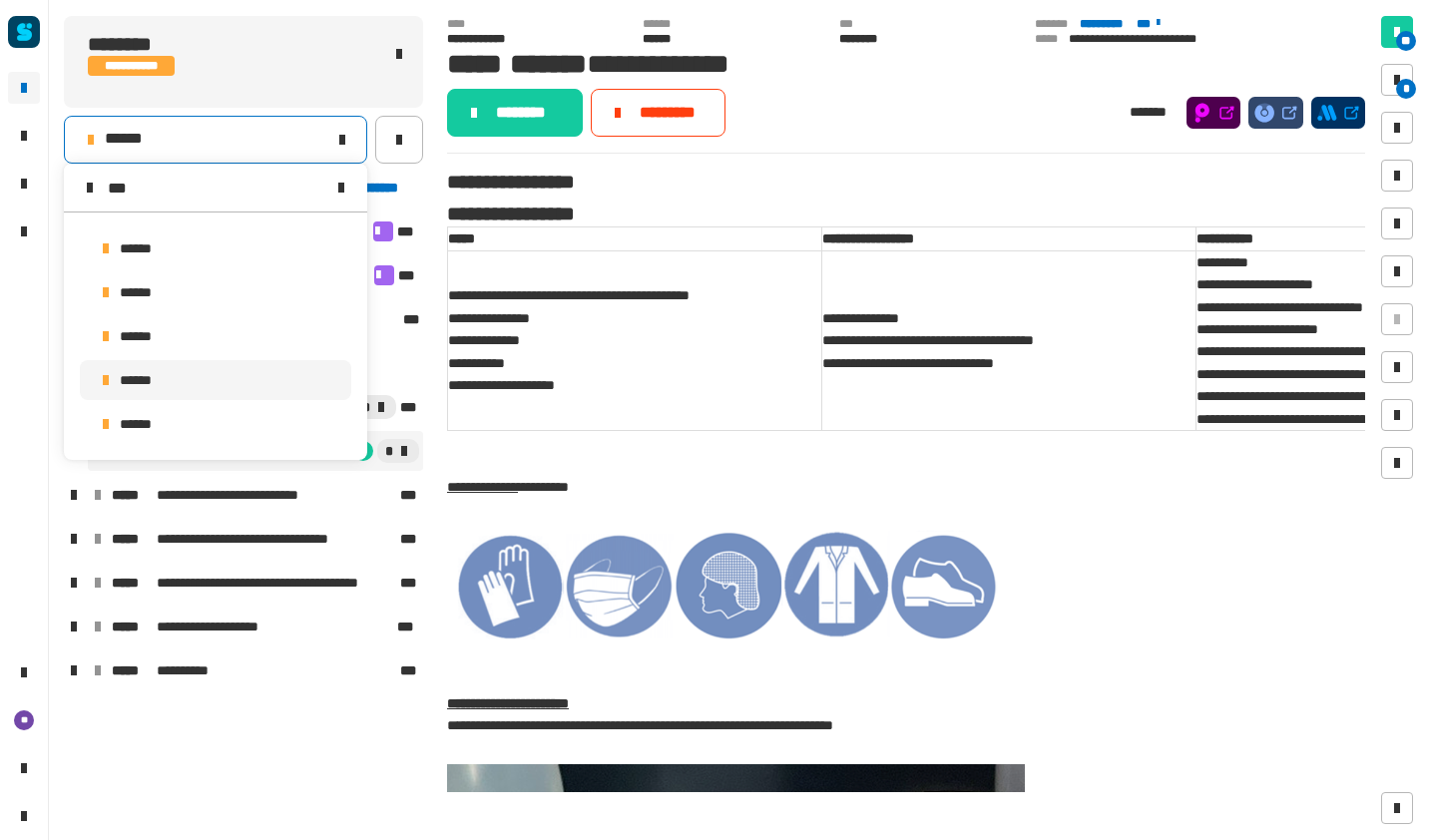 scroll, scrollTop: 0, scrollLeft: 0, axis: both 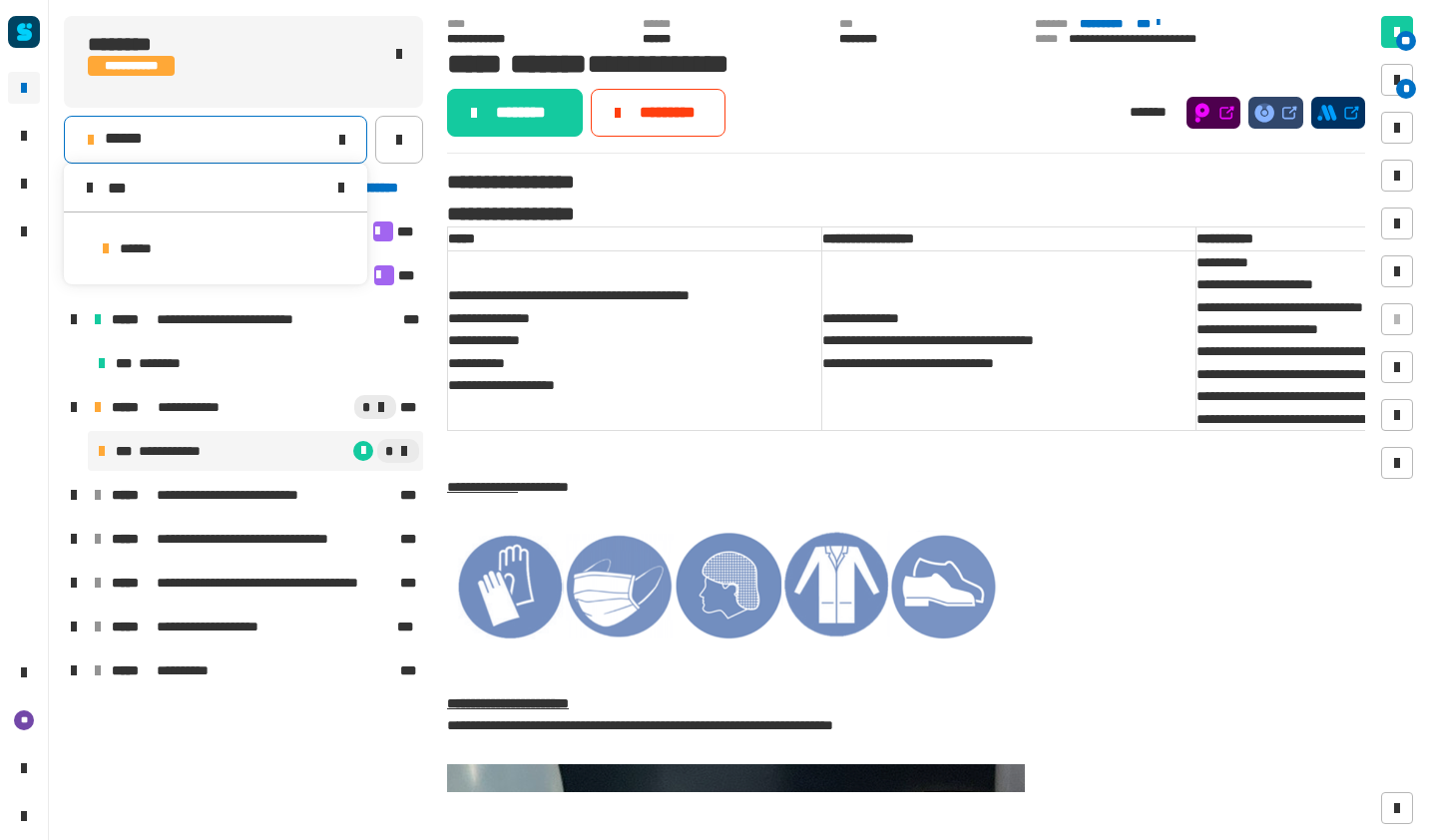 type on "***" 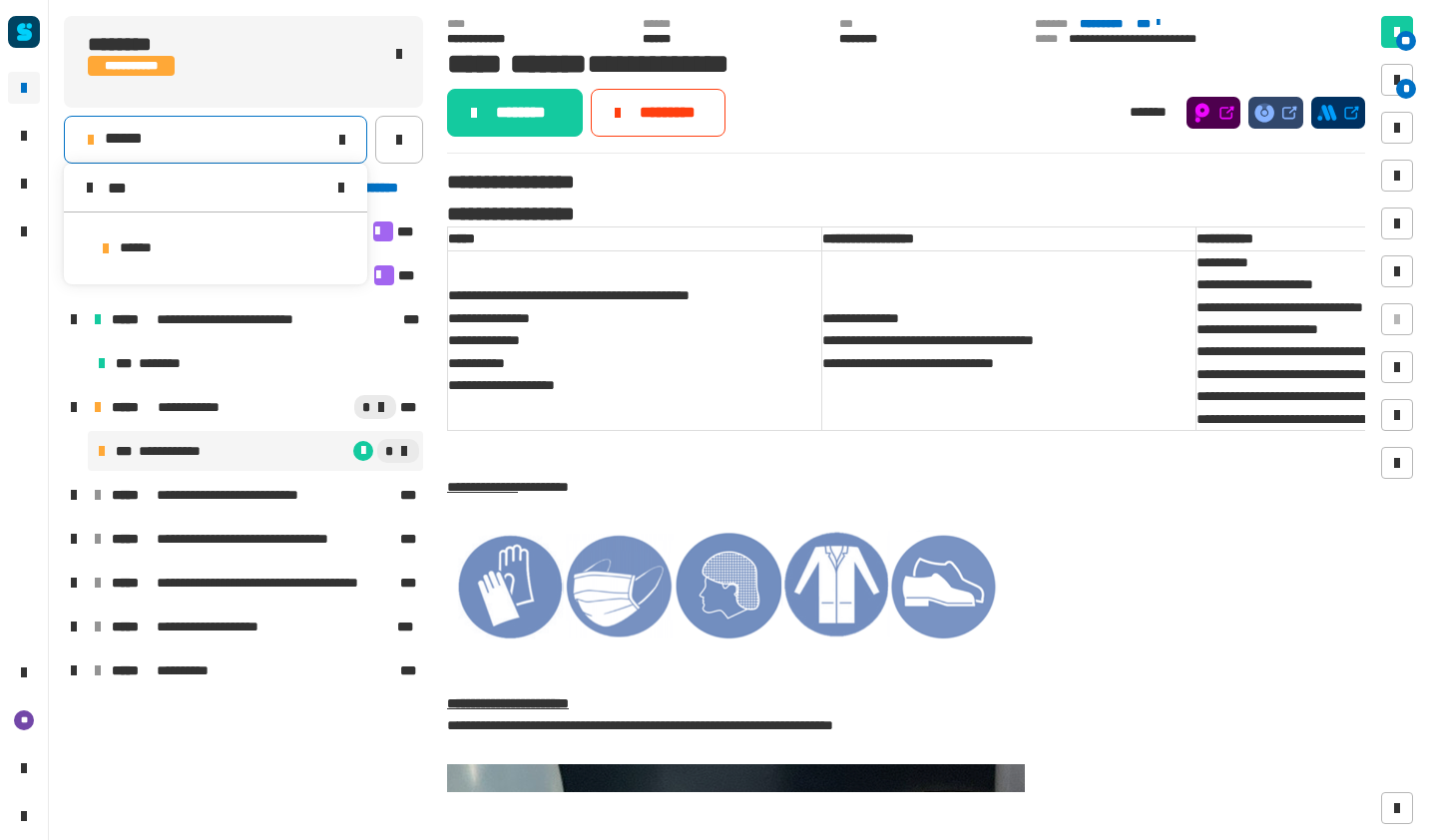 click on "******" at bounding box center [216, 252] 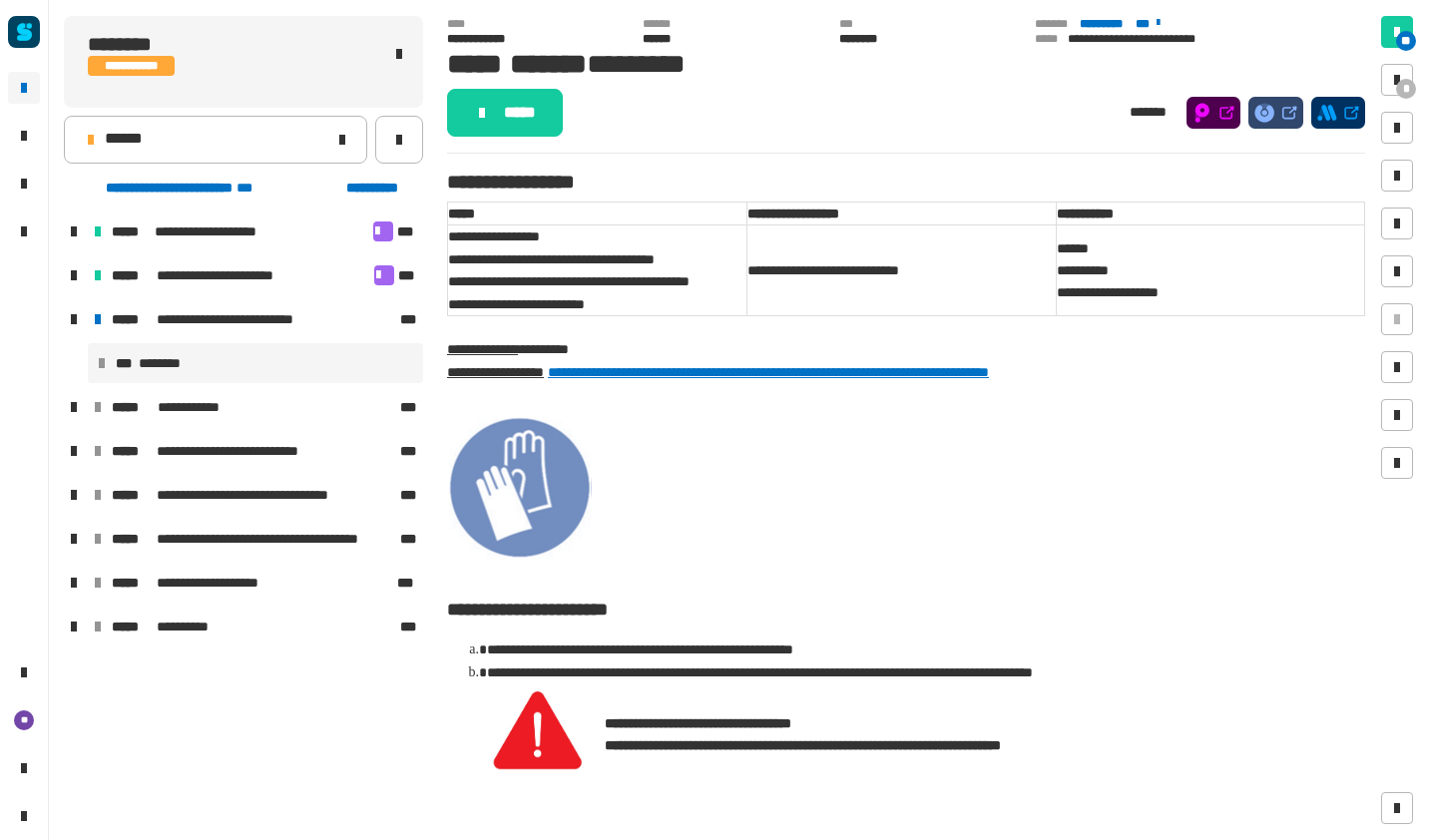 click 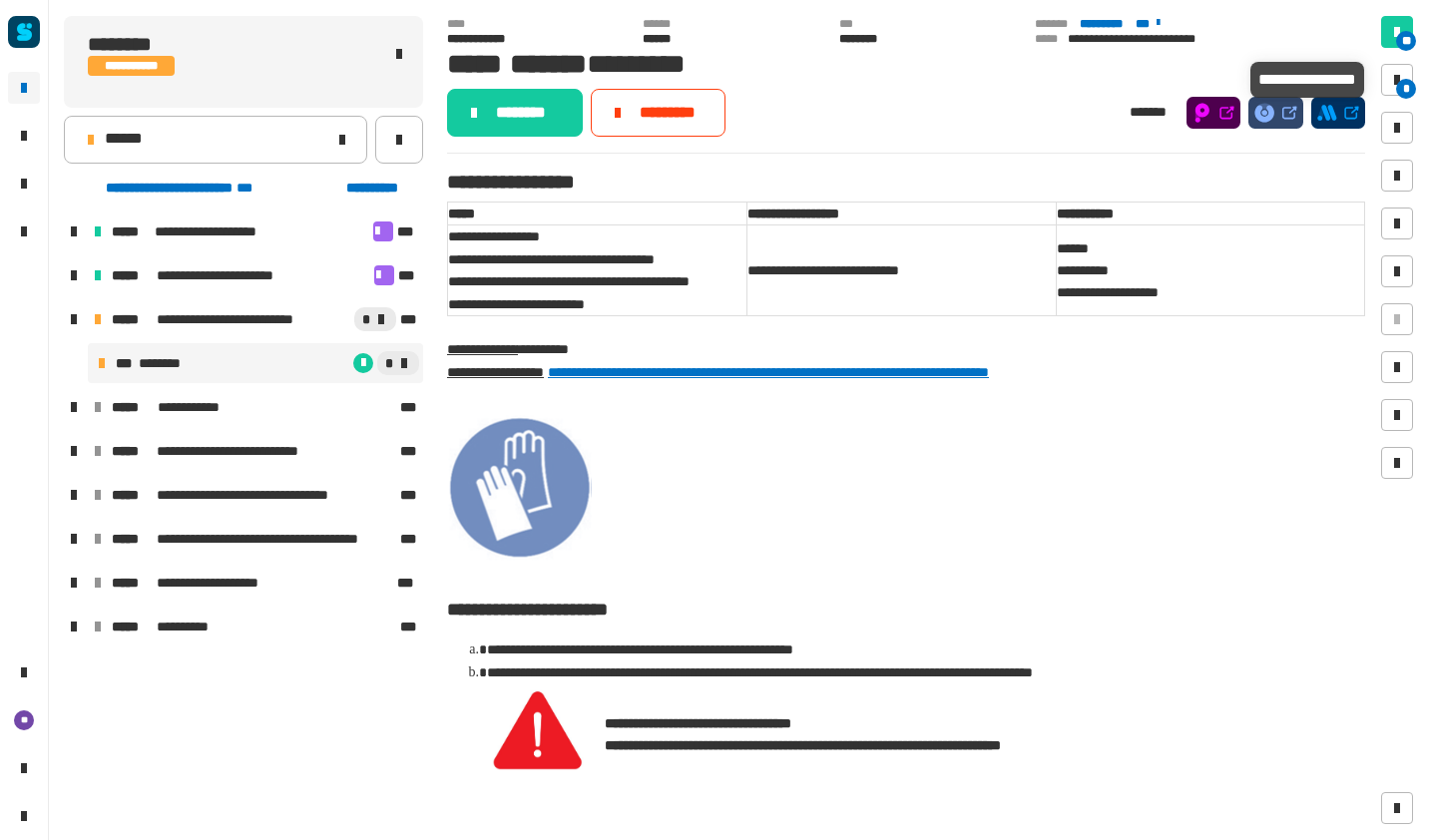 click on "*" at bounding box center (1406, 89) 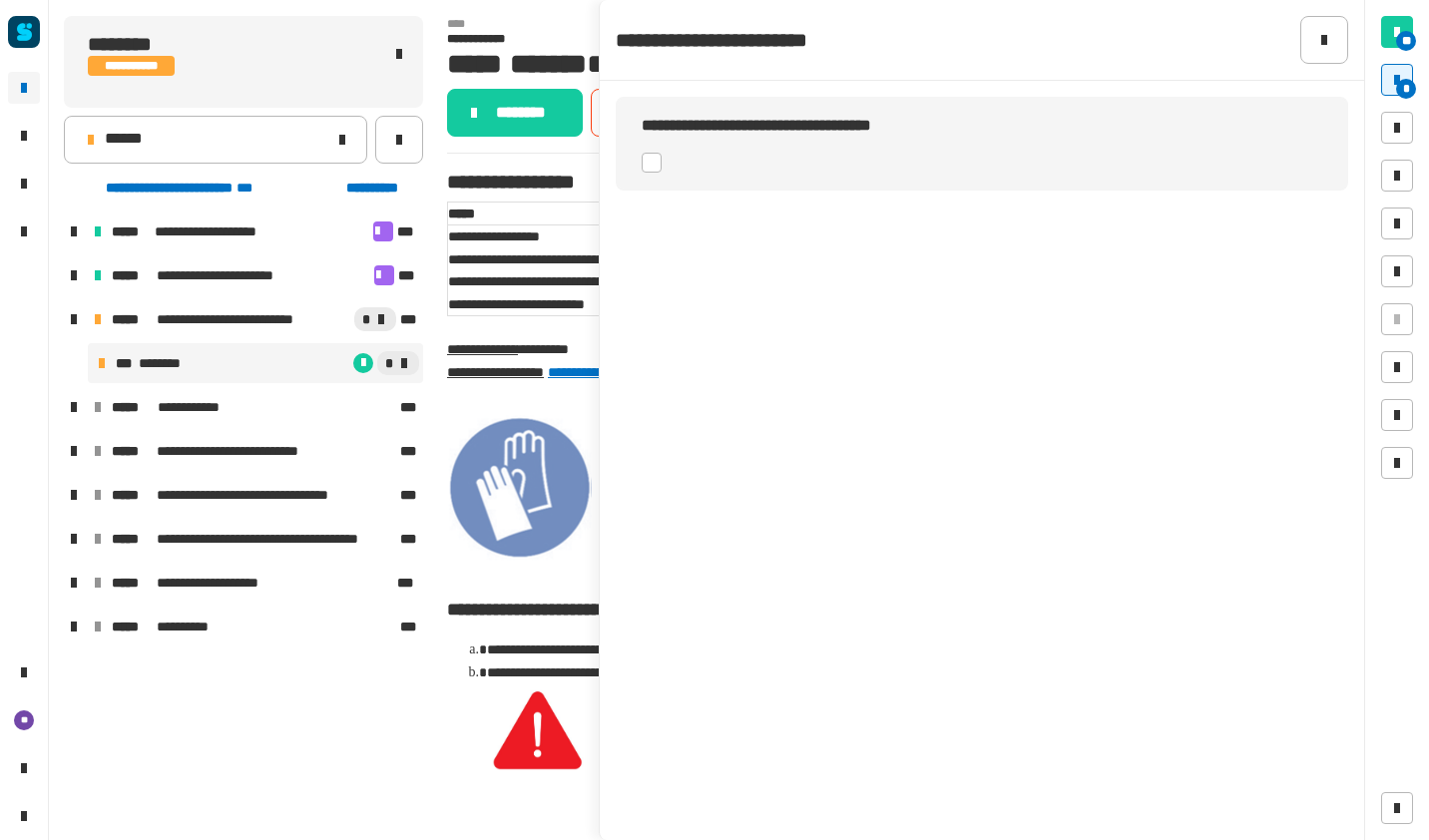 click 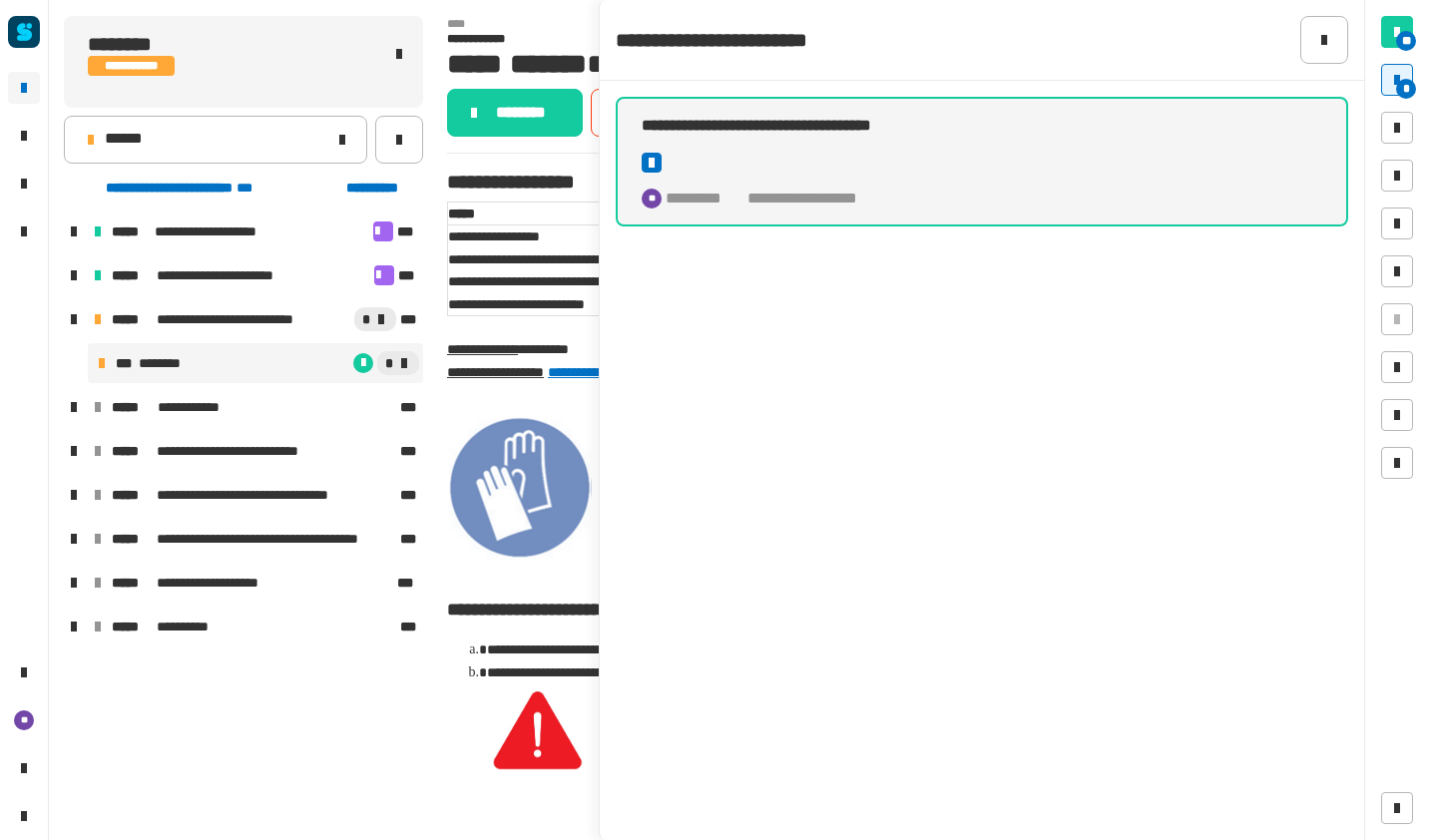 click on "********" 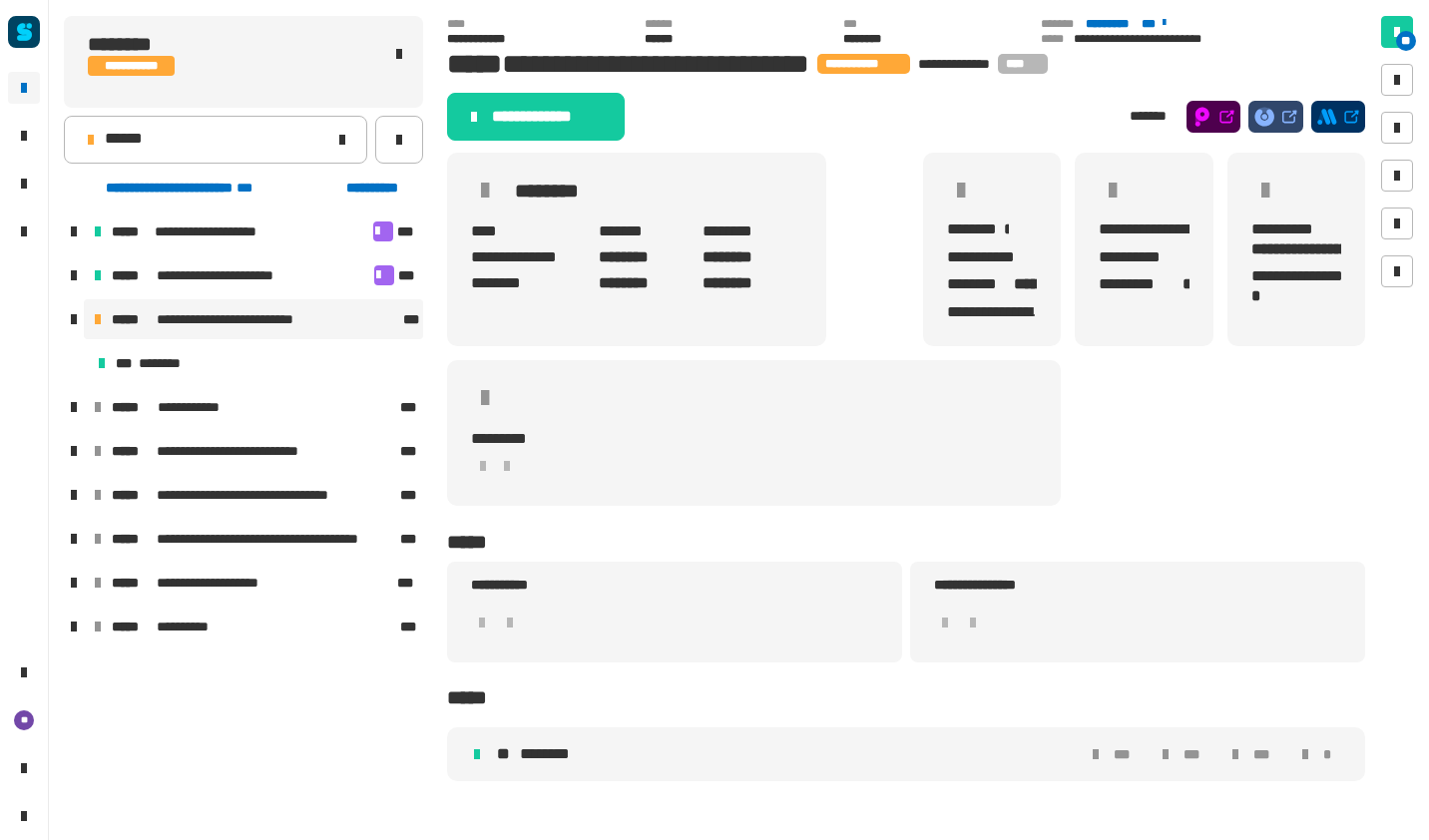 click on "**********" 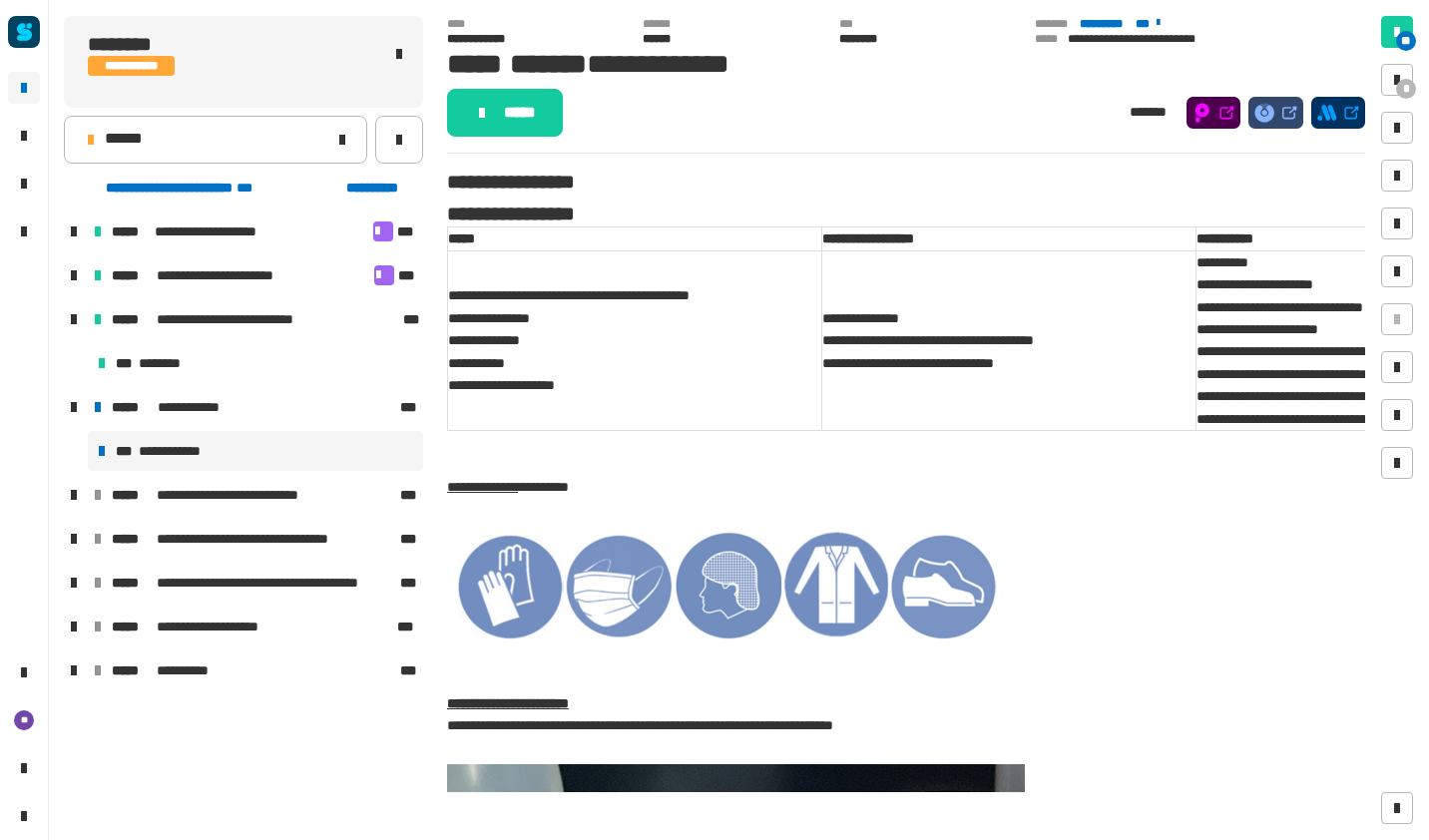 click on "*****" 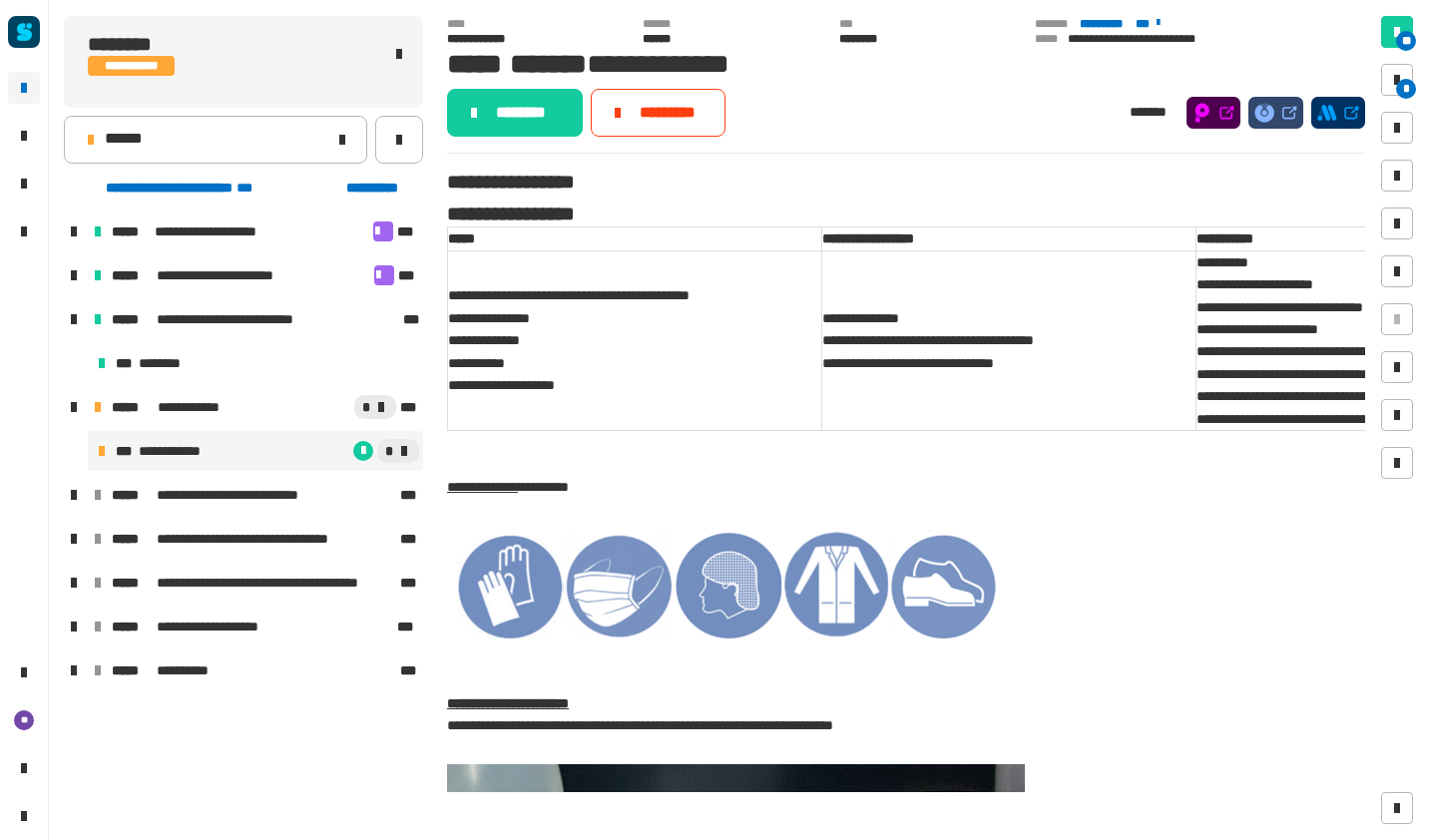 click on "******" 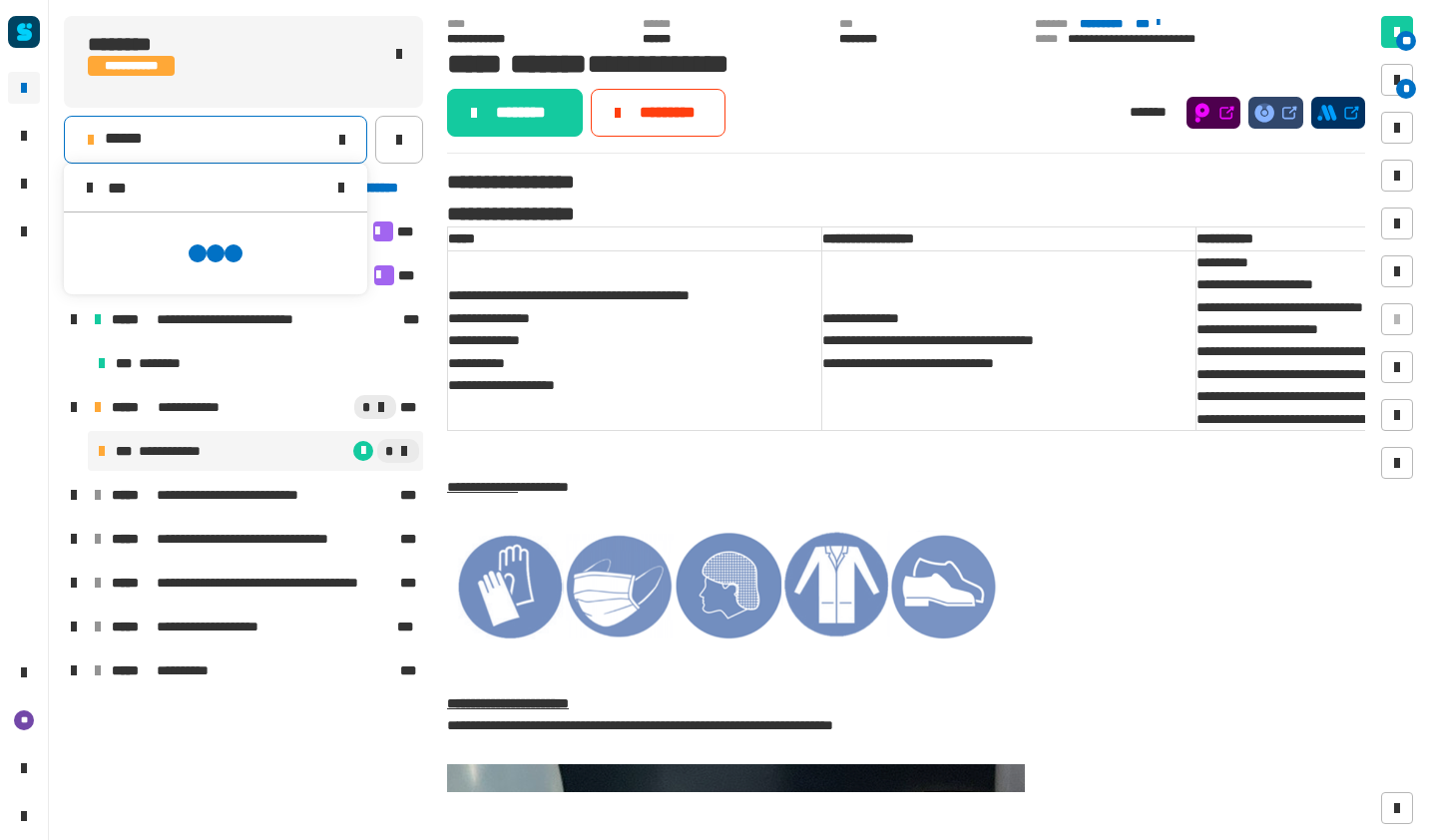 scroll, scrollTop: 0, scrollLeft: 0, axis: both 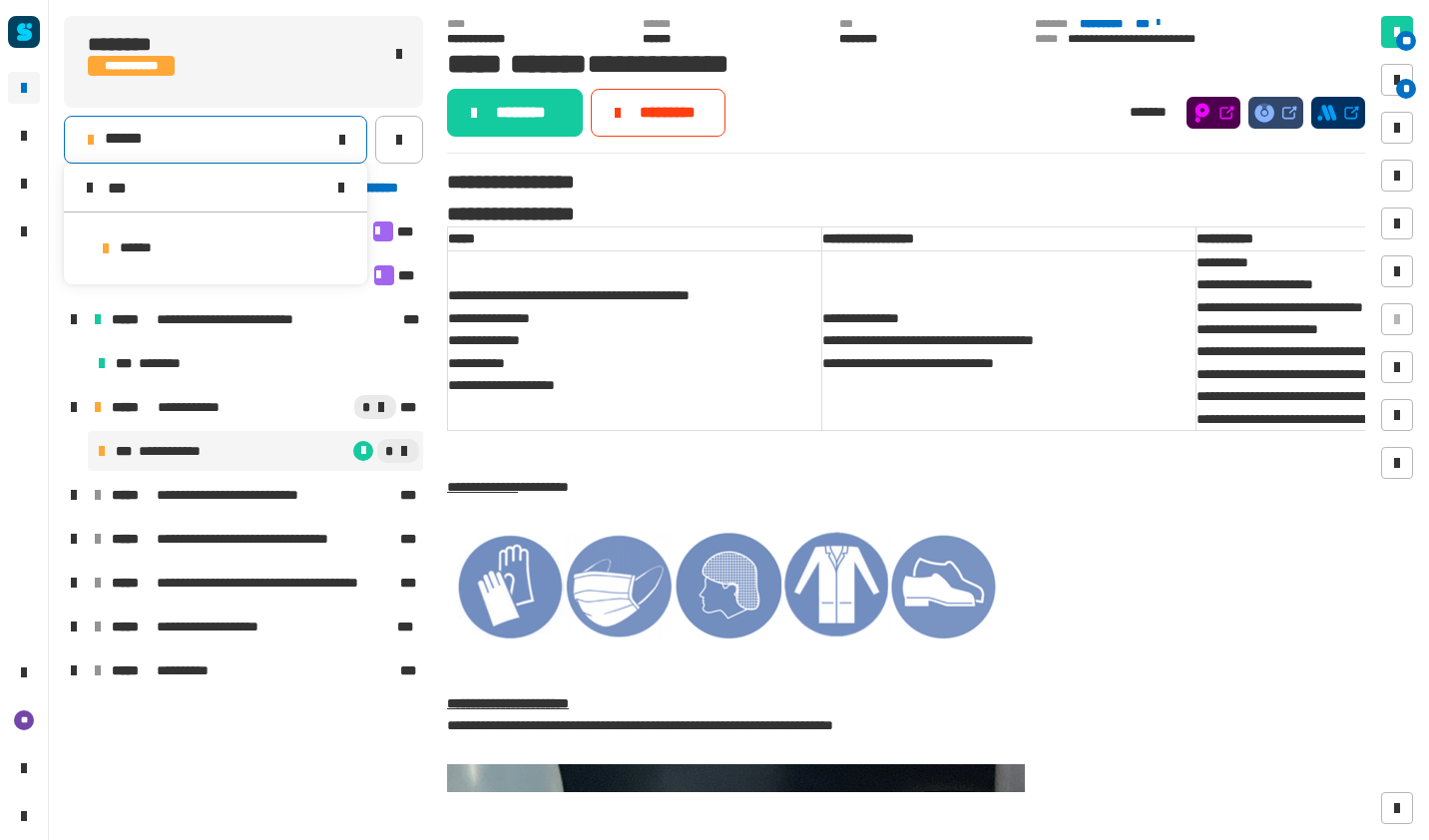 type on "***" 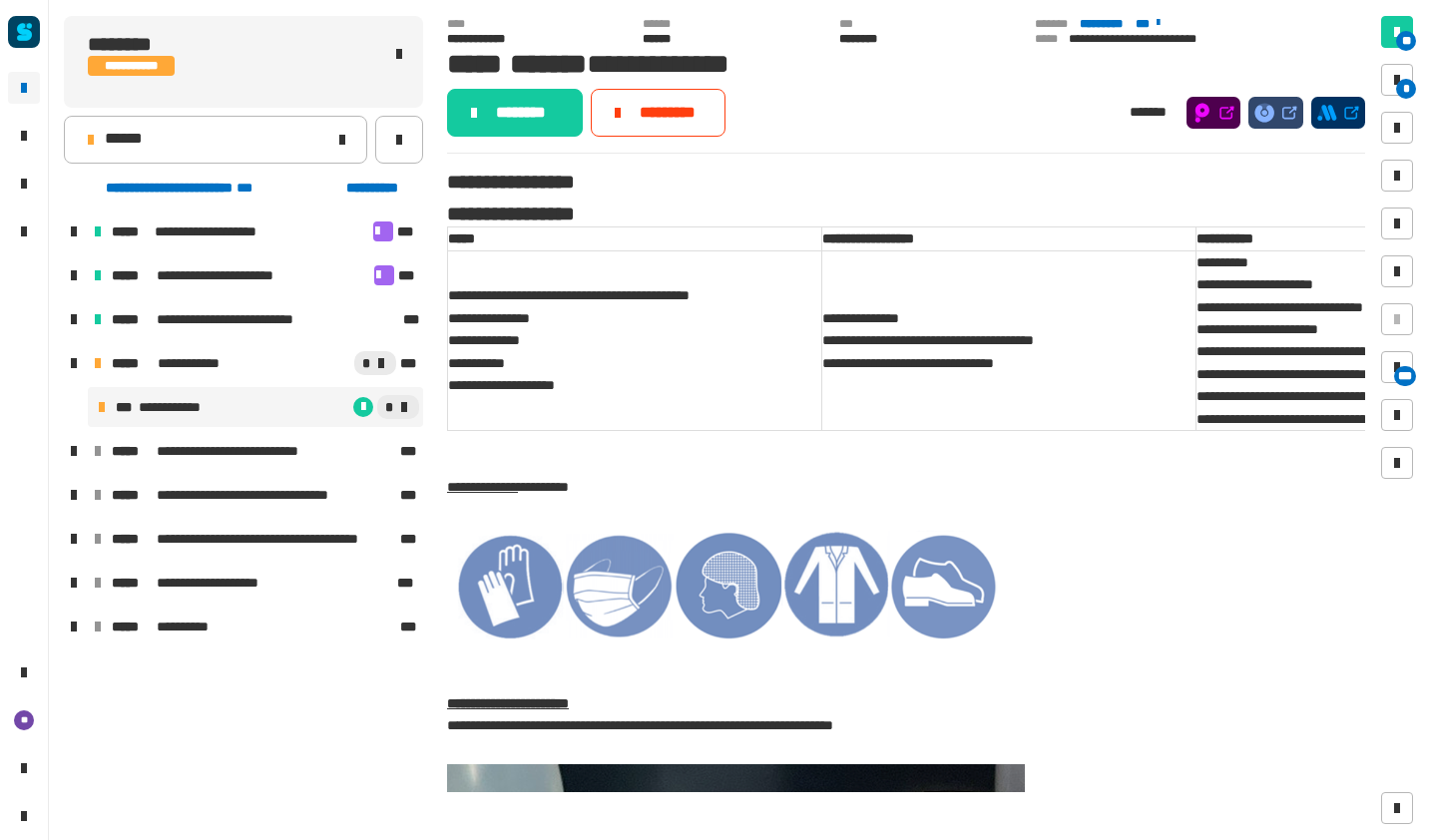 click on "******" 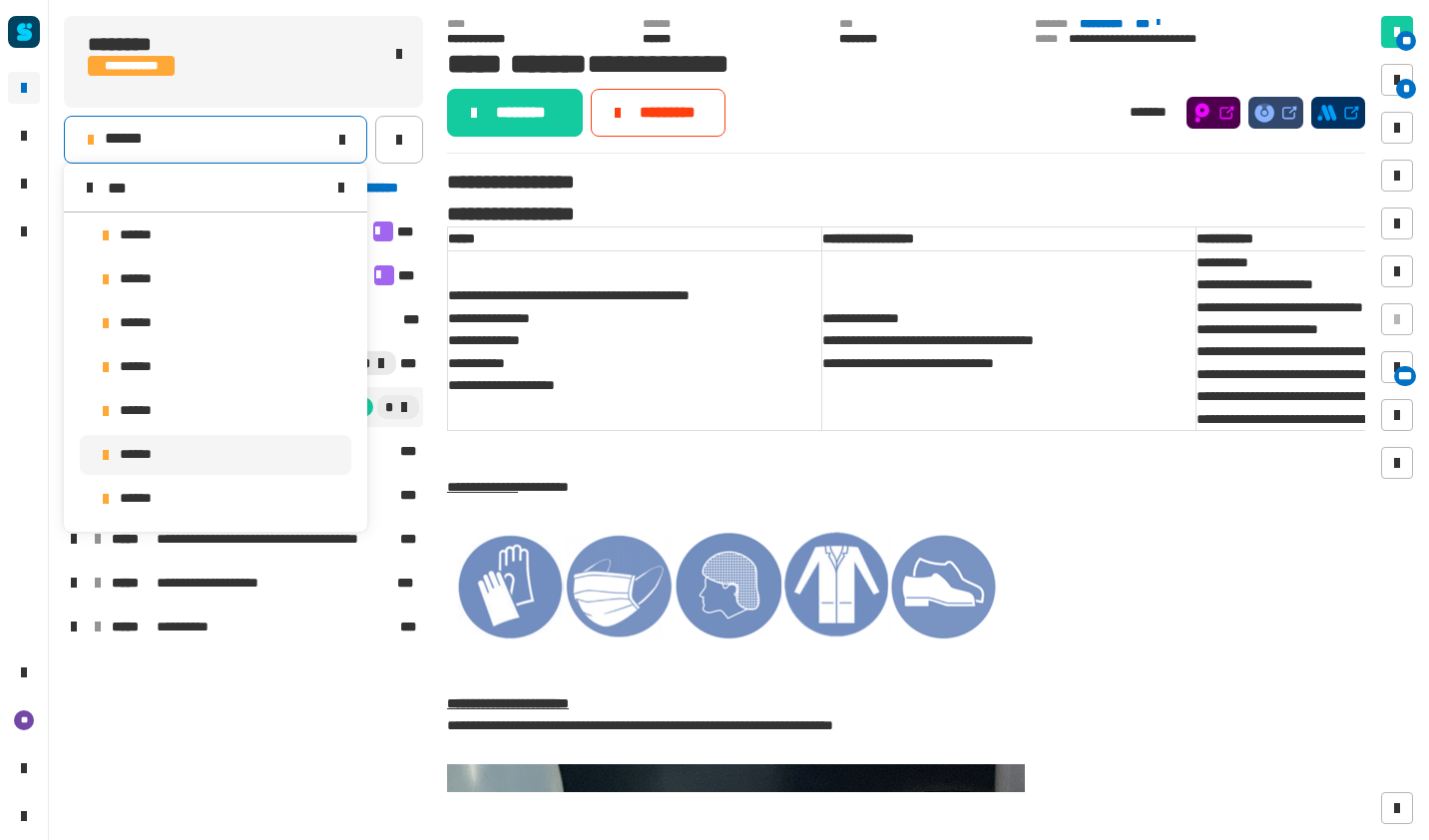 scroll, scrollTop: 0, scrollLeft: 0, axis: both 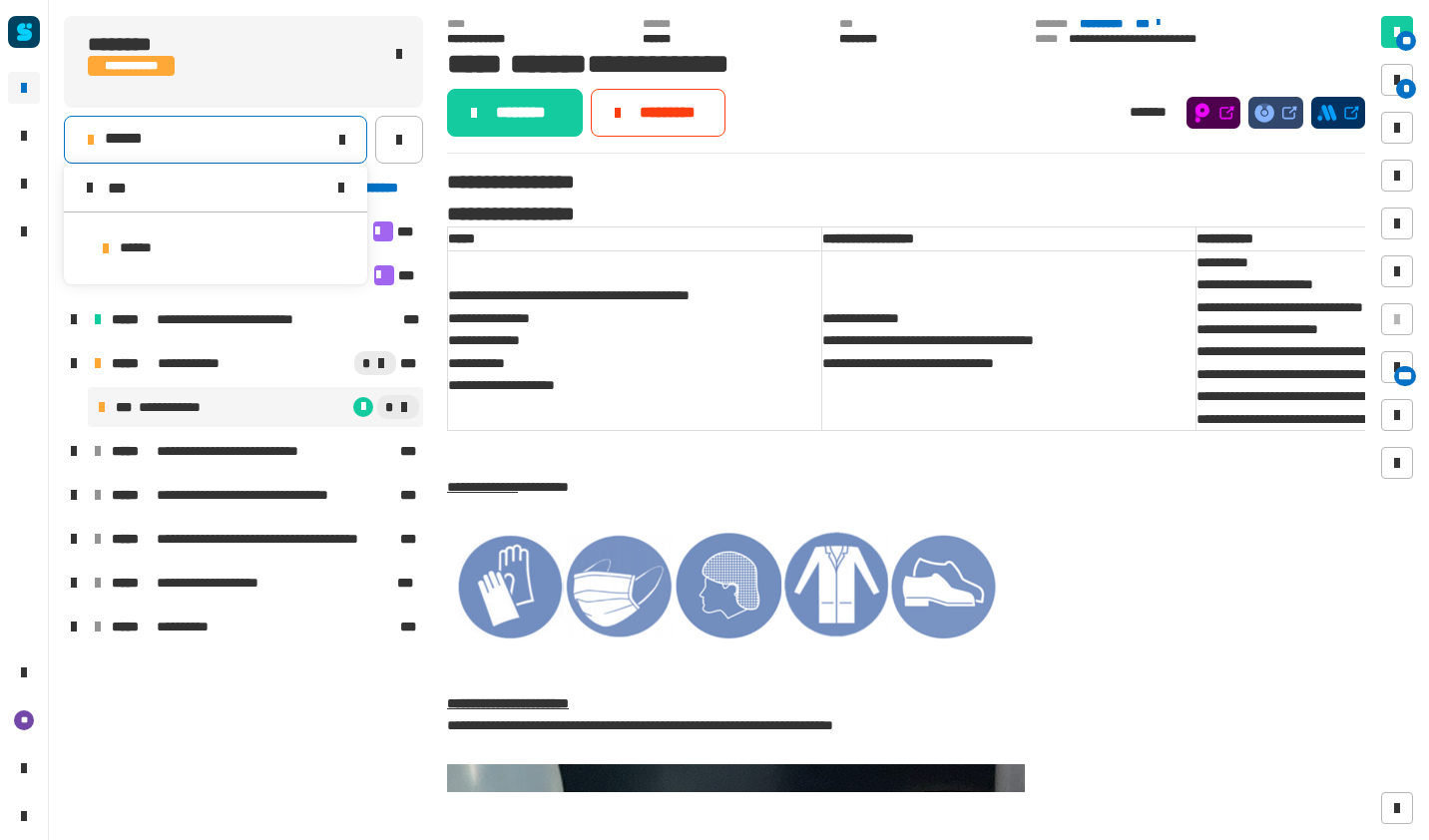 type on "***" 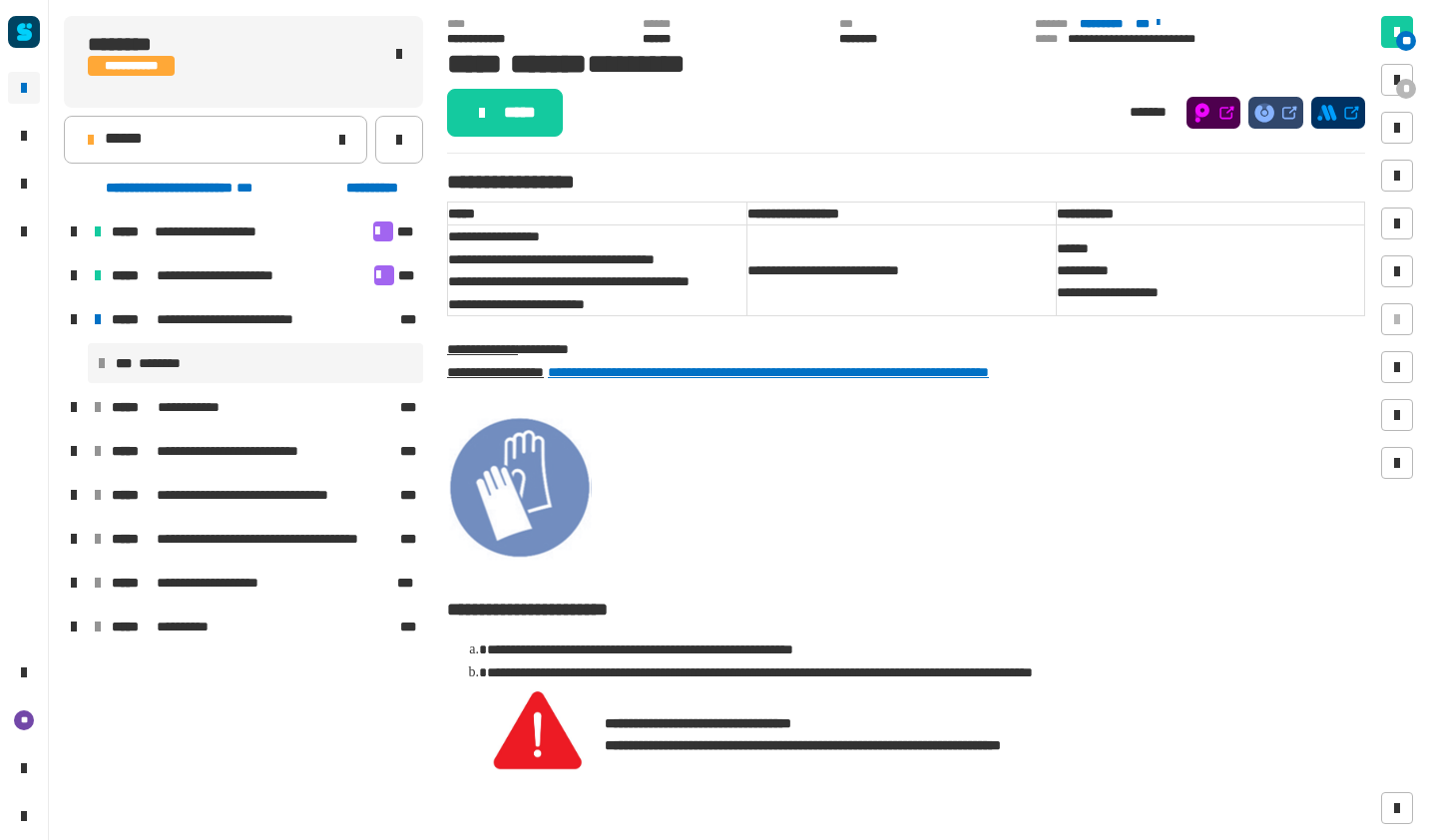 click on "*****" 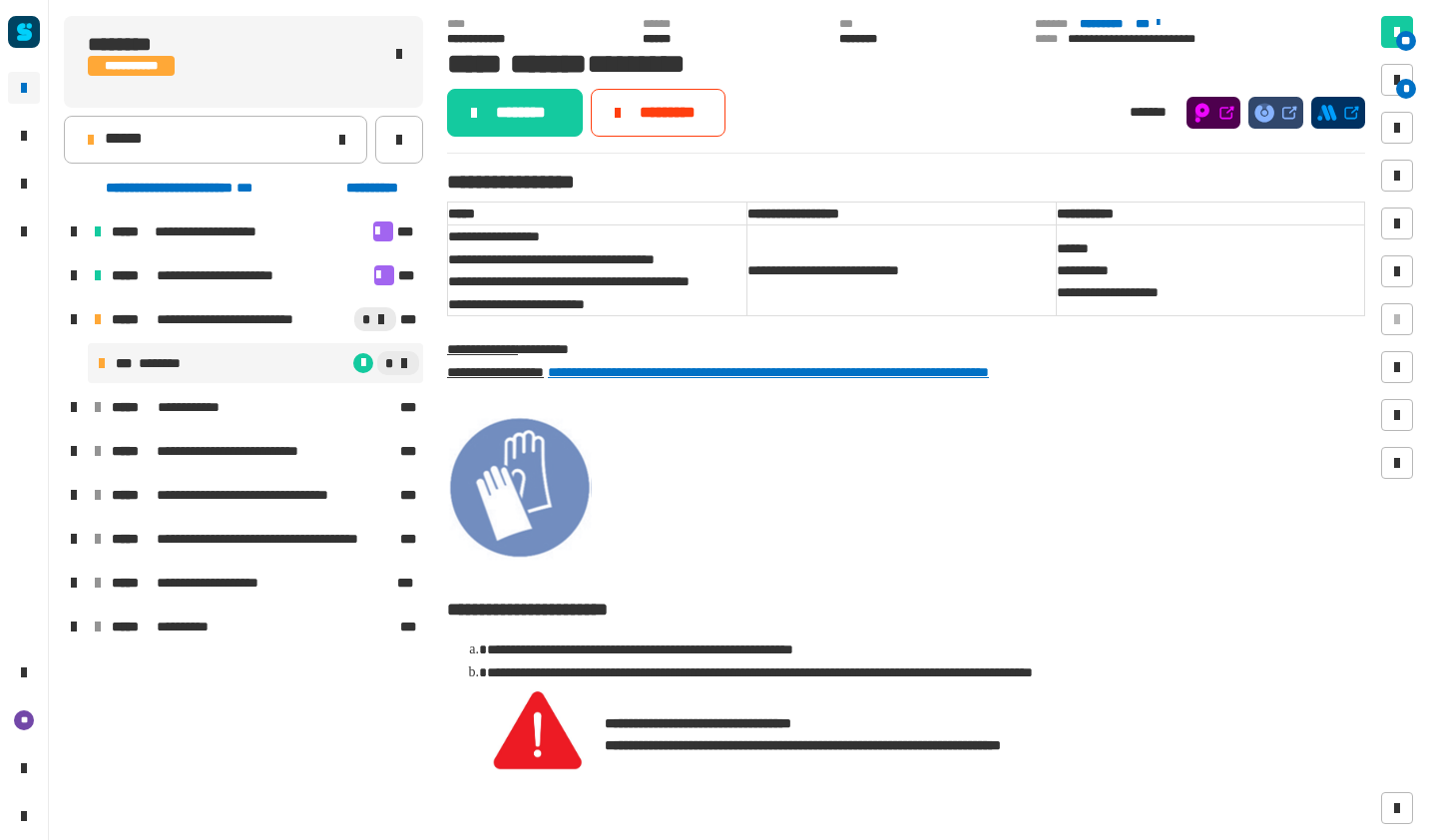 click at bounding box center (1397, 80) 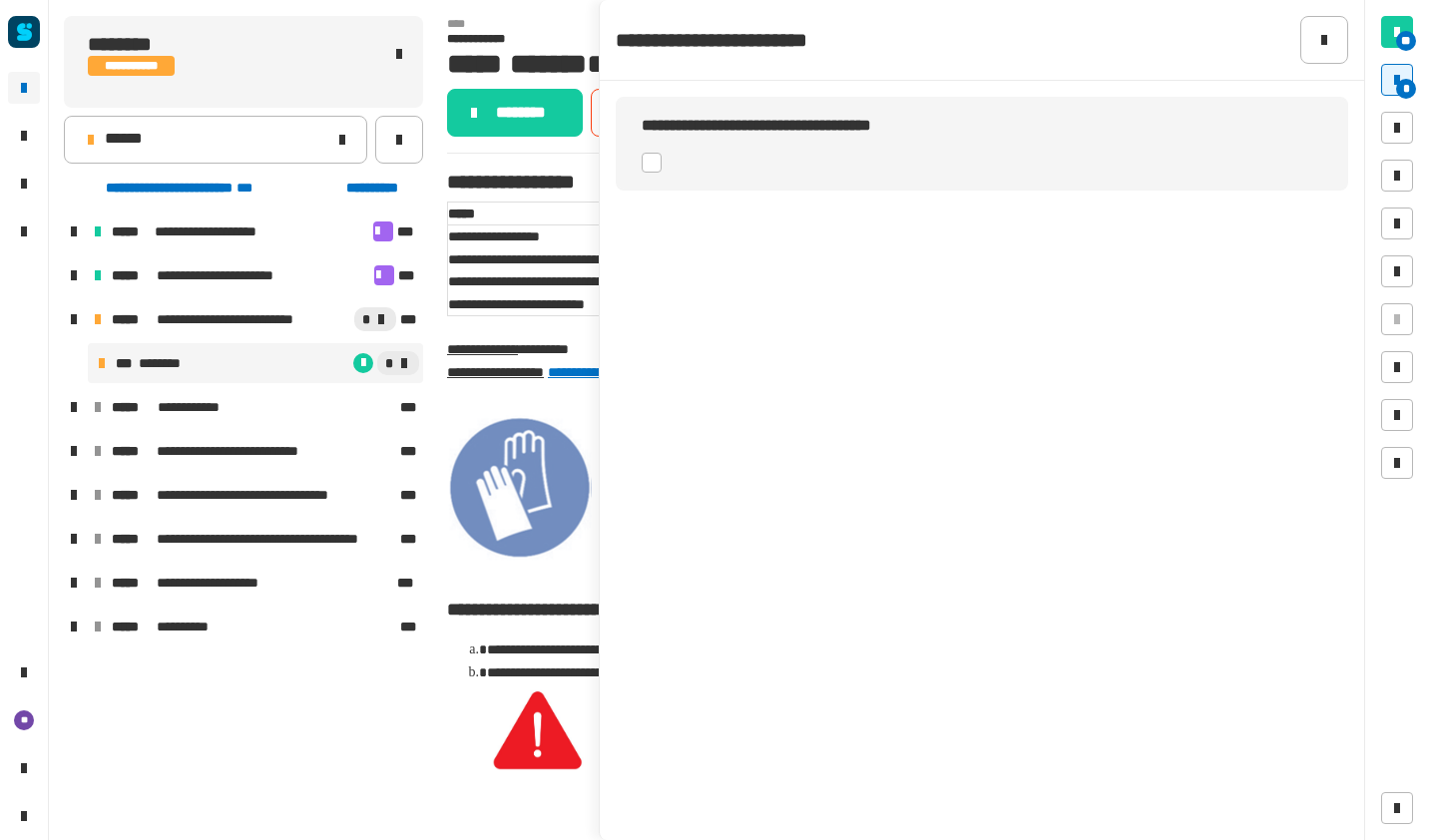 click 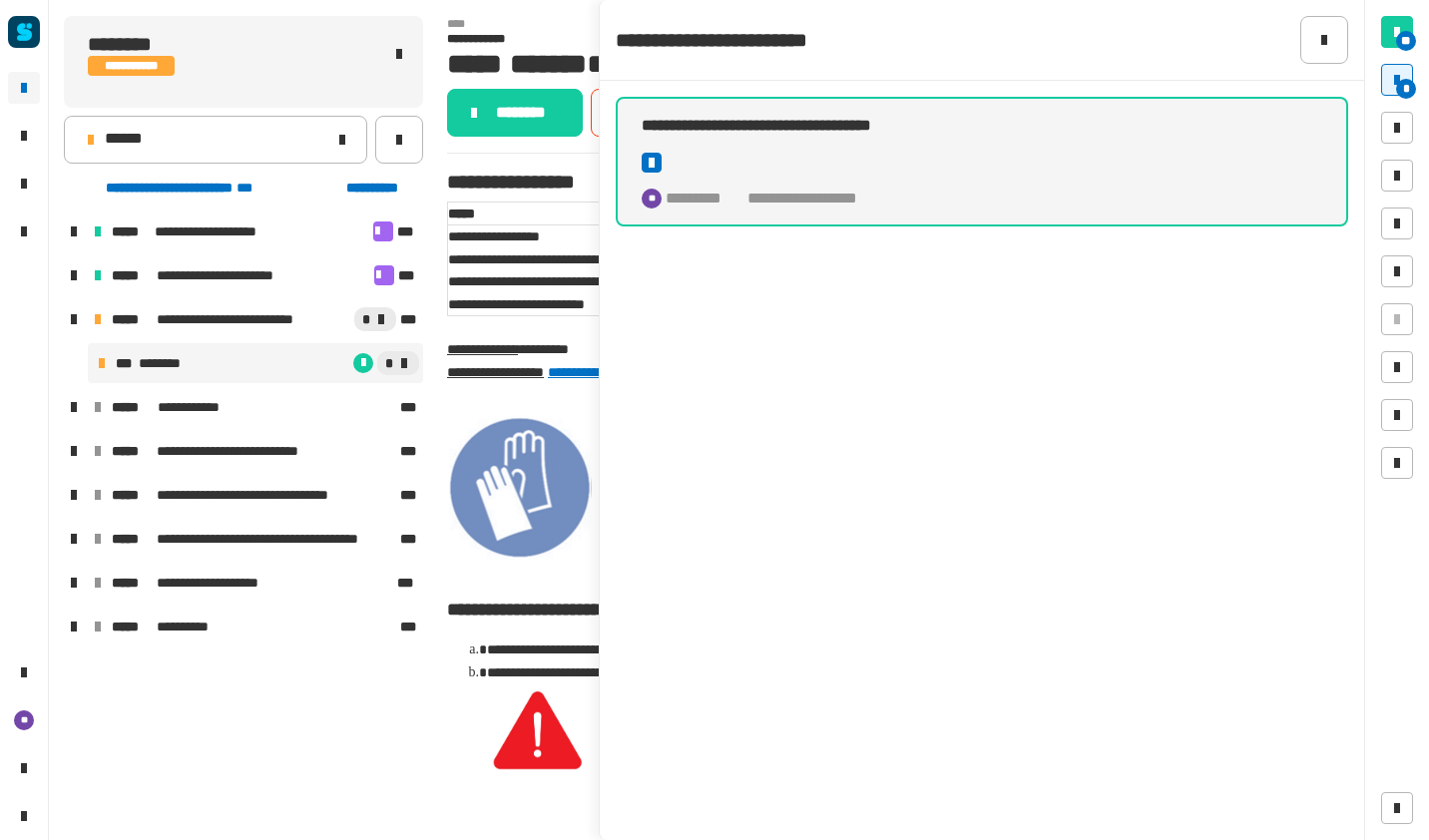 click on "********" 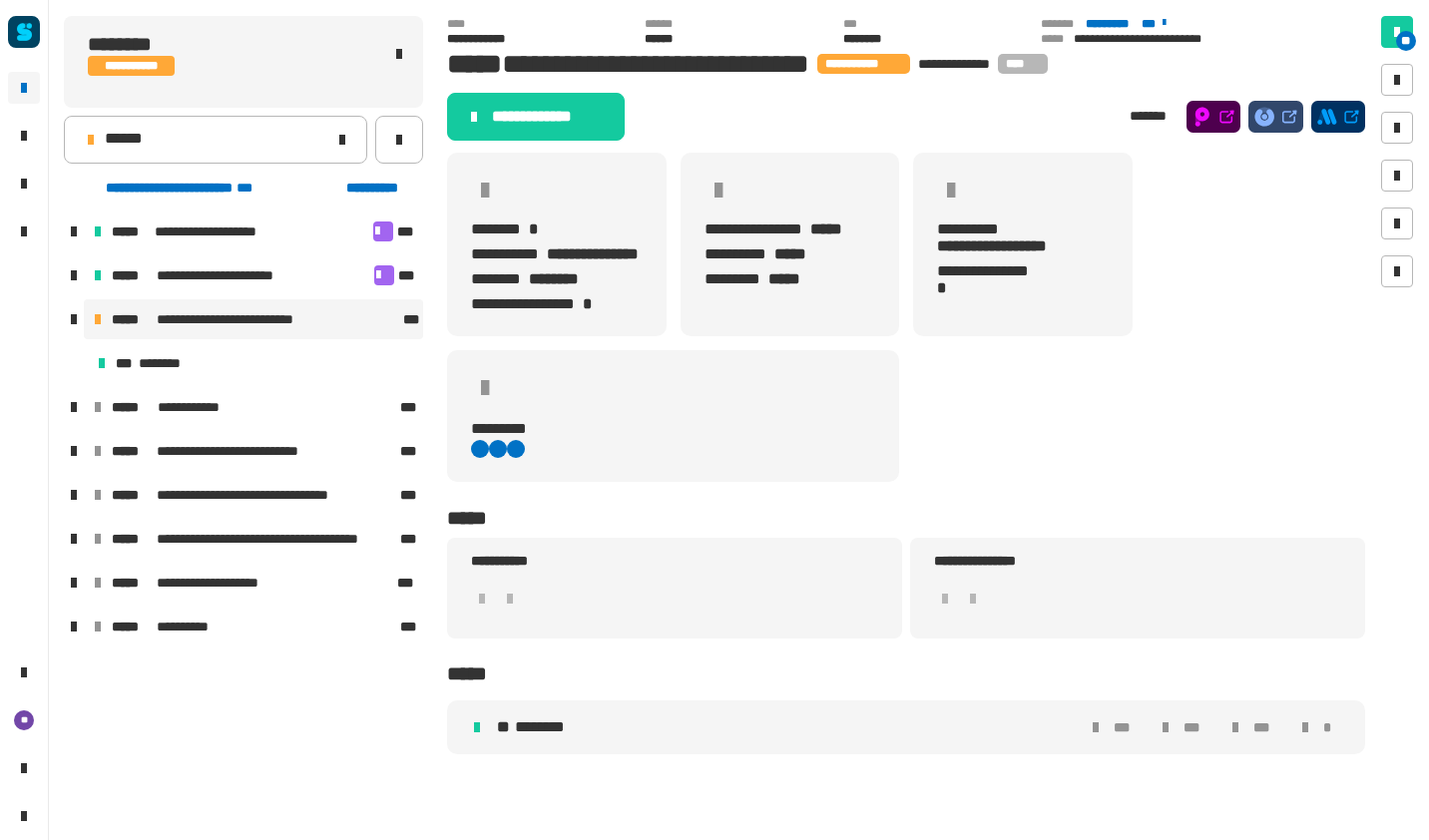 click on "**********" 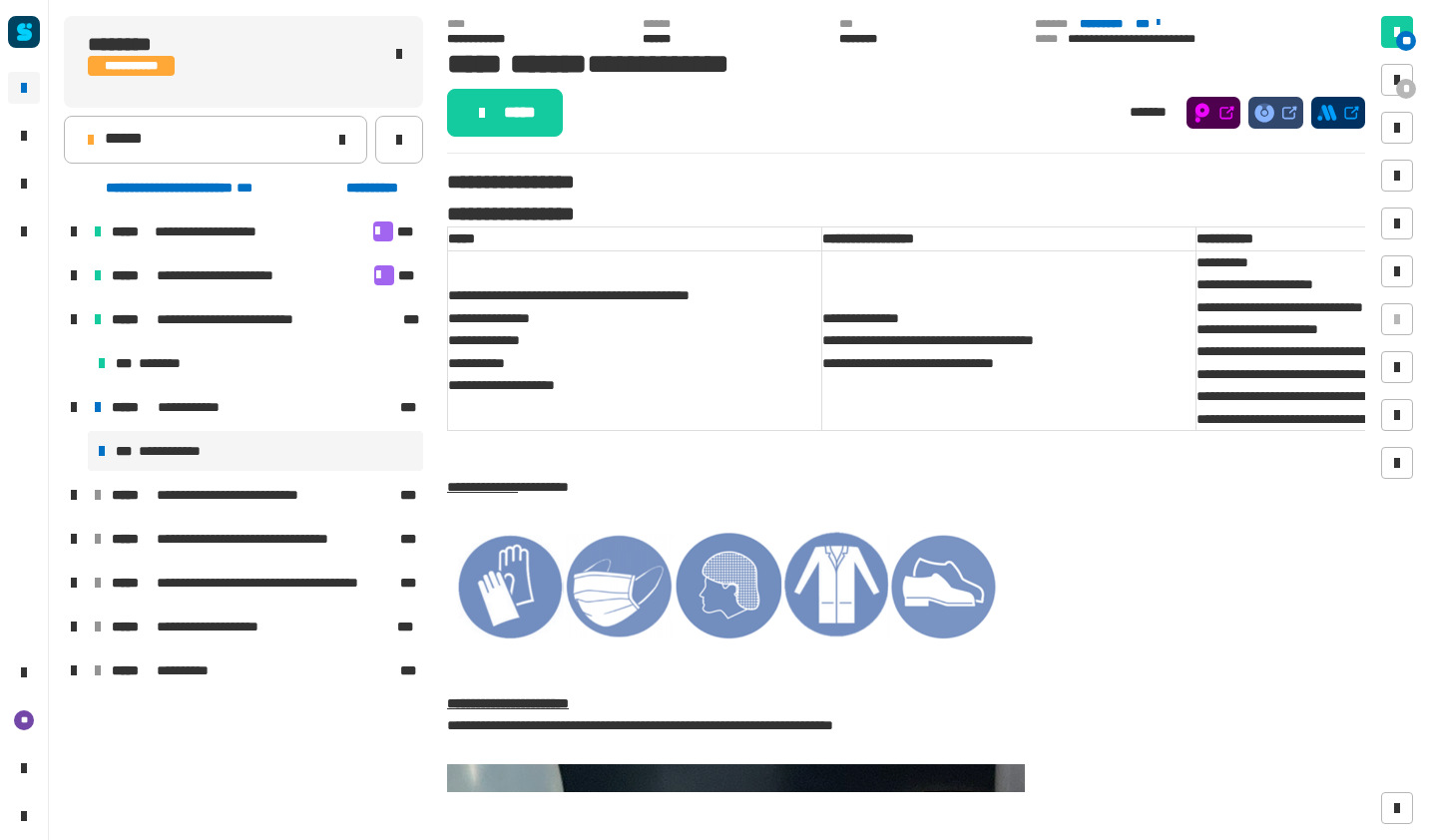click on "*****" 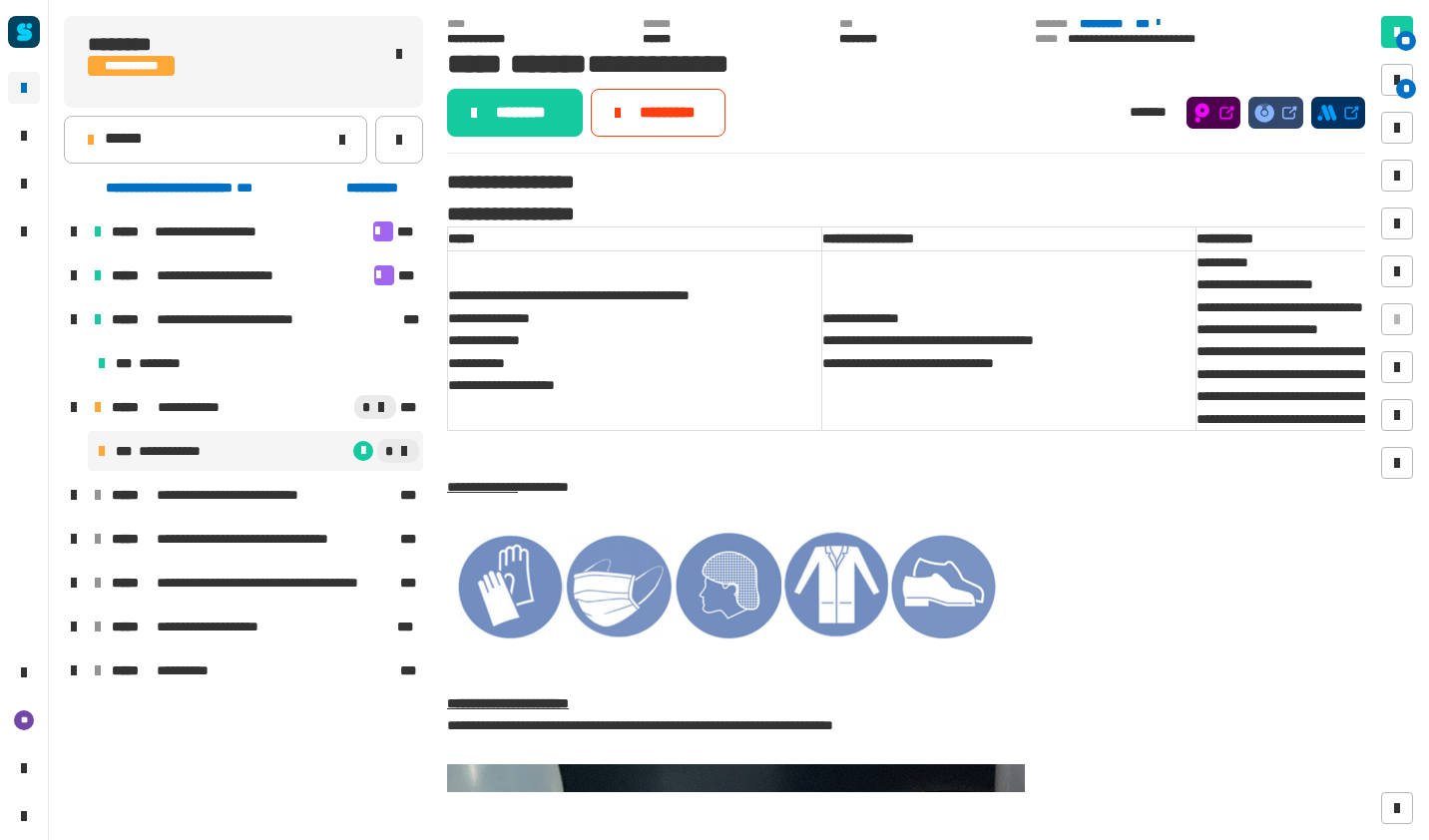 click on "******" 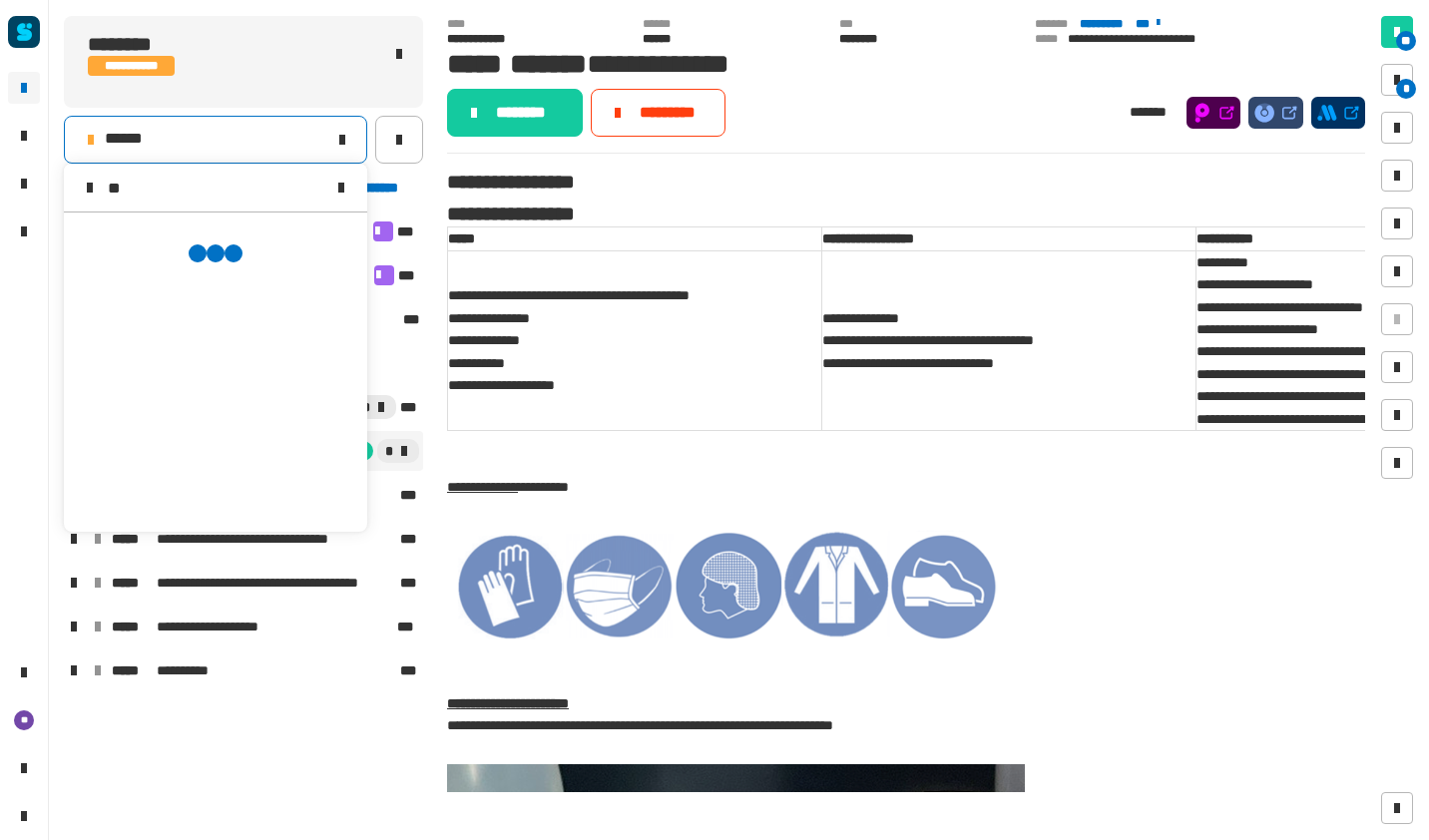 scroll, scrollTop: 0, scrollLeft: 0, axis: both 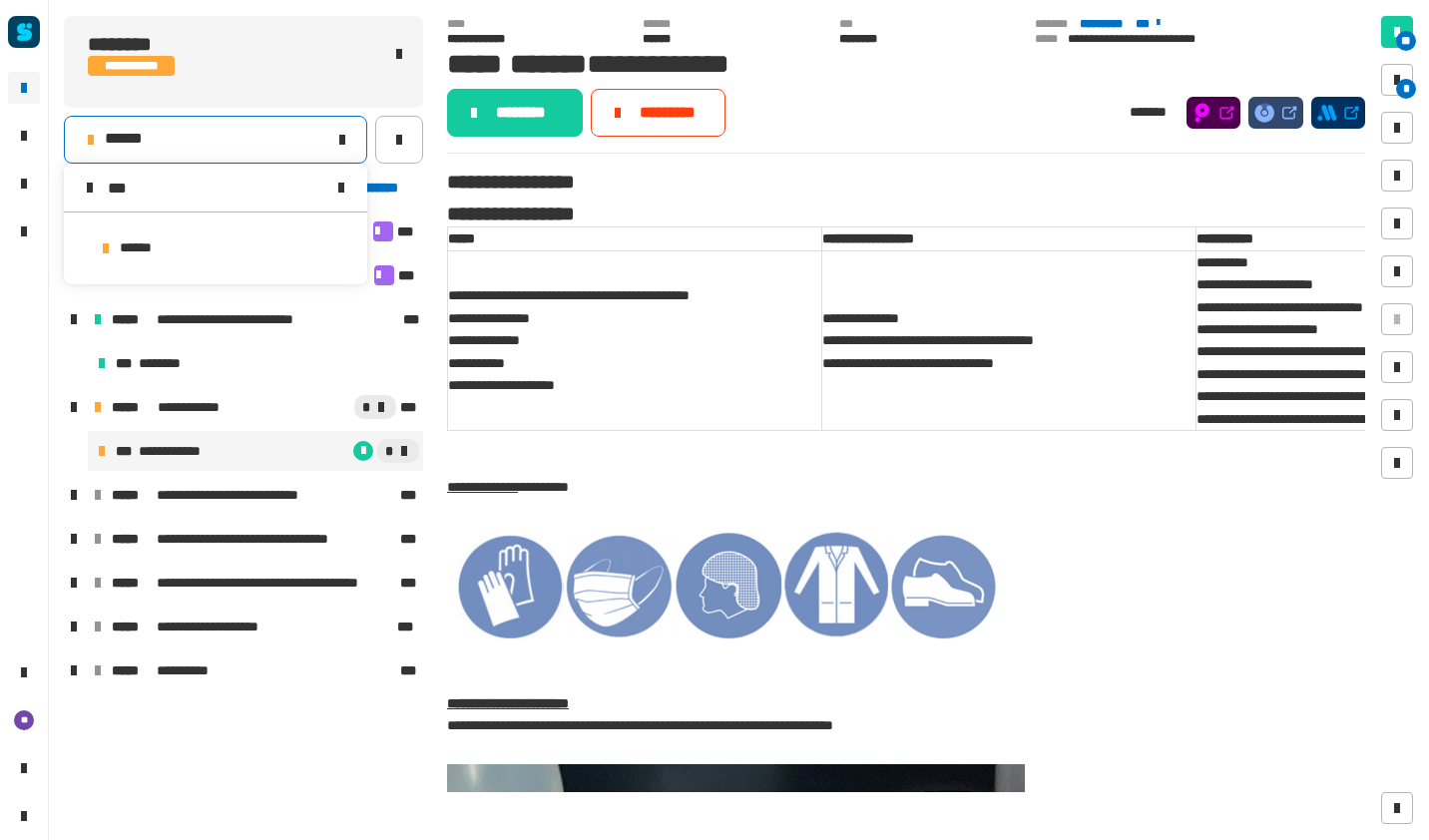 click on "******" at bounding box center (216, 248) 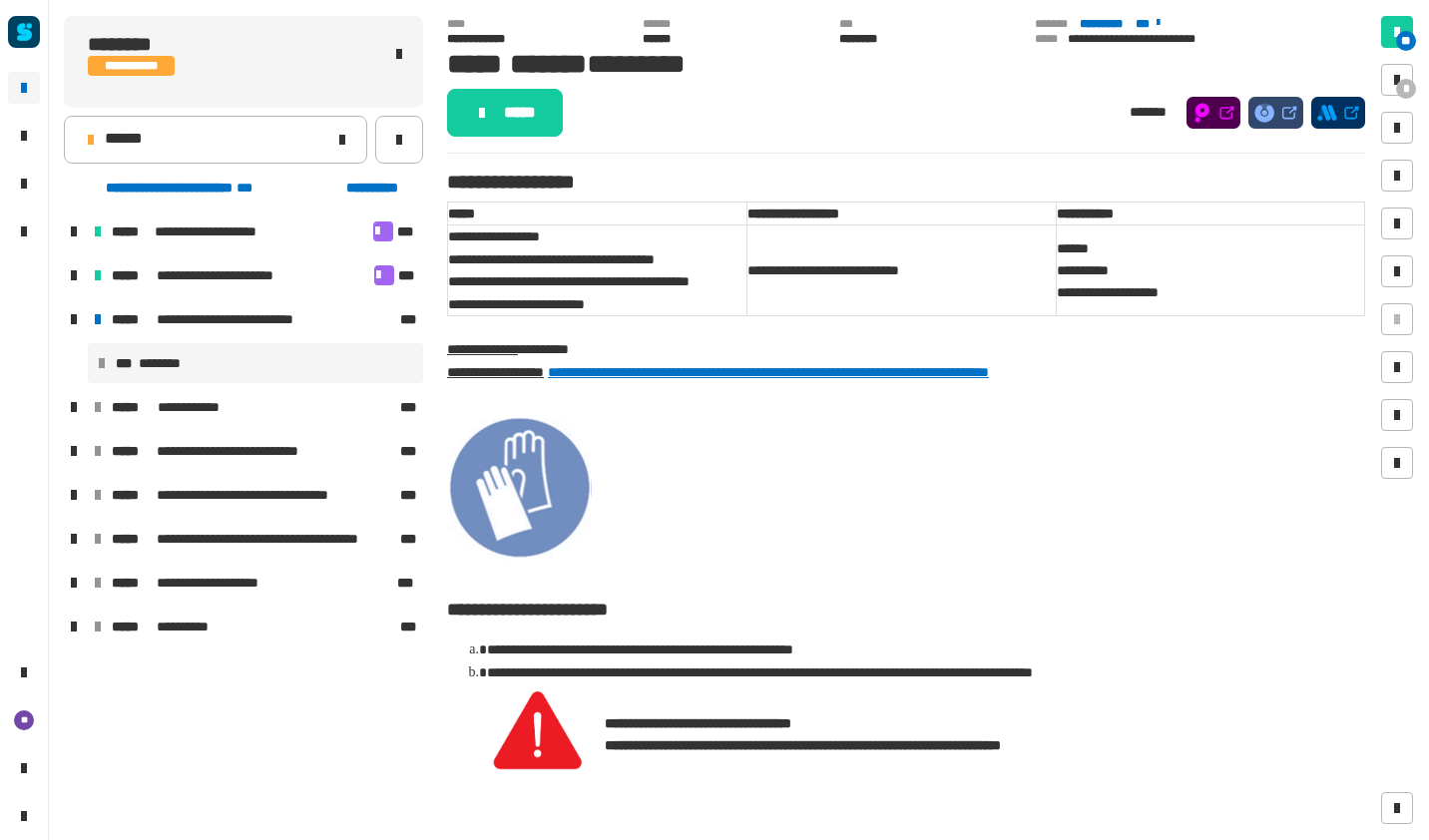 click on "*****" 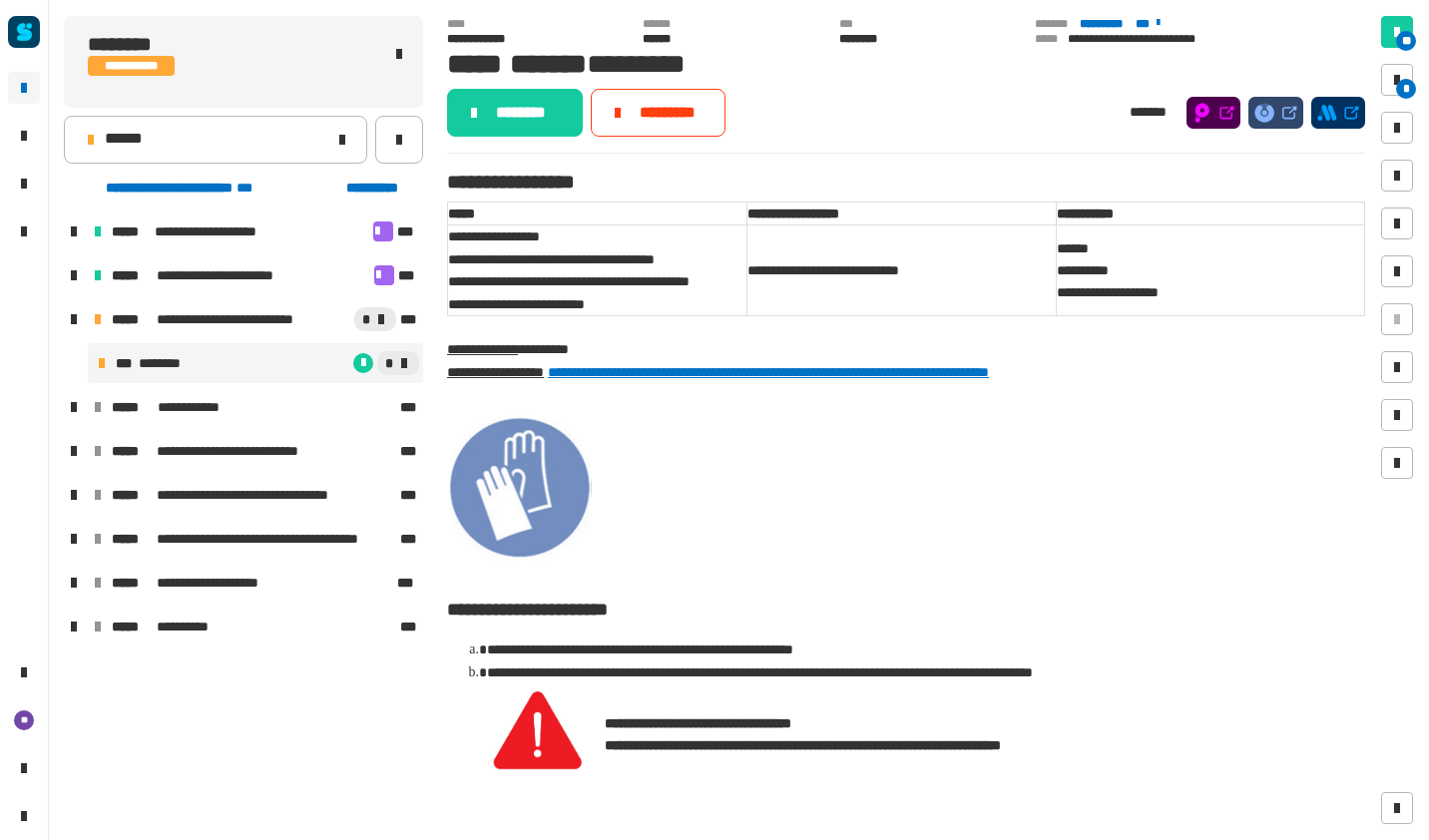 click at bounding box center [1397, 80] 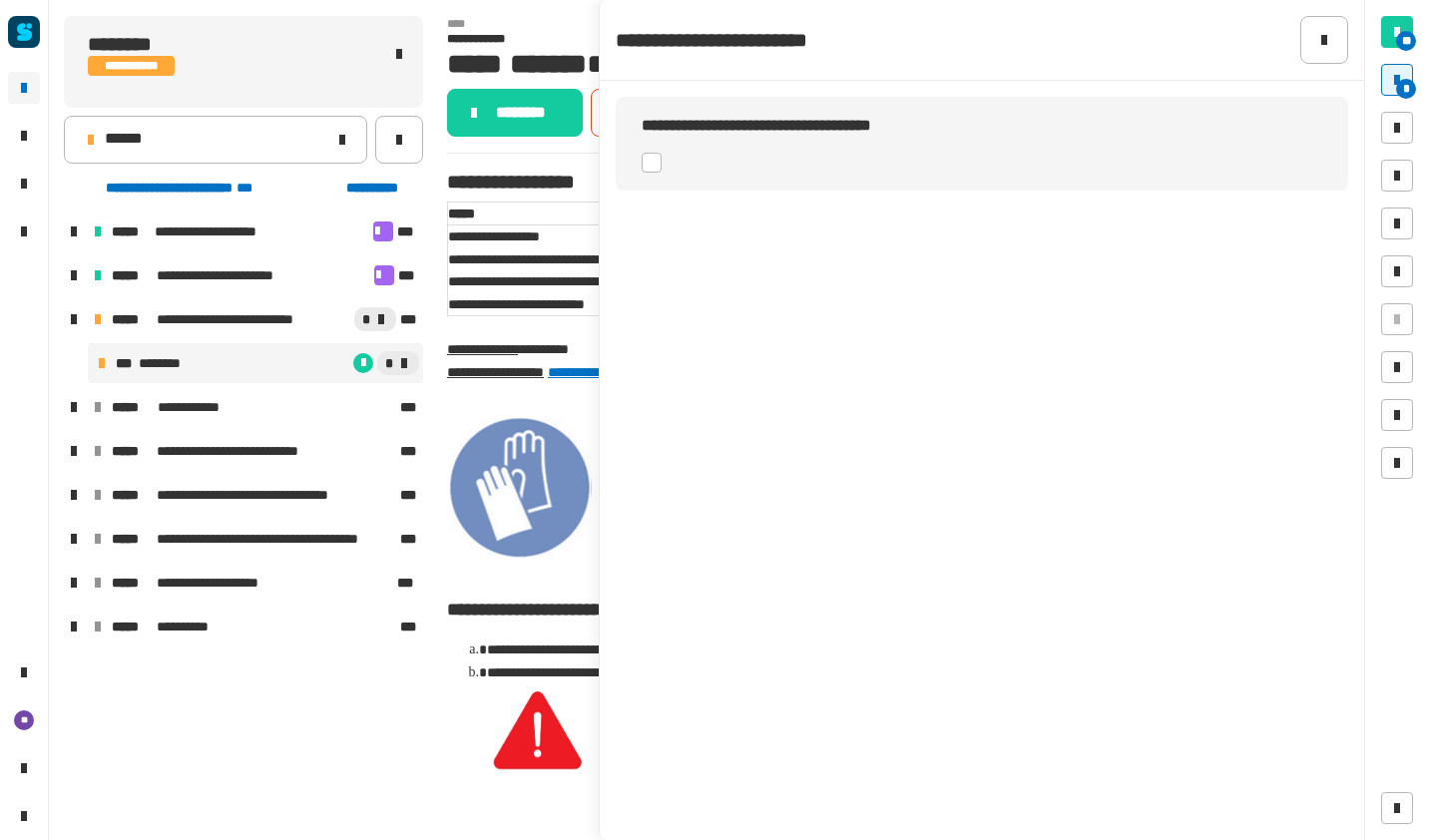 click 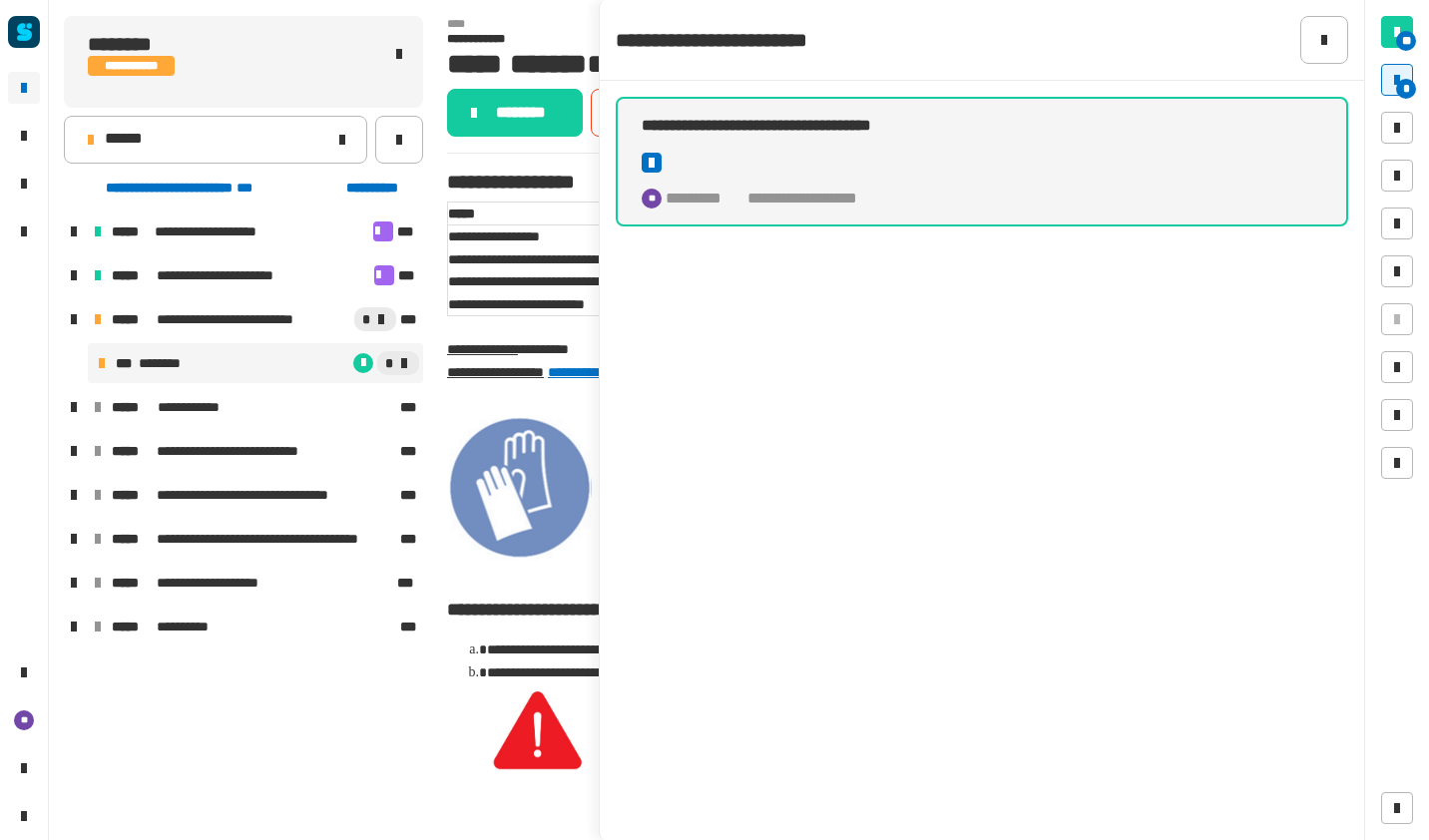 click on "********" 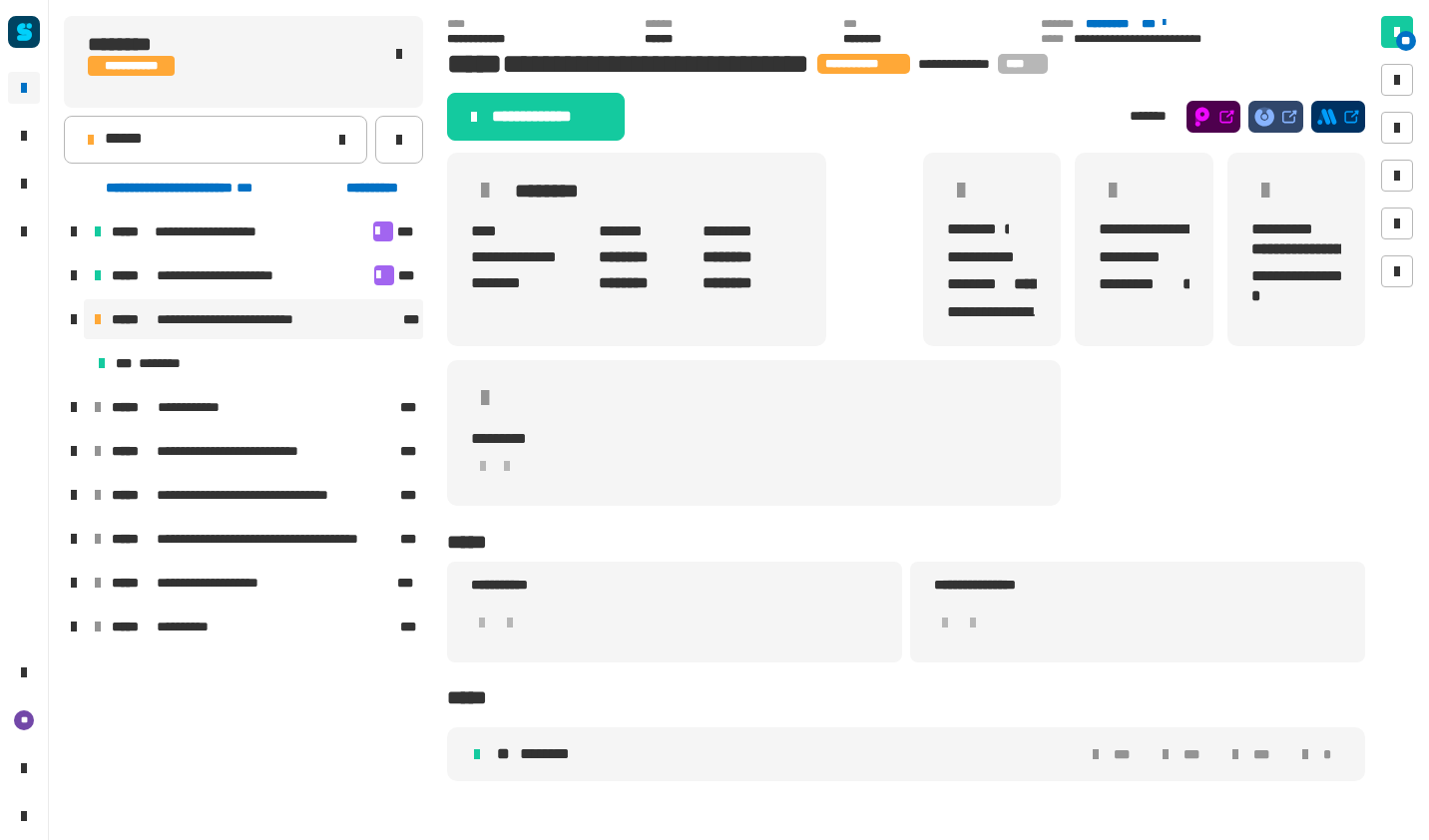 click on "**********" 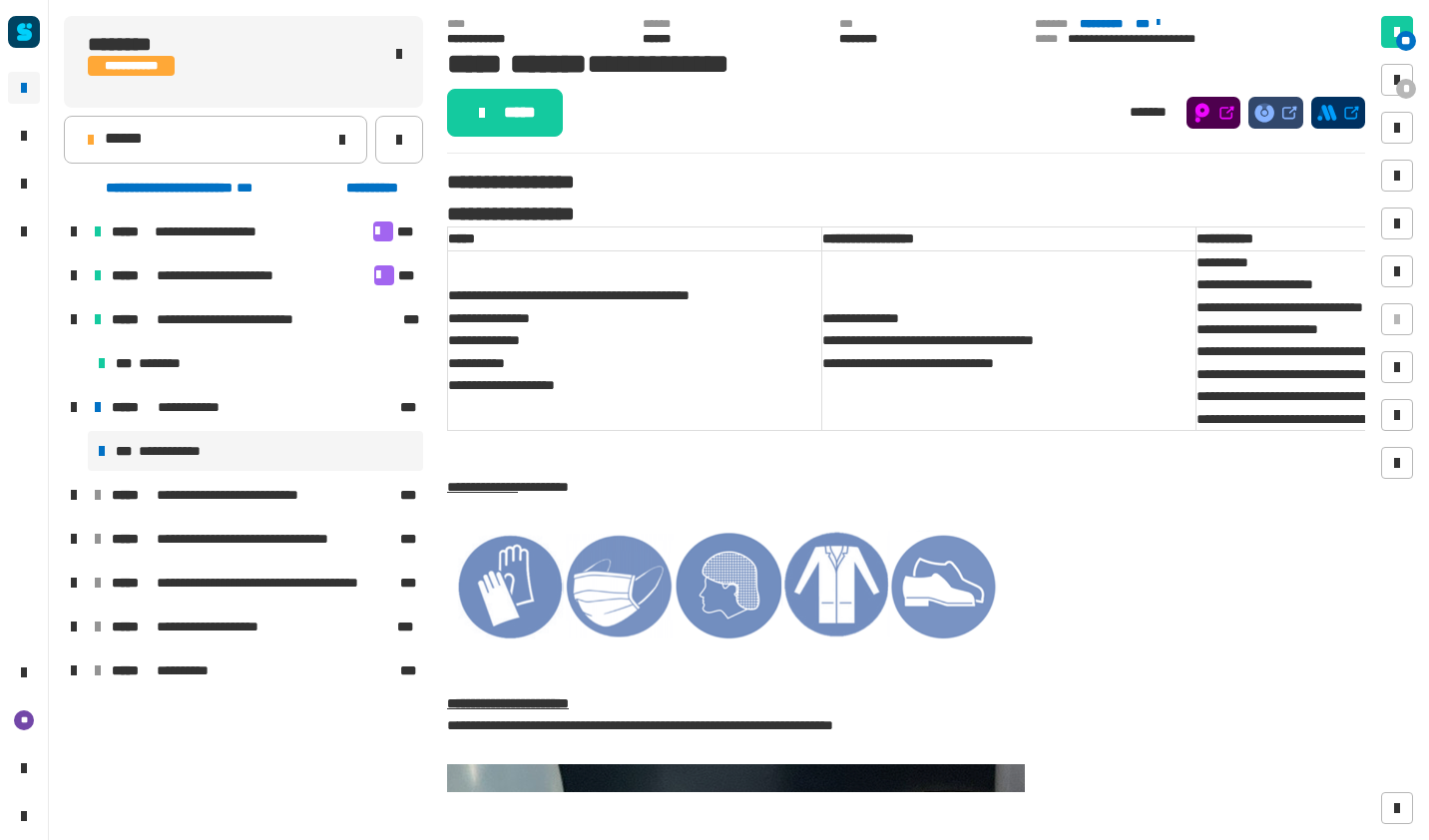 click on "*****" 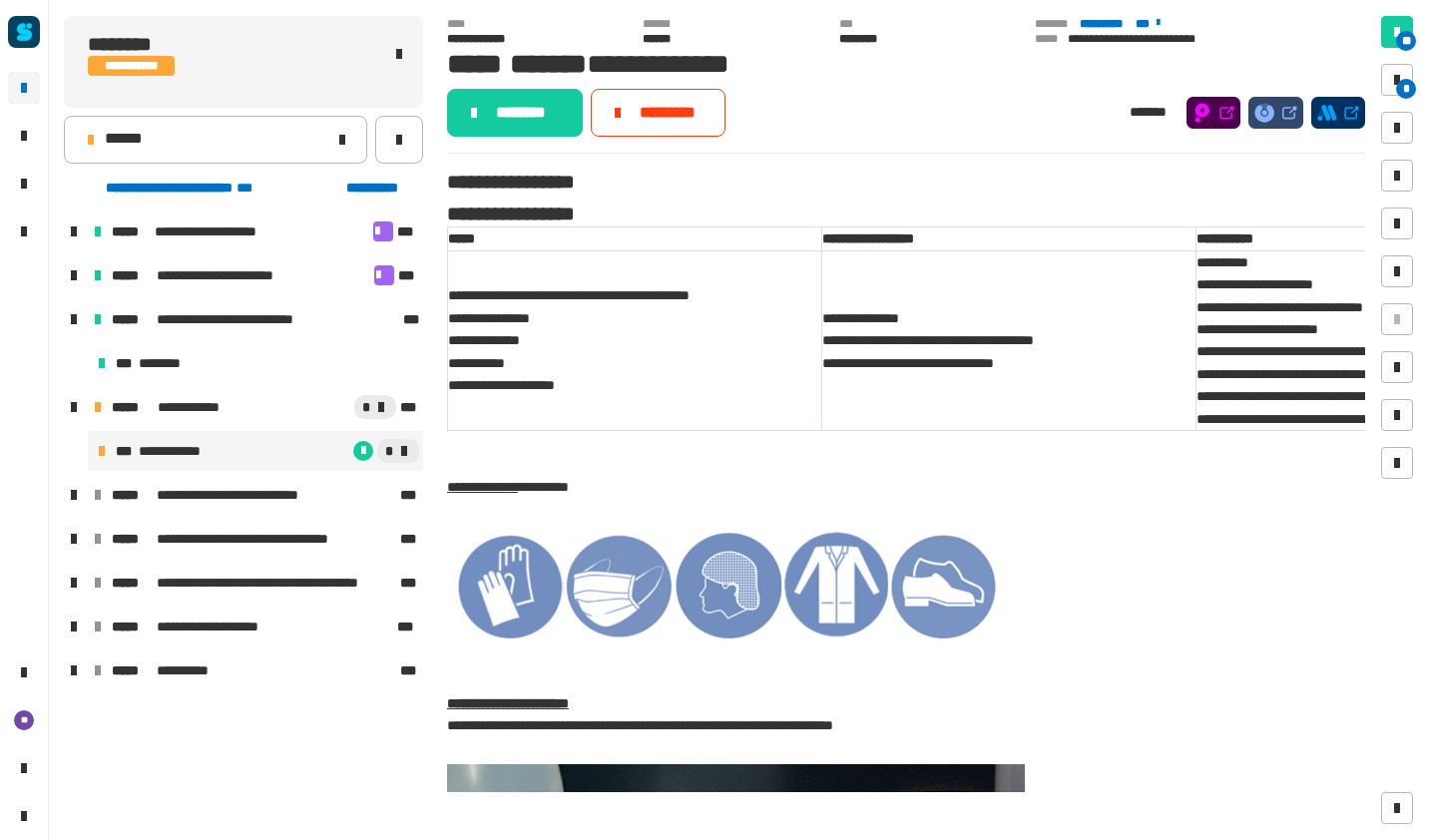 click on "******" 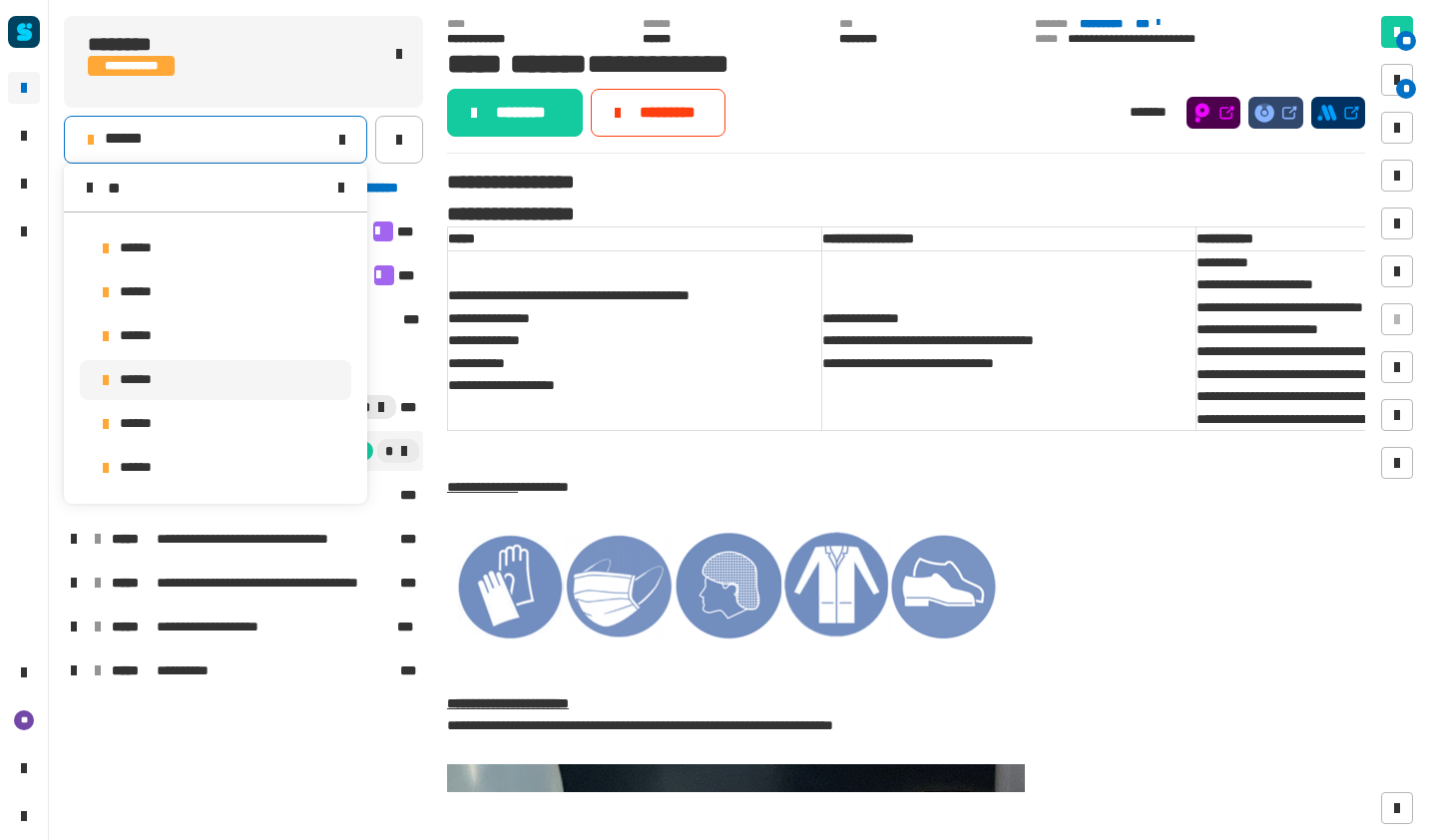 scroll, scrollTop: 0, scrollLeft: 0, axis: both 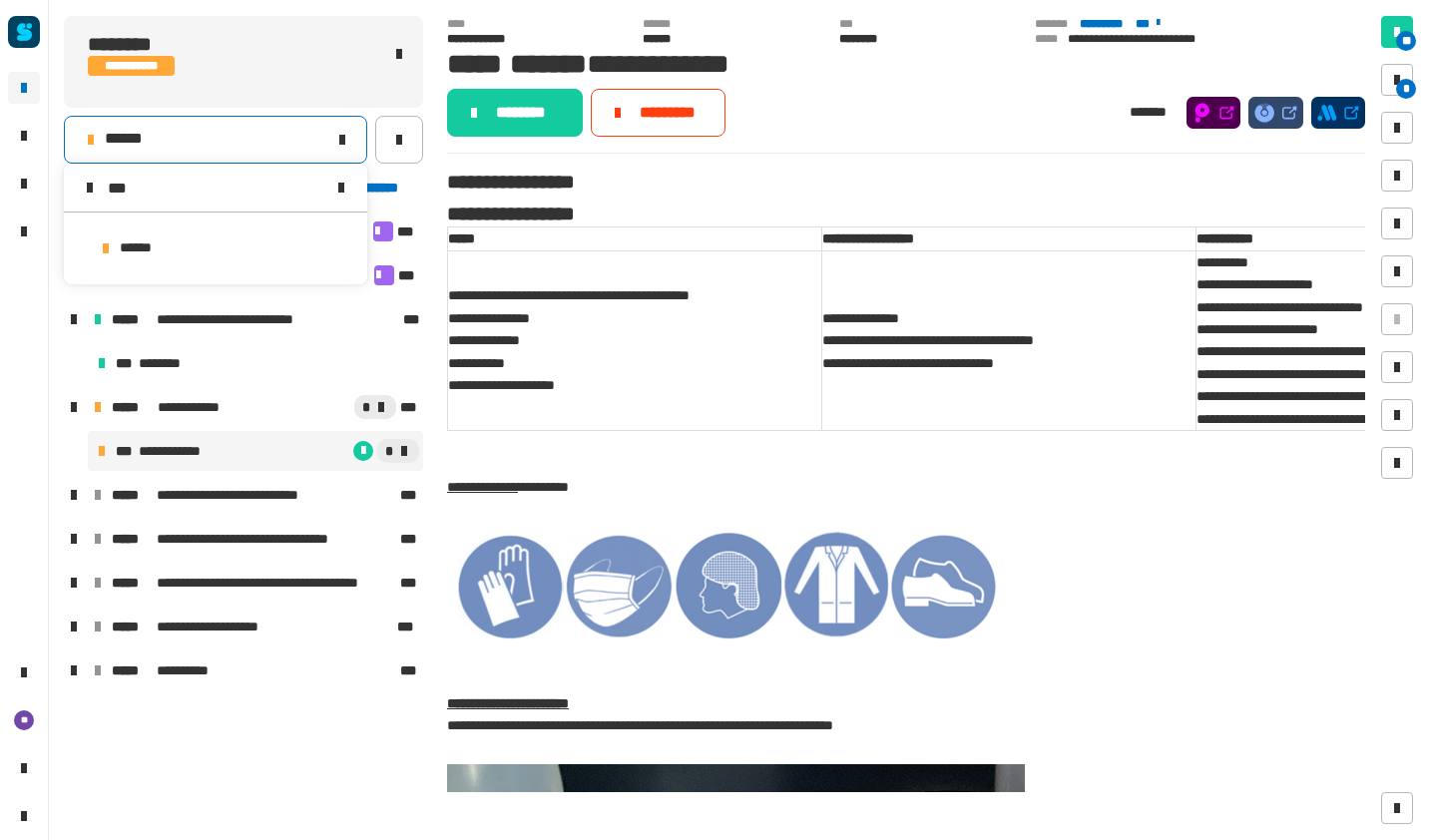 type on "***" 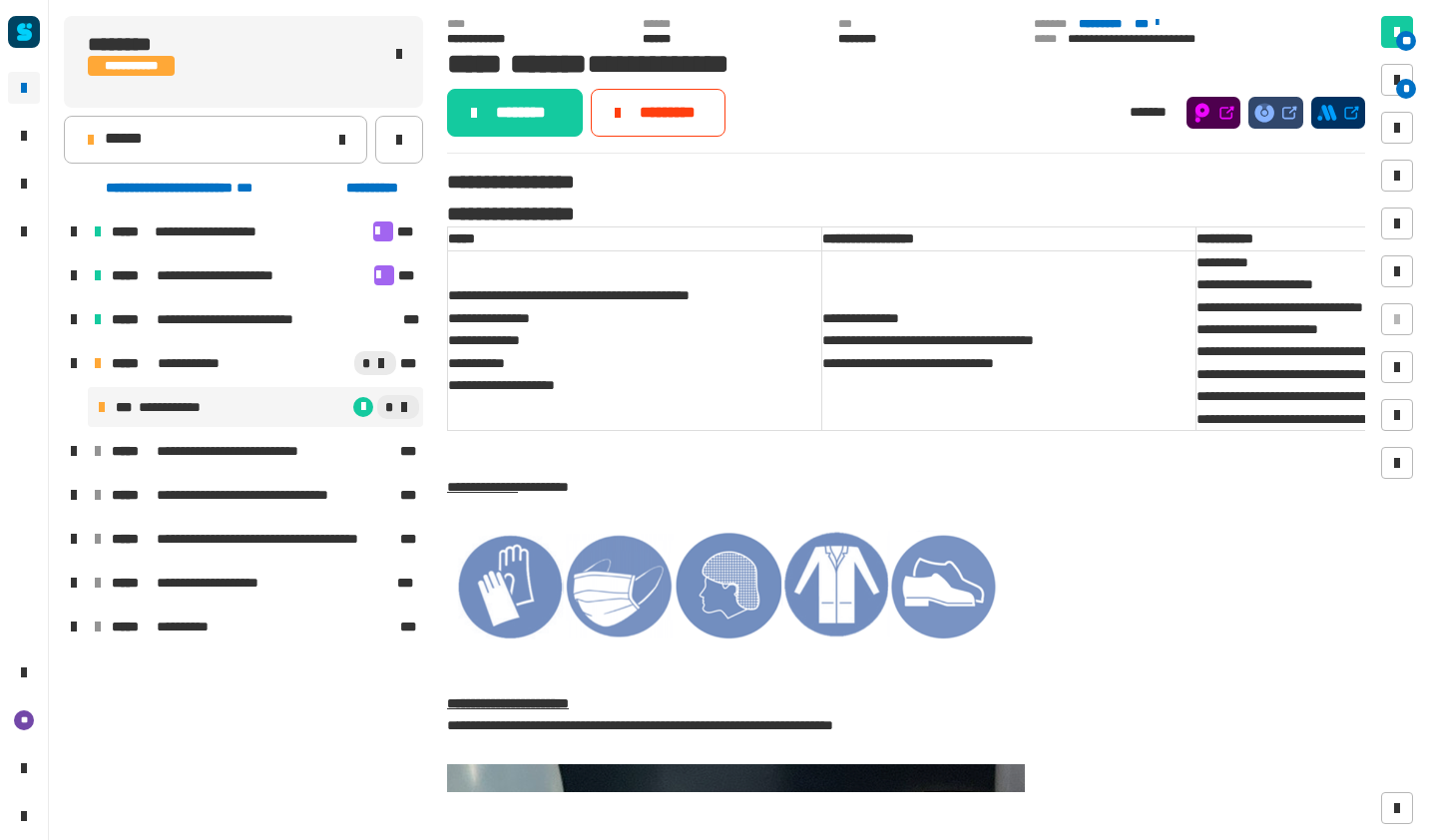 click on "******" 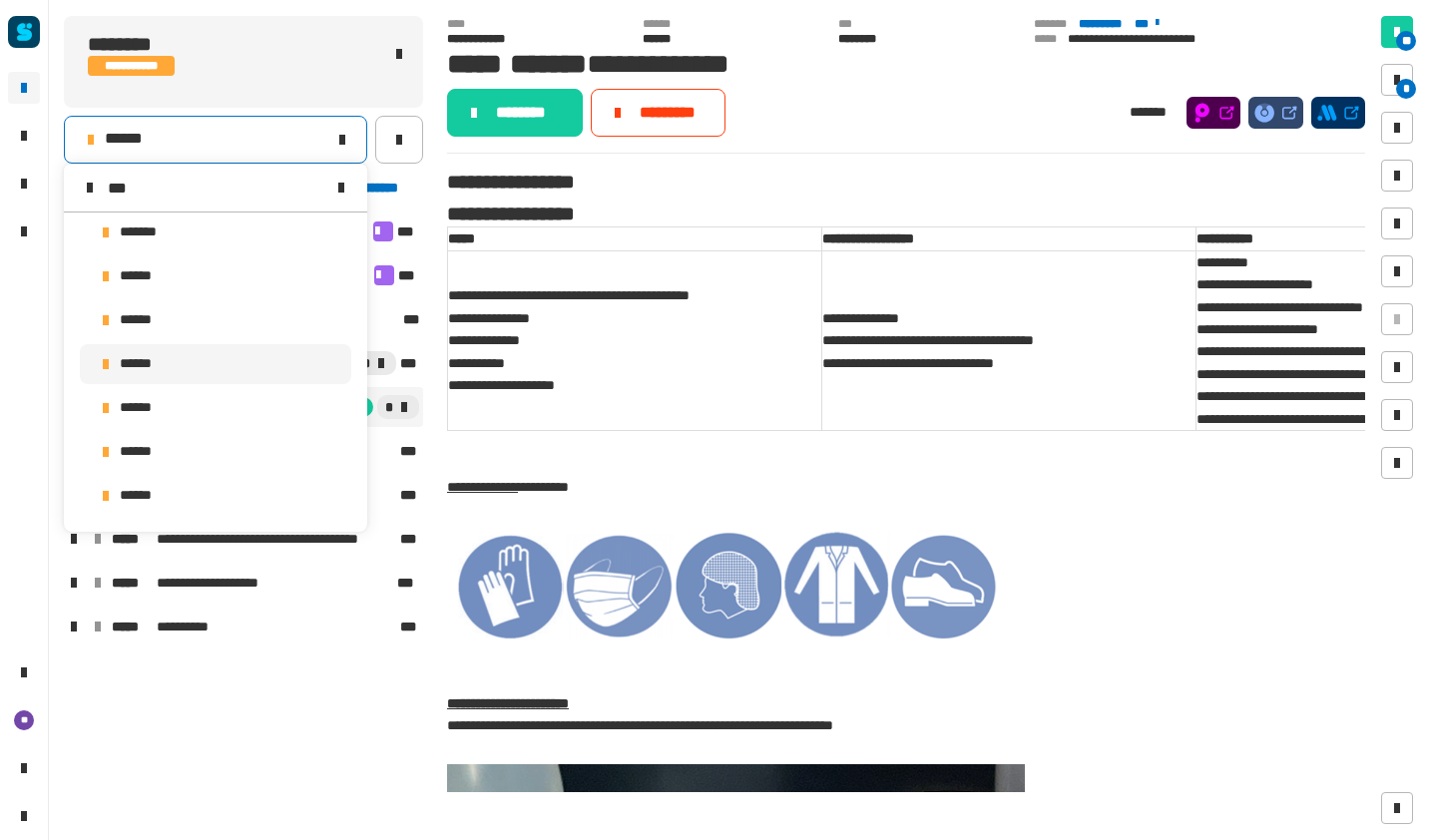 scroll, scrollTop: 0, scrollLeft: 0, axis: both 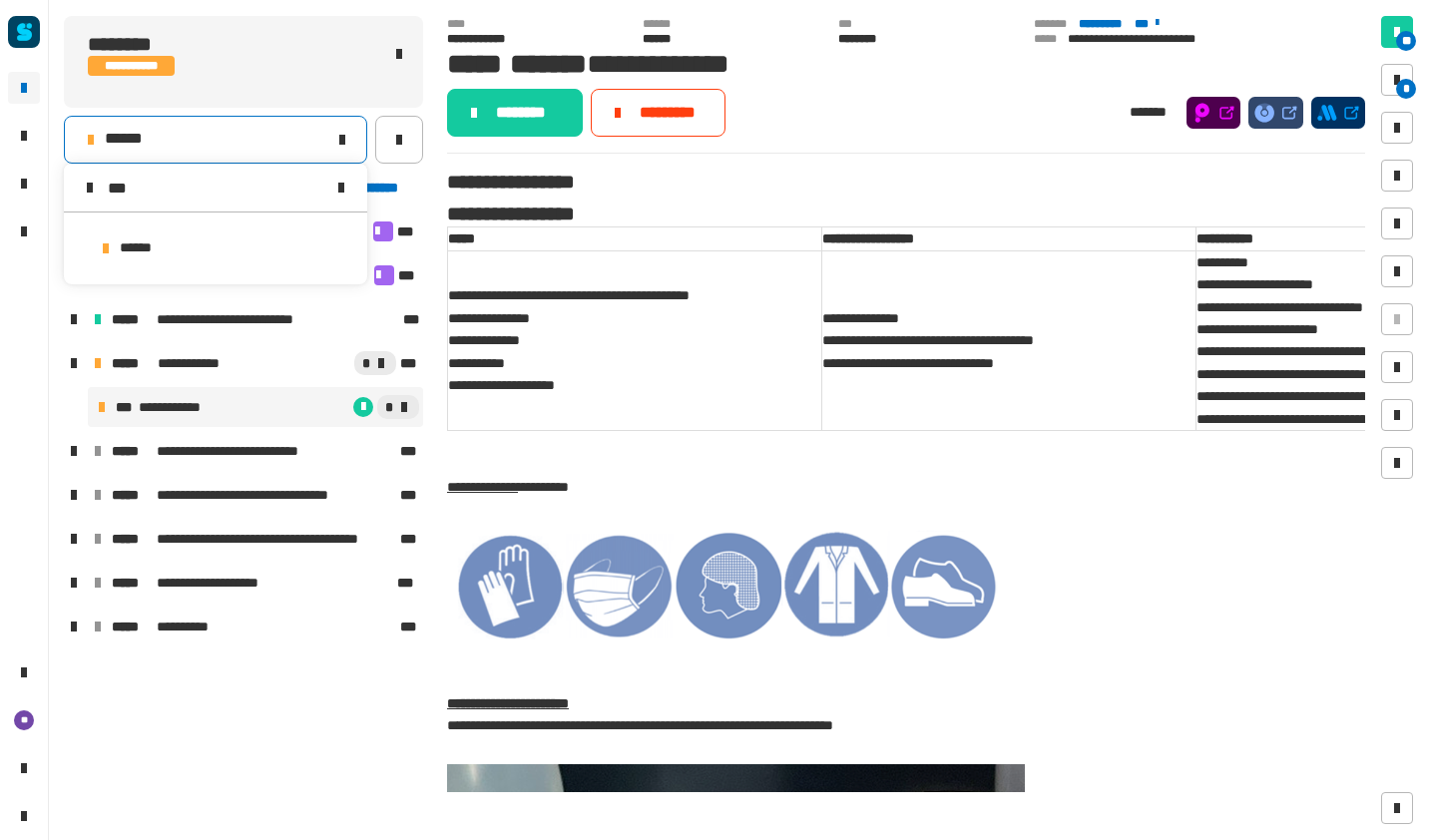 type on "***" 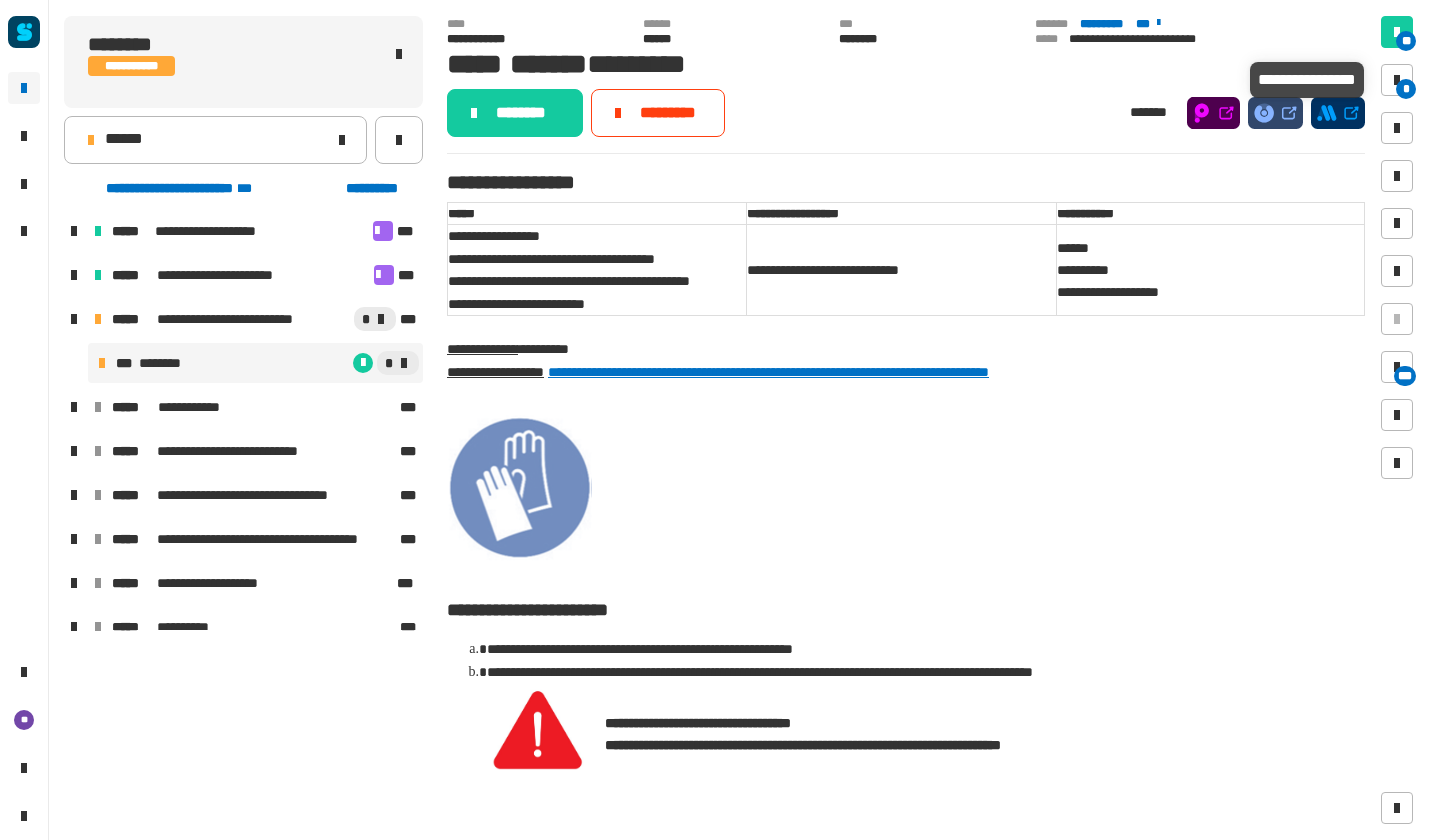 click at bounding box center [1397, 80] 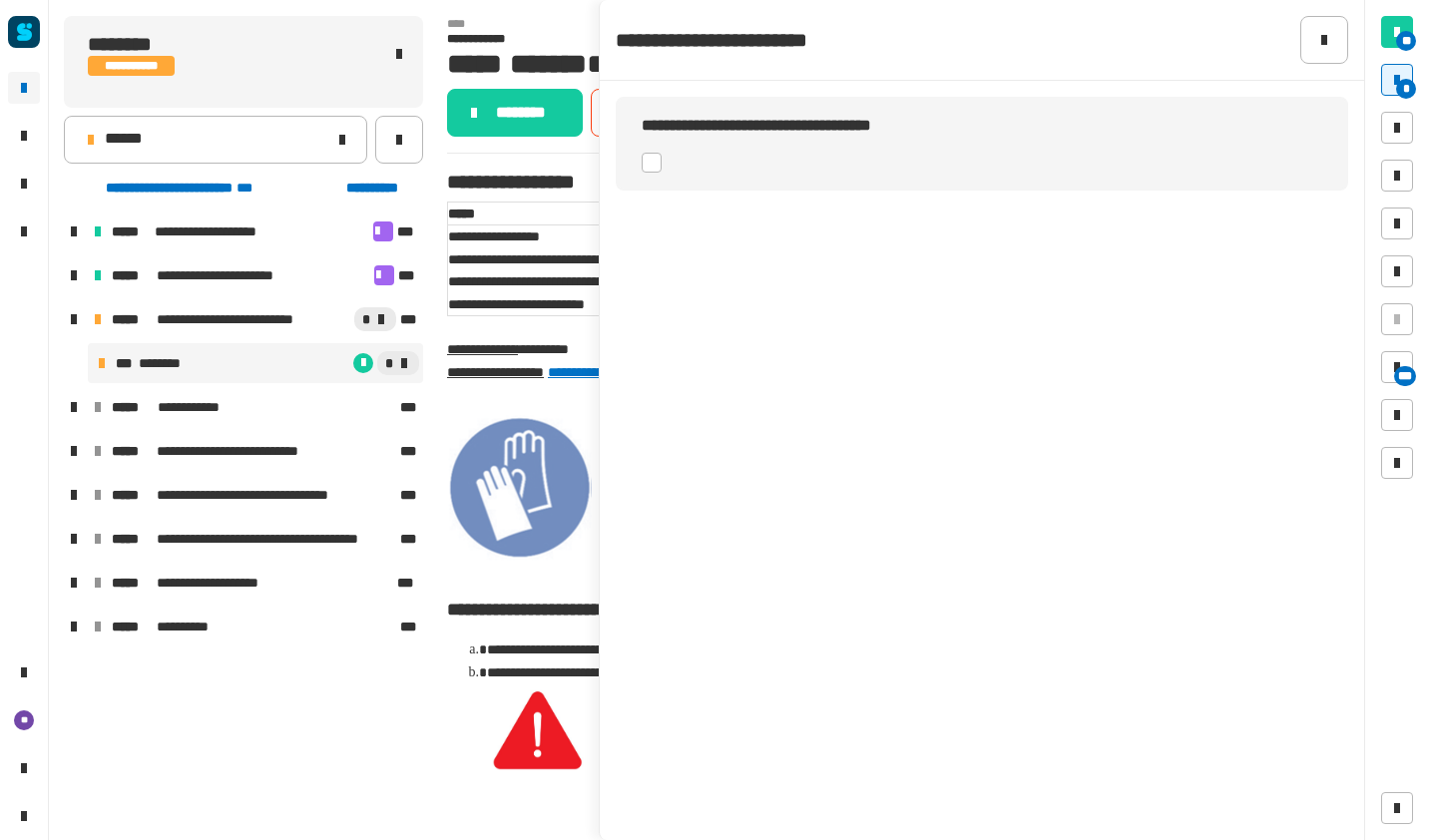click 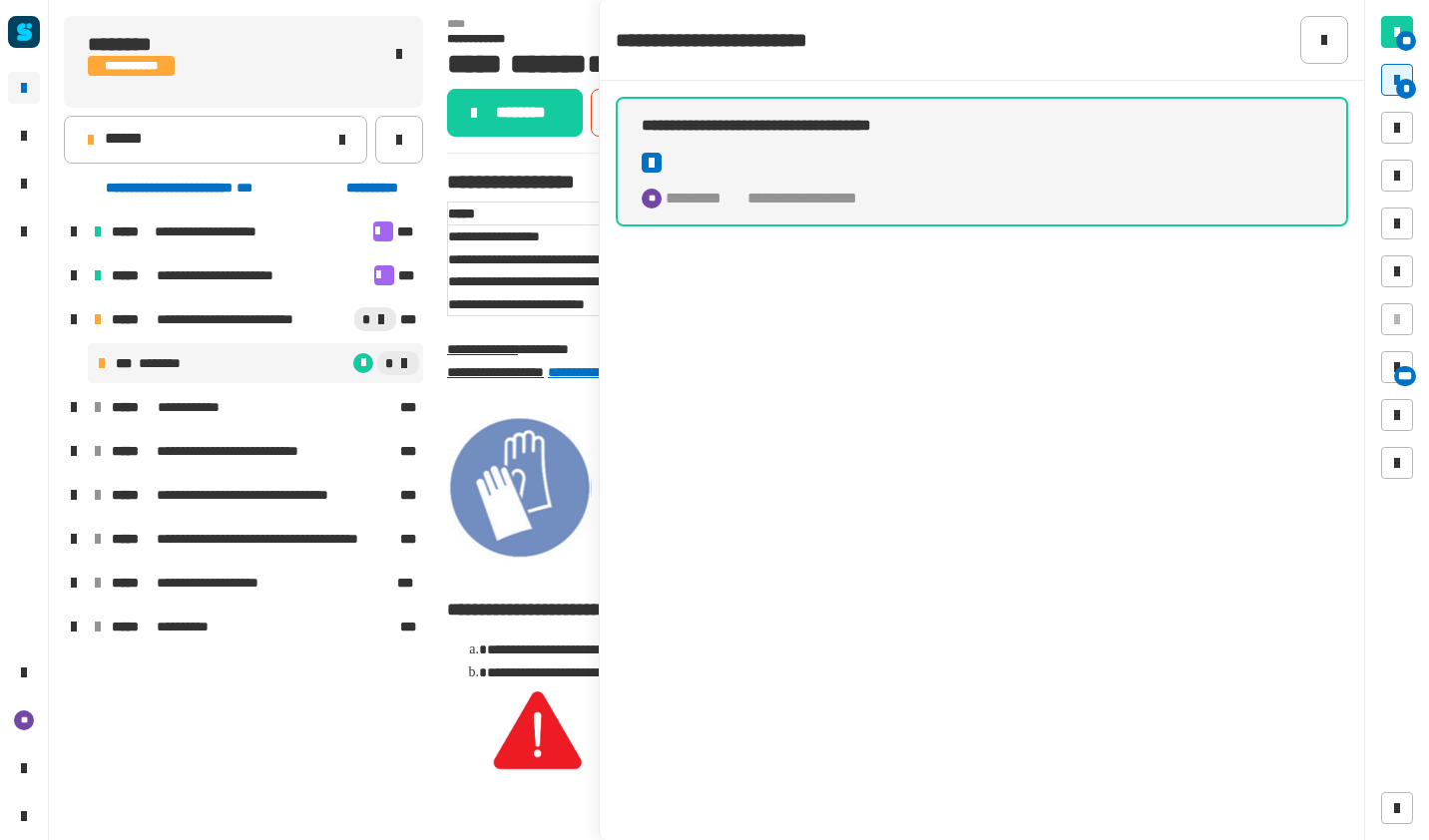 click on "********" 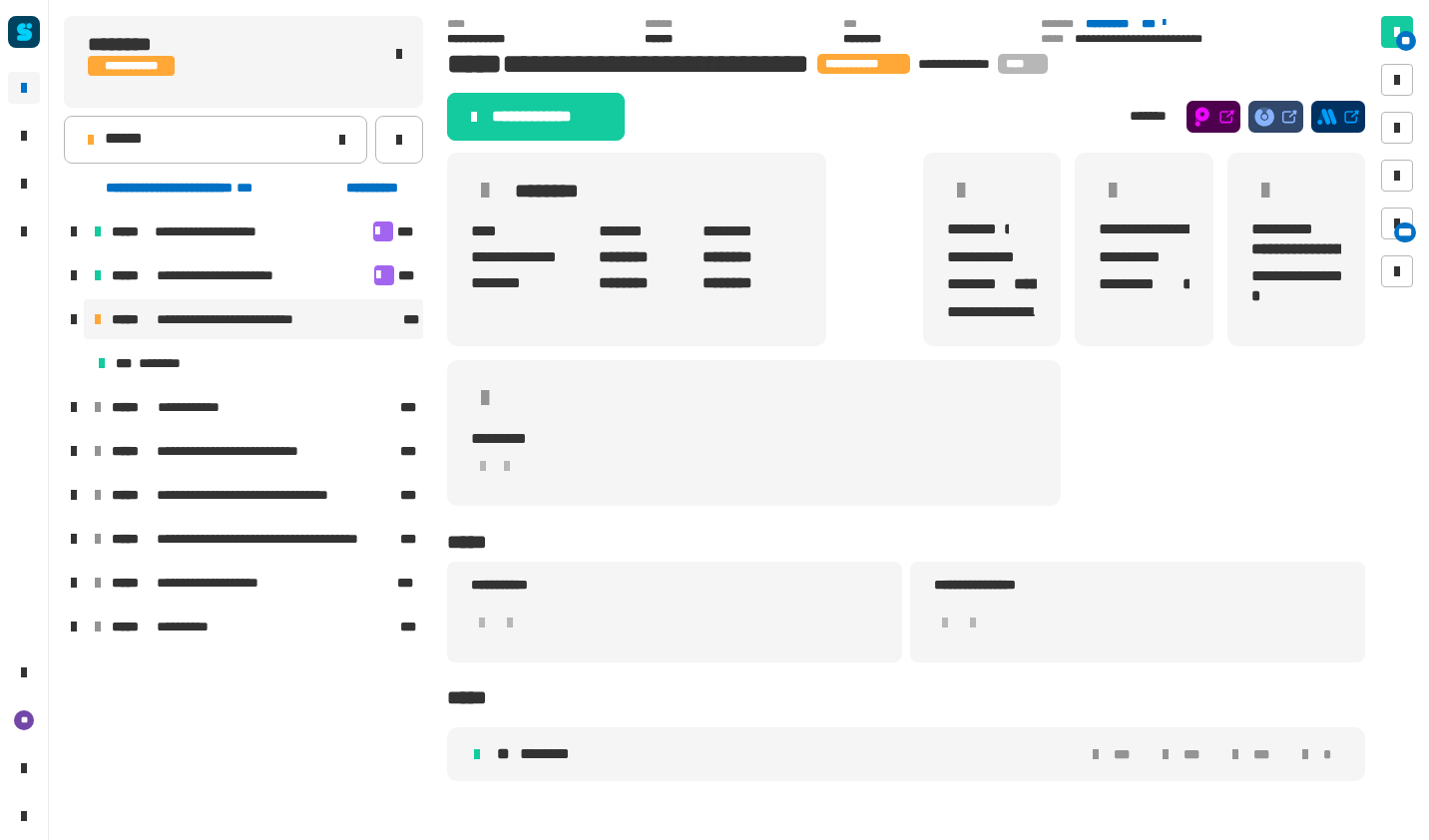 click on "**********" 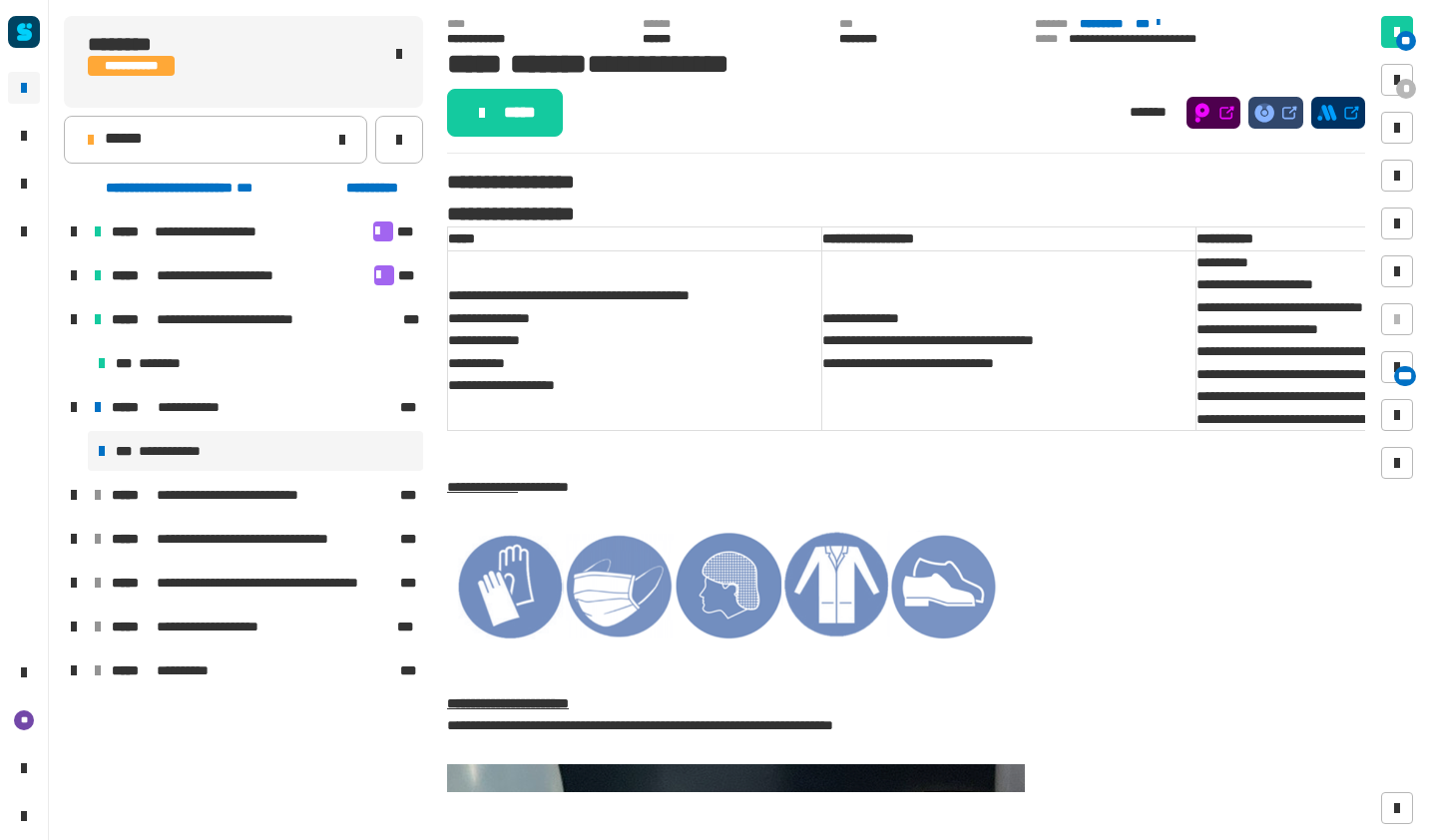 click on "*****" 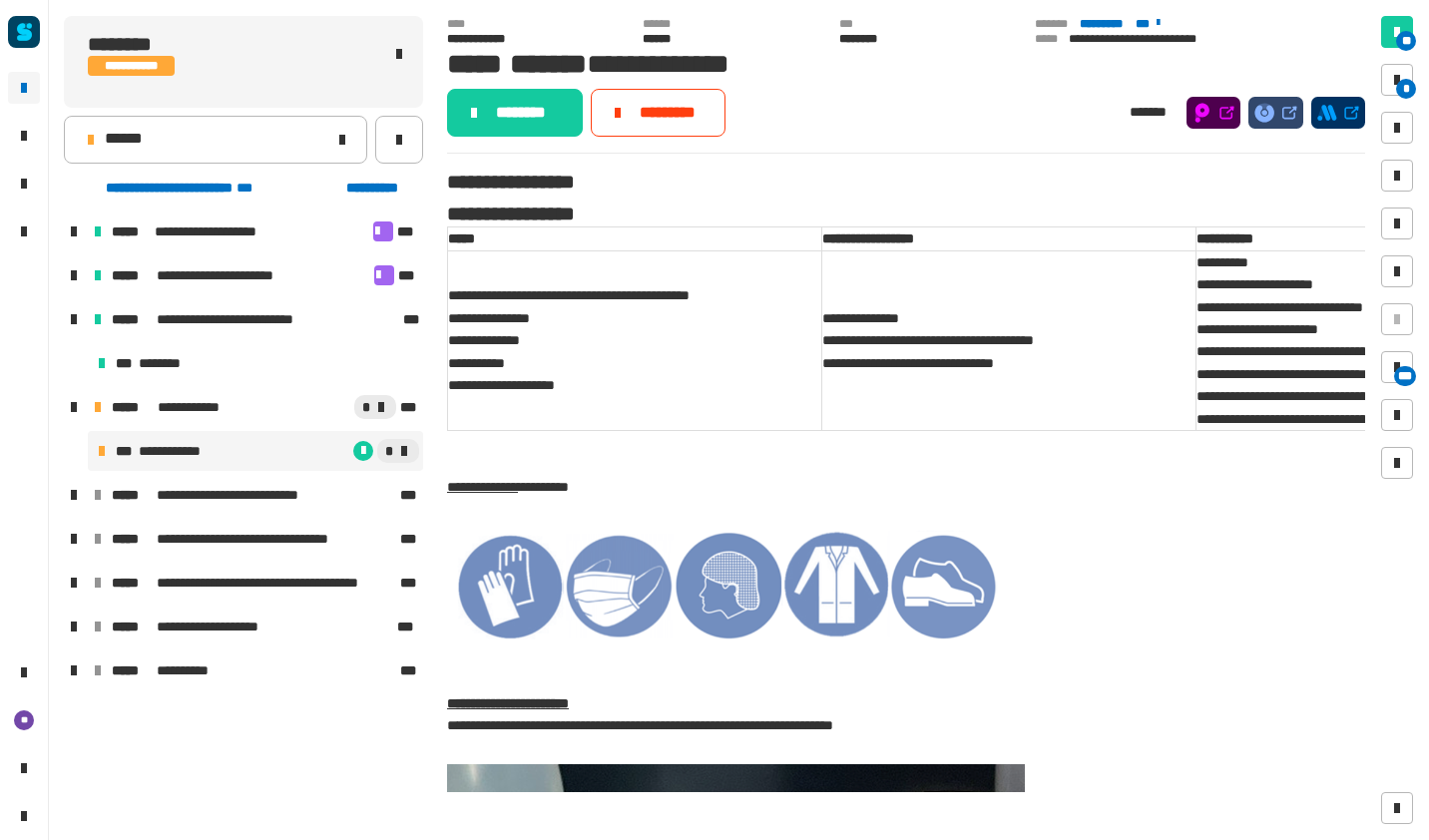 click on "******" 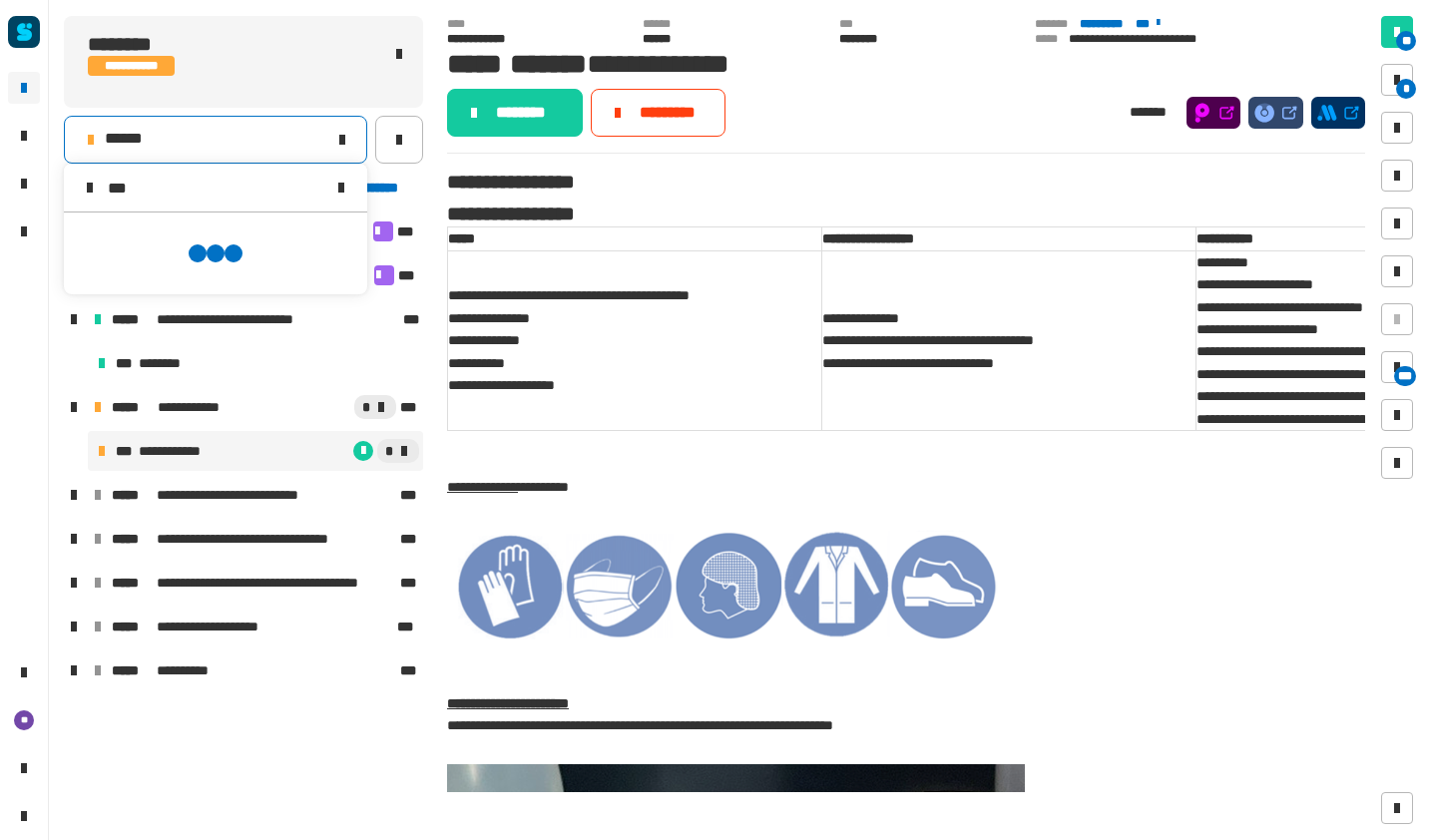 scroll, scrollTop: 0, scrollLeft: 0, axis: both 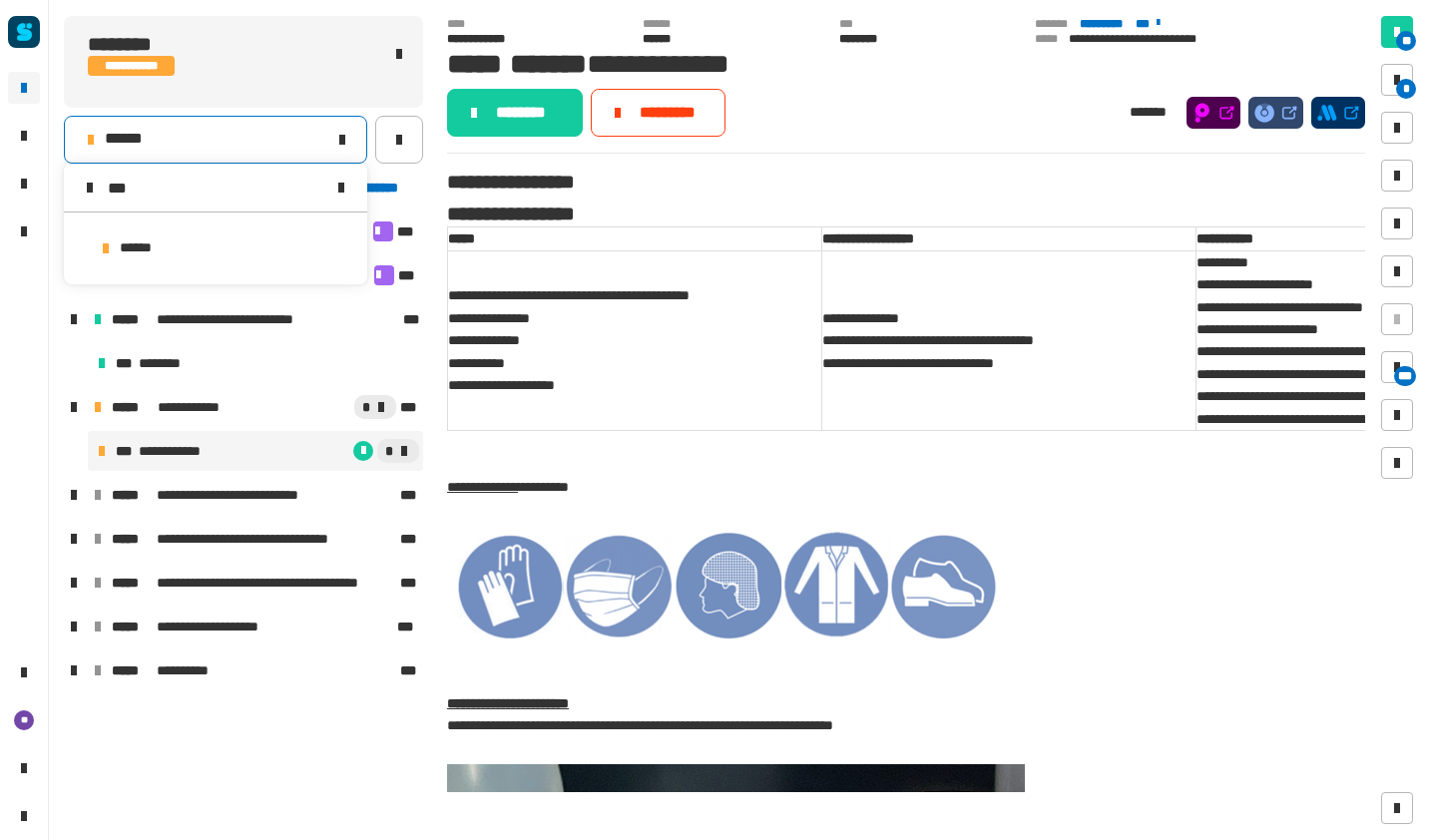 type on "***" 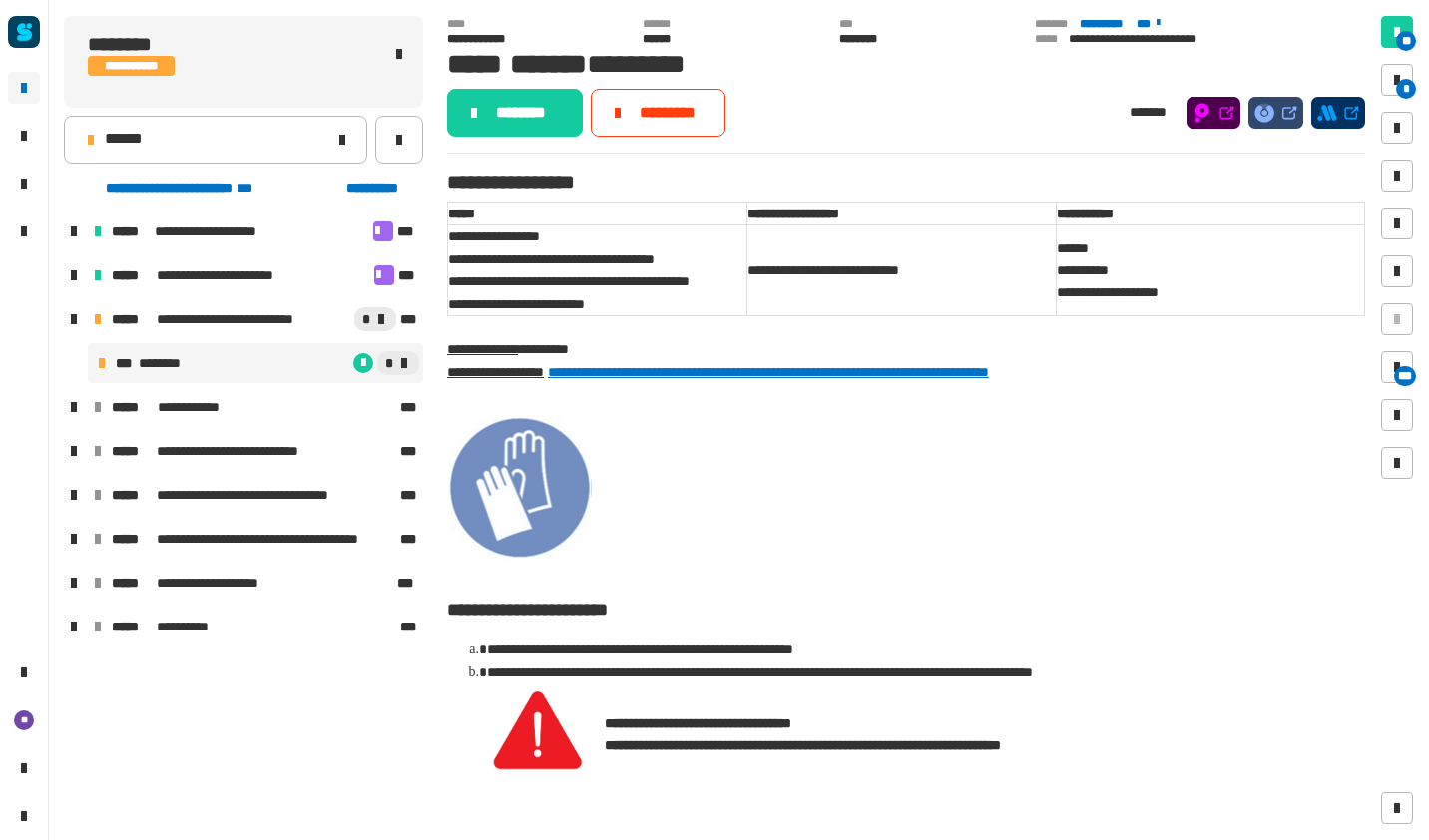 click on "******" 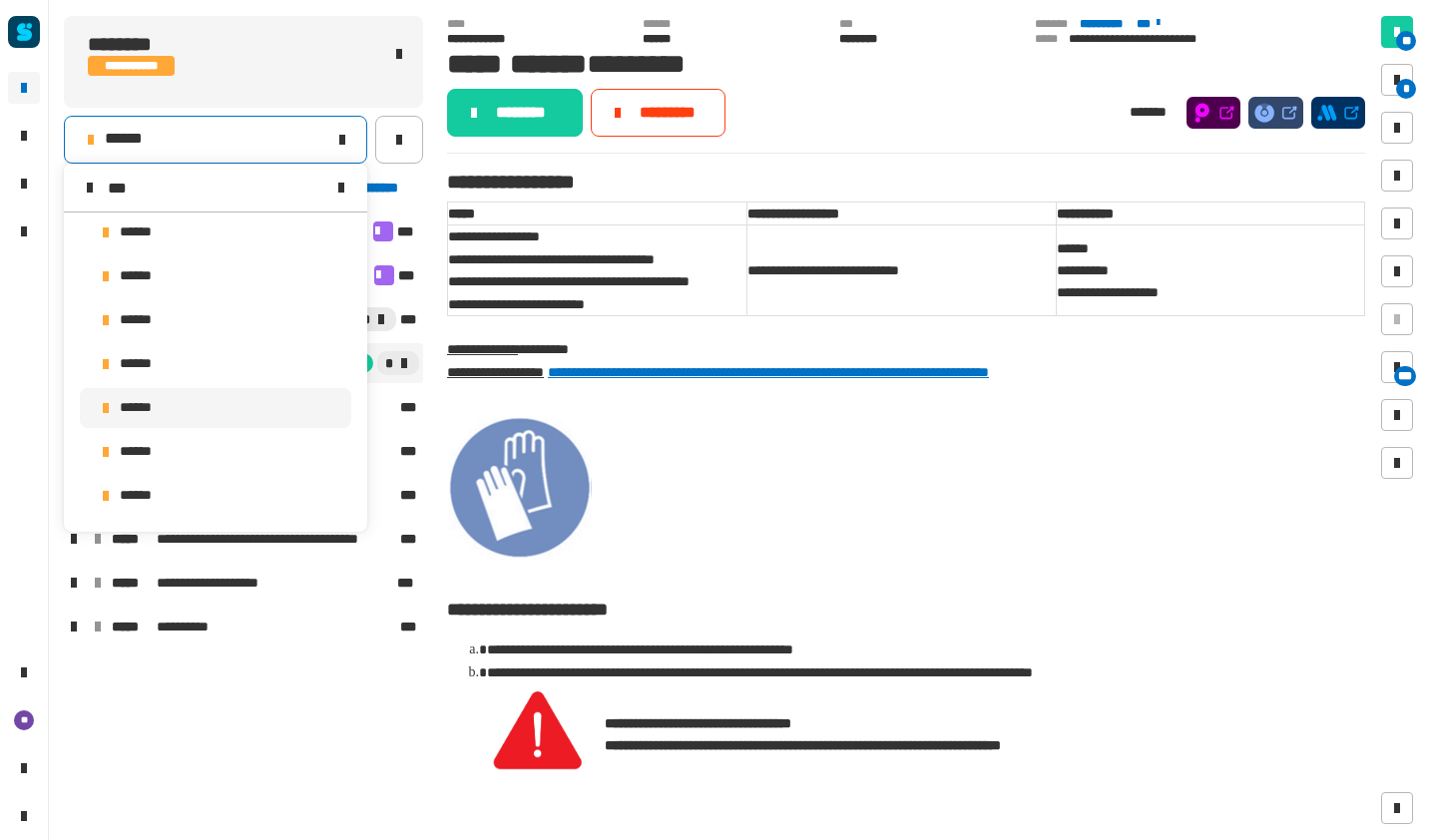 scroll, scrollTop: 0, scrollLeft: 0, axis: both 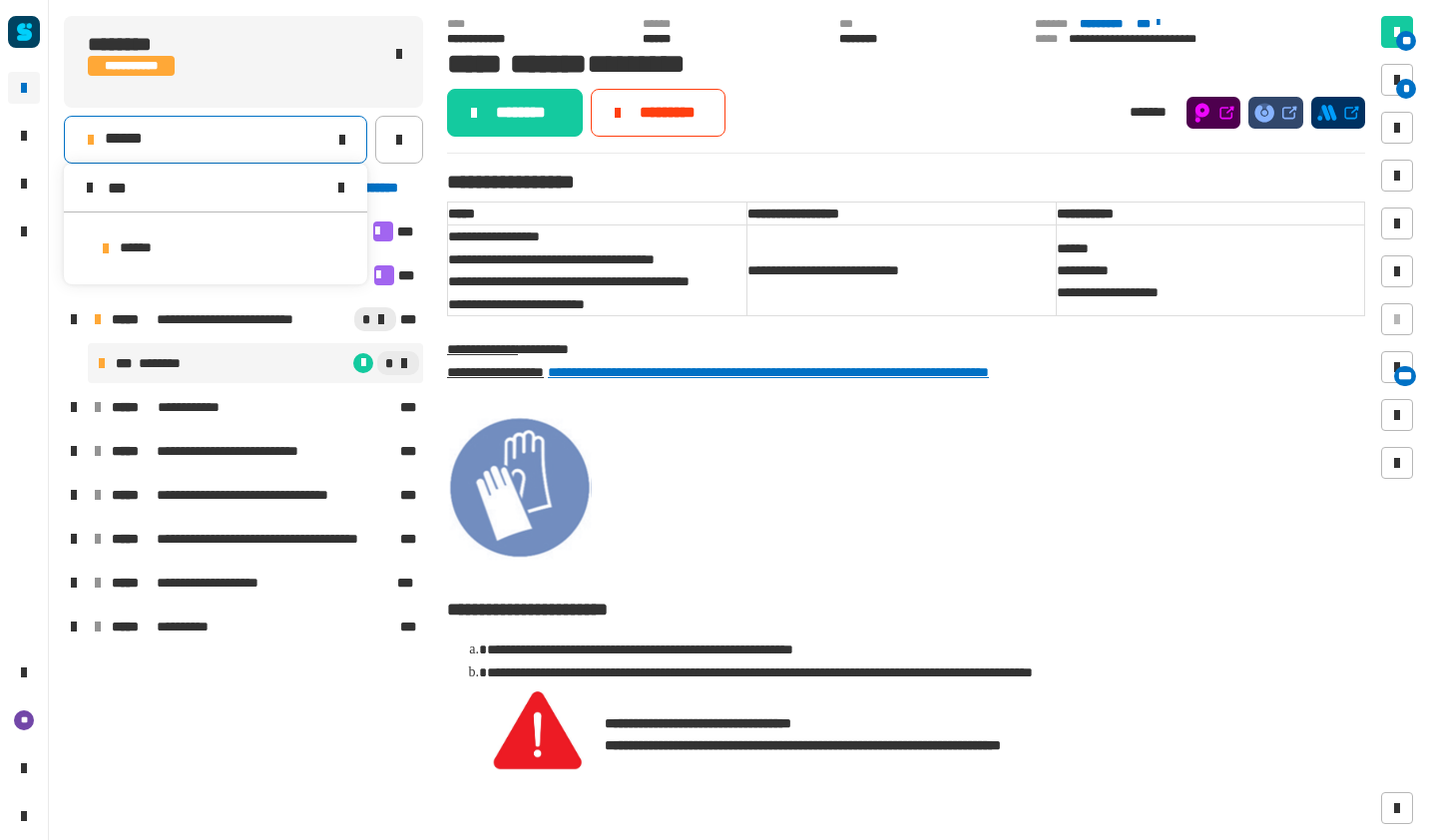 type on "***" 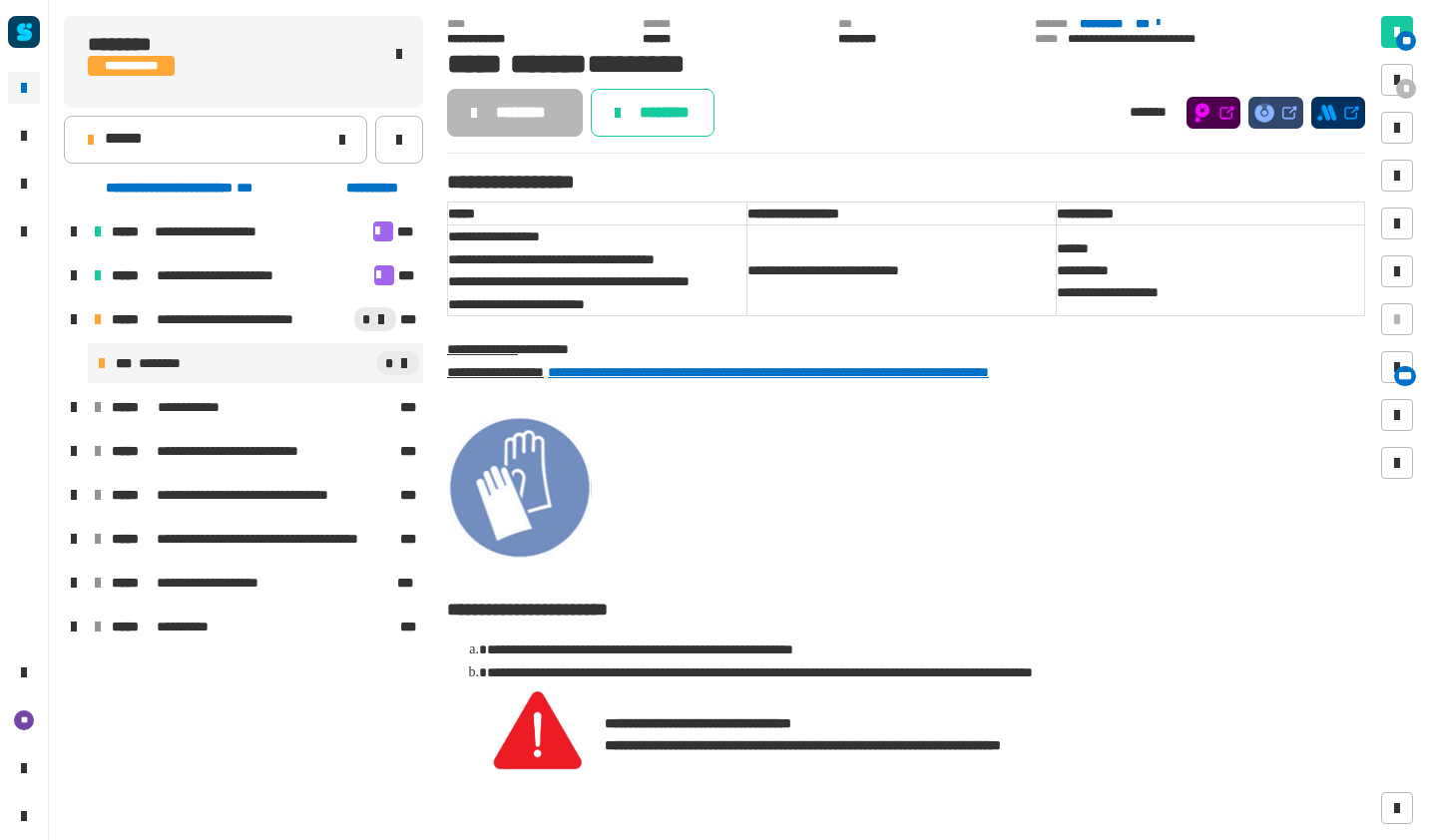 click 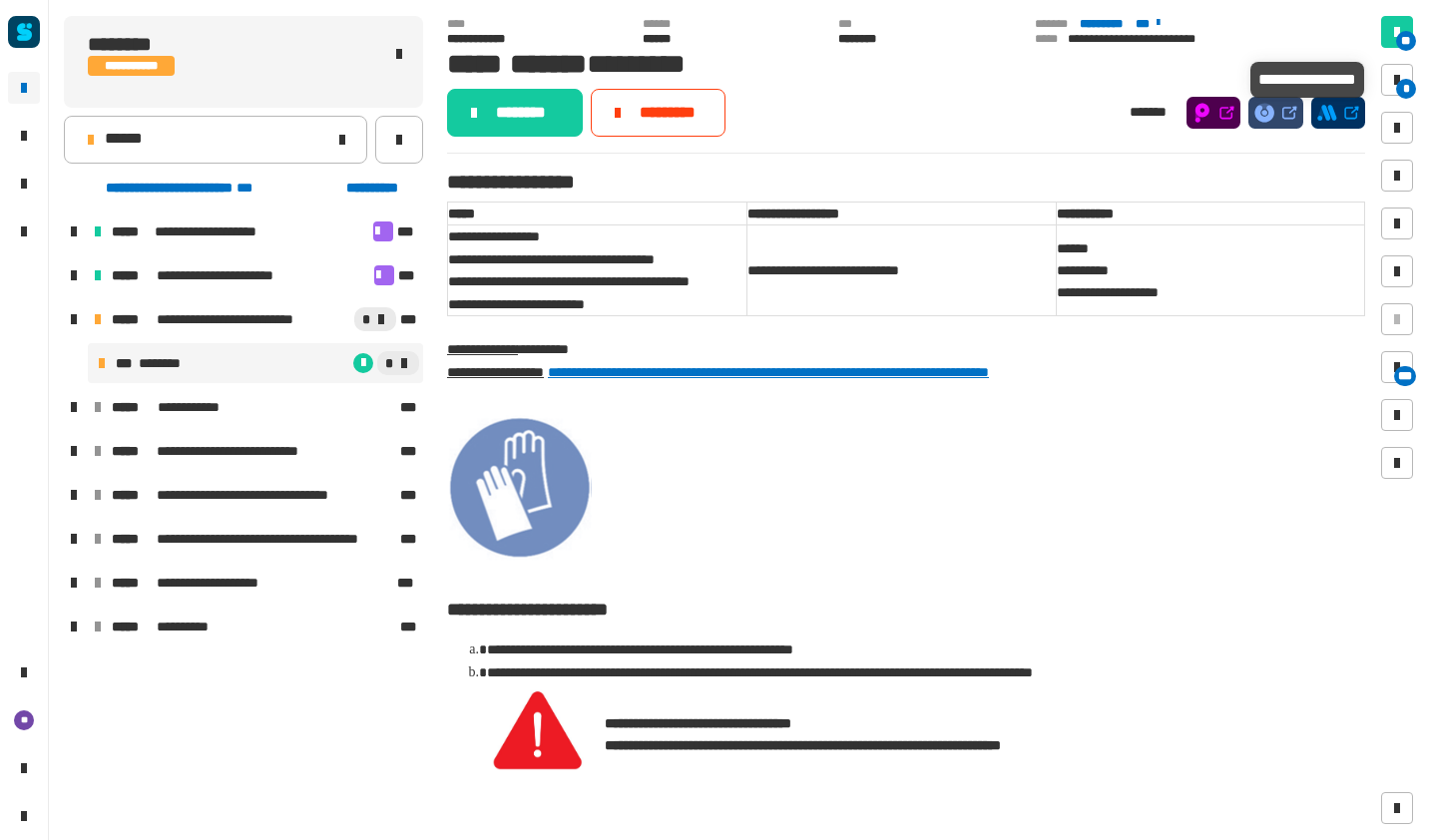 click at bounding box center (1397, 80) 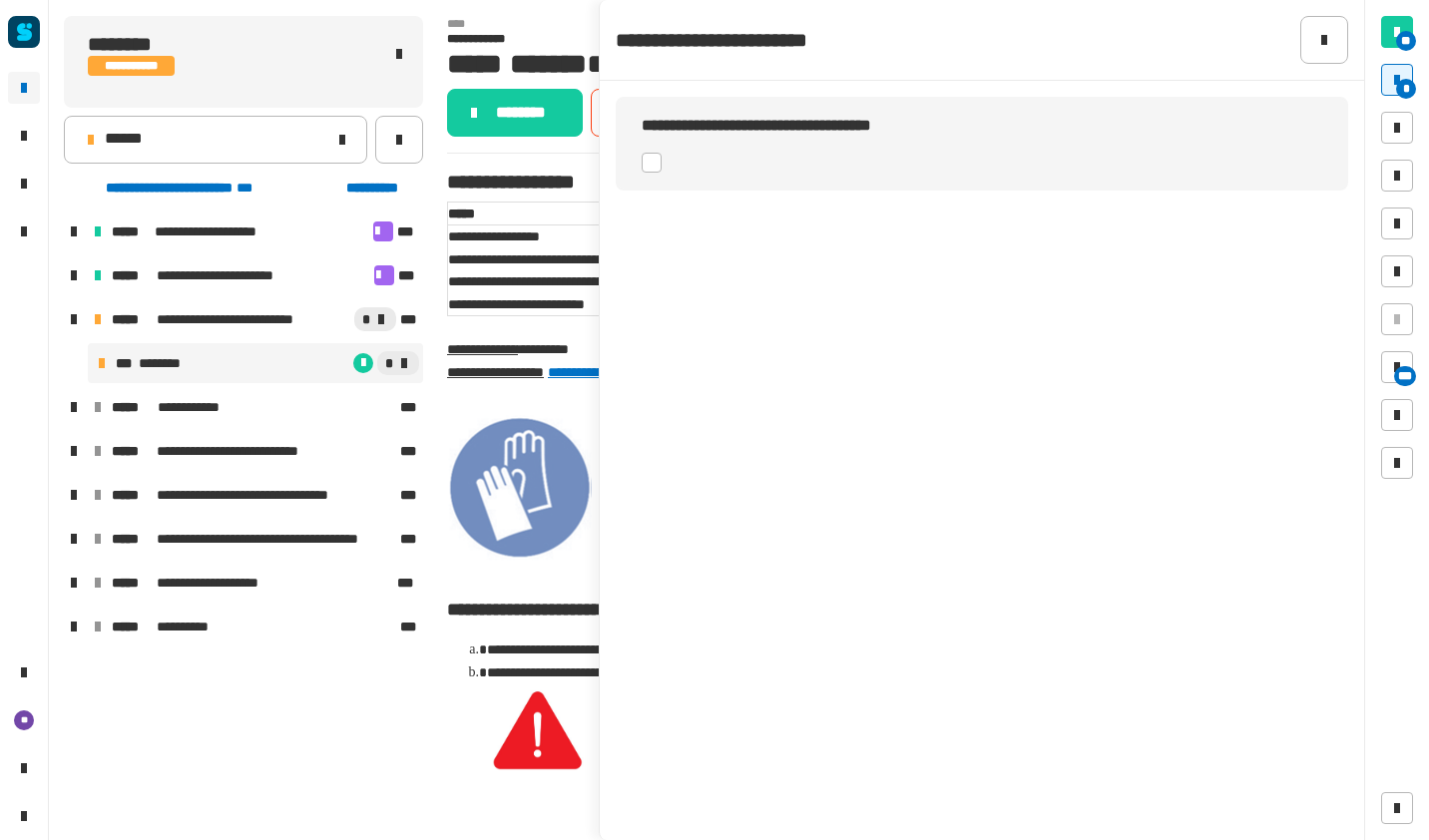 click 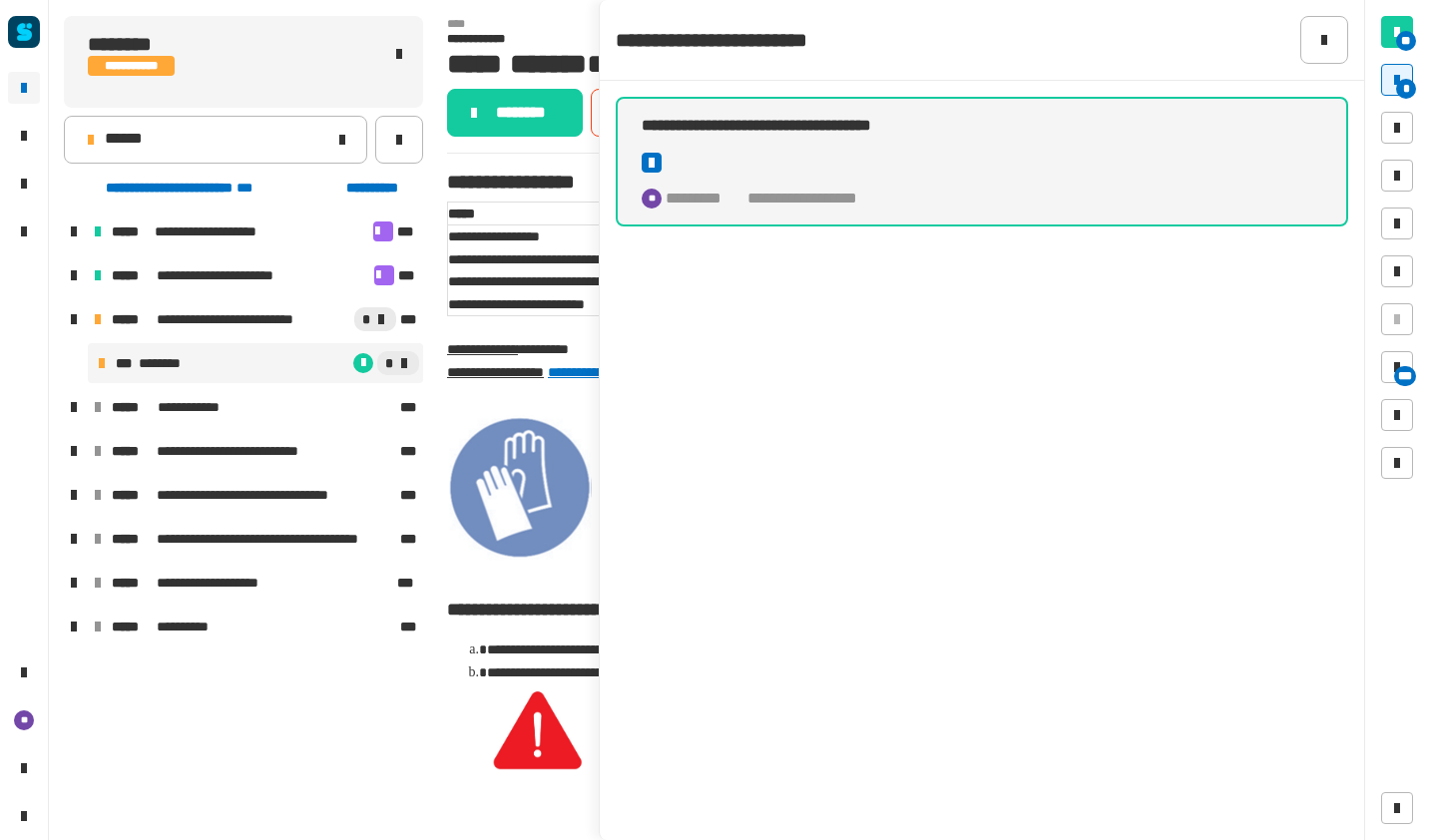 click on "********" 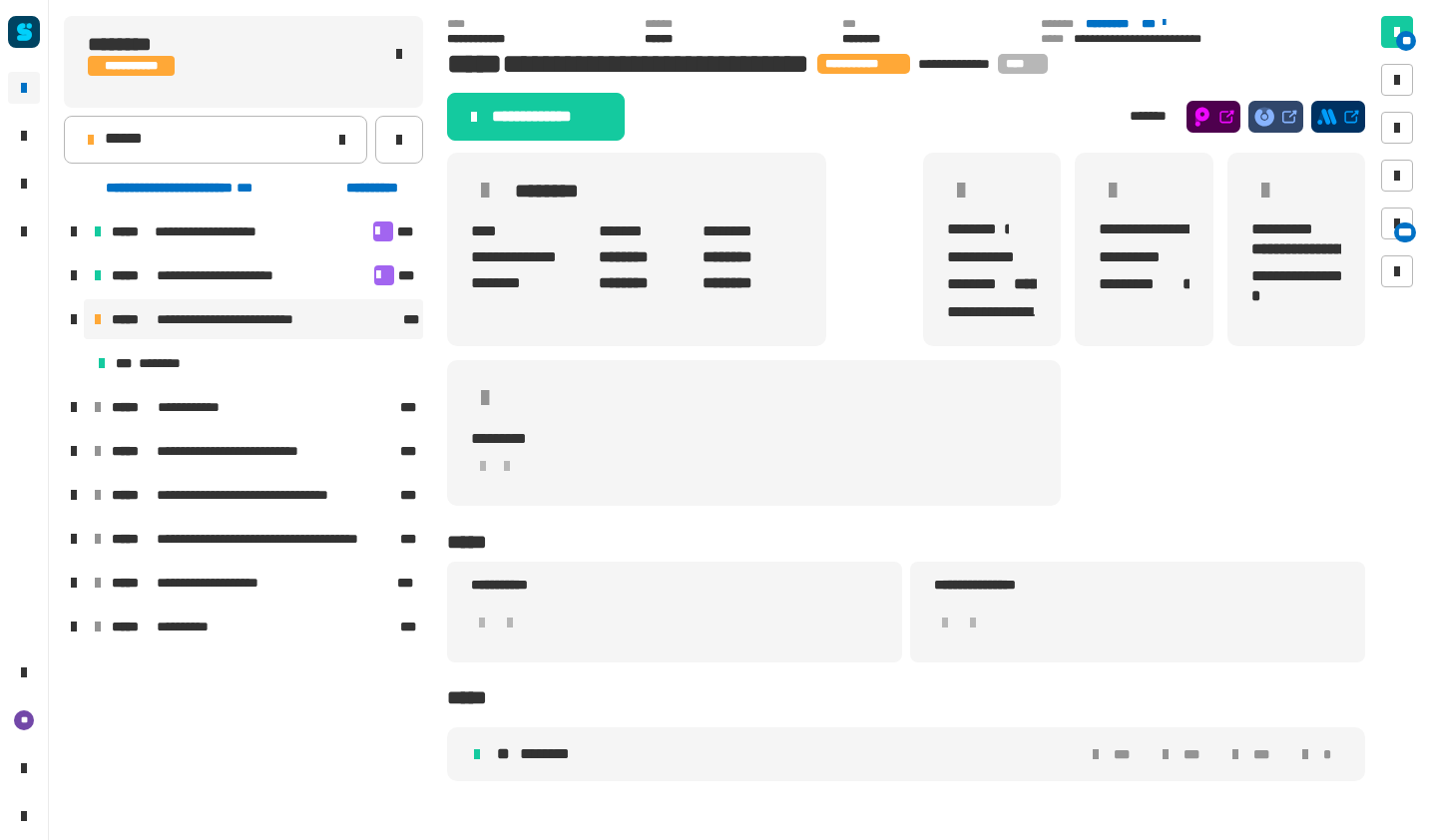click on "**********" 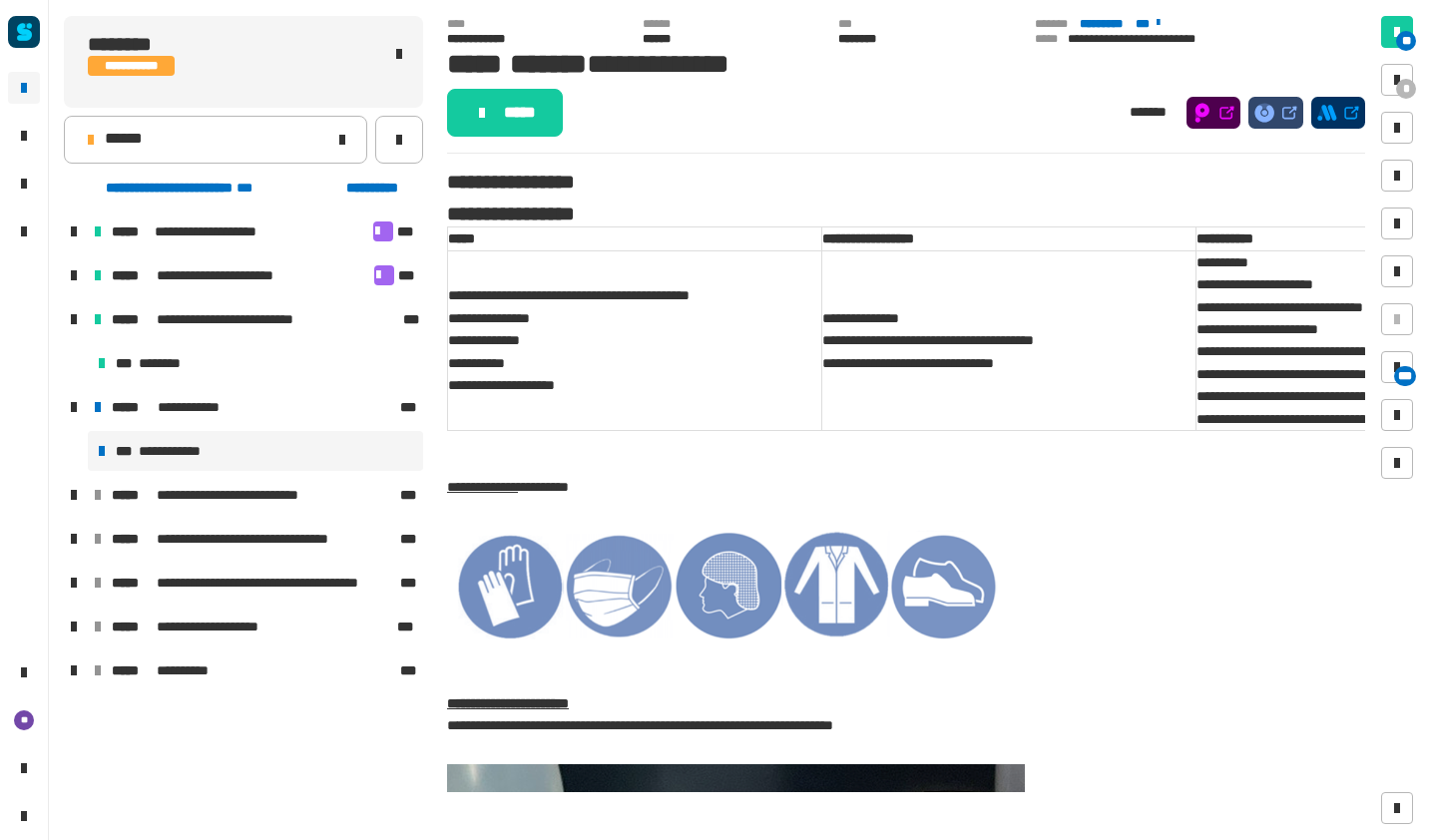 click on "*****" 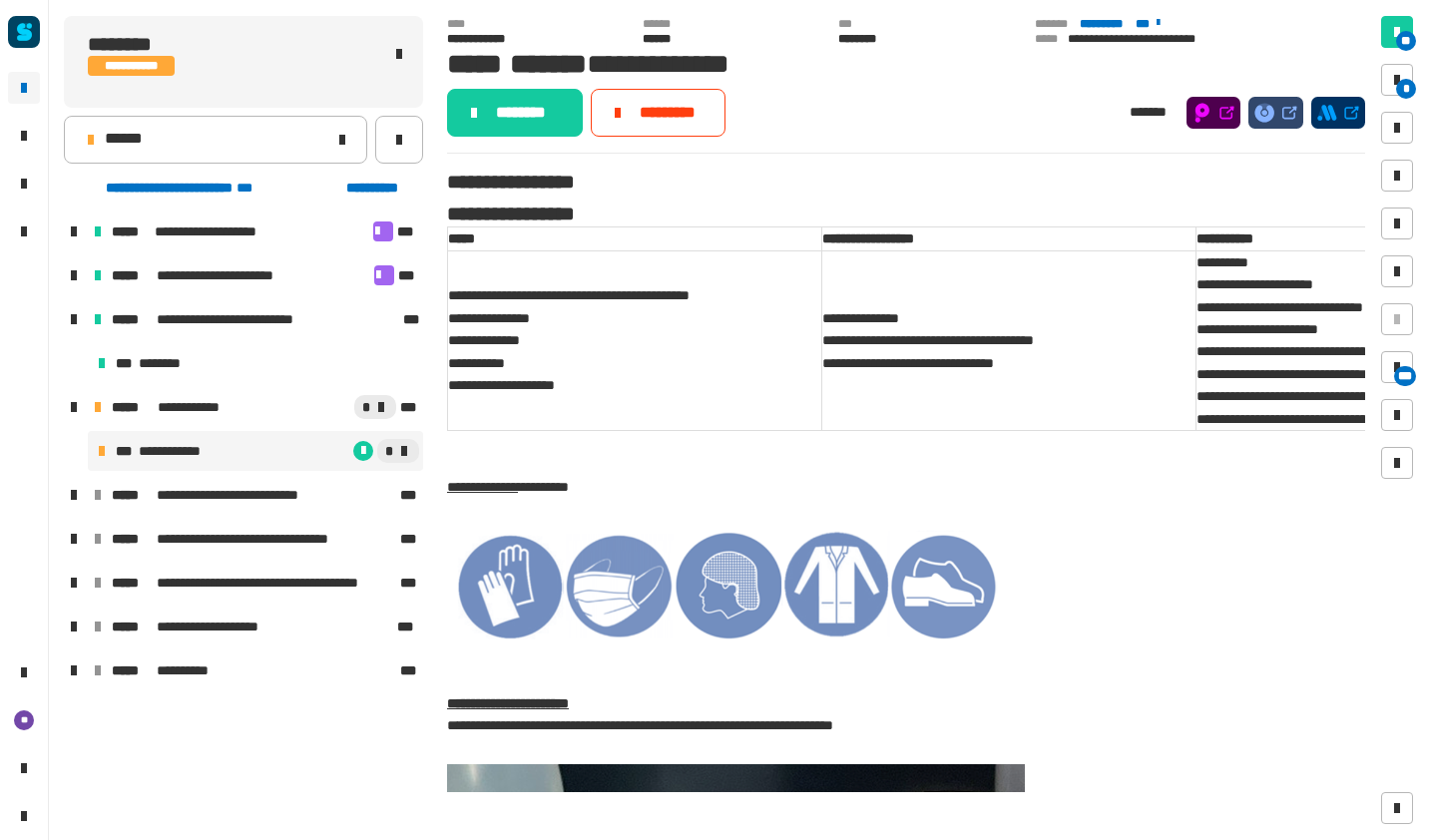 click on "******" 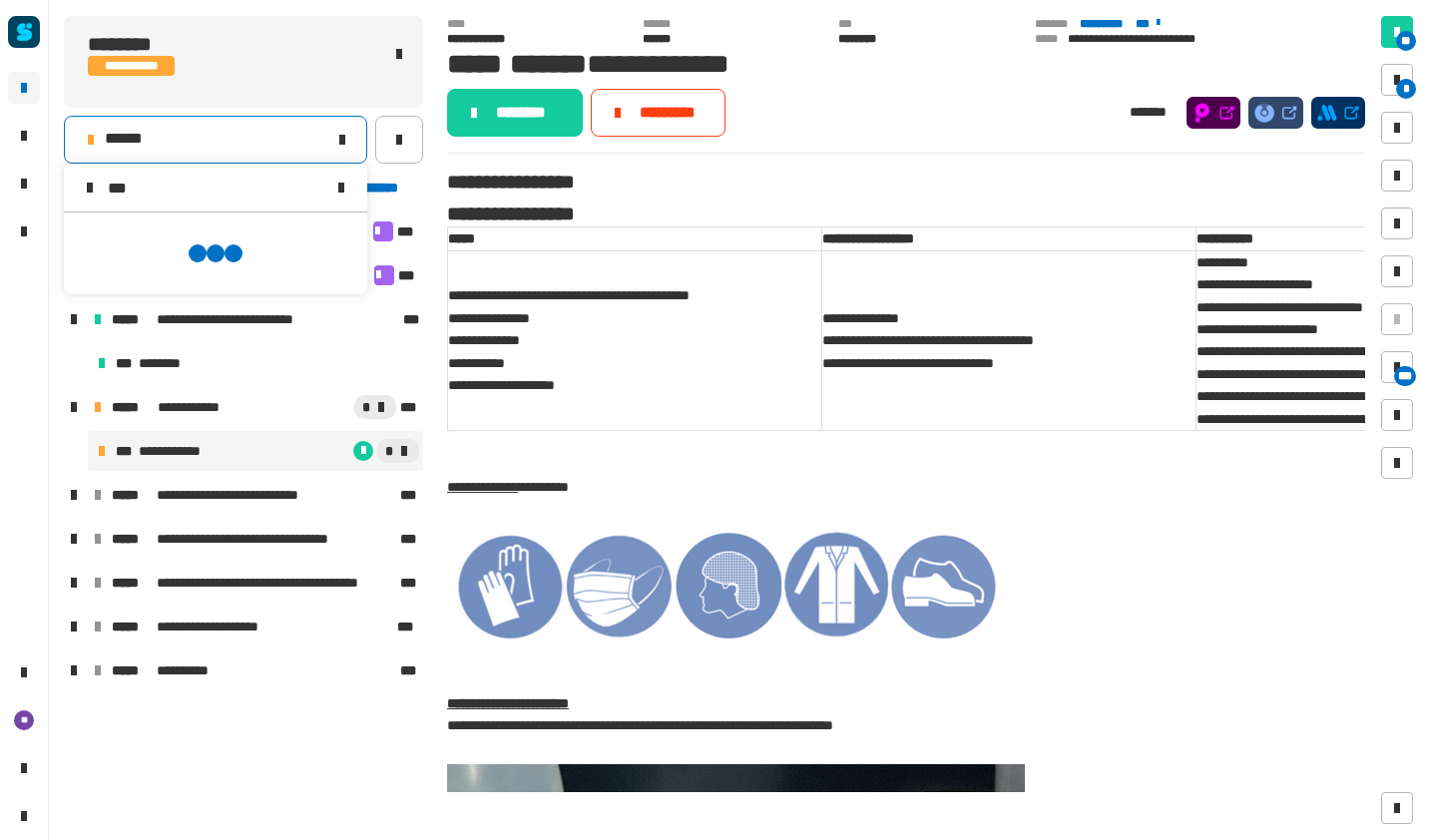 scroll, scrollTop: 0, scrollLeft: 0, axis: both 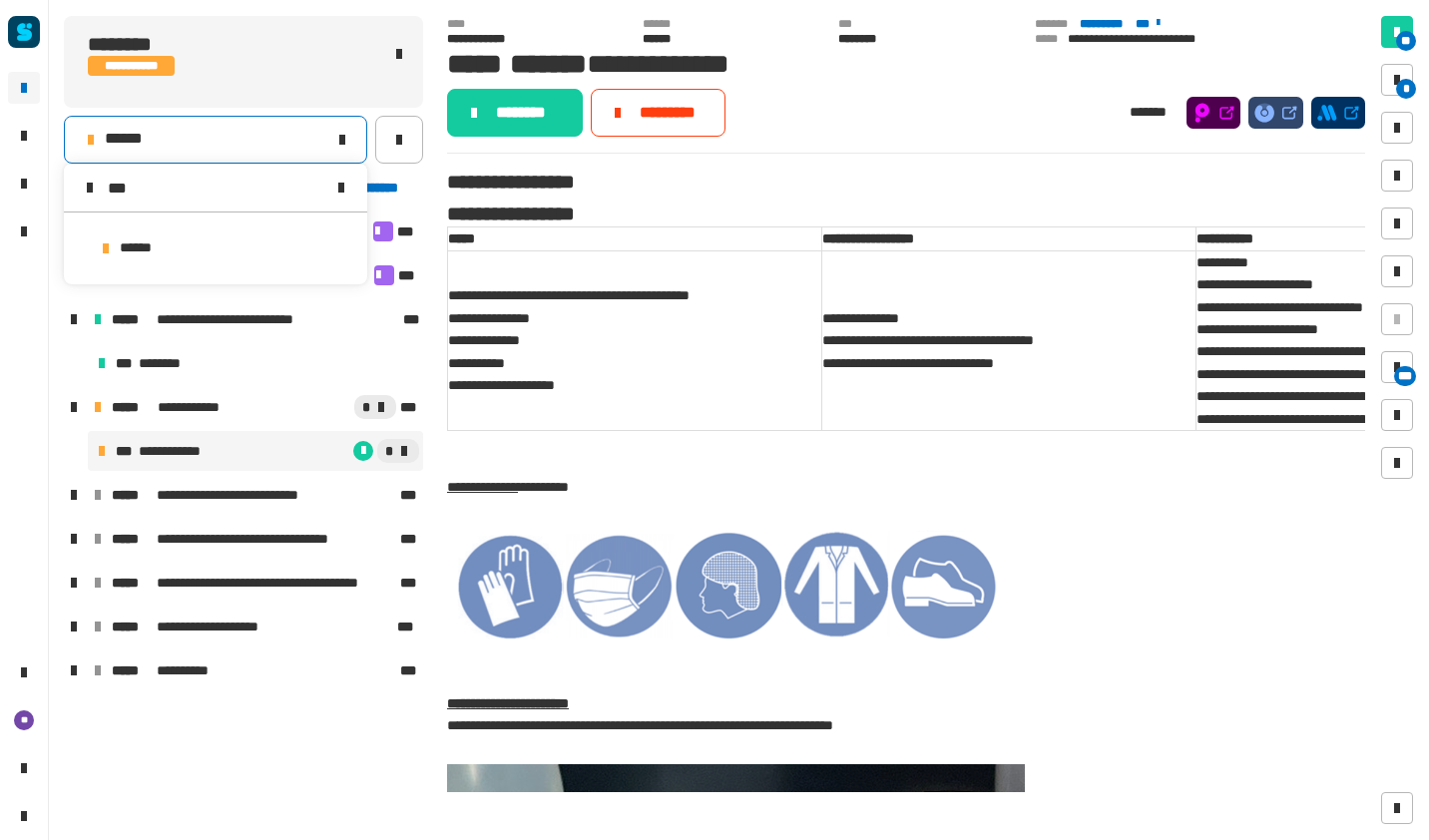 type on "***" 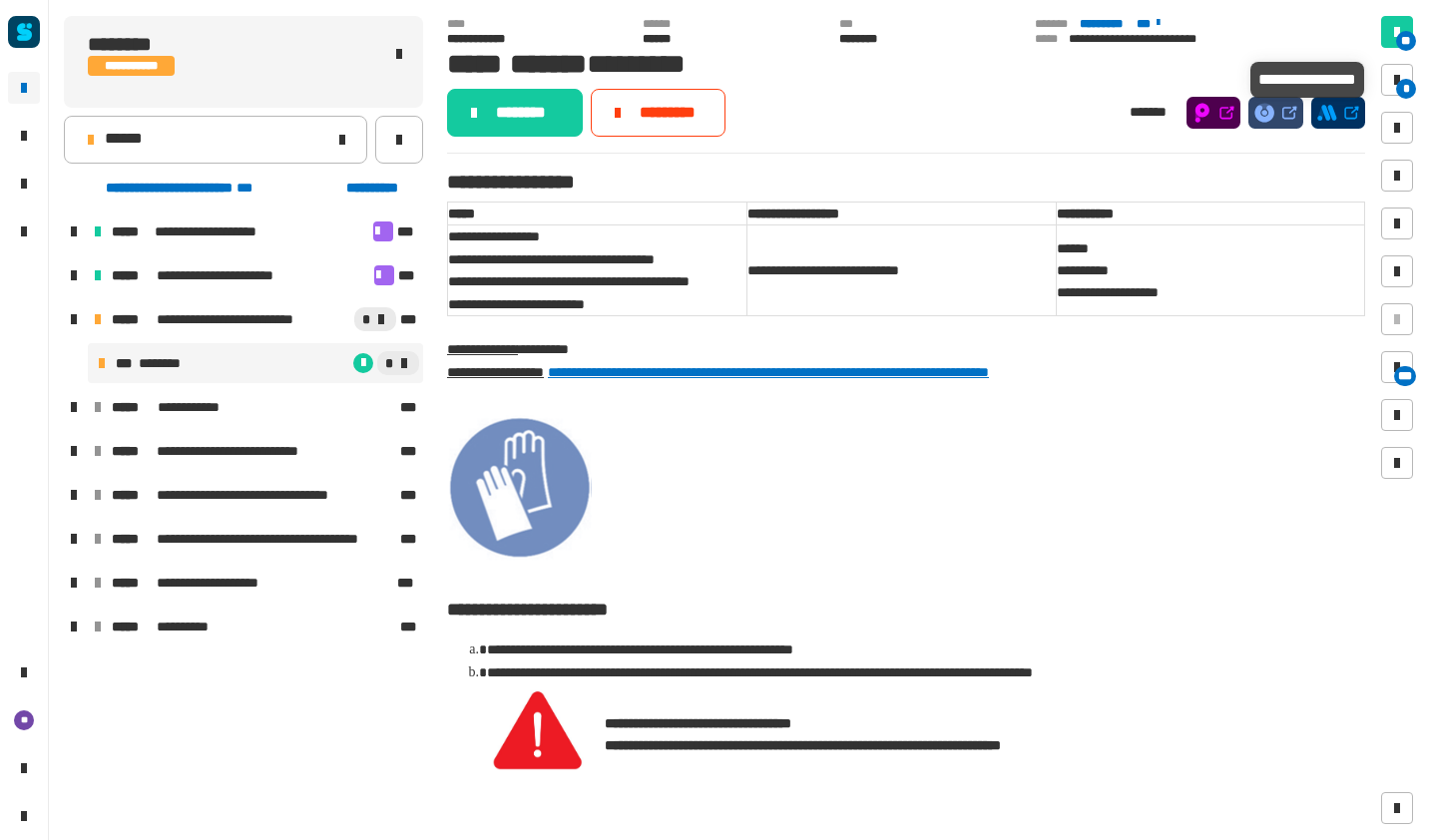 click on "*" at bounding box center (1406, 89) 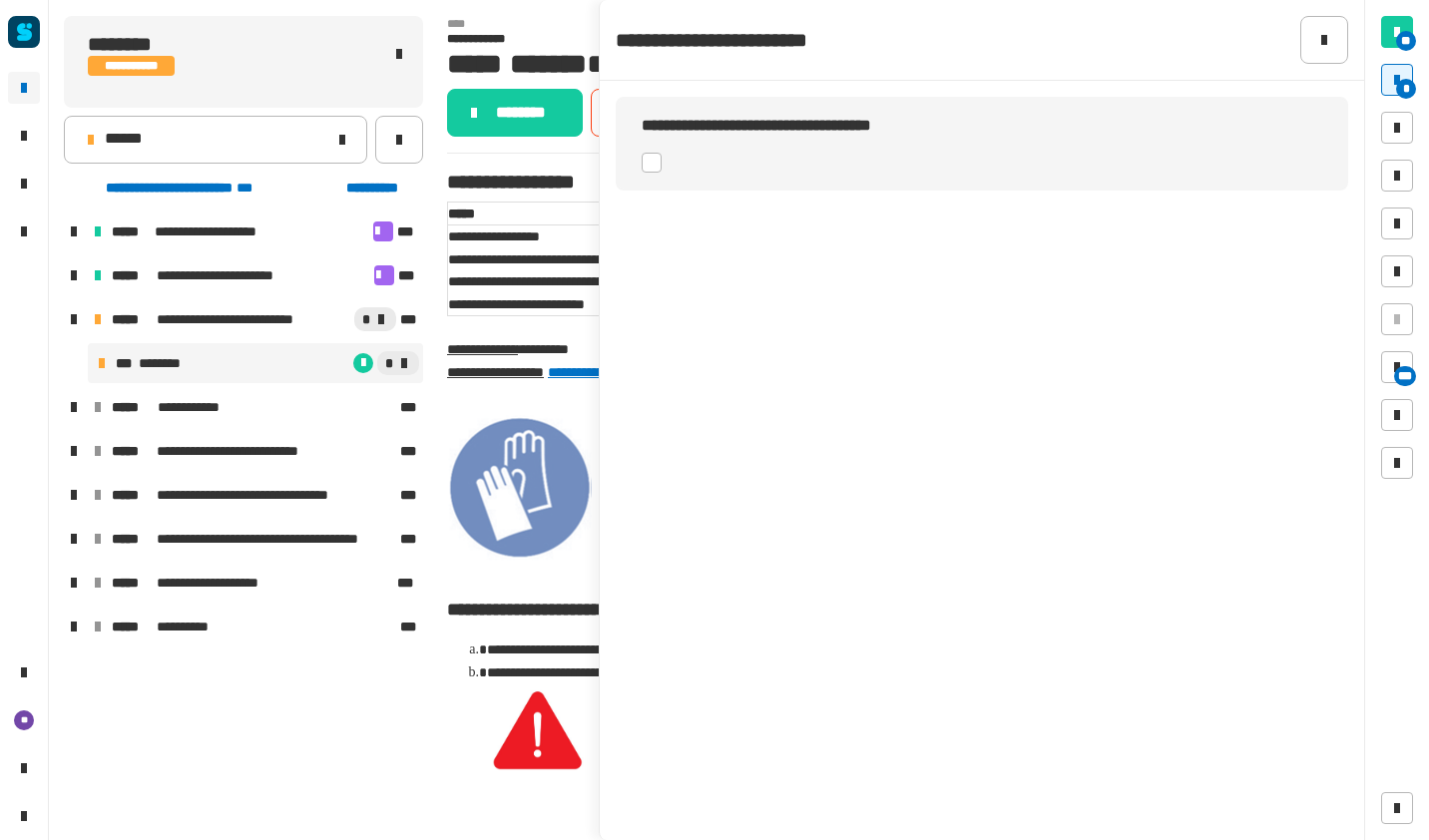 click 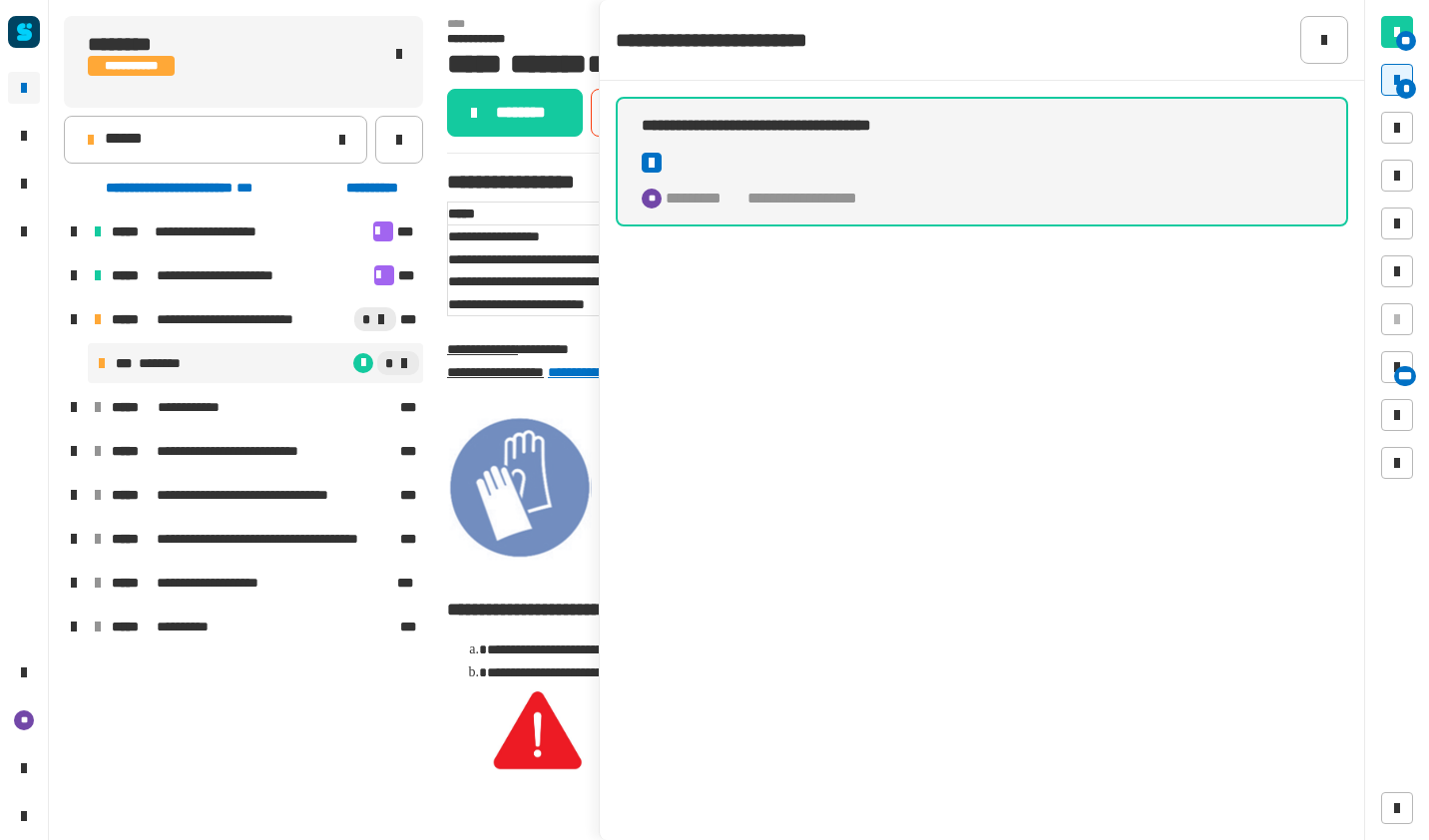click on "********" 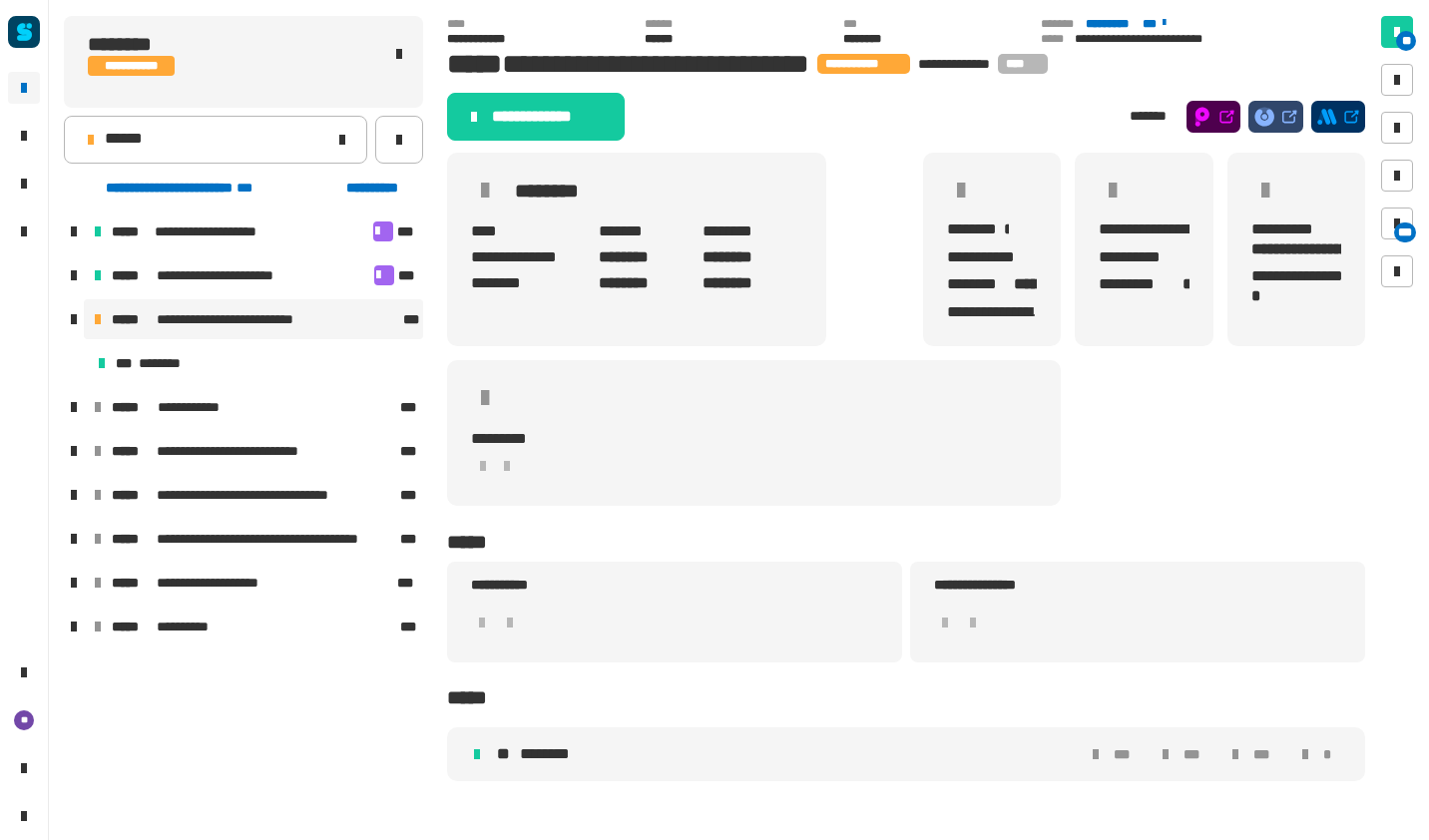 click on "**********" 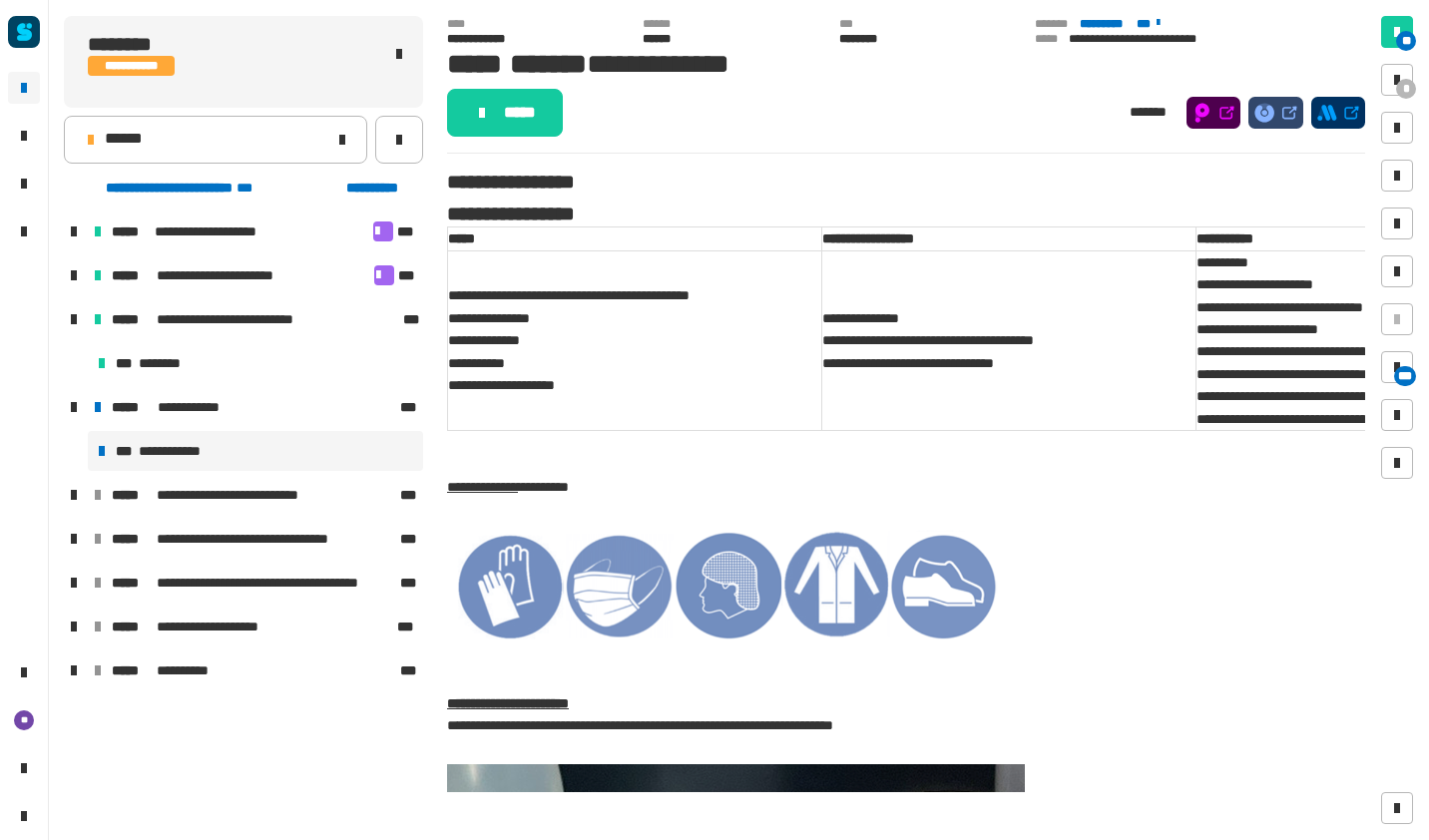 click on "*****" 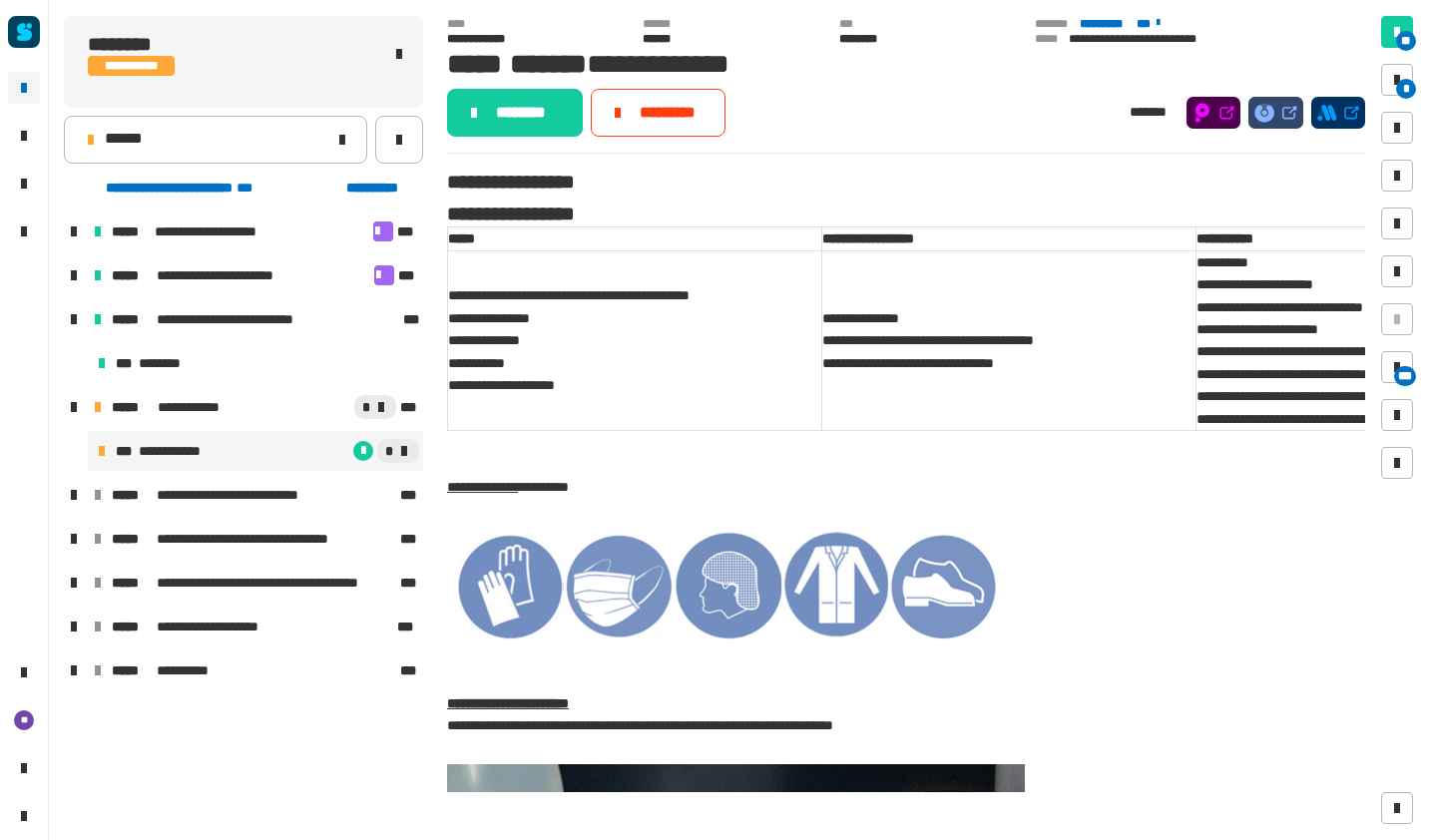click on "******" 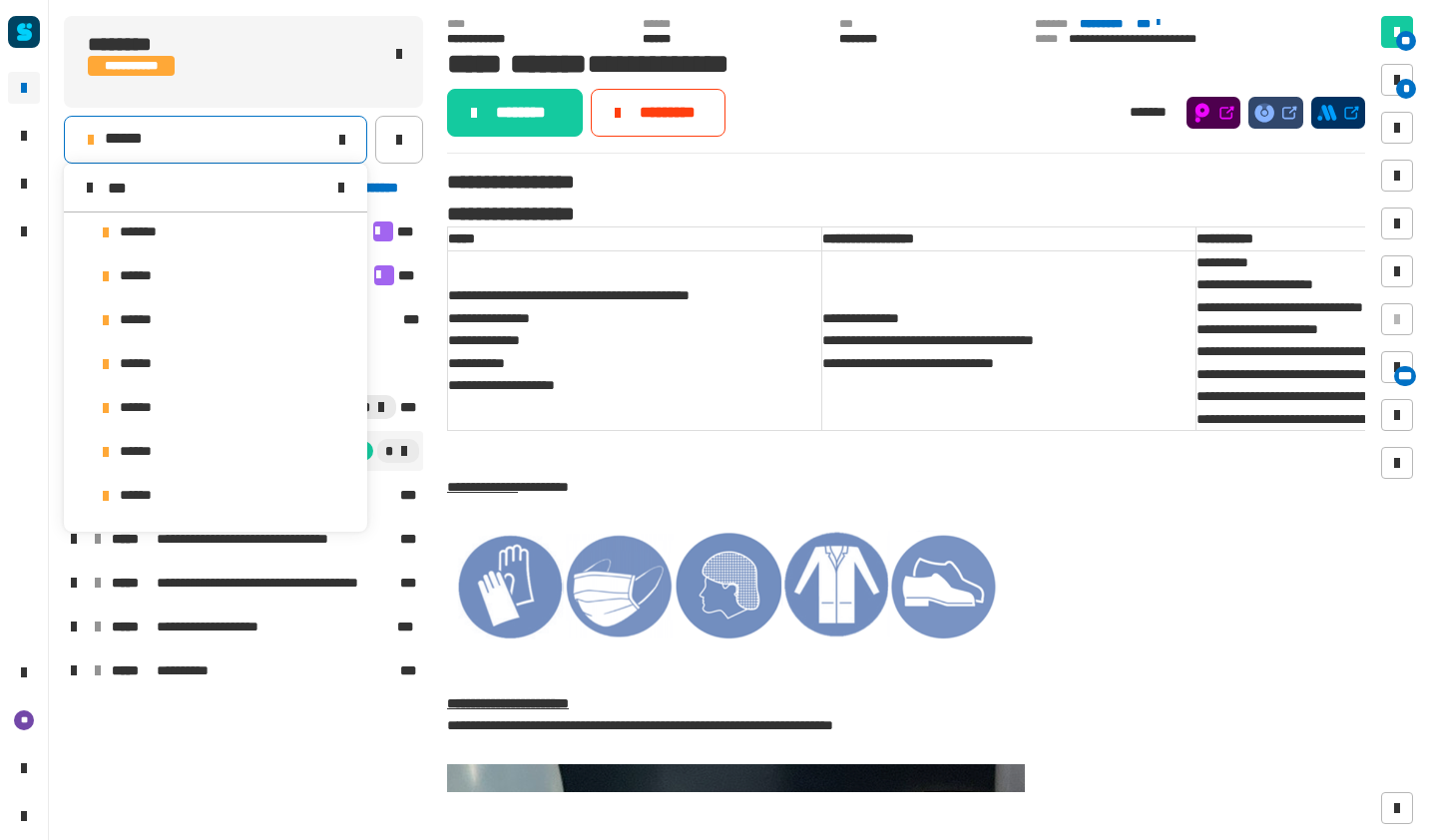 scroll, scrollTop: 0, scrollLeft: 0, axis: both 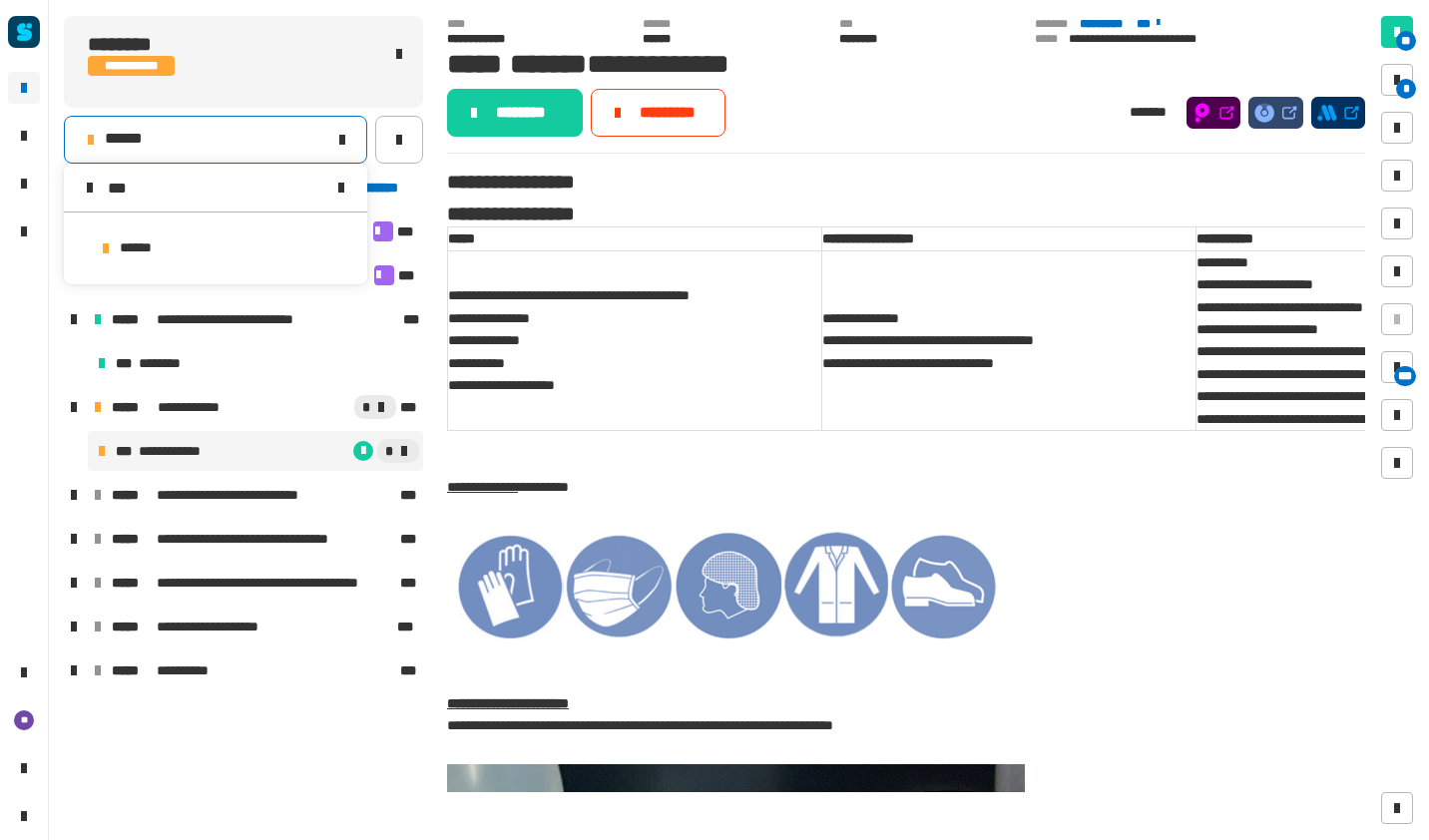 type on "***" 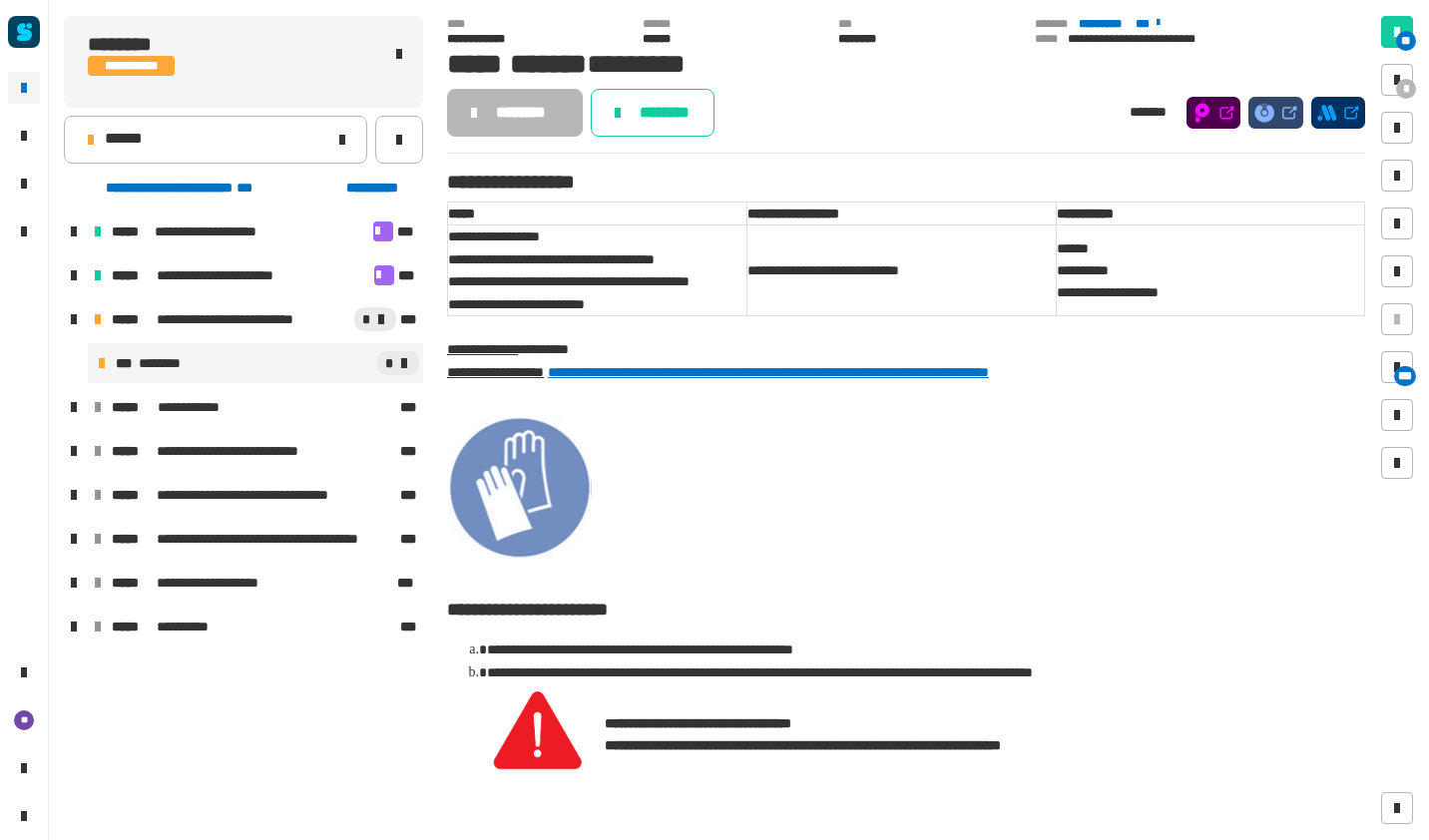 click on "********" 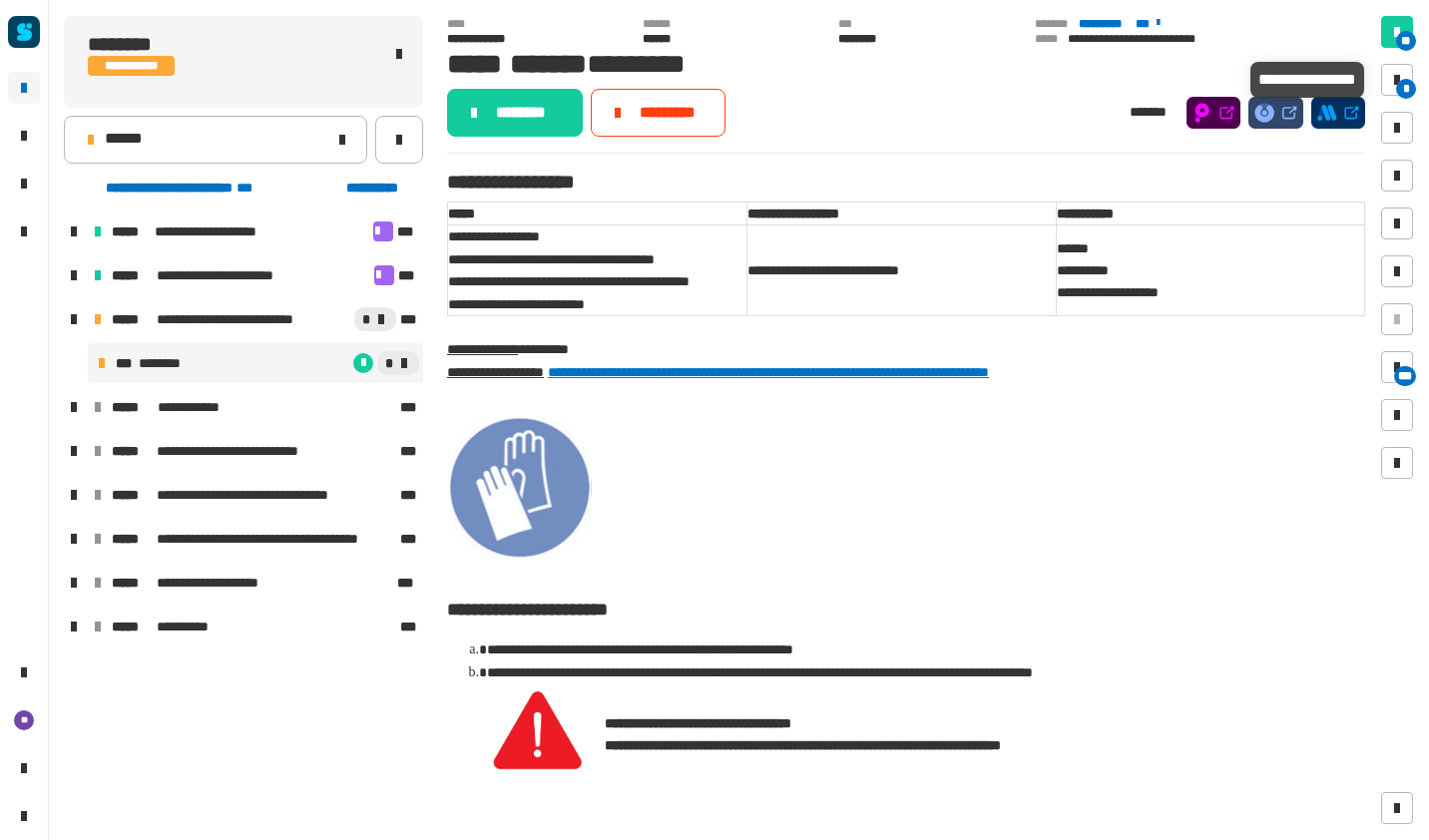 click at bounding box center [1397, 80] 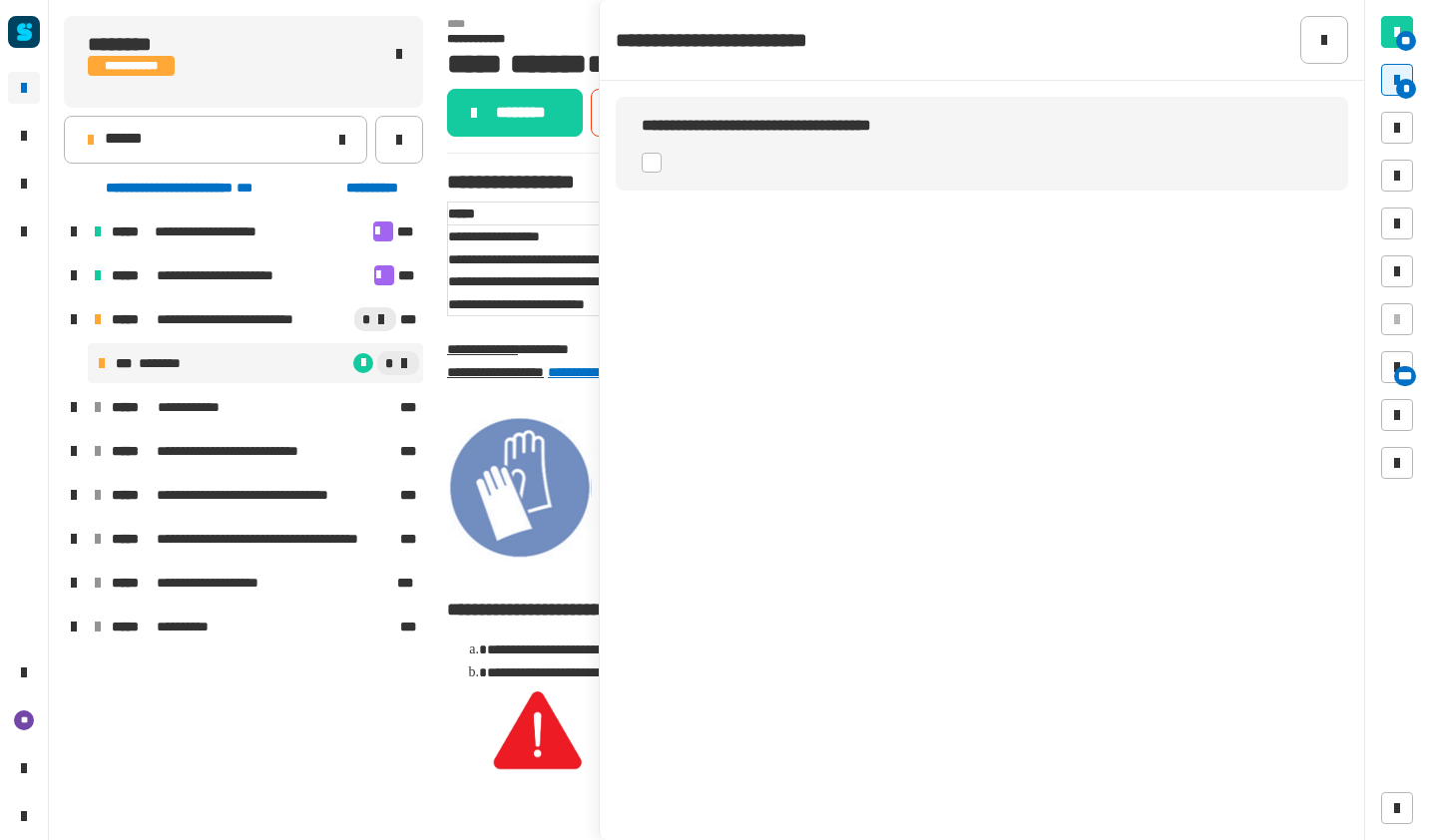 click 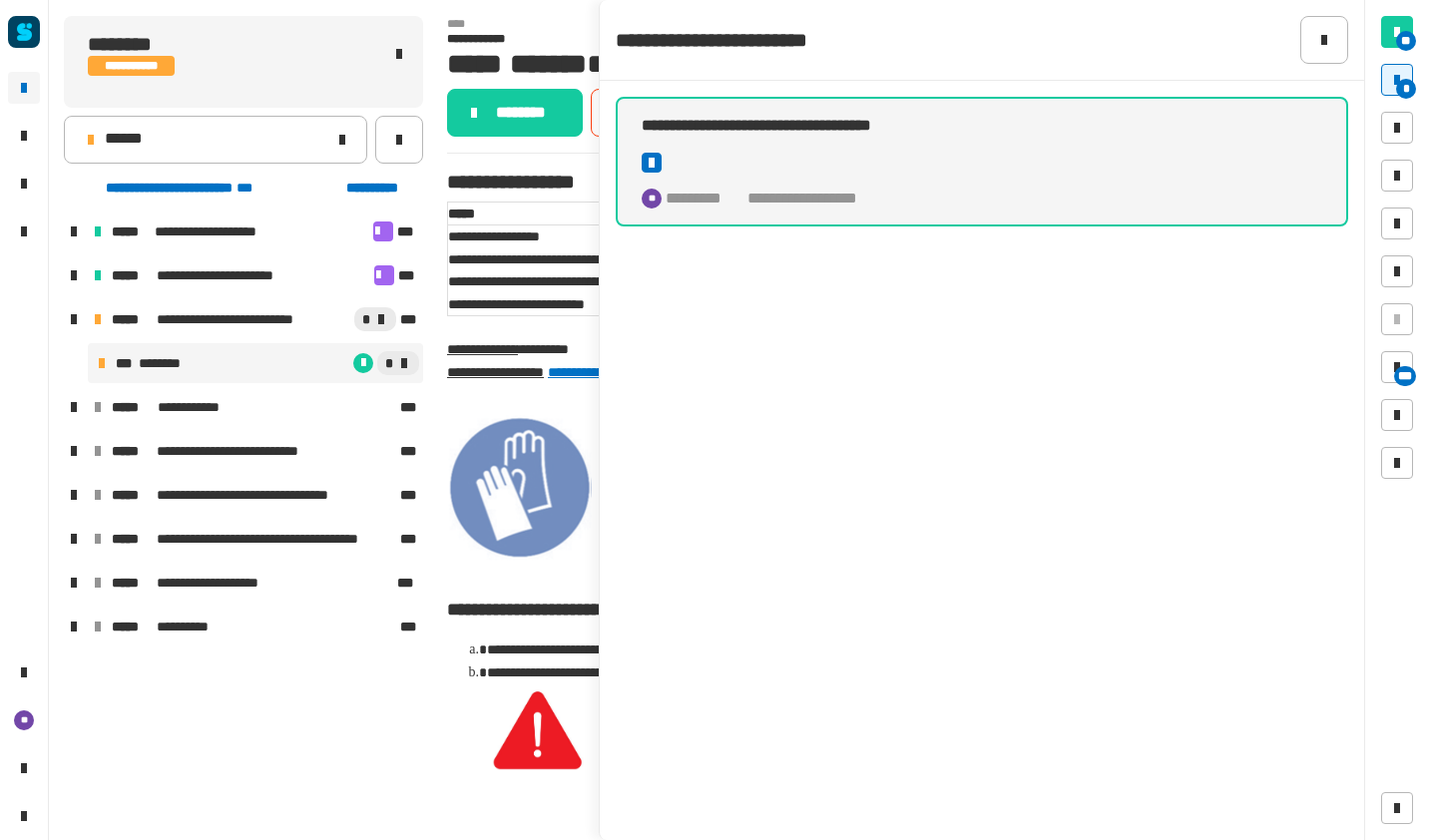 click on "********" 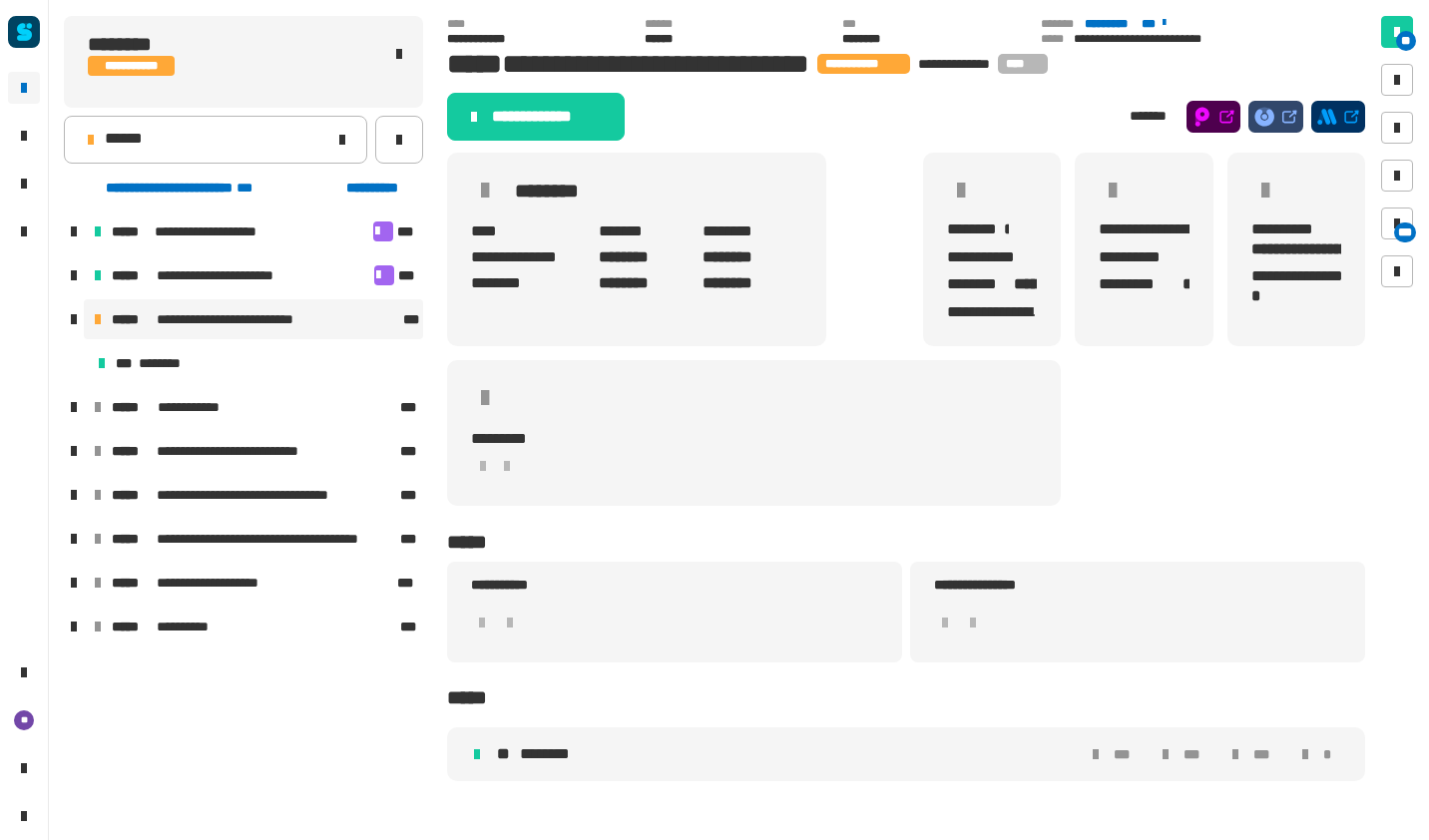 click on "**********" 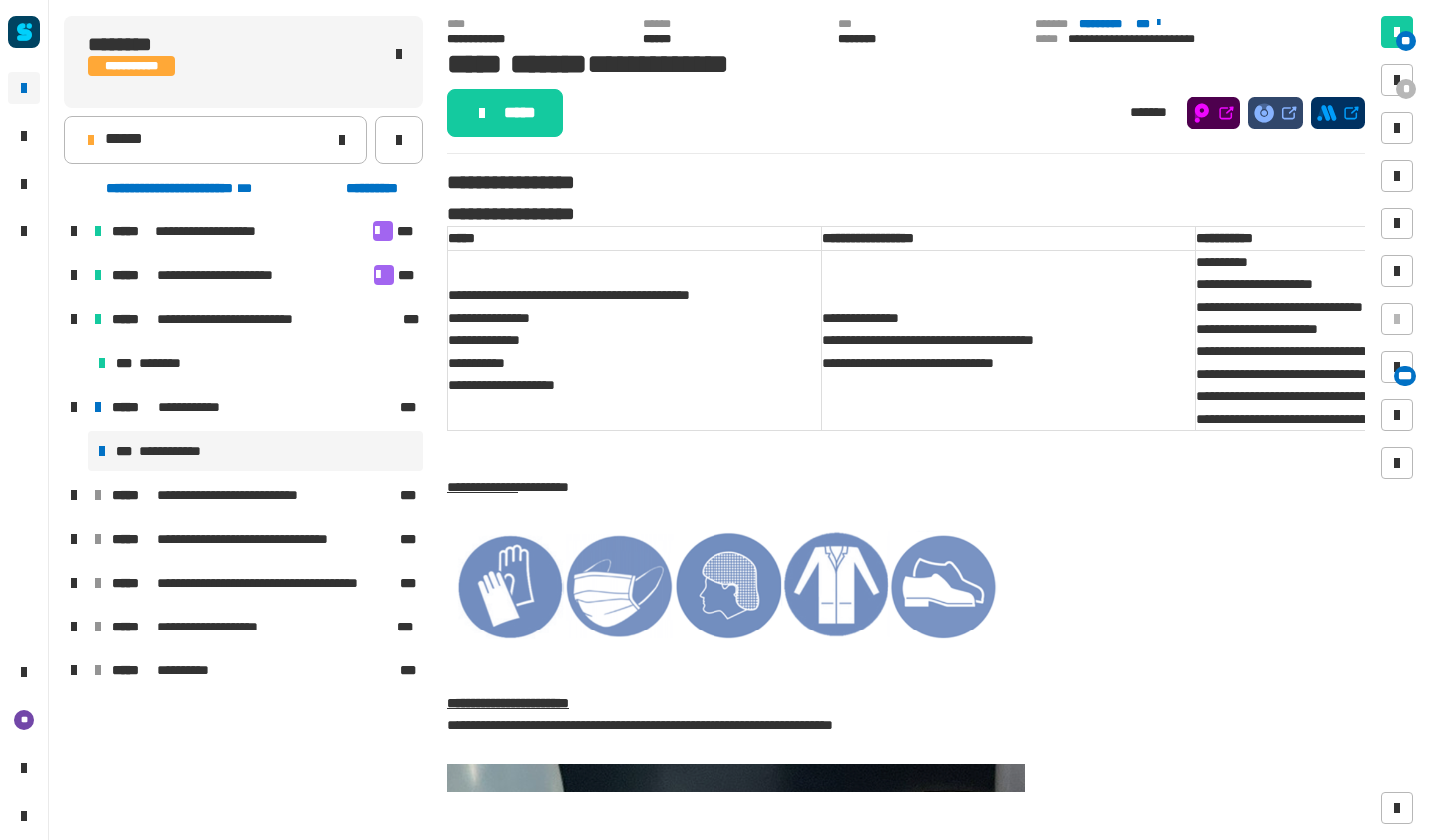click on "*****" 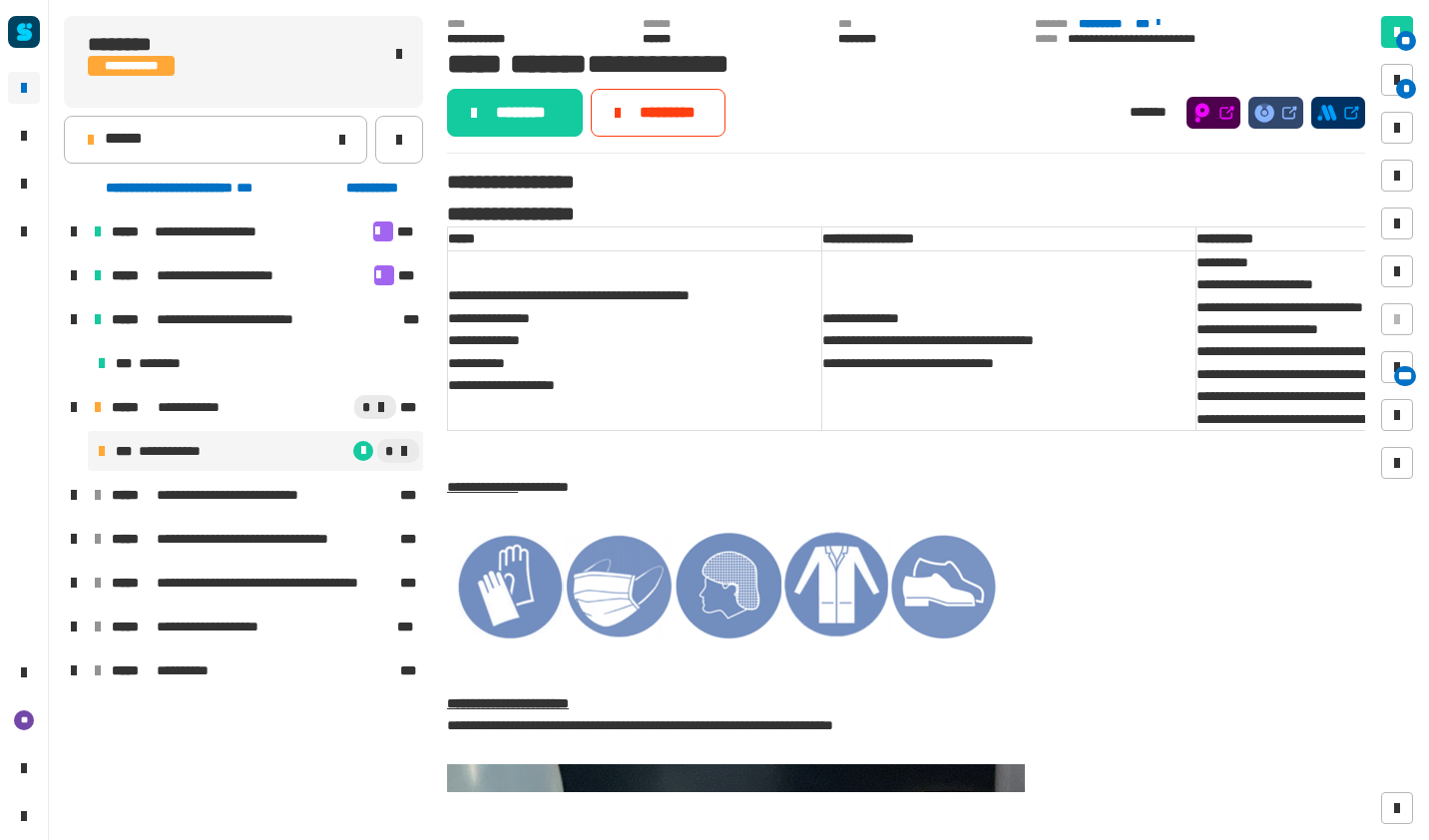click on "******" 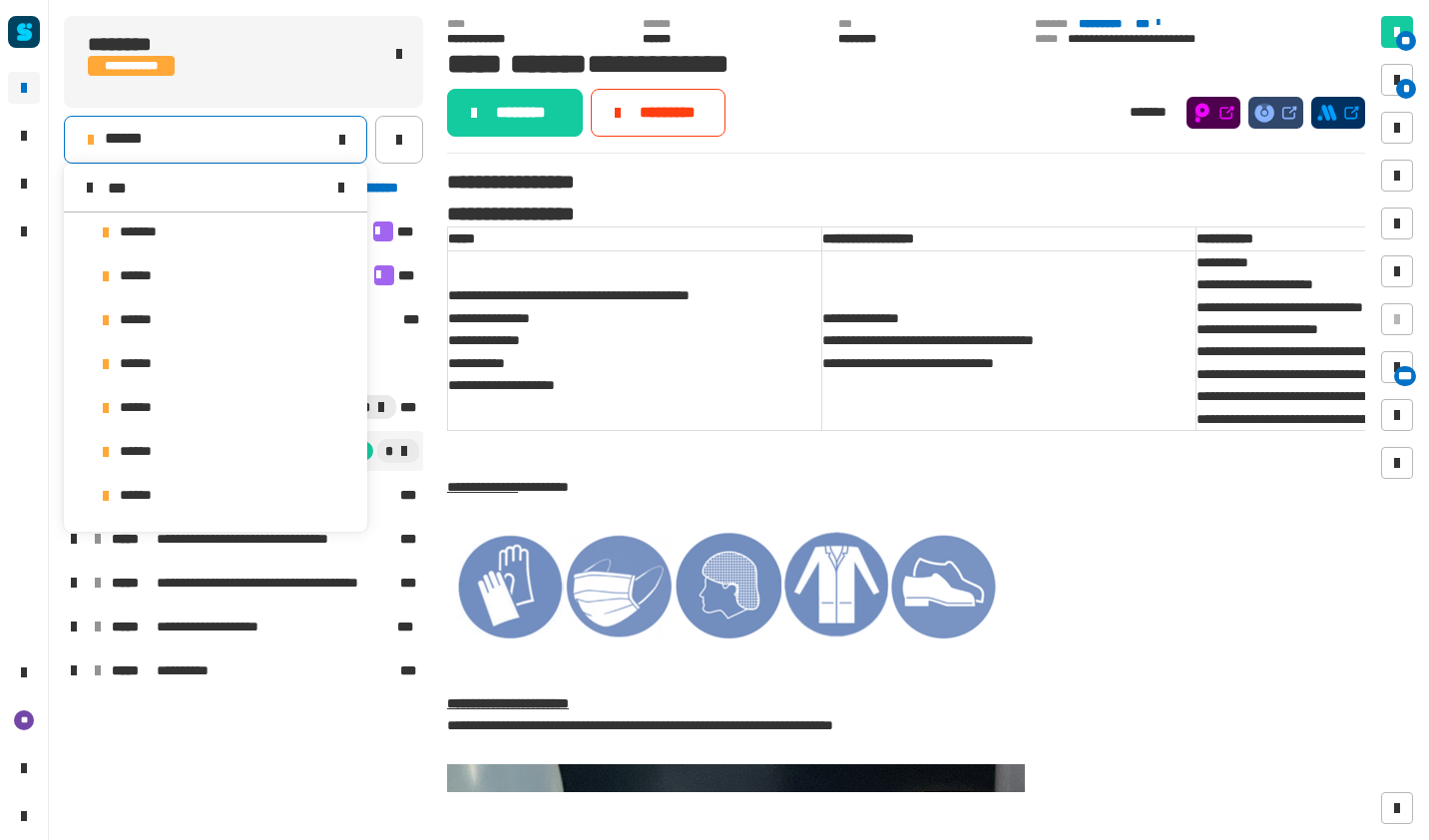 scroll, scrollTop: 0, scrollLeft: 0, axis: both 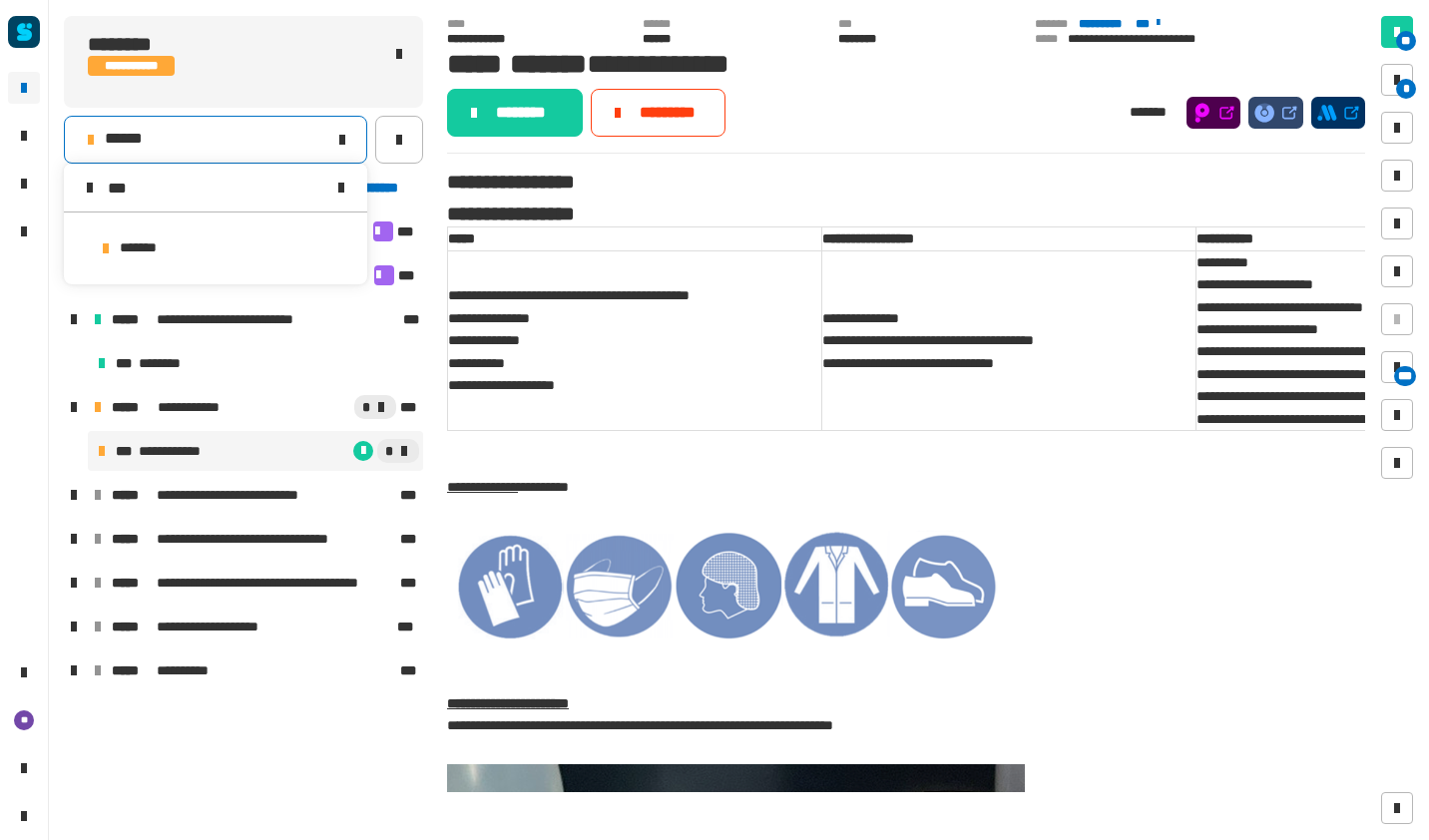 type on "***" 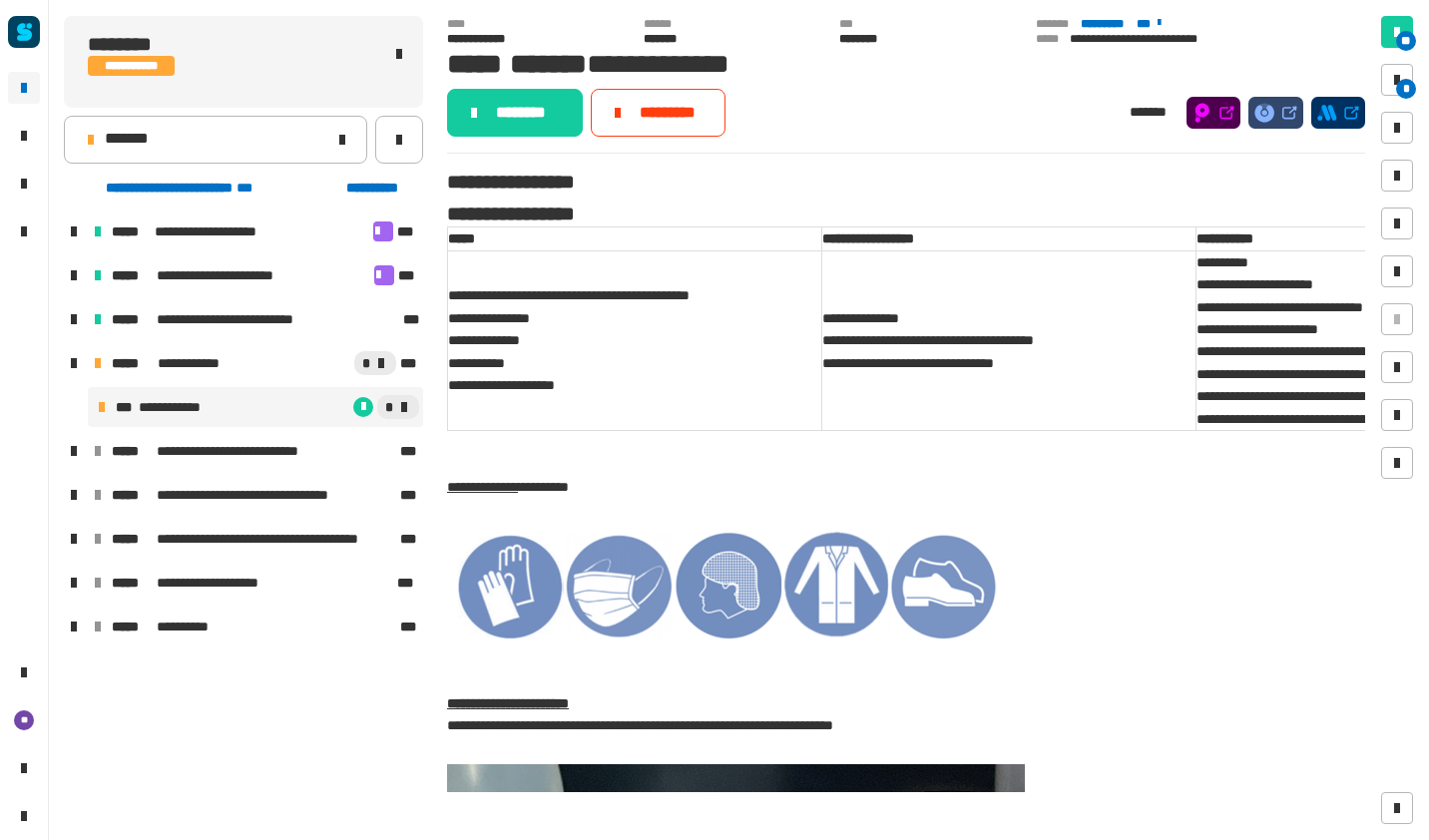 click on "*******" 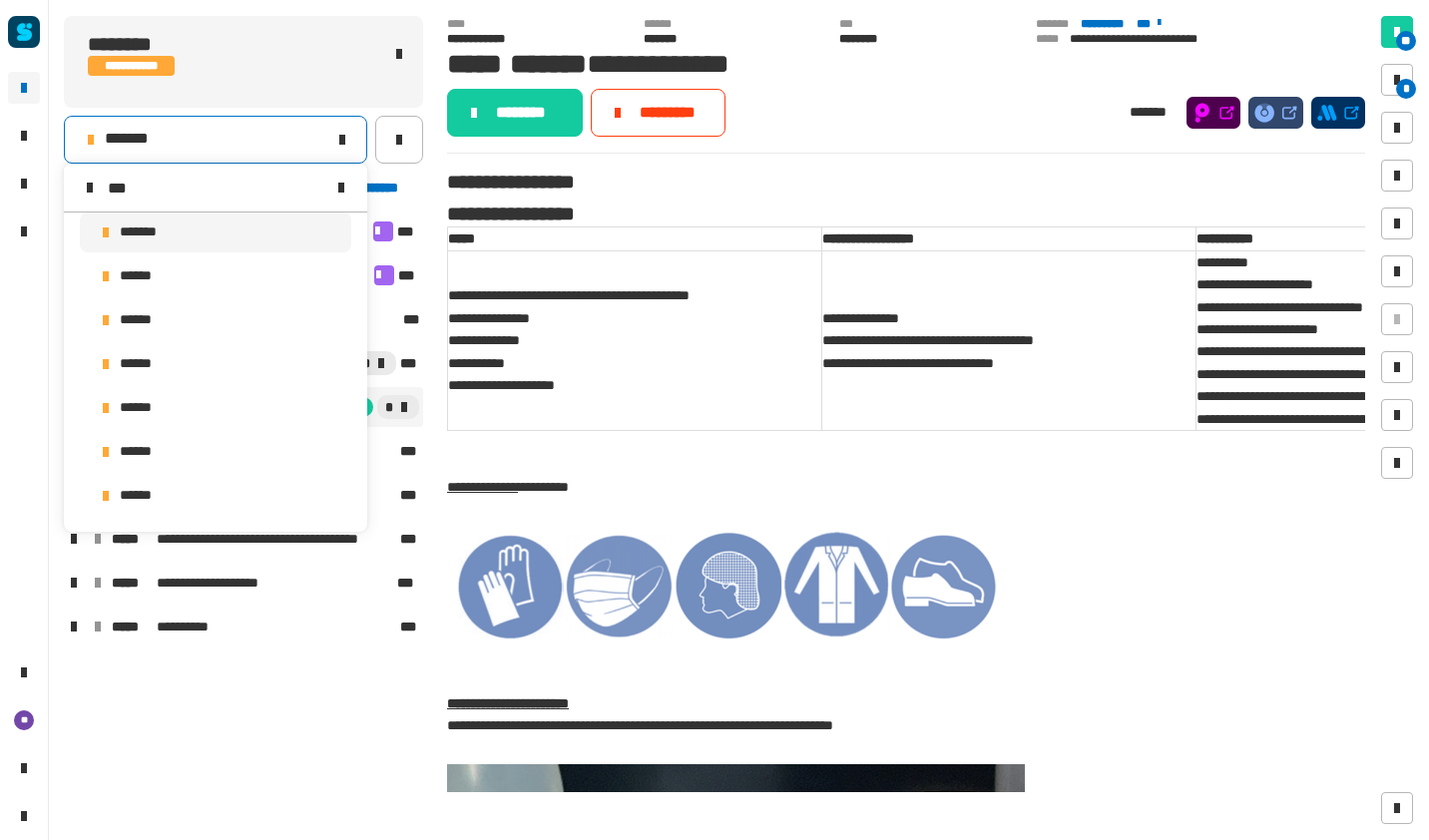 scroll, scrollTop: 0, scrollLeft: 0, axis: both 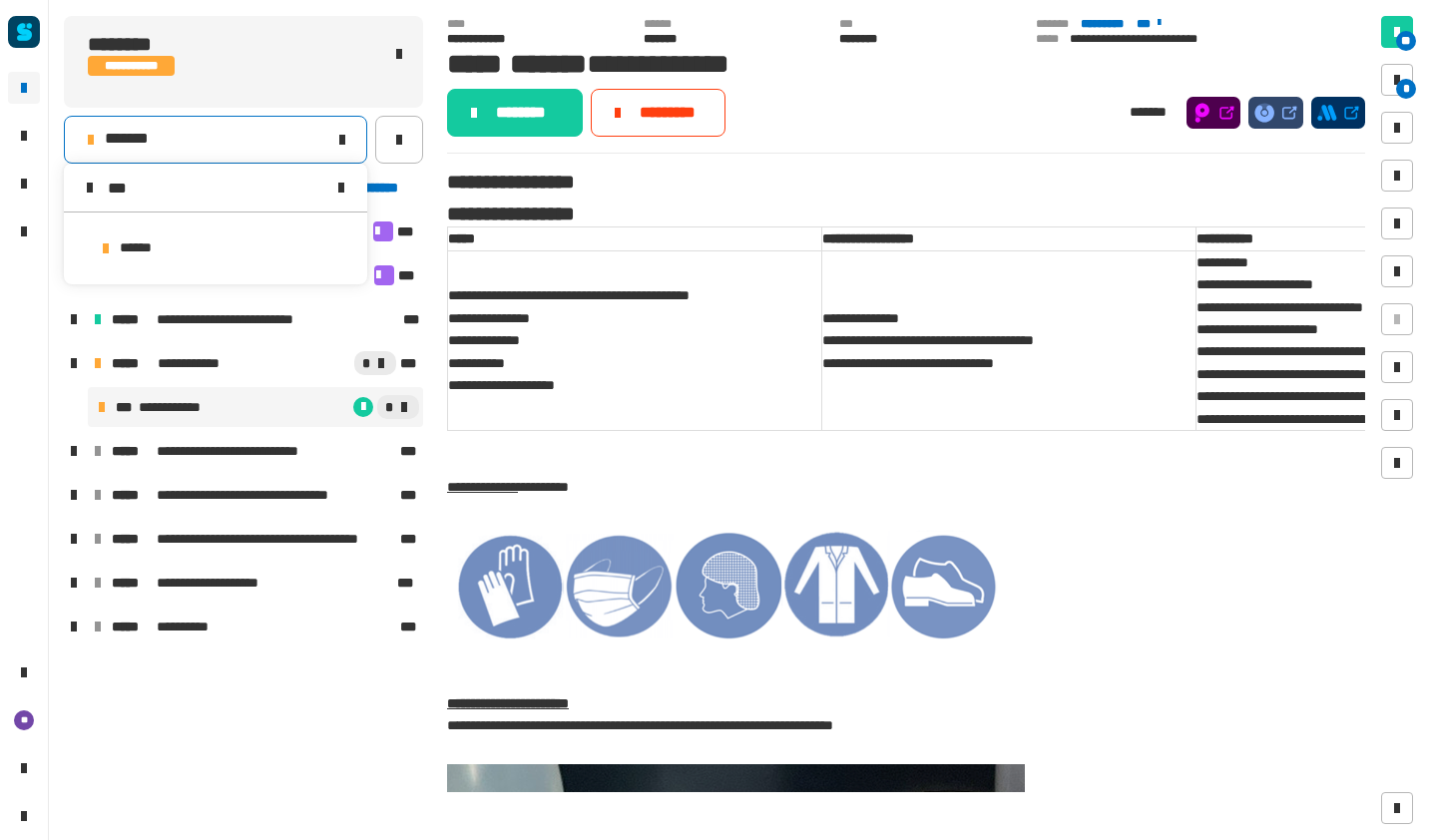 type on "***" 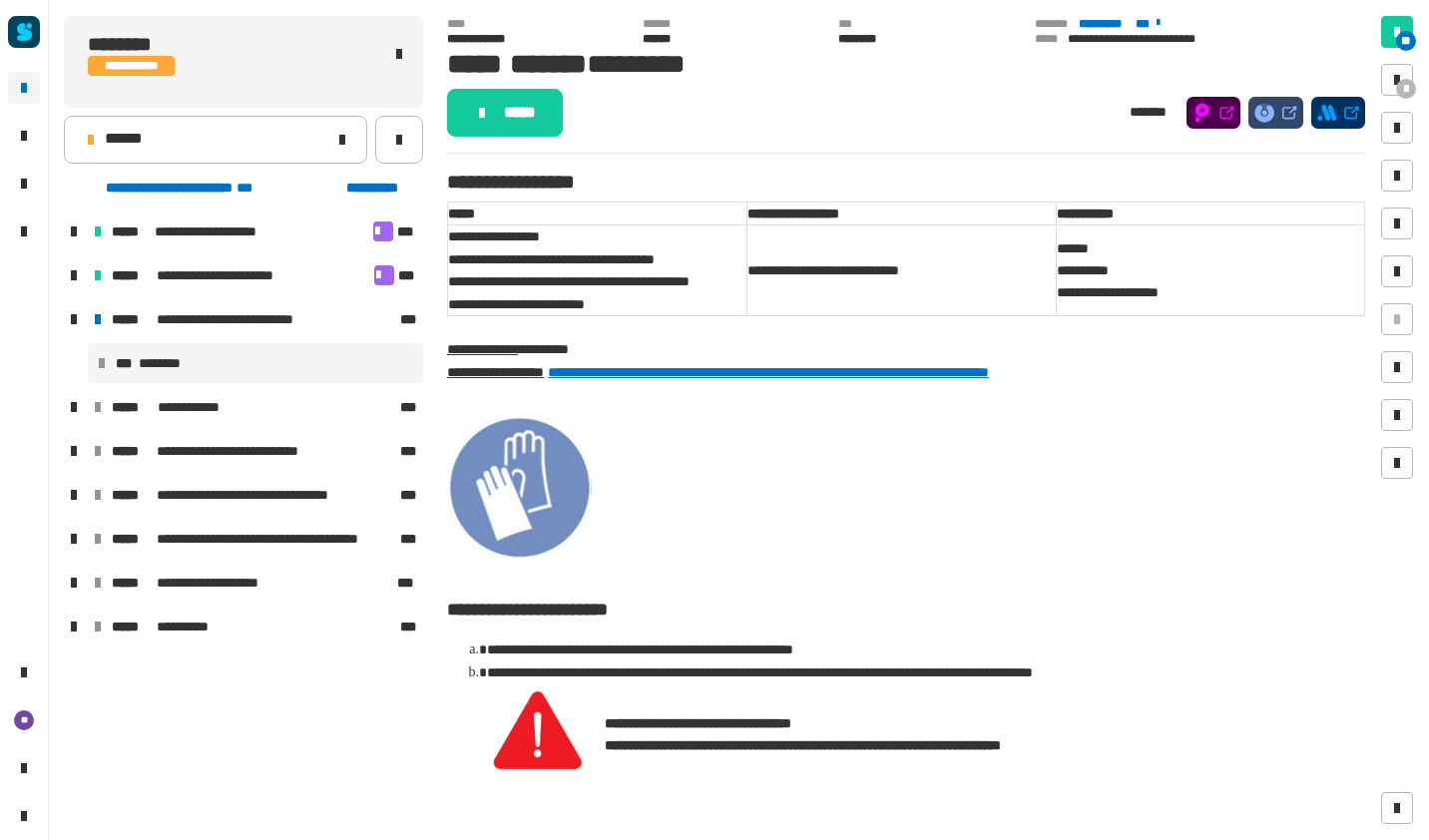 click on "*****" 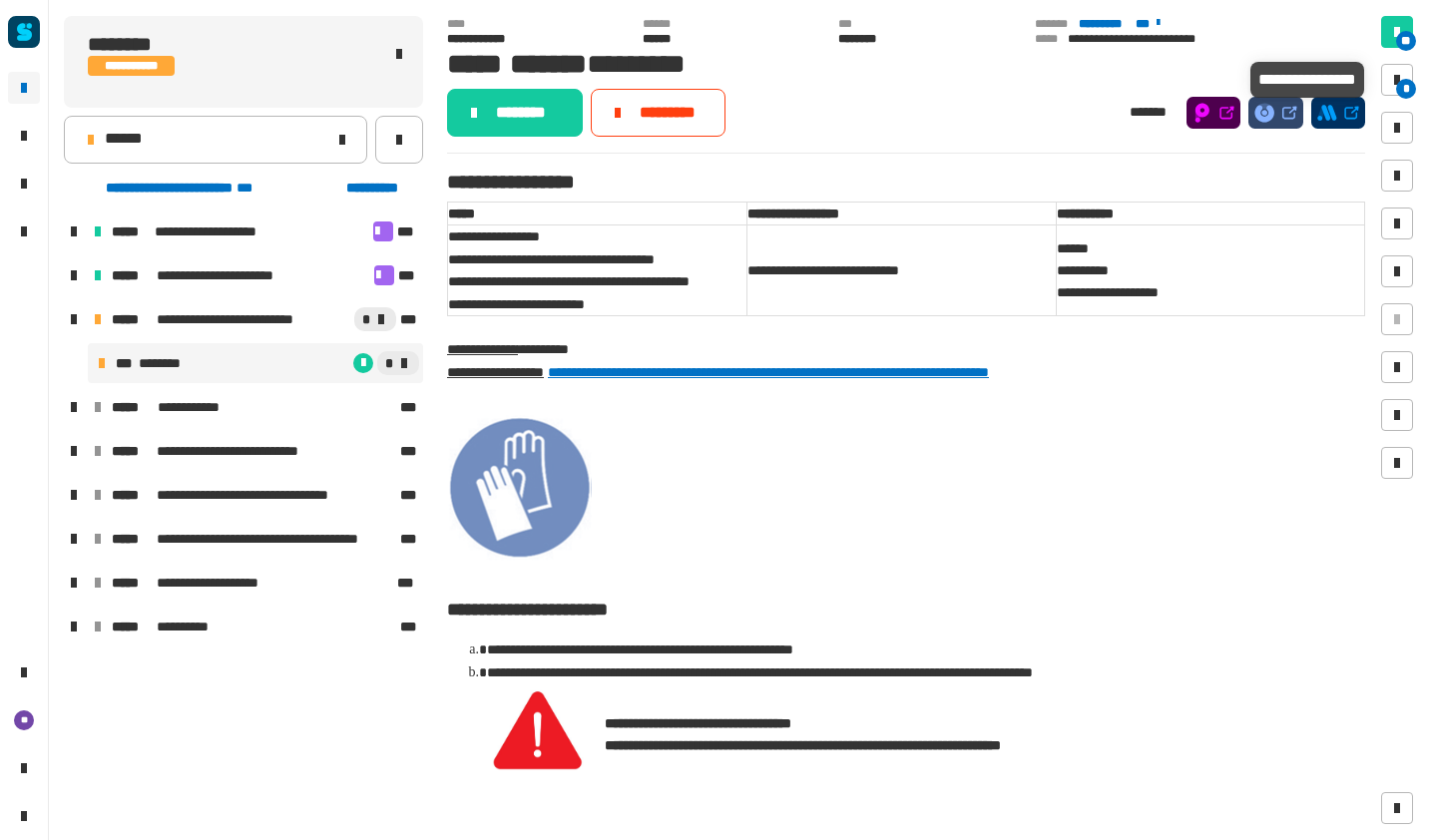 click at bounding box center (1397, 80) 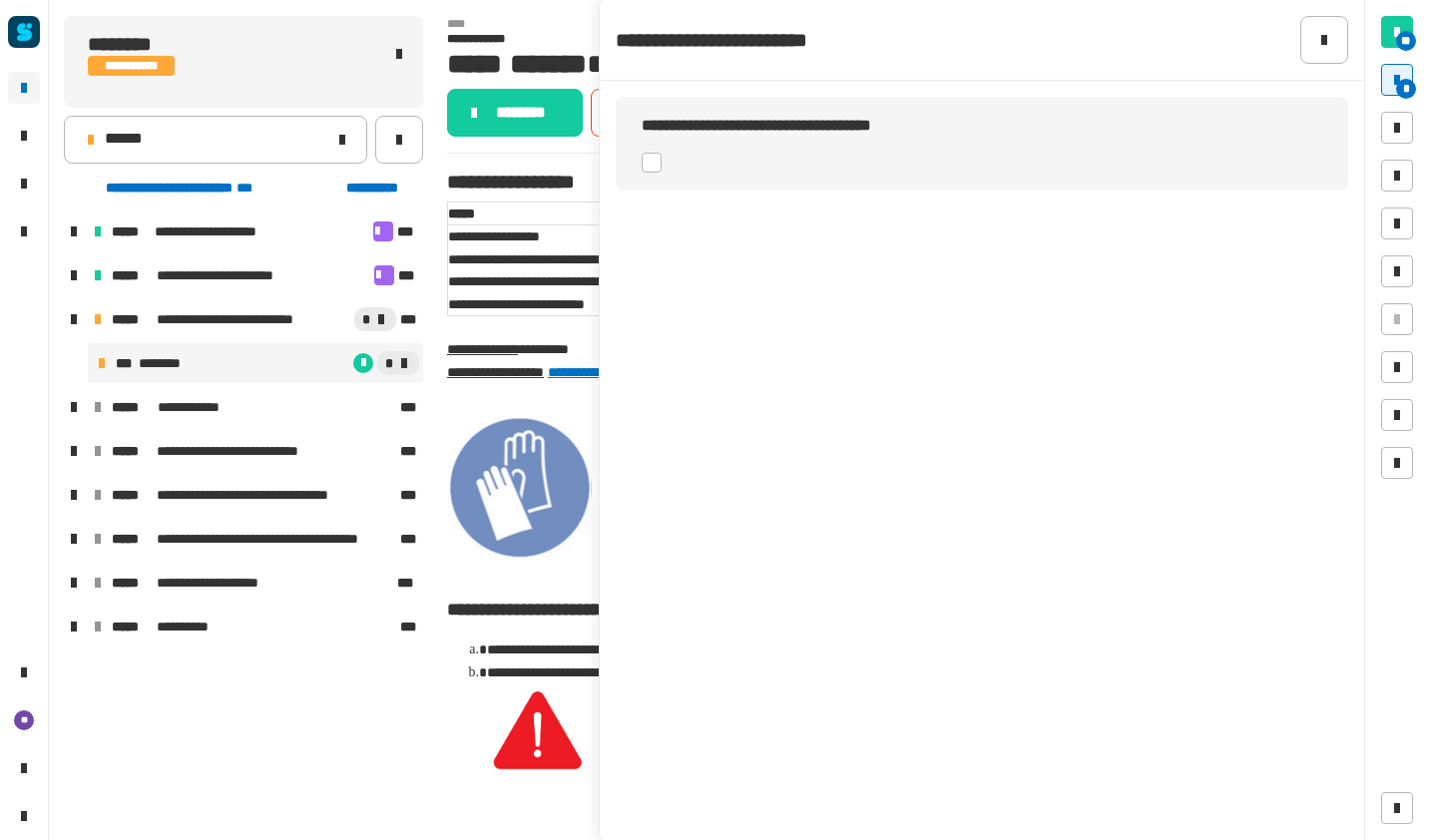 click 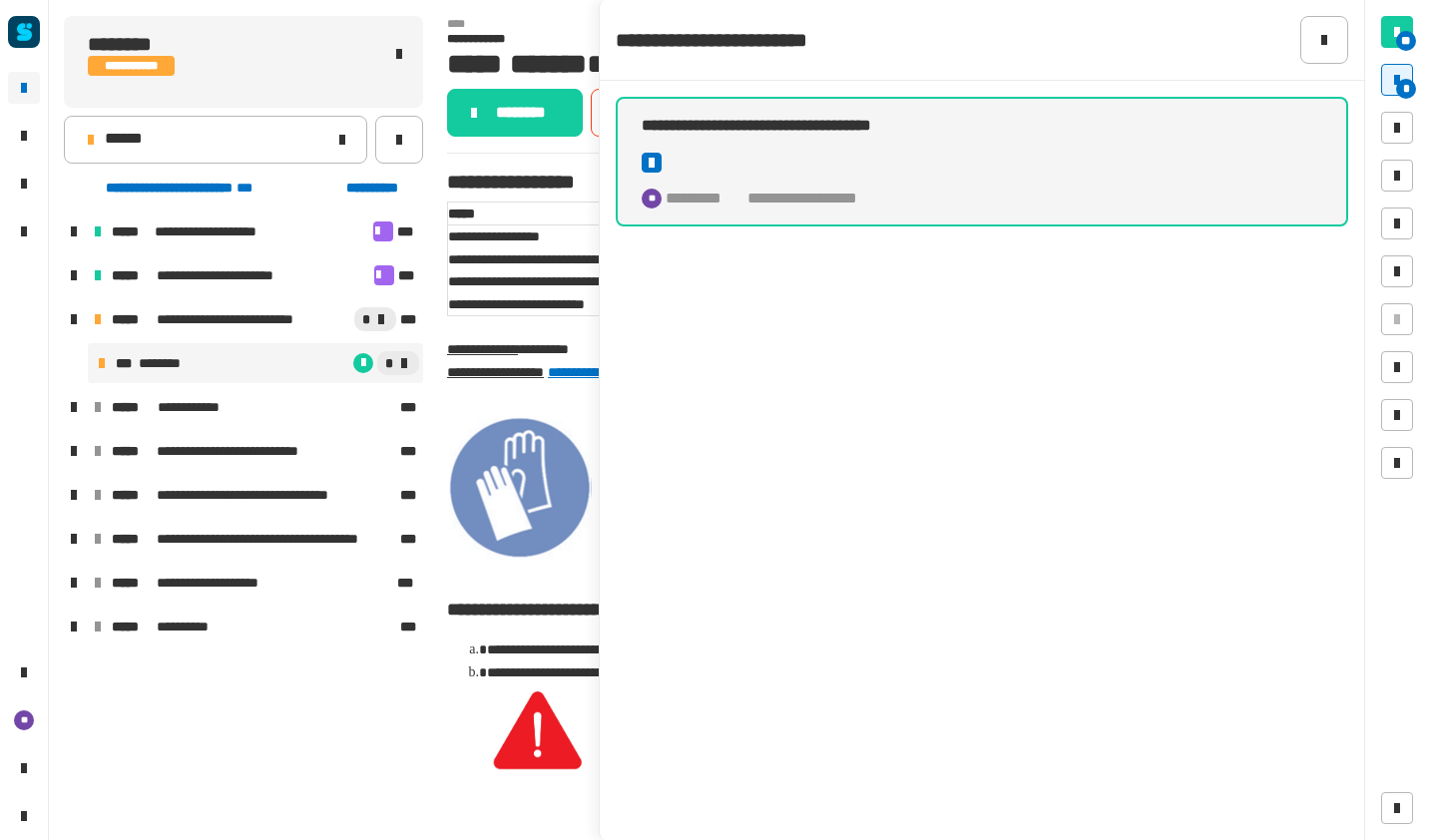 click on "********" 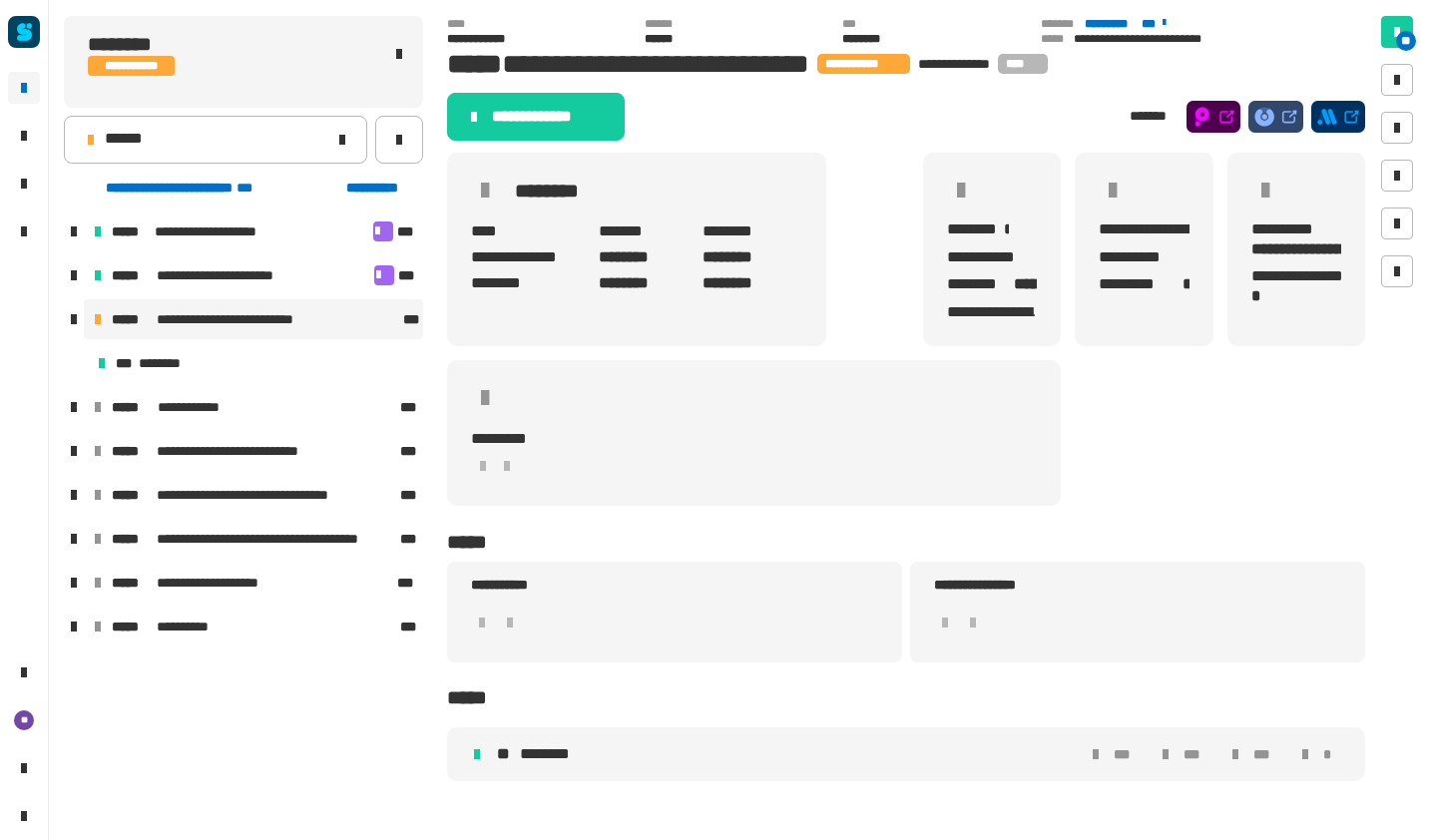 click on "**********" 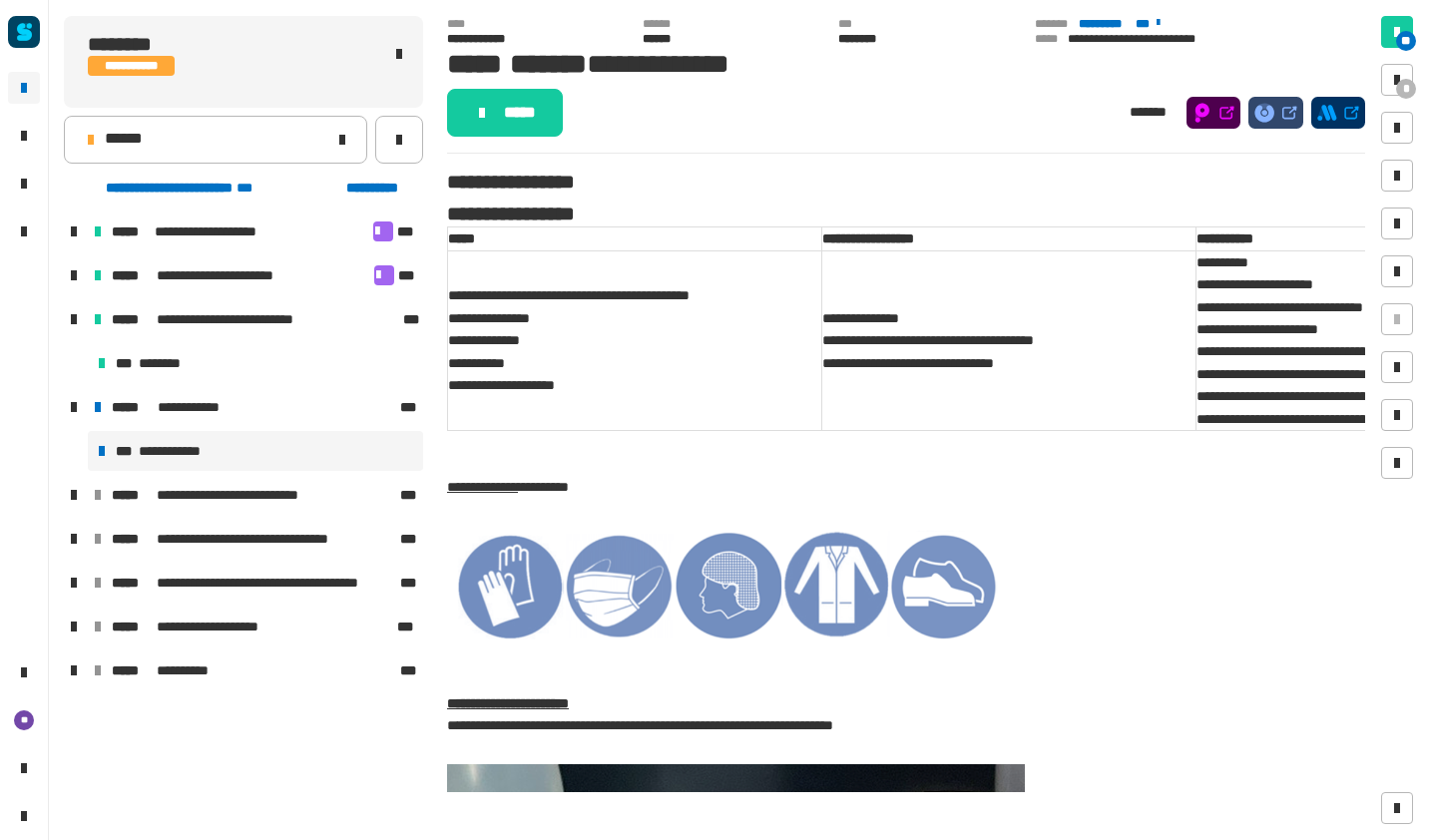 click on "*****" 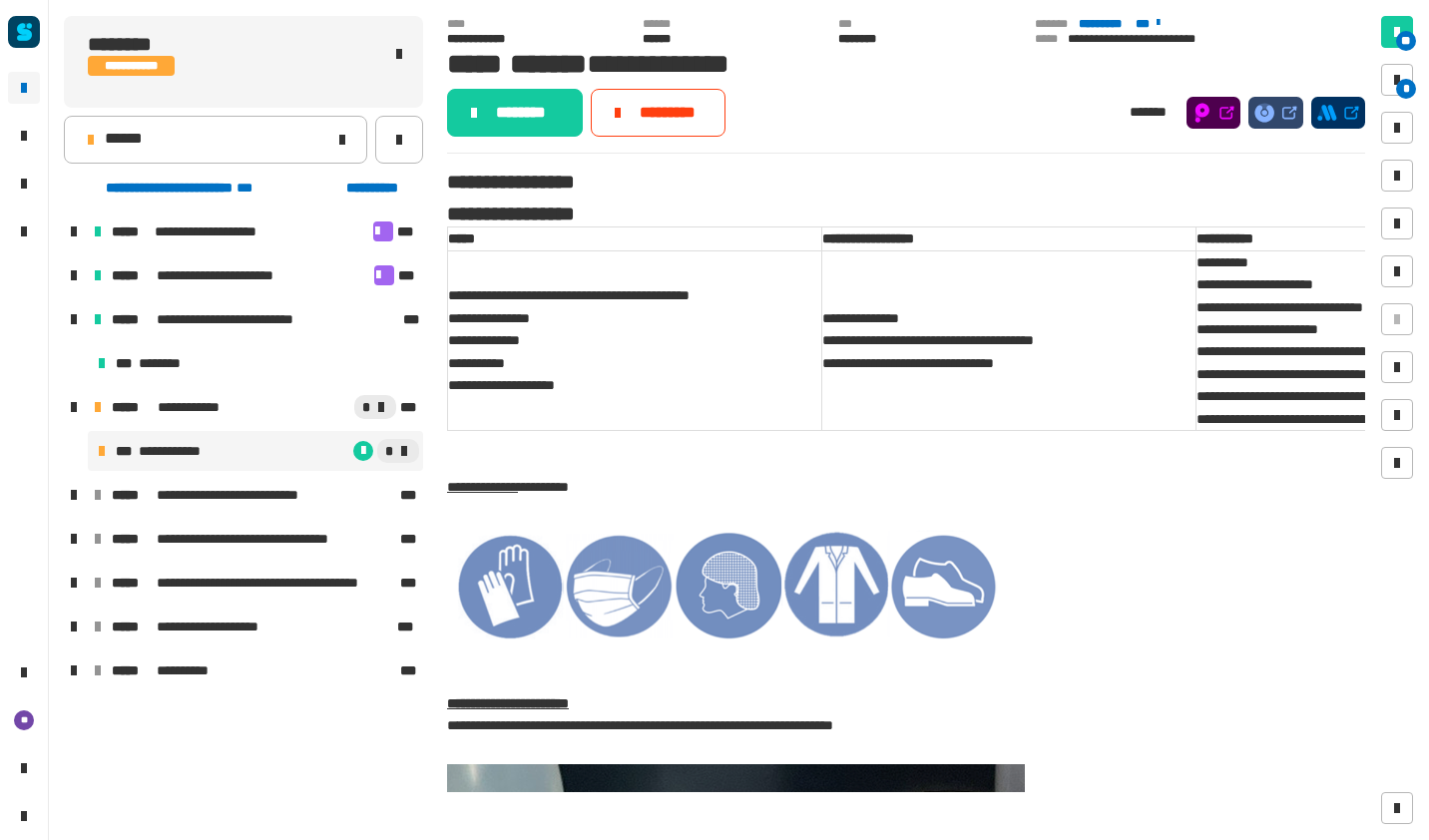 click 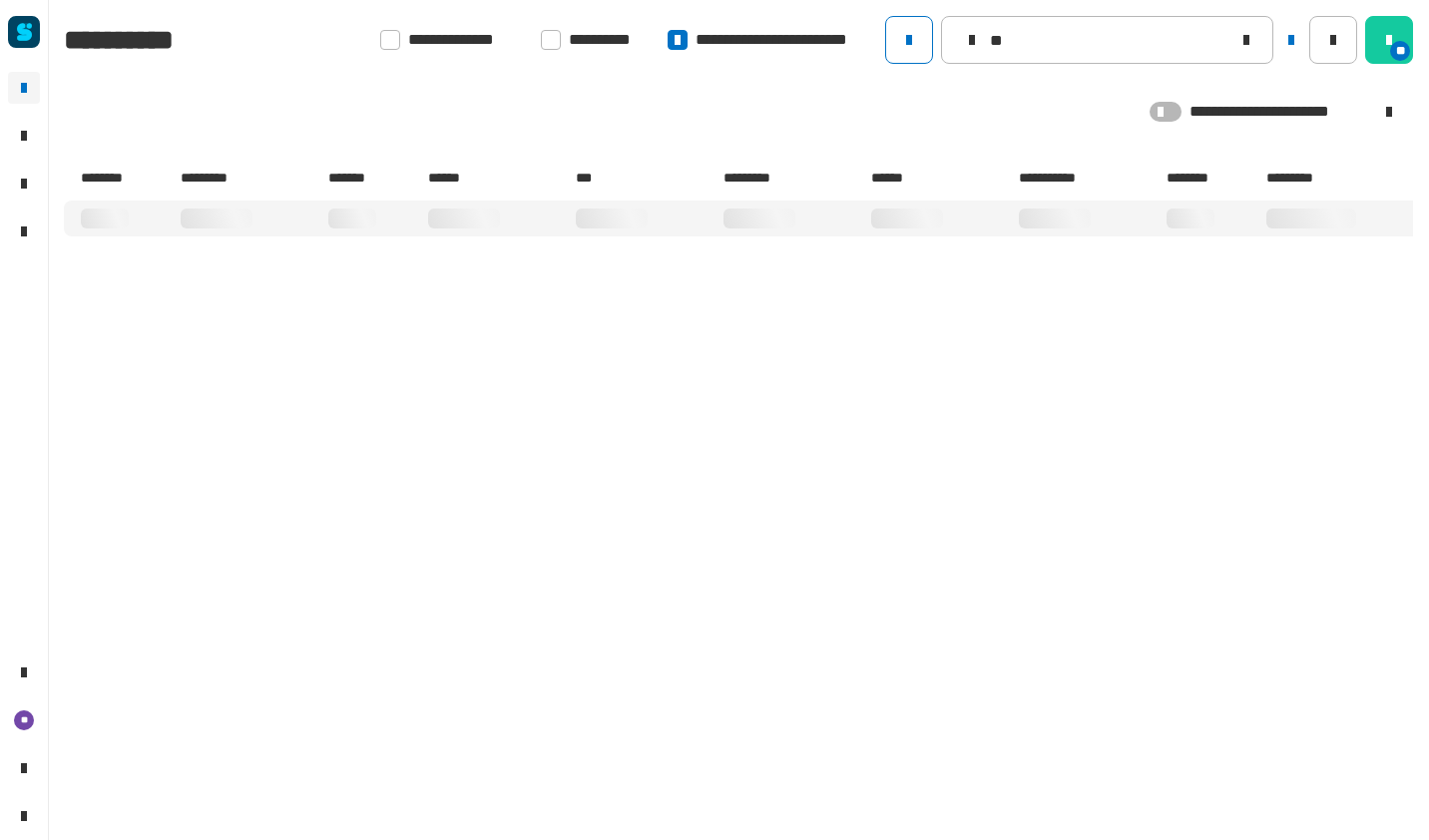 click on "**" 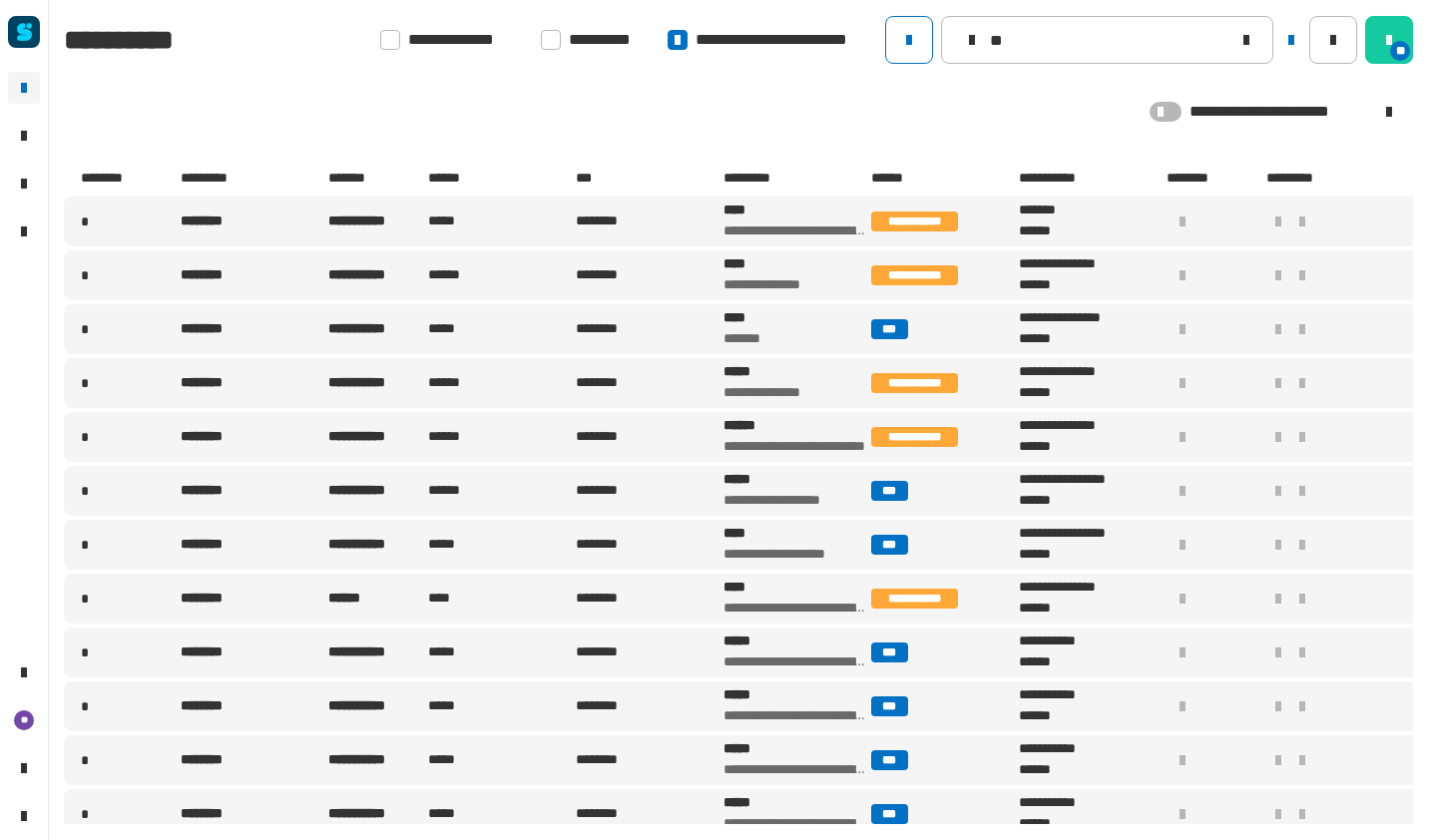 type on "*" 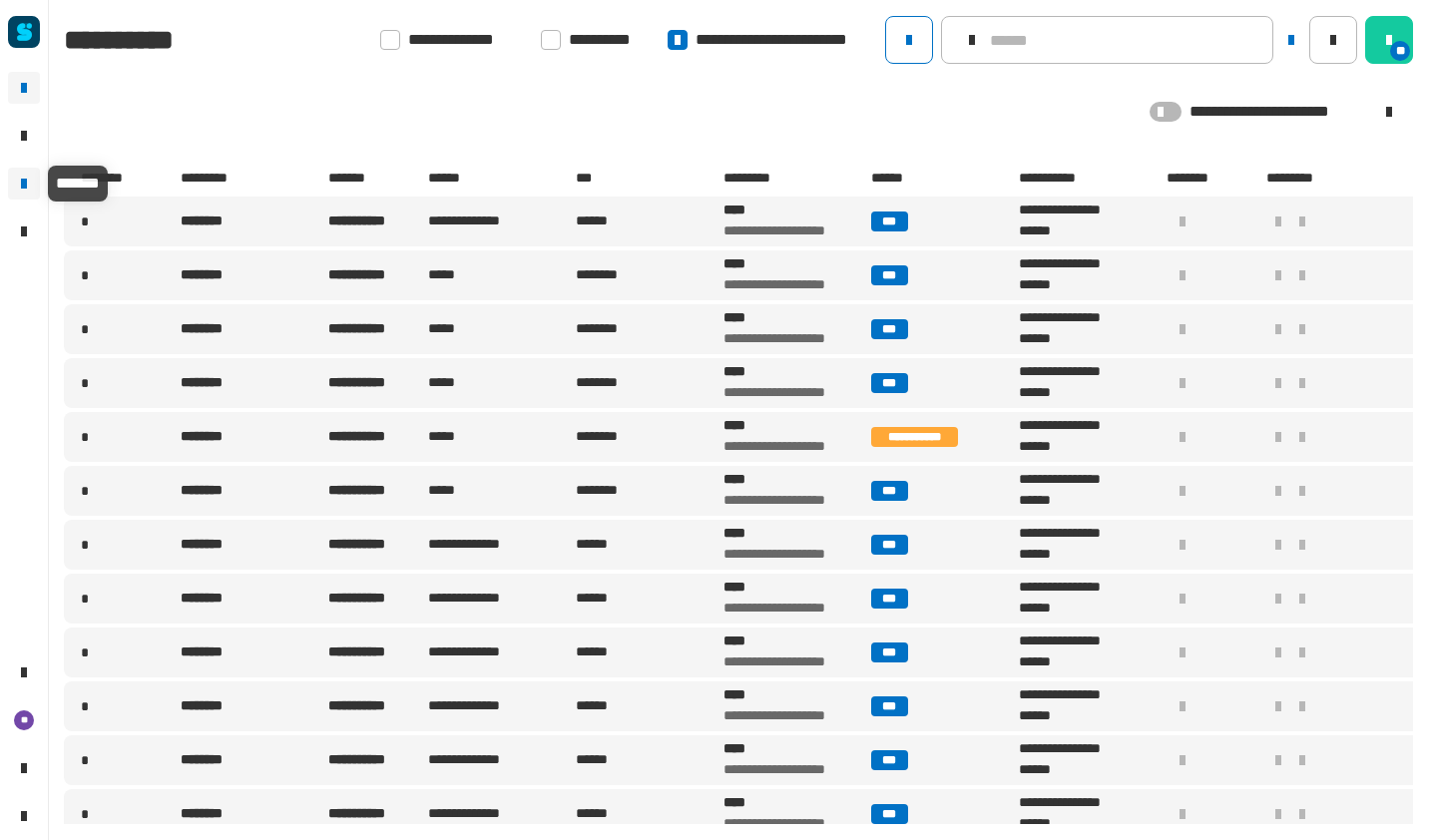 type 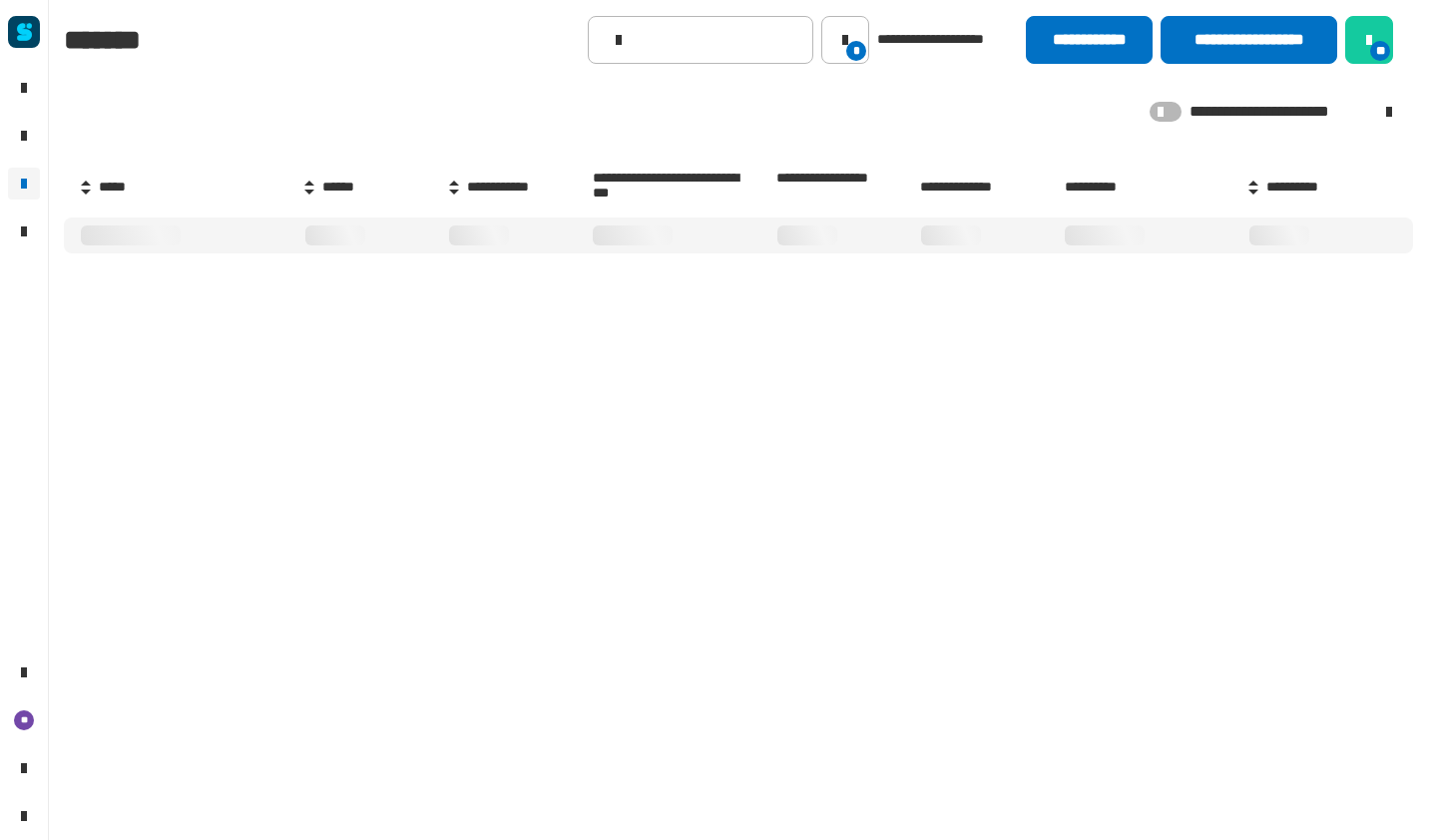 click 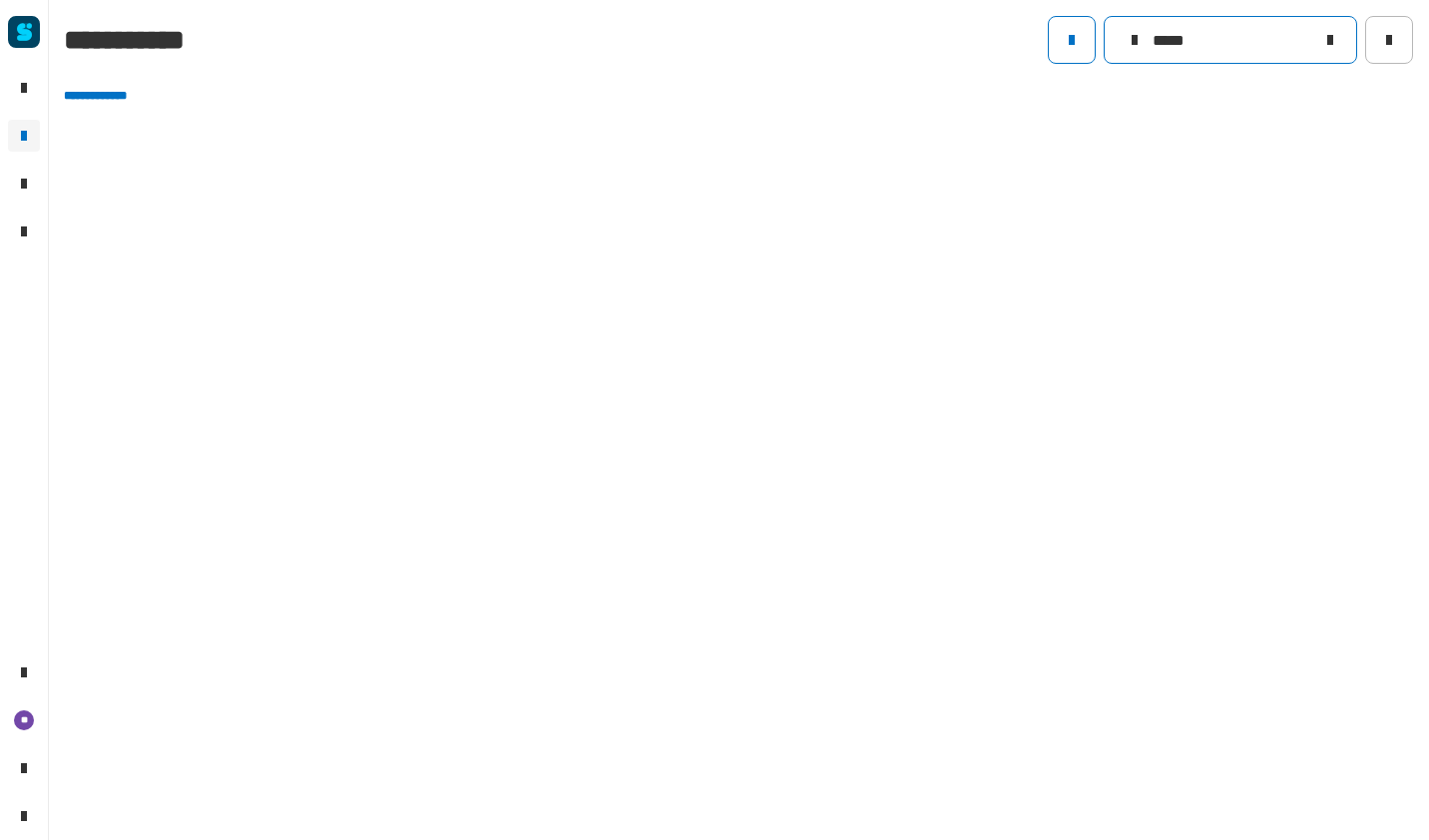 click on "*****" 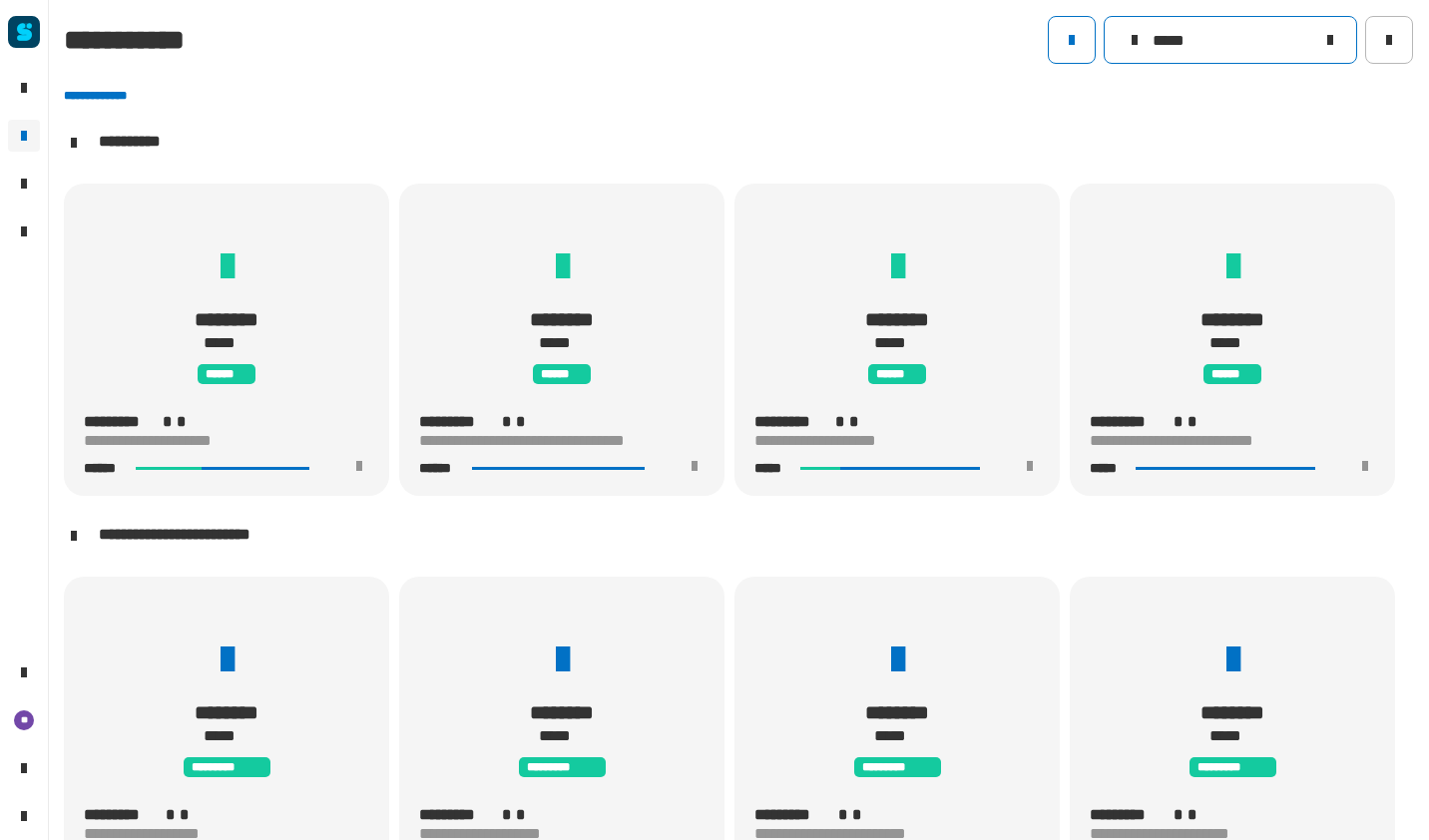 scroll, scrollTop: 1, scrollLeft: 0, axis: vertical 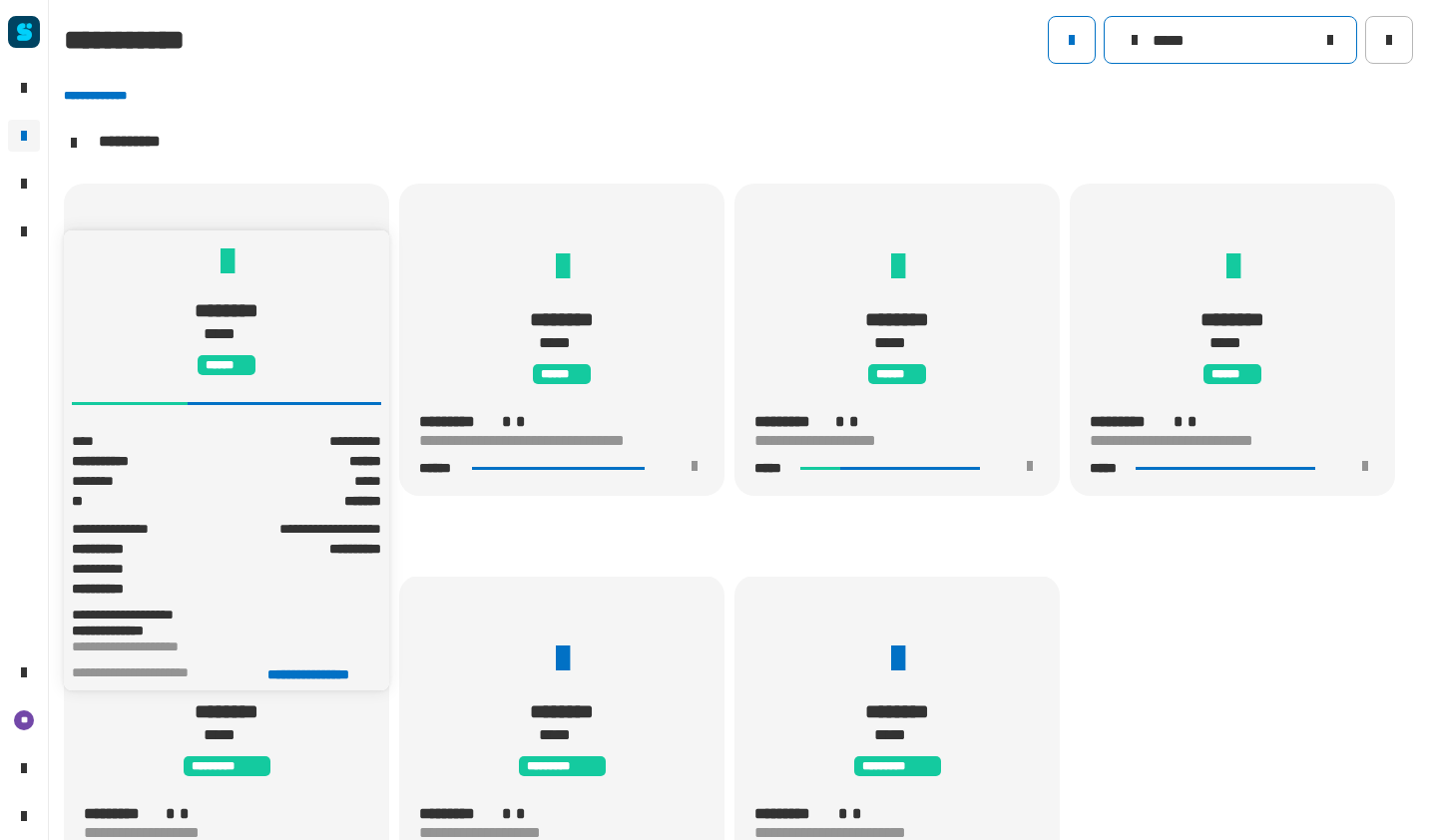 type on "*****" 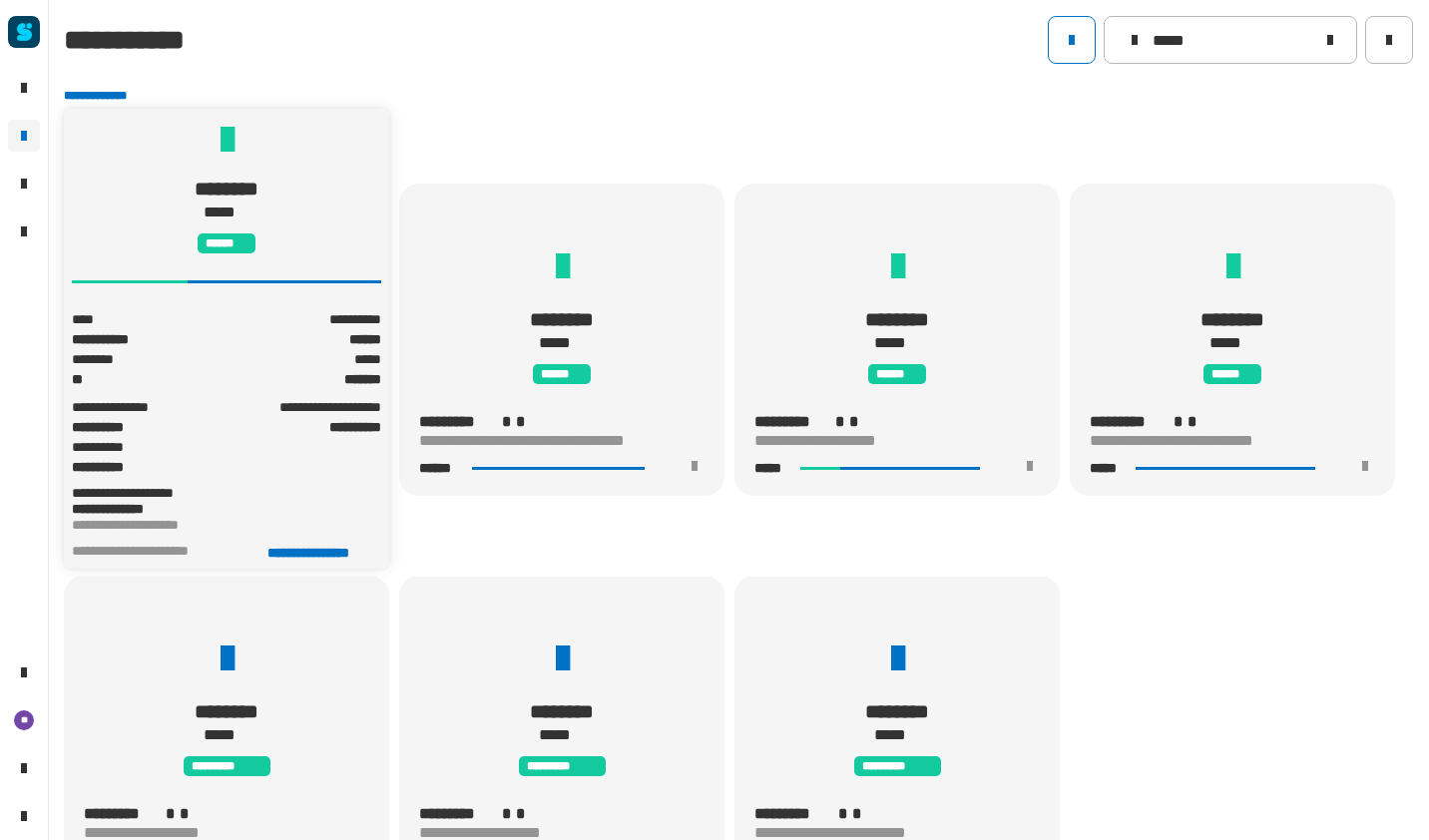 click on "**********" 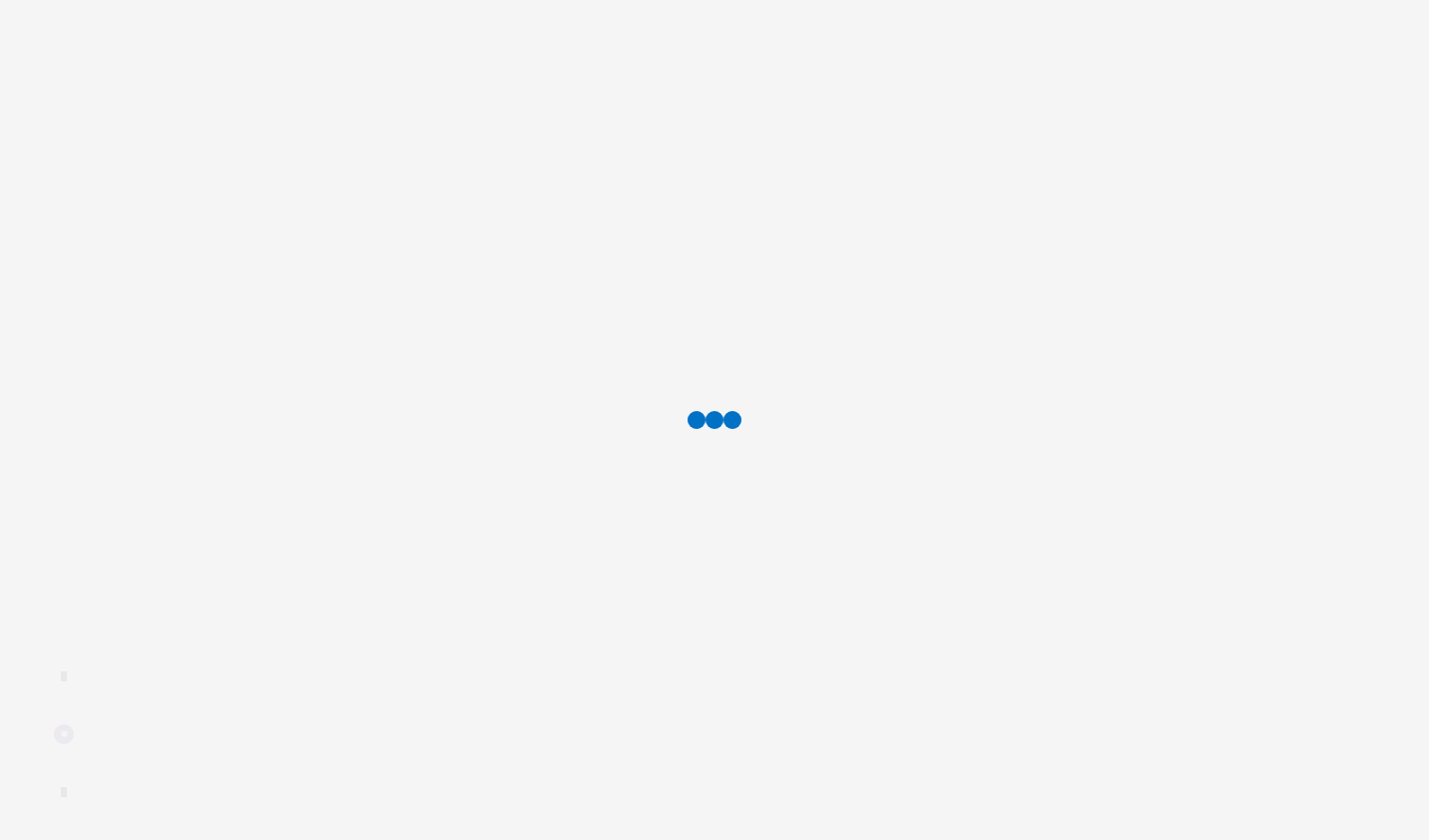 scroll, scrollTop: 0, scrollLeft: 0, axis: both 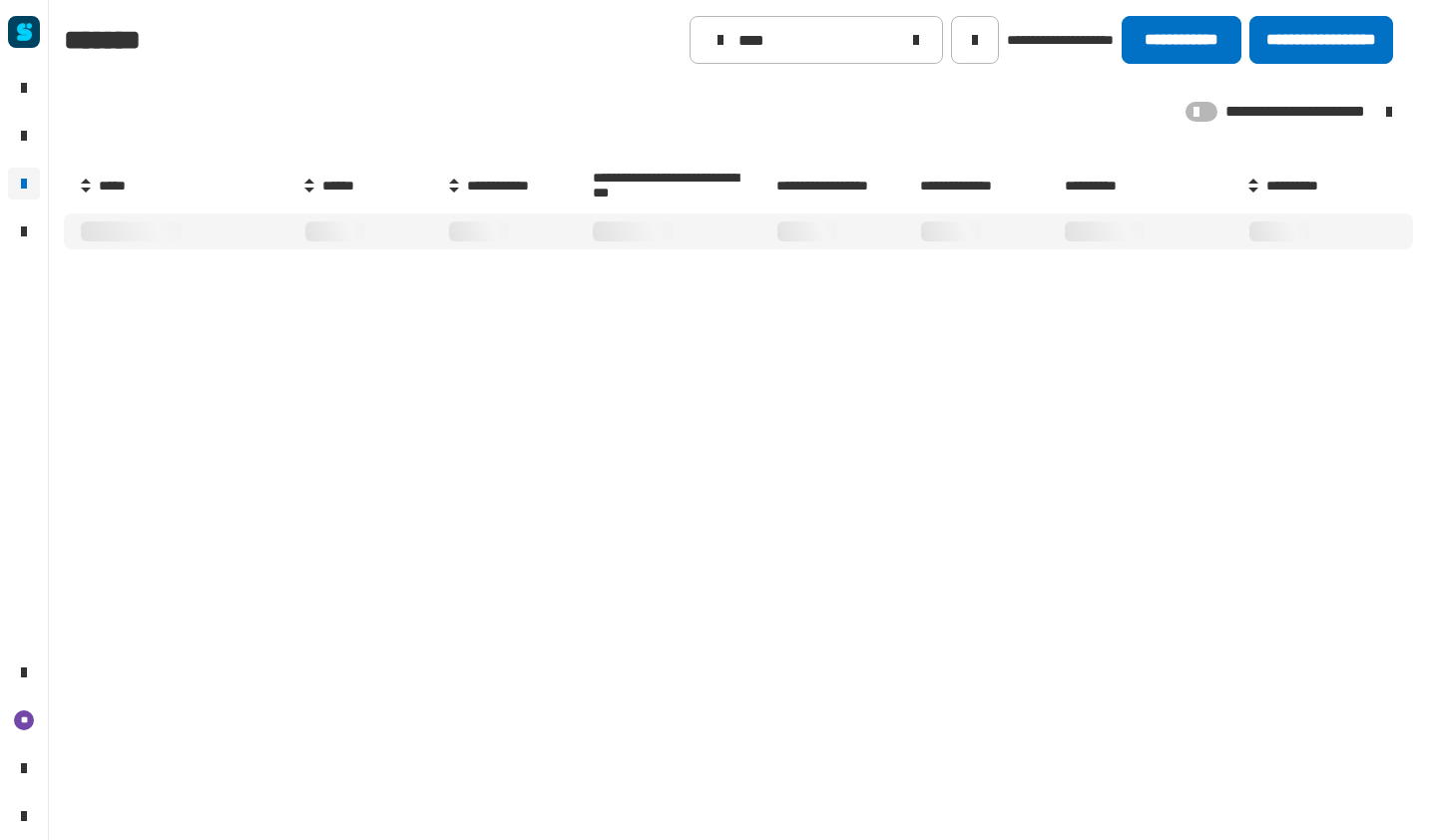 type on "****" 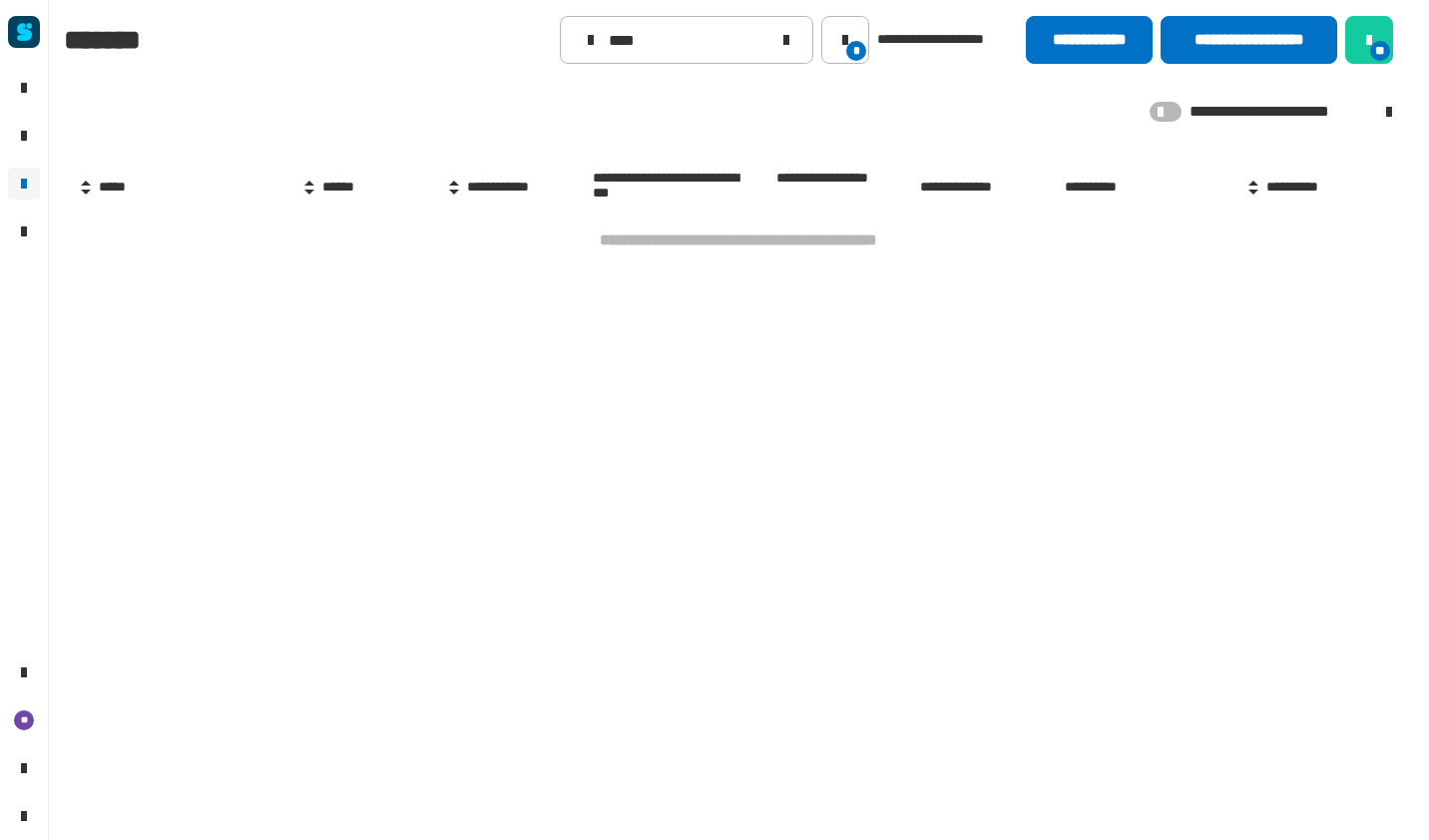 click 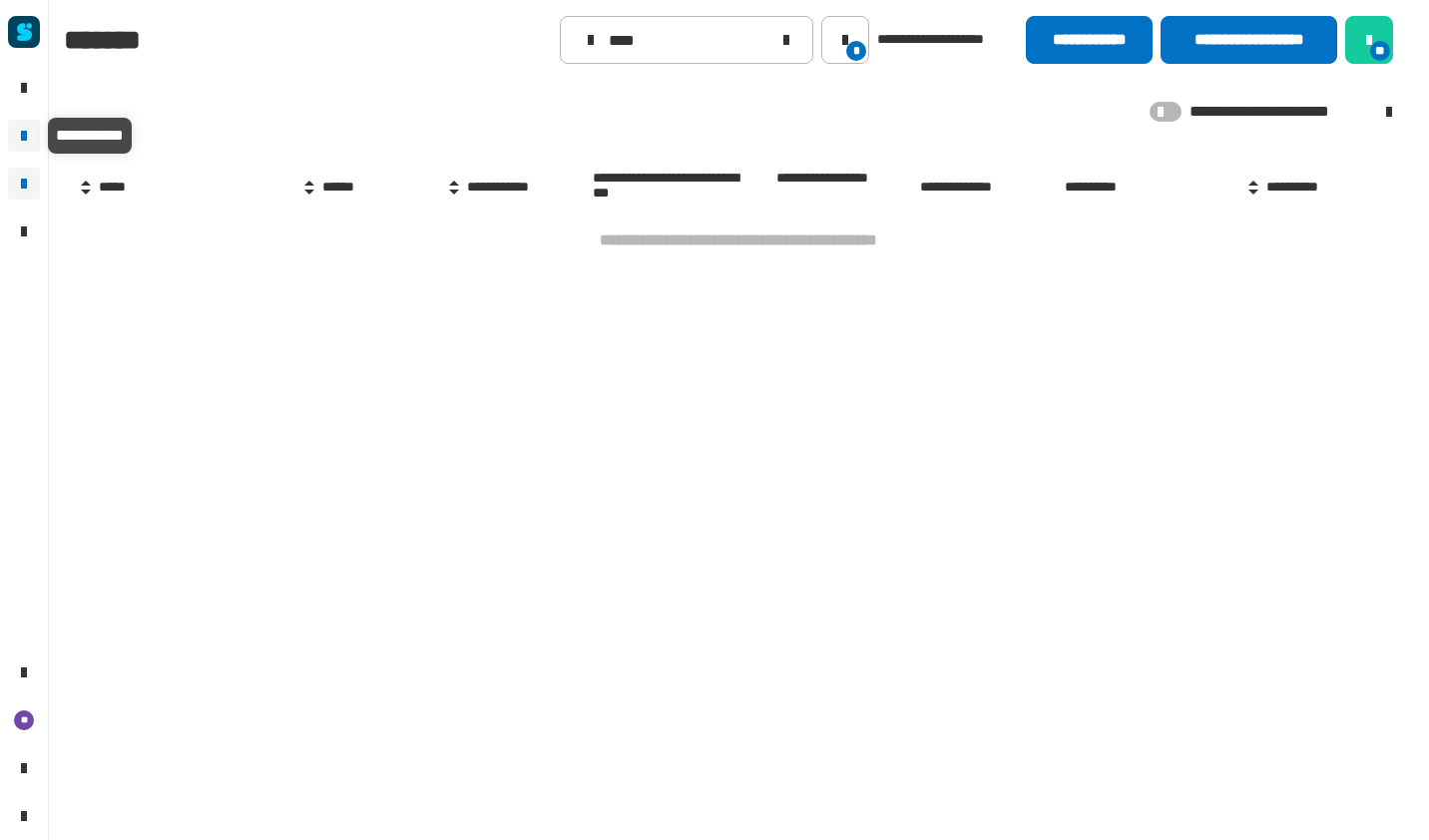 click 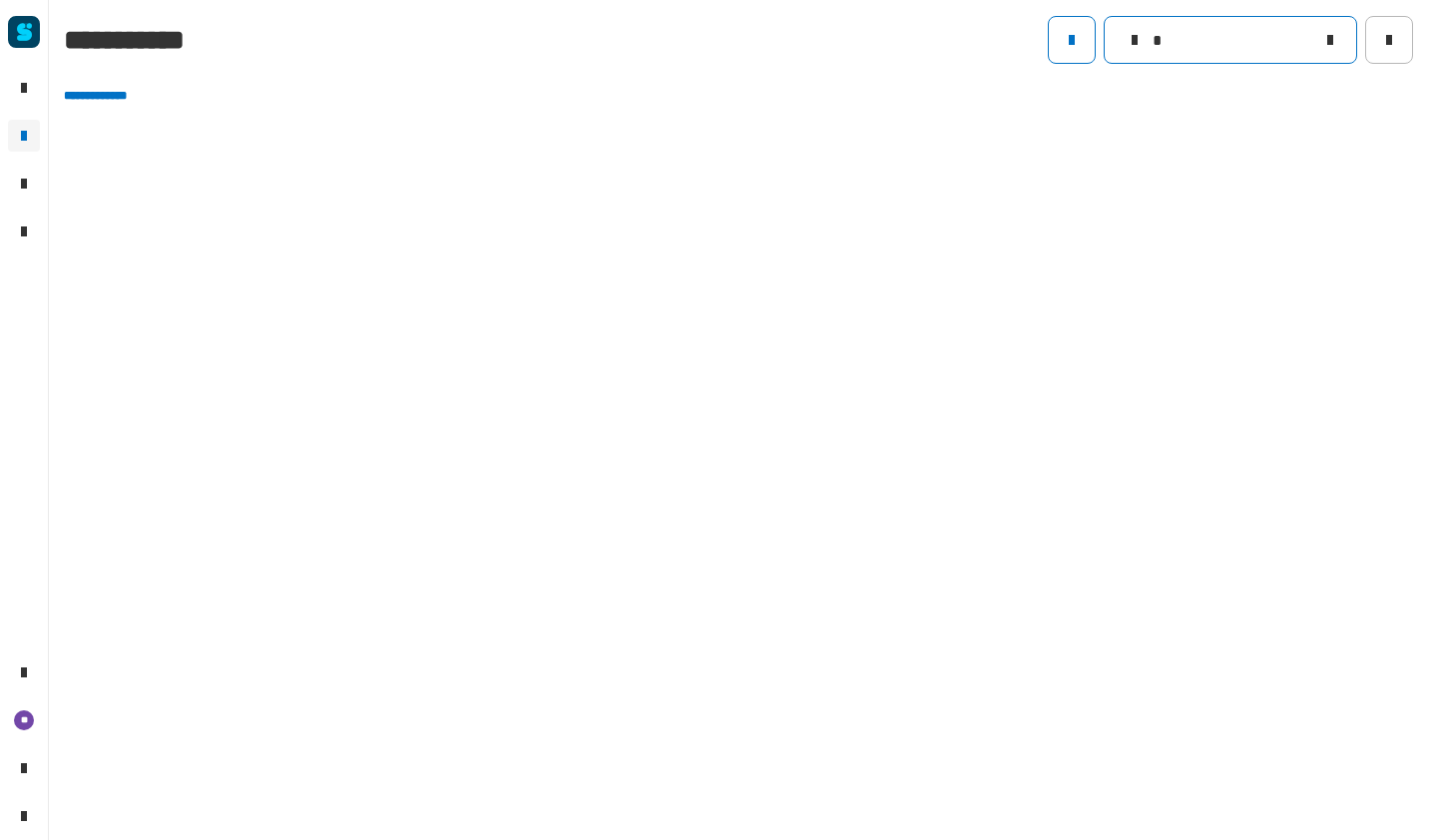 click on "*" 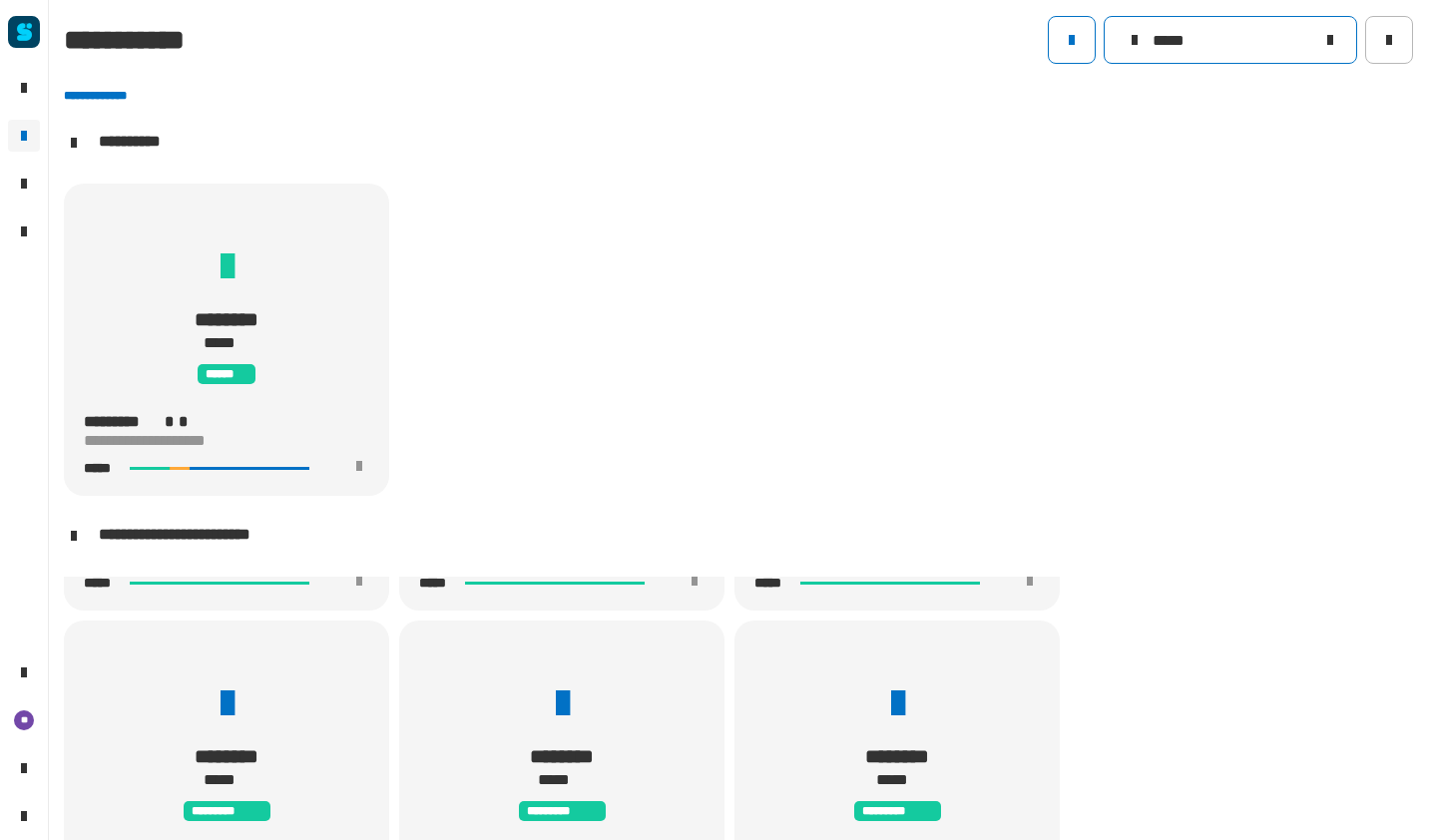 scroll, scrollTop: 638, scrollLeft: 0, axis: vertical 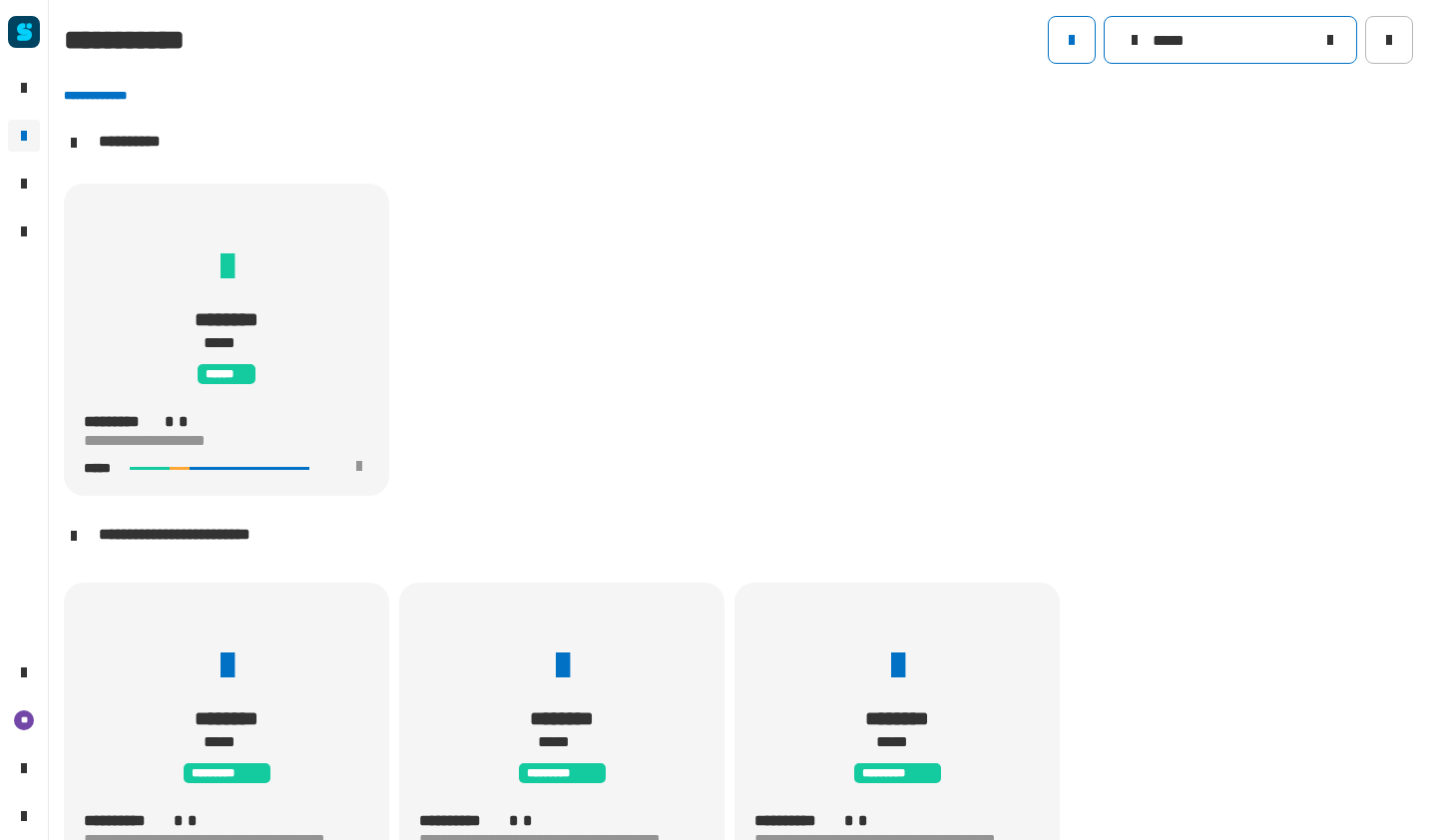type on "*****" 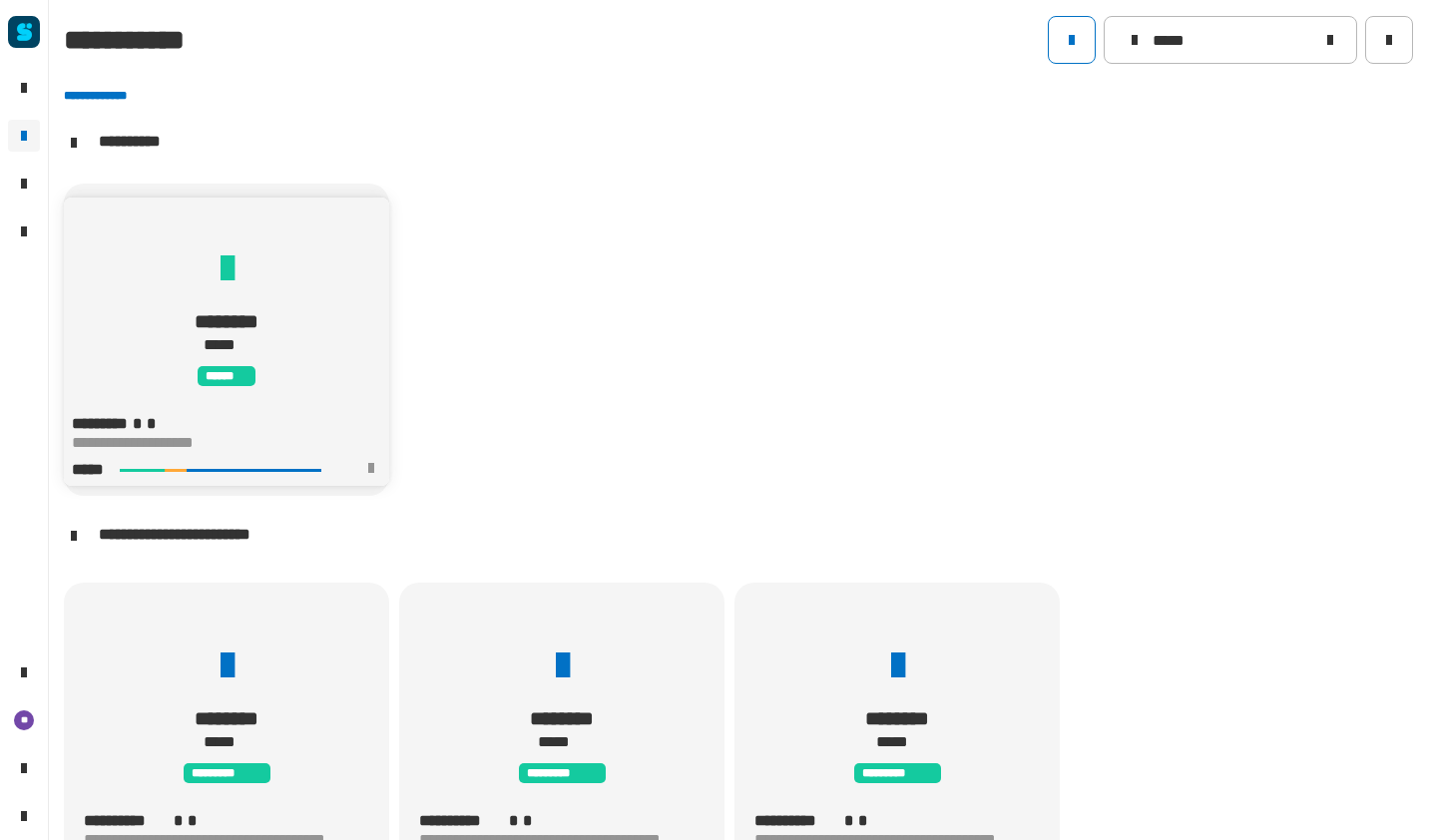 click on "**********" 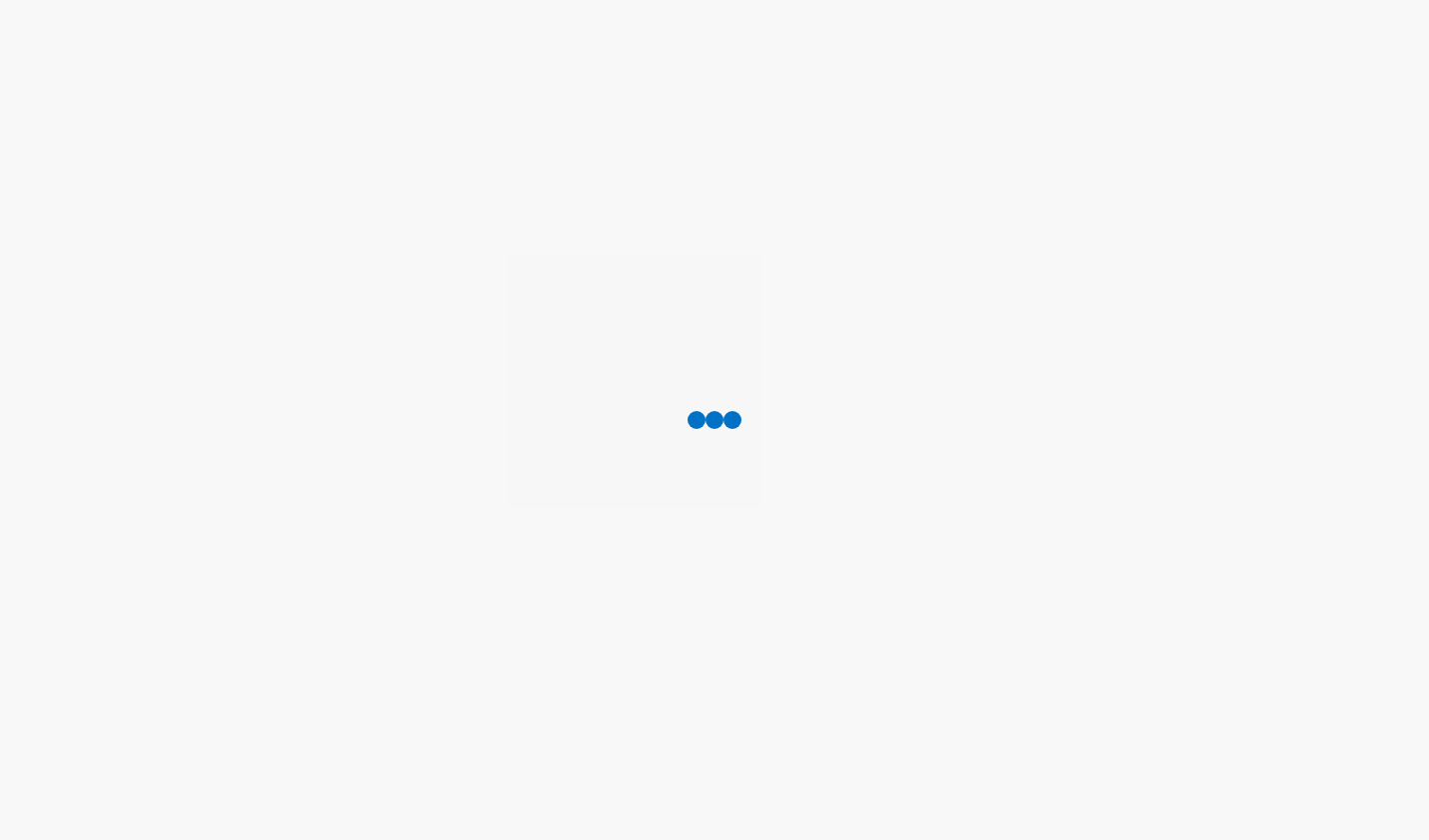 scroll, scrollTop: 0, scrollLeft: 0, axis: both 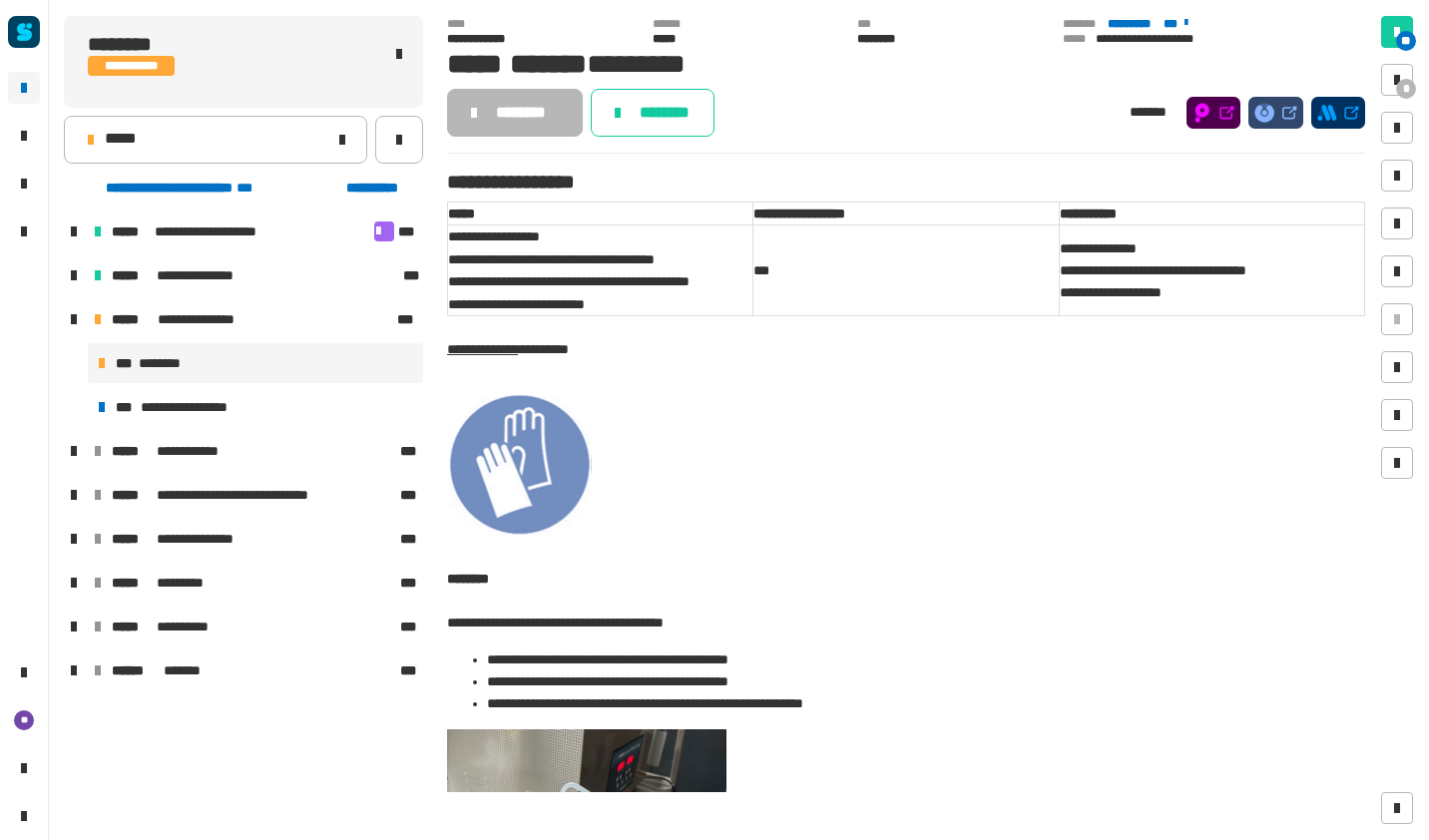click on "********" 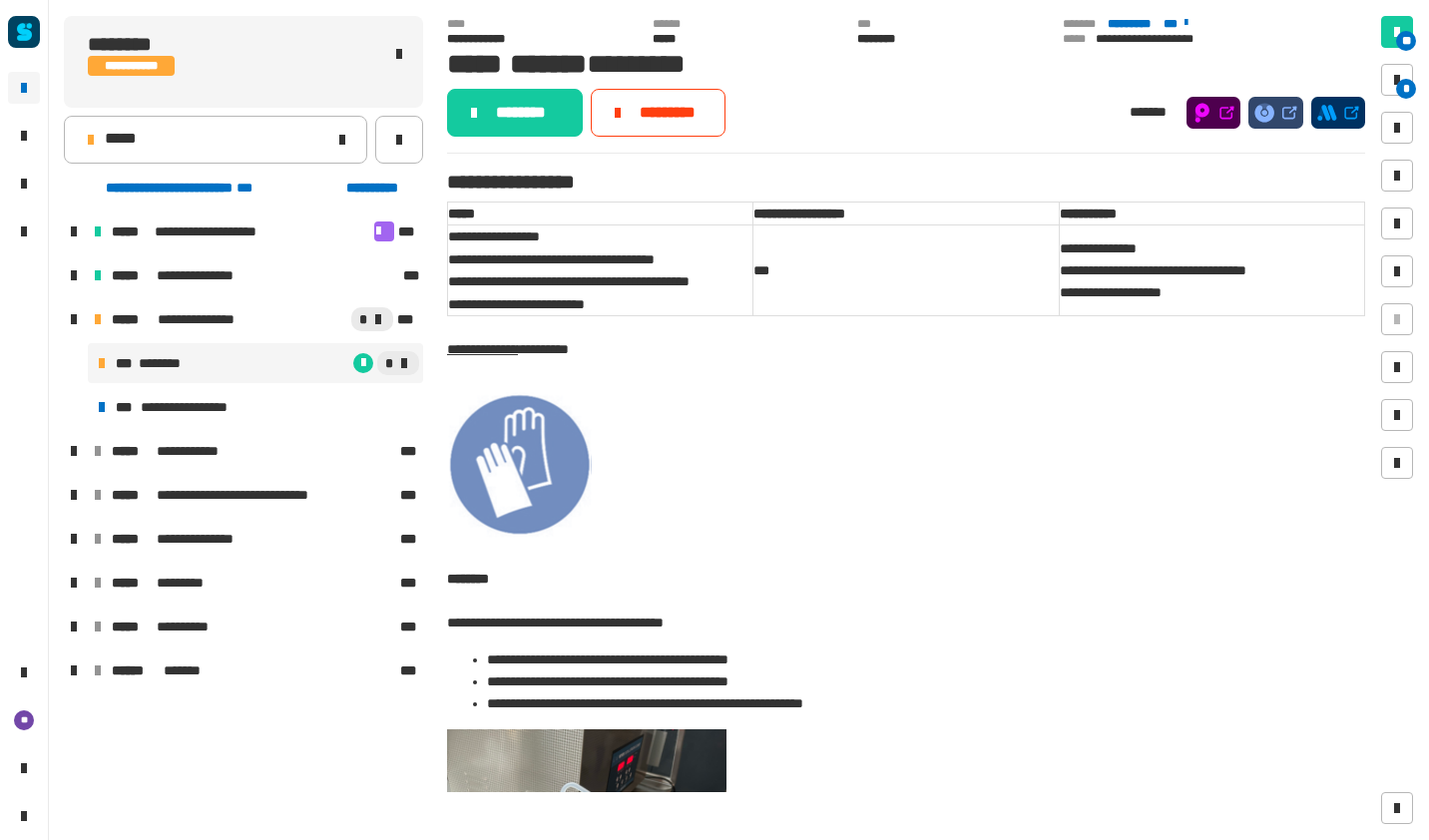 click on "********" 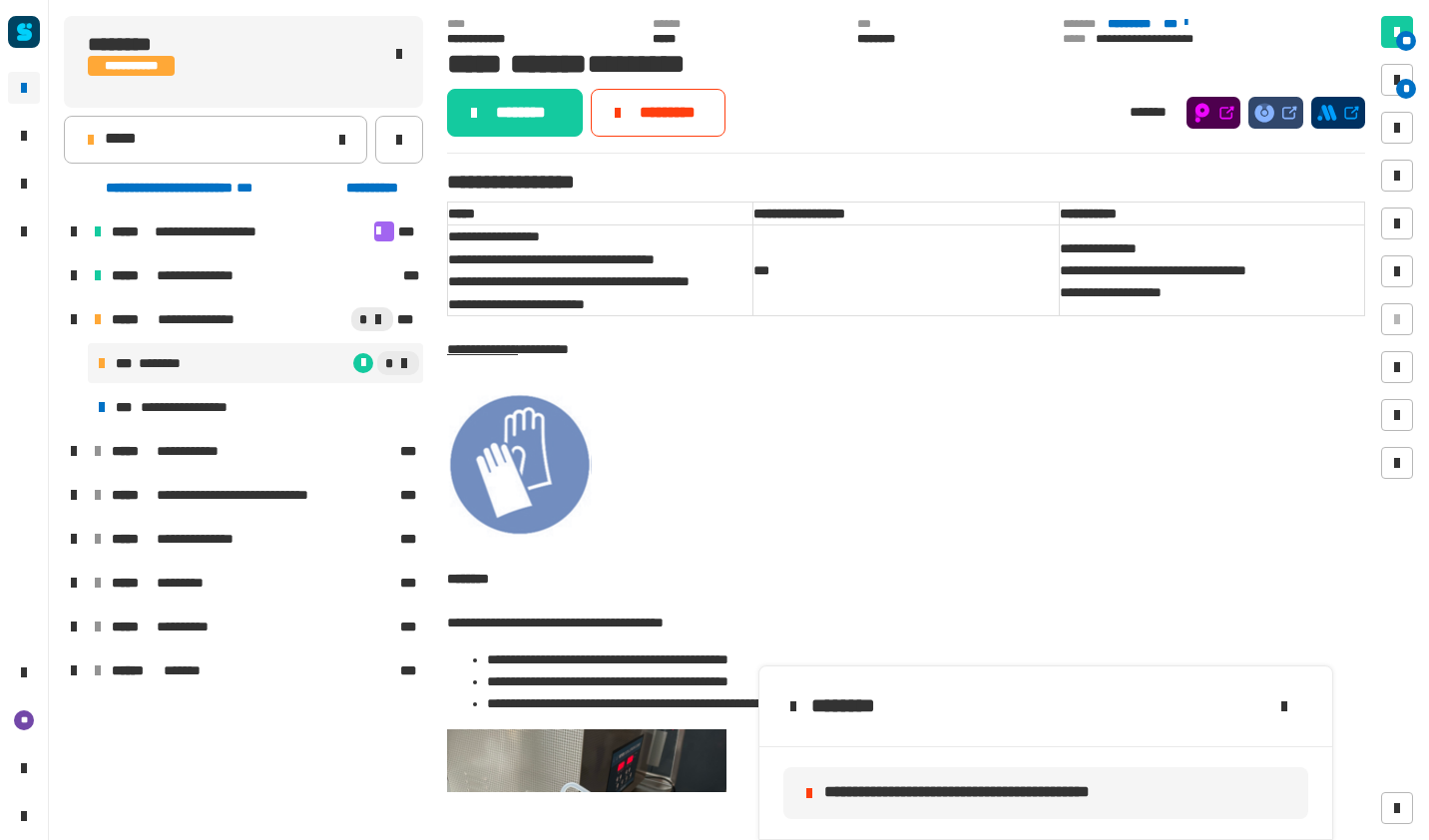 click at bounding box center (1397, 80) 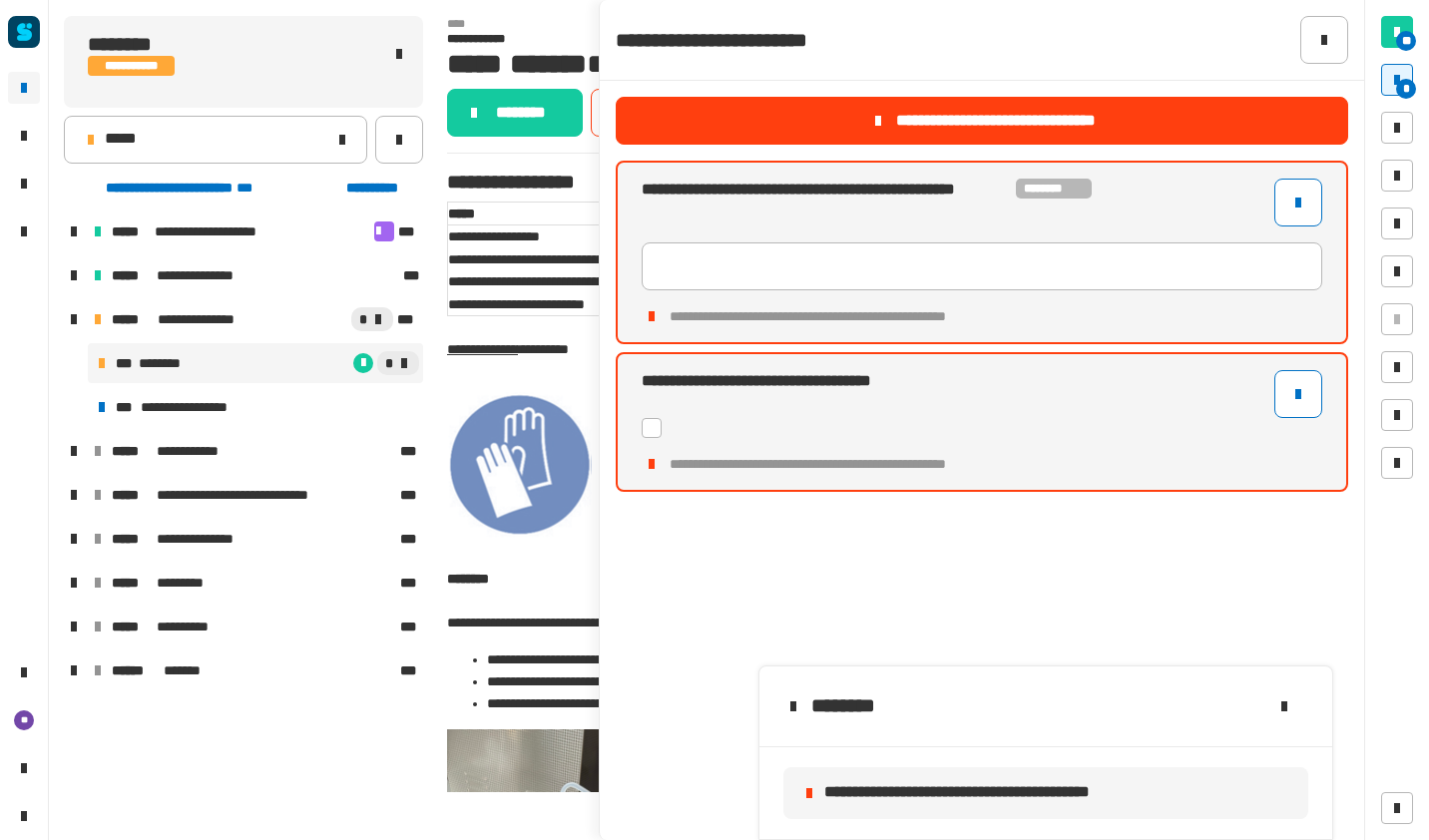 click 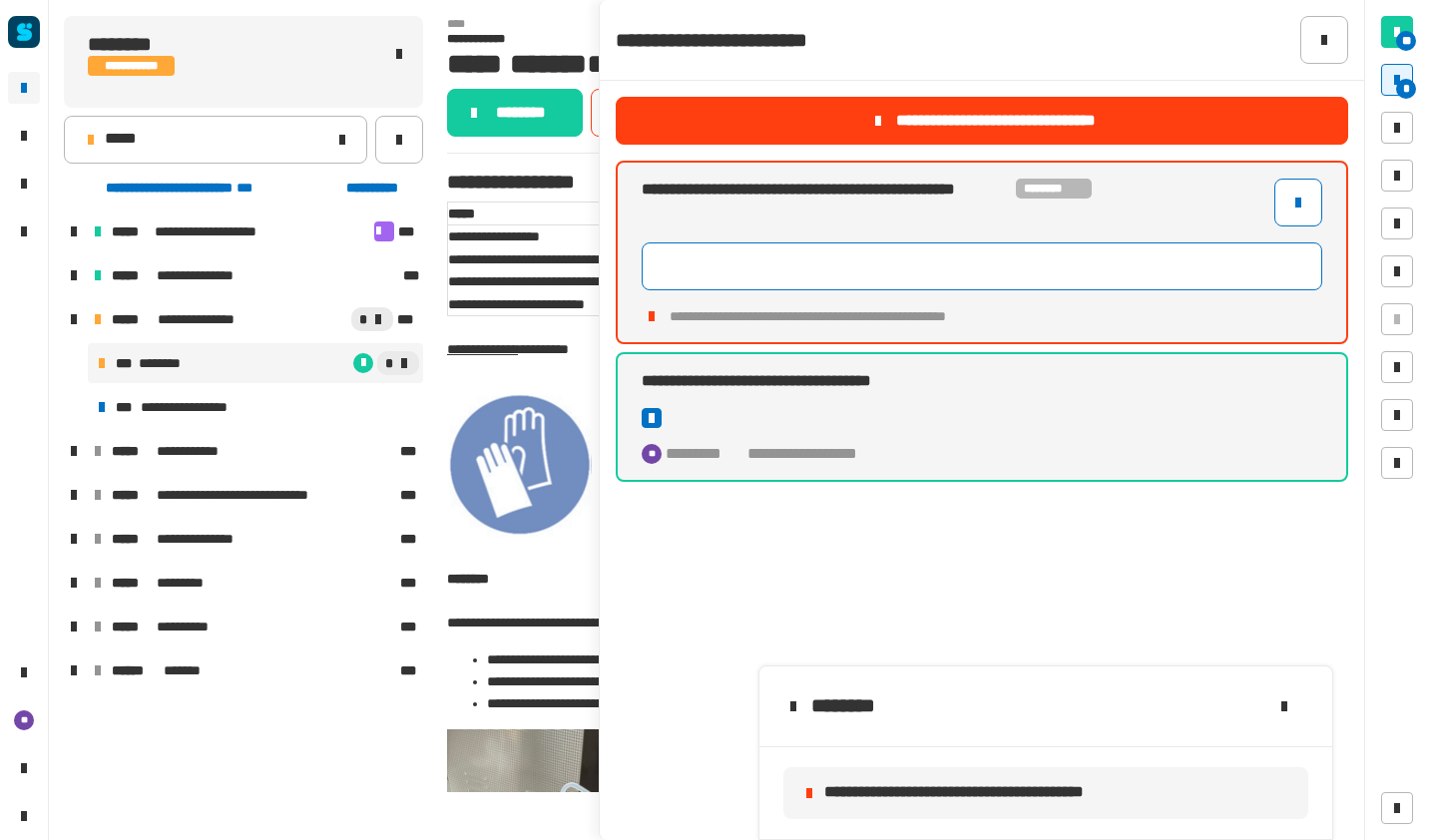 click 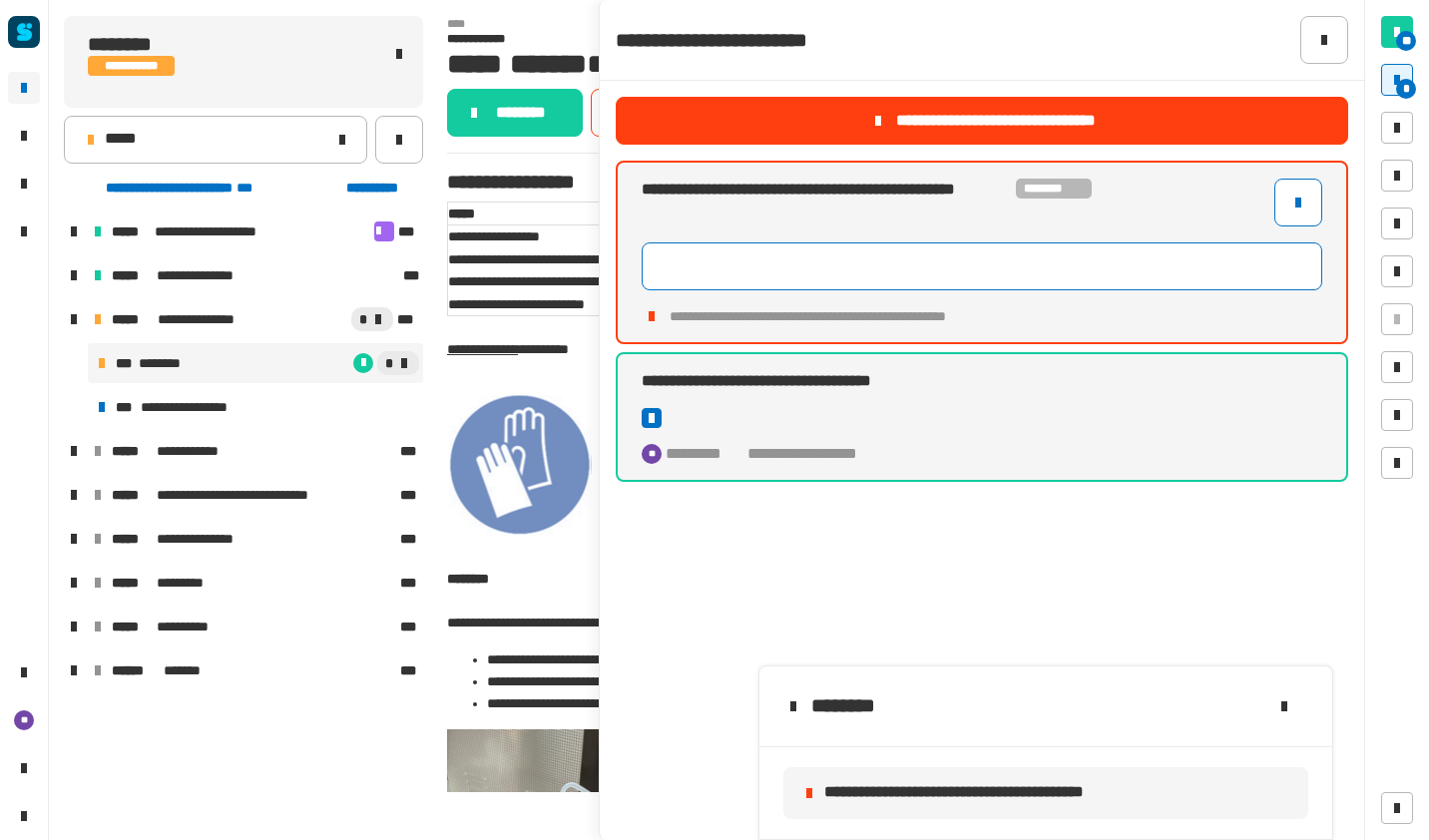 click 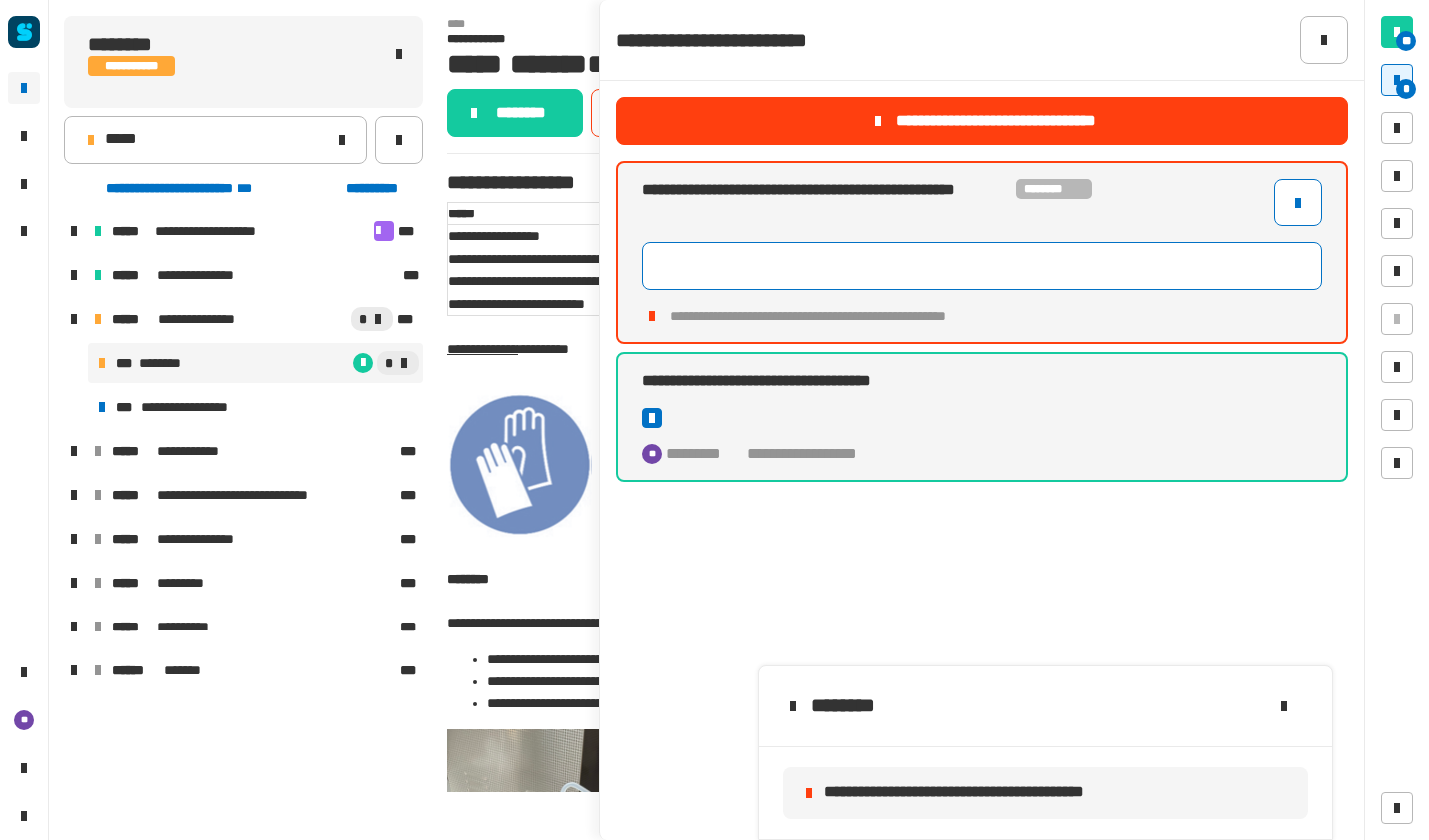 type on "**" 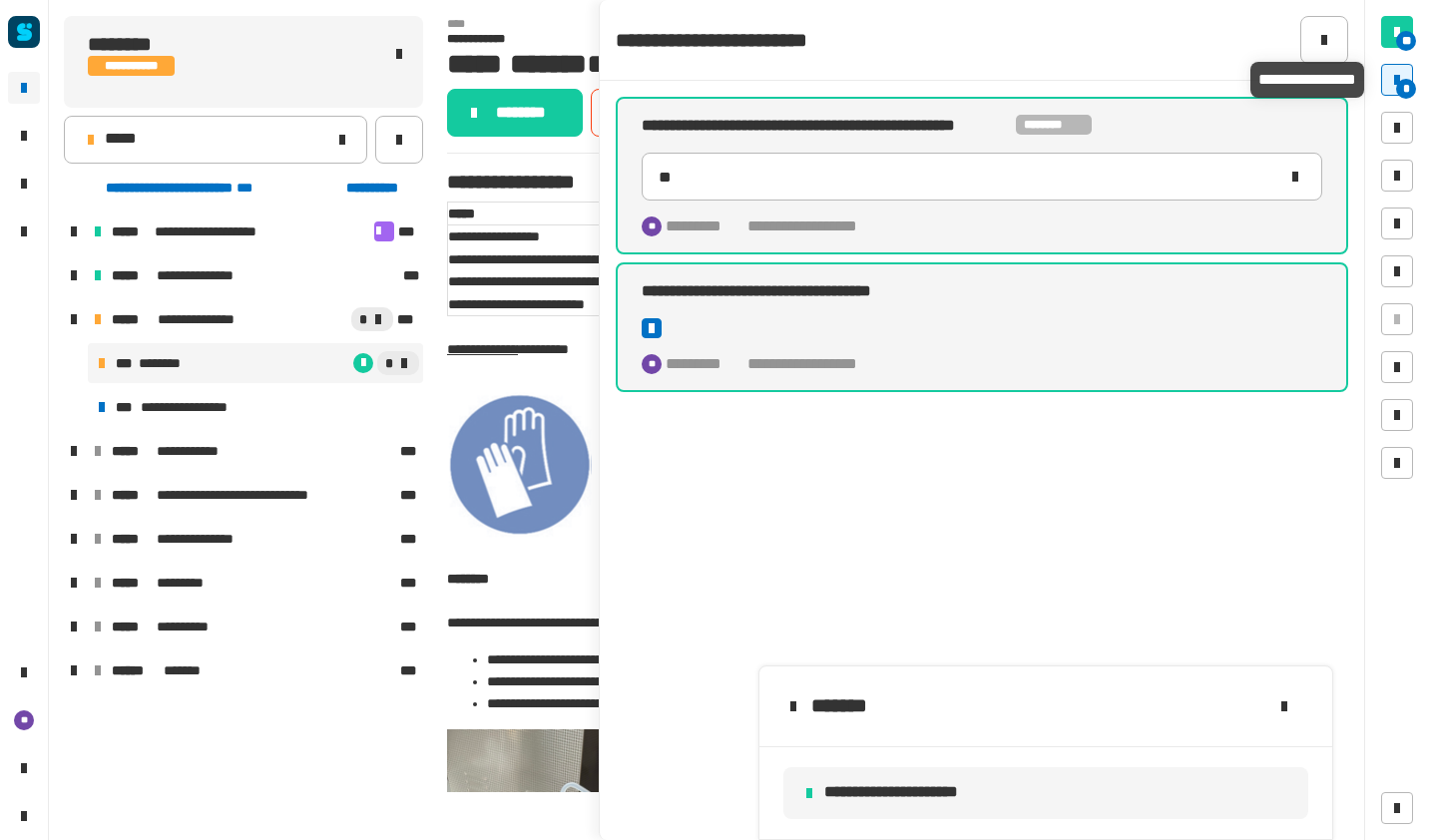 click at bounding box center (1397, 80) 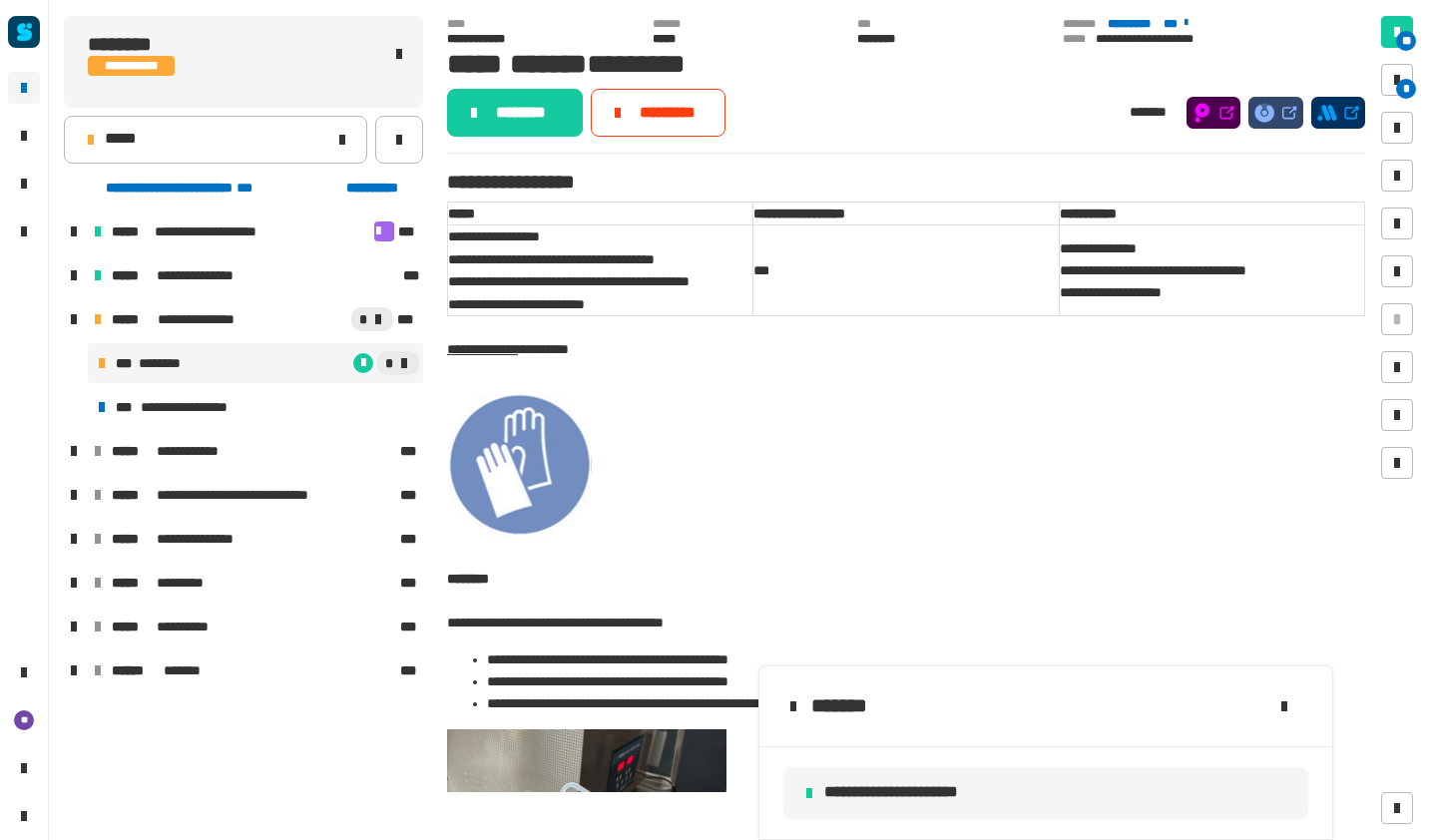 click on "********" 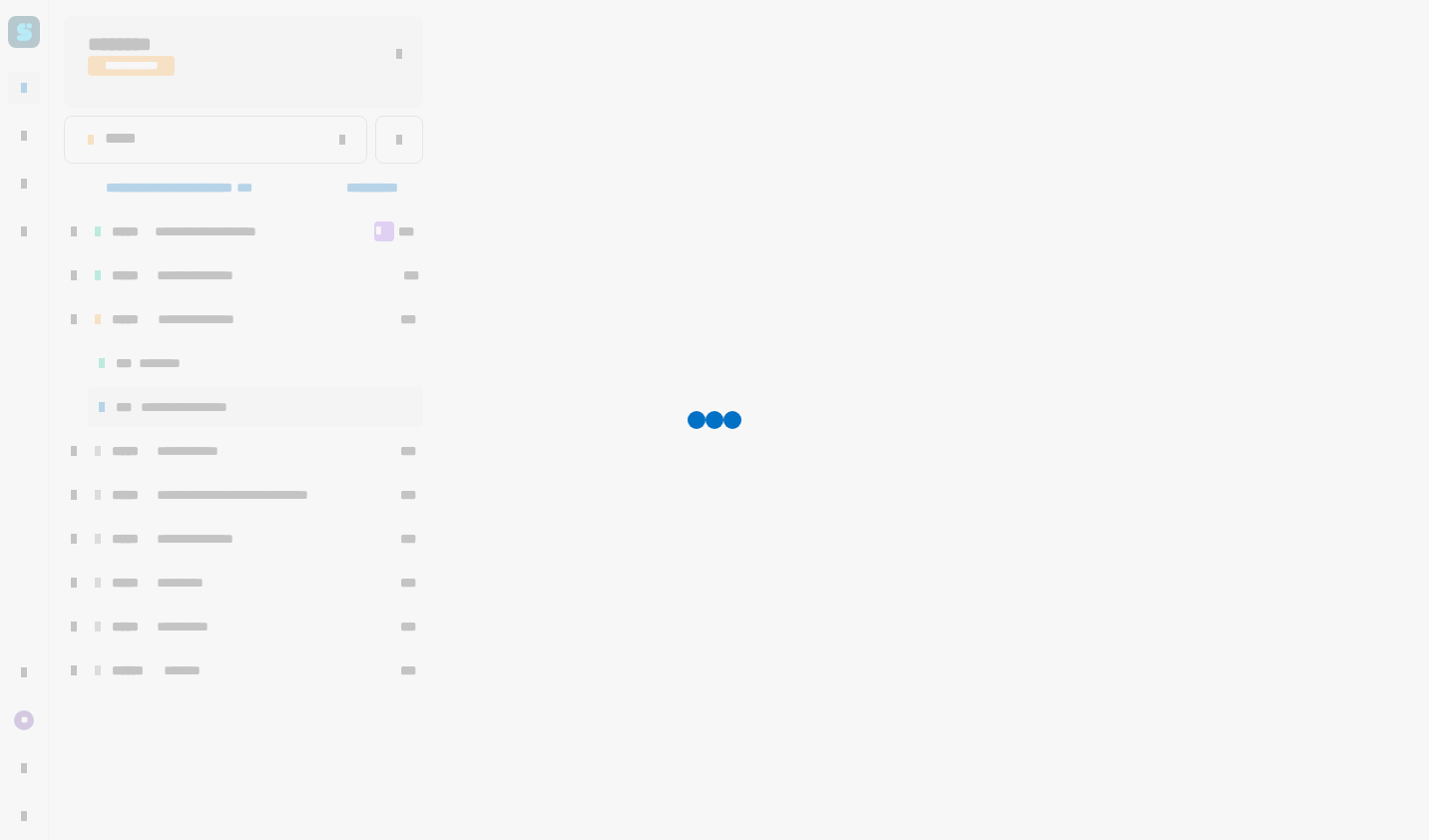 click 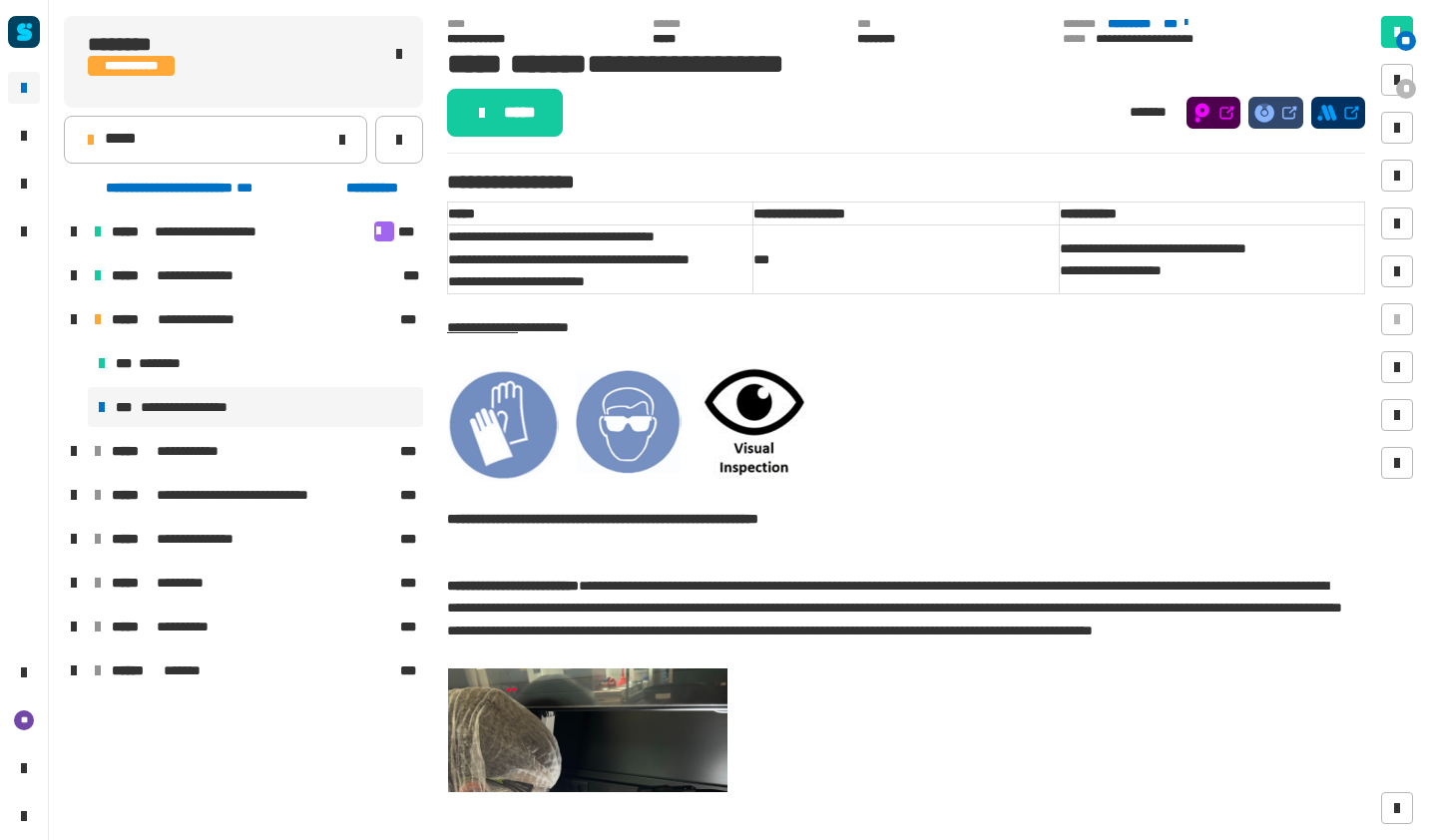 click on "*****" 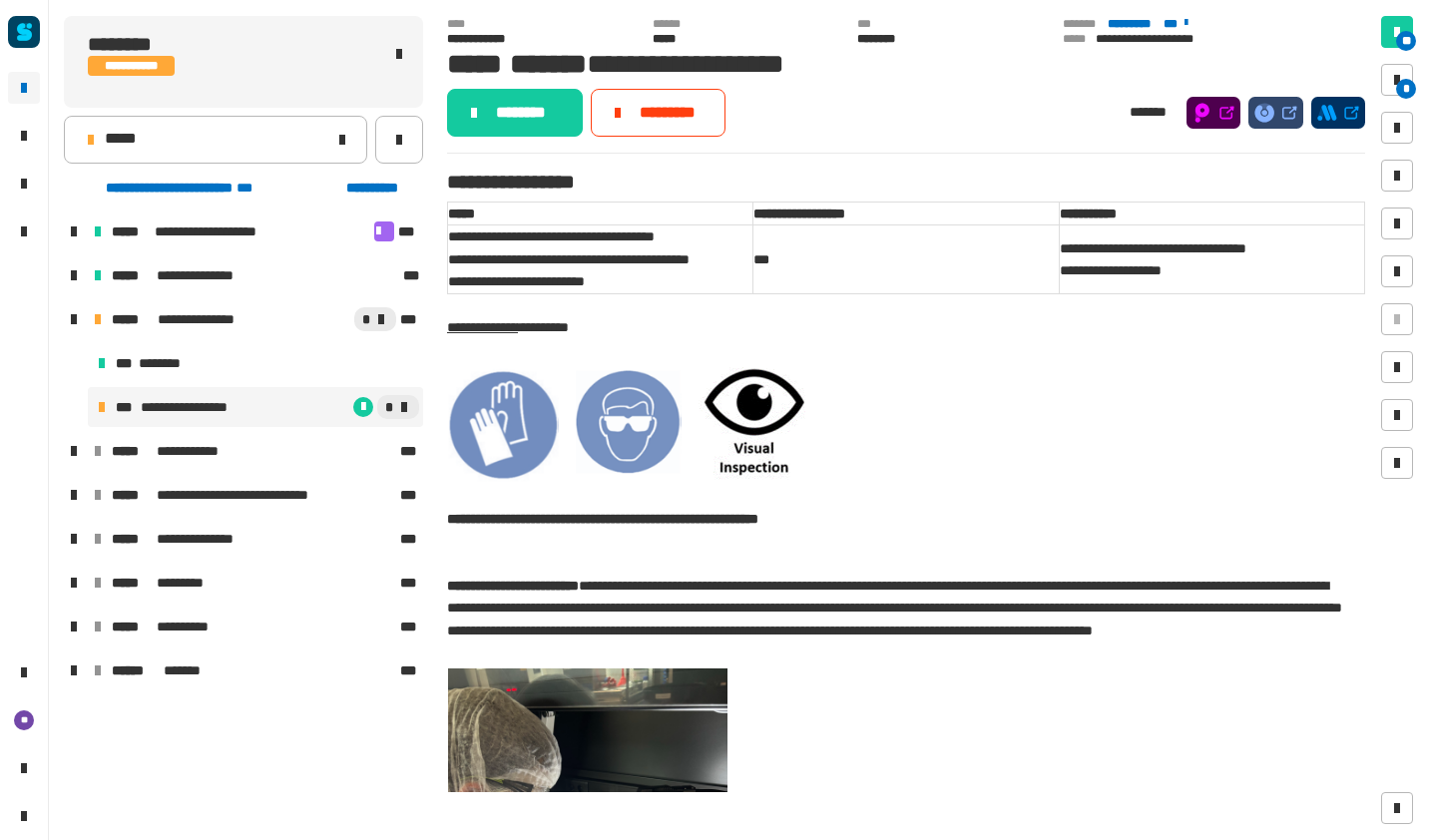 click on "*********" 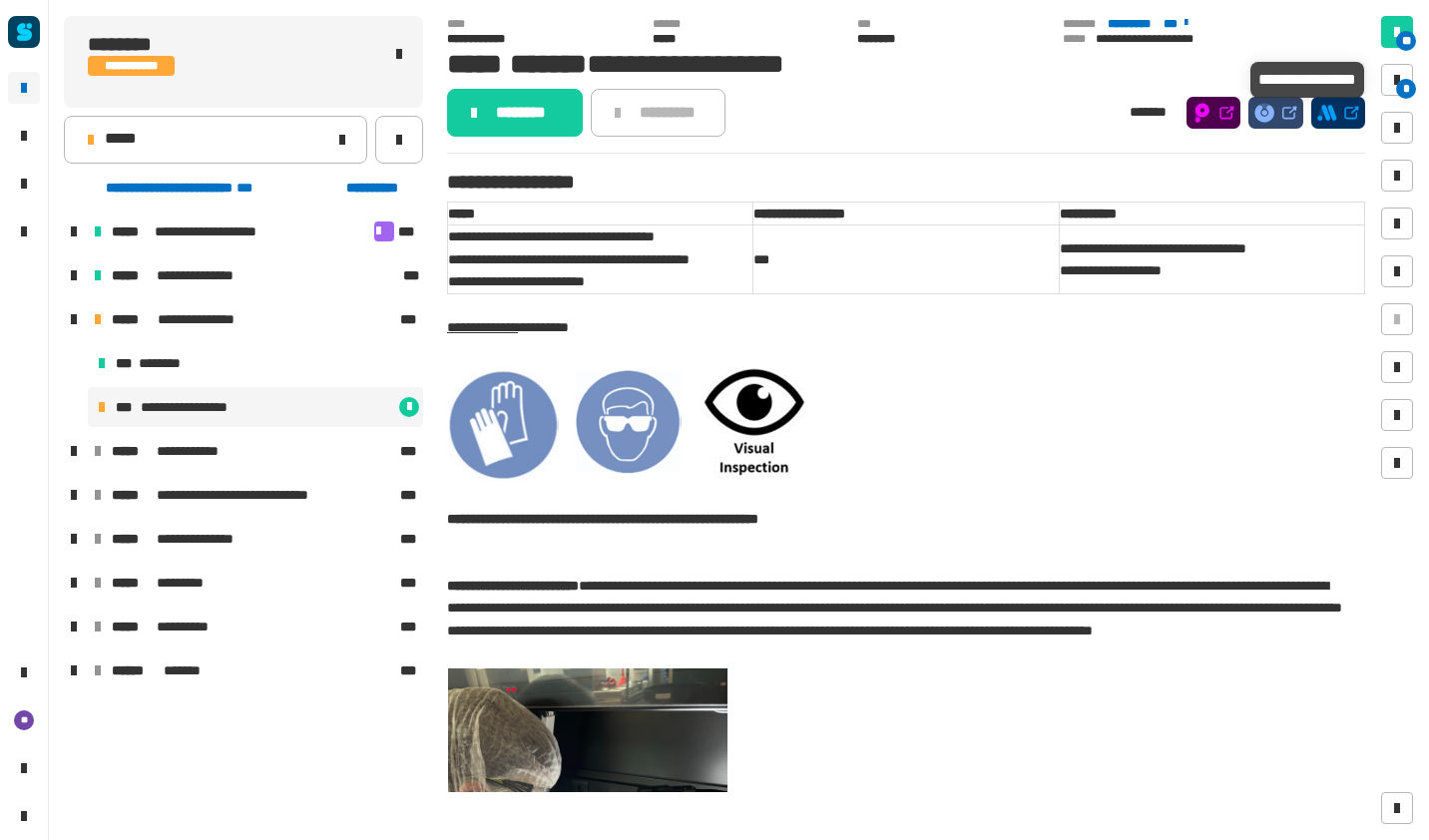 click at bounding box center [1397, 80] 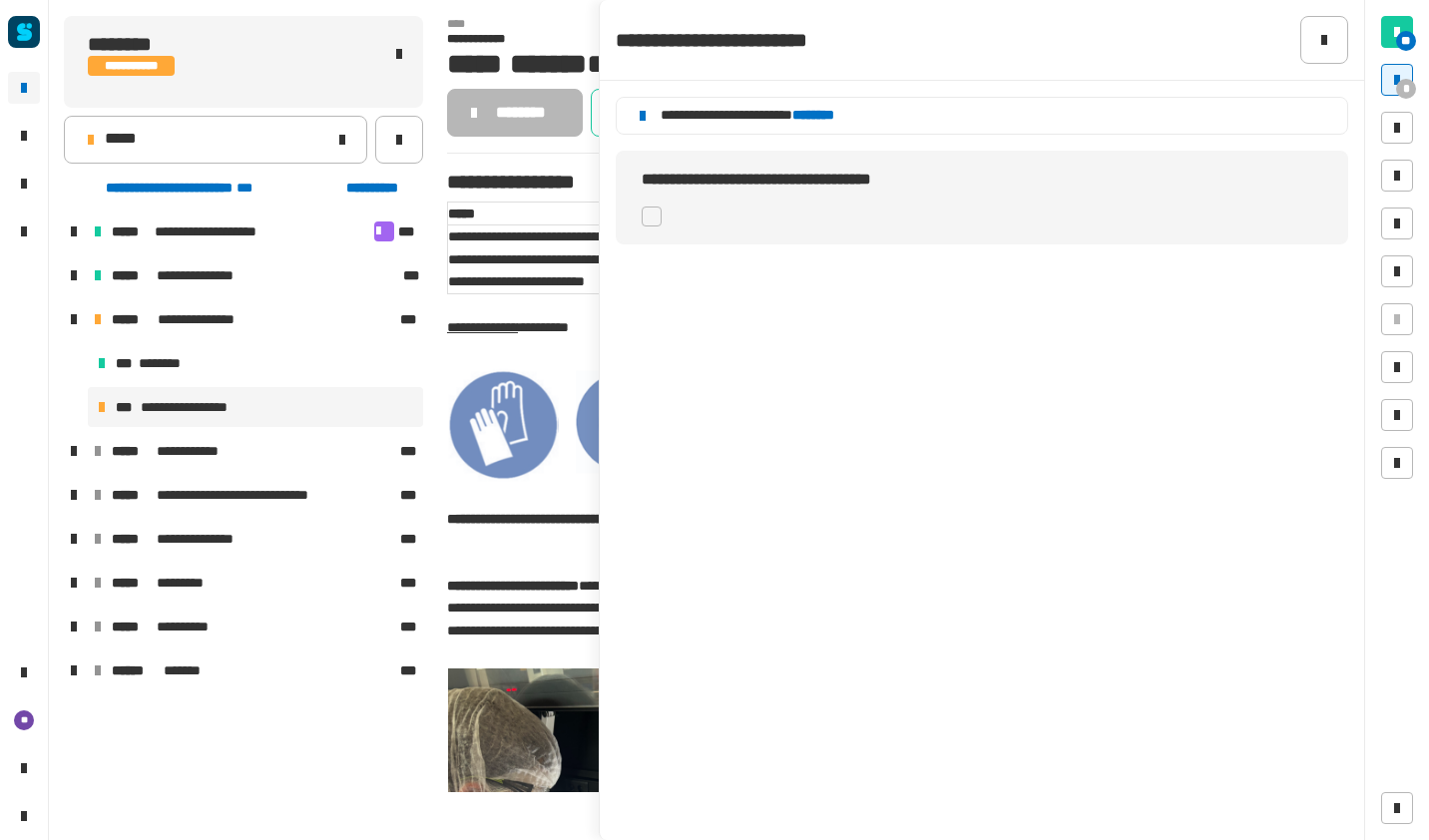 click 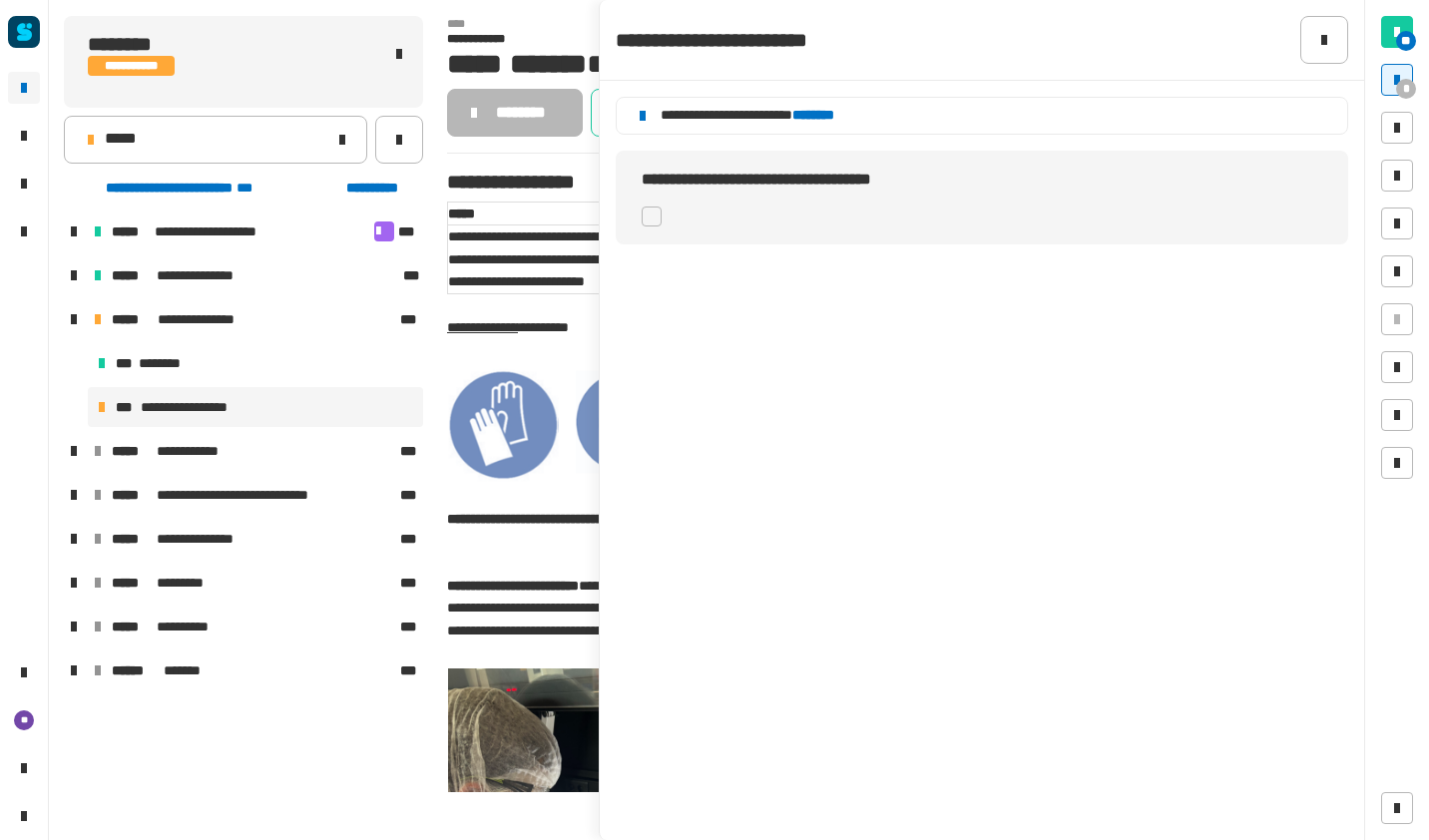 click on "********" 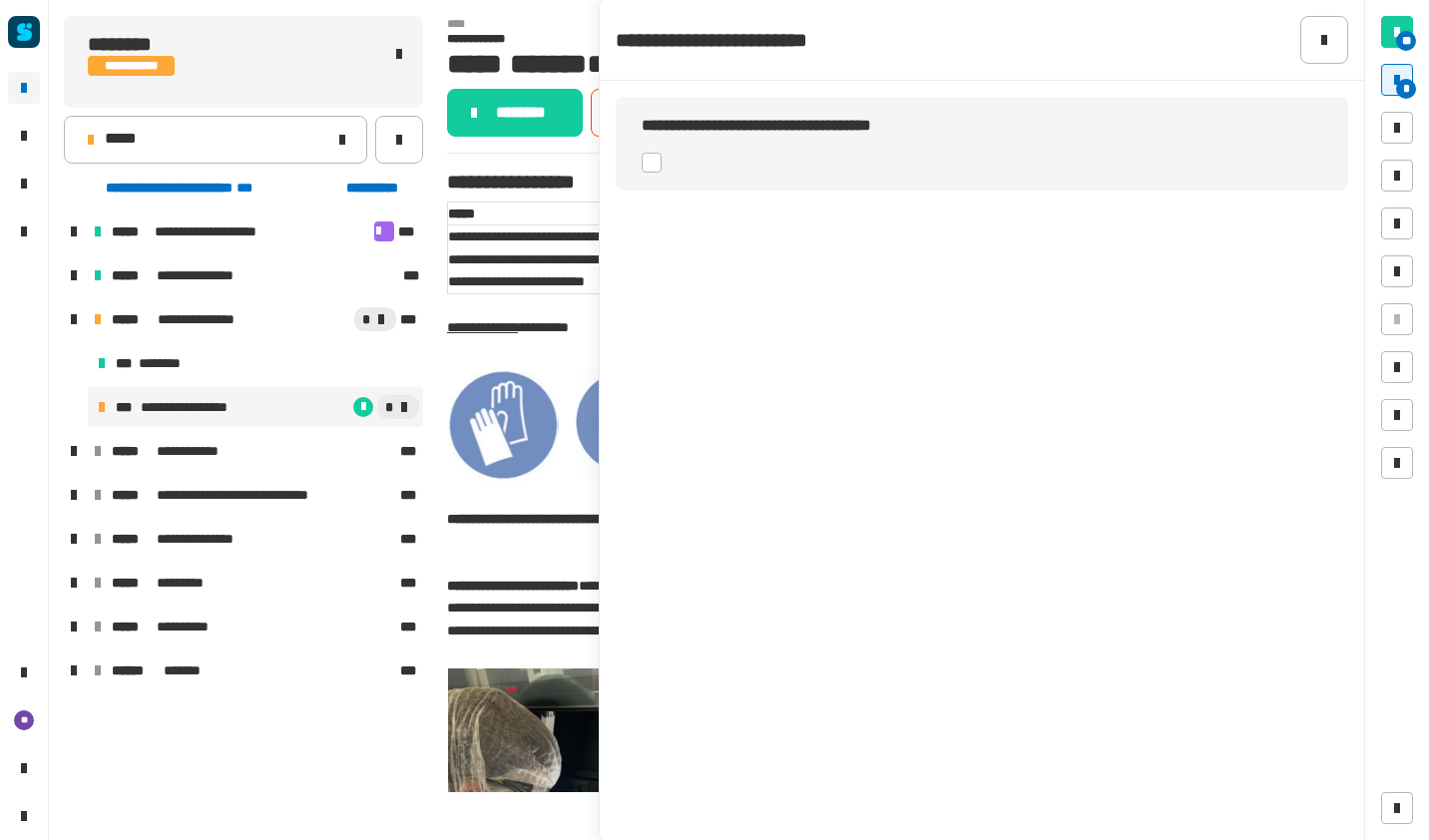 click 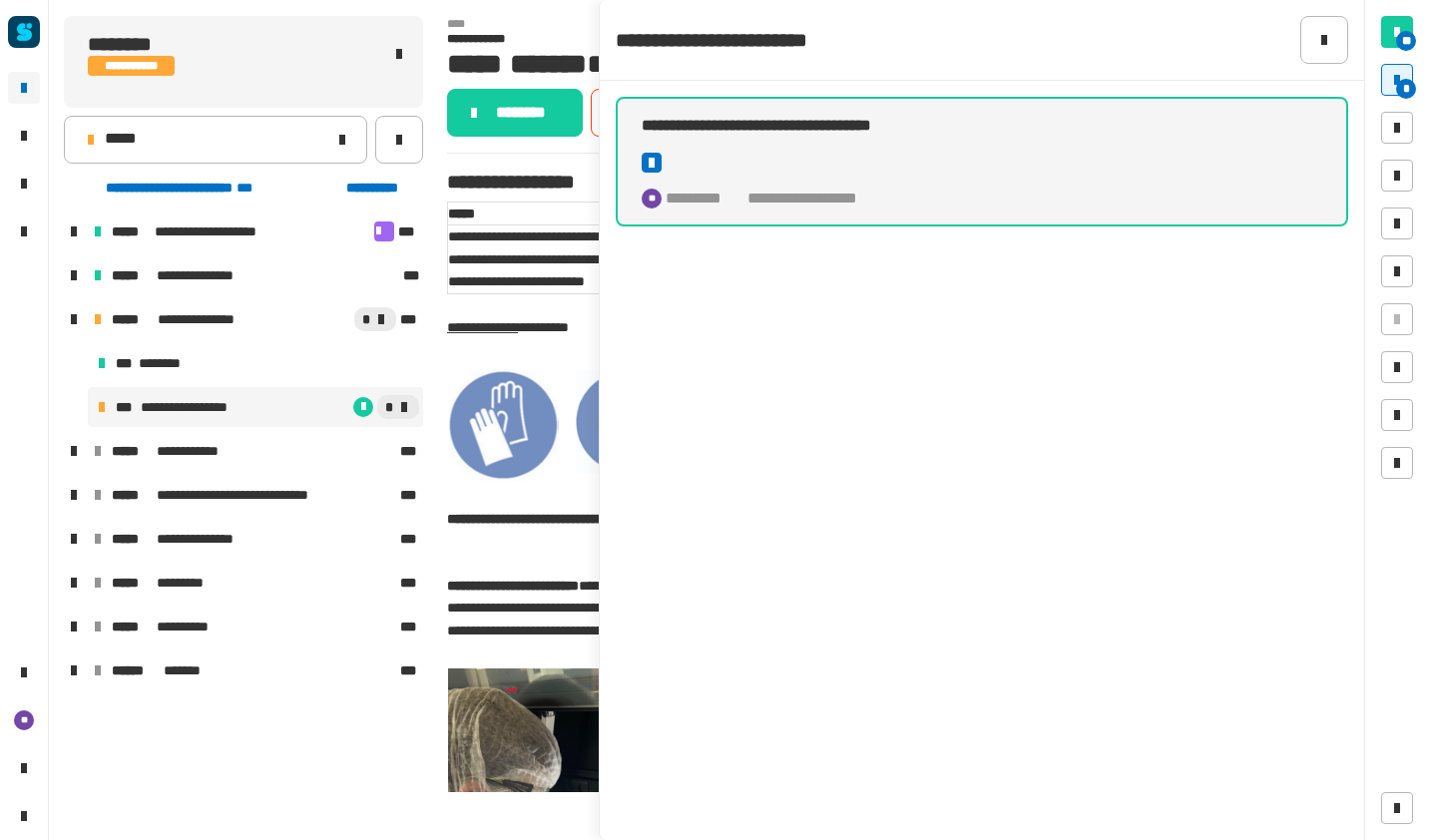 click on "********" 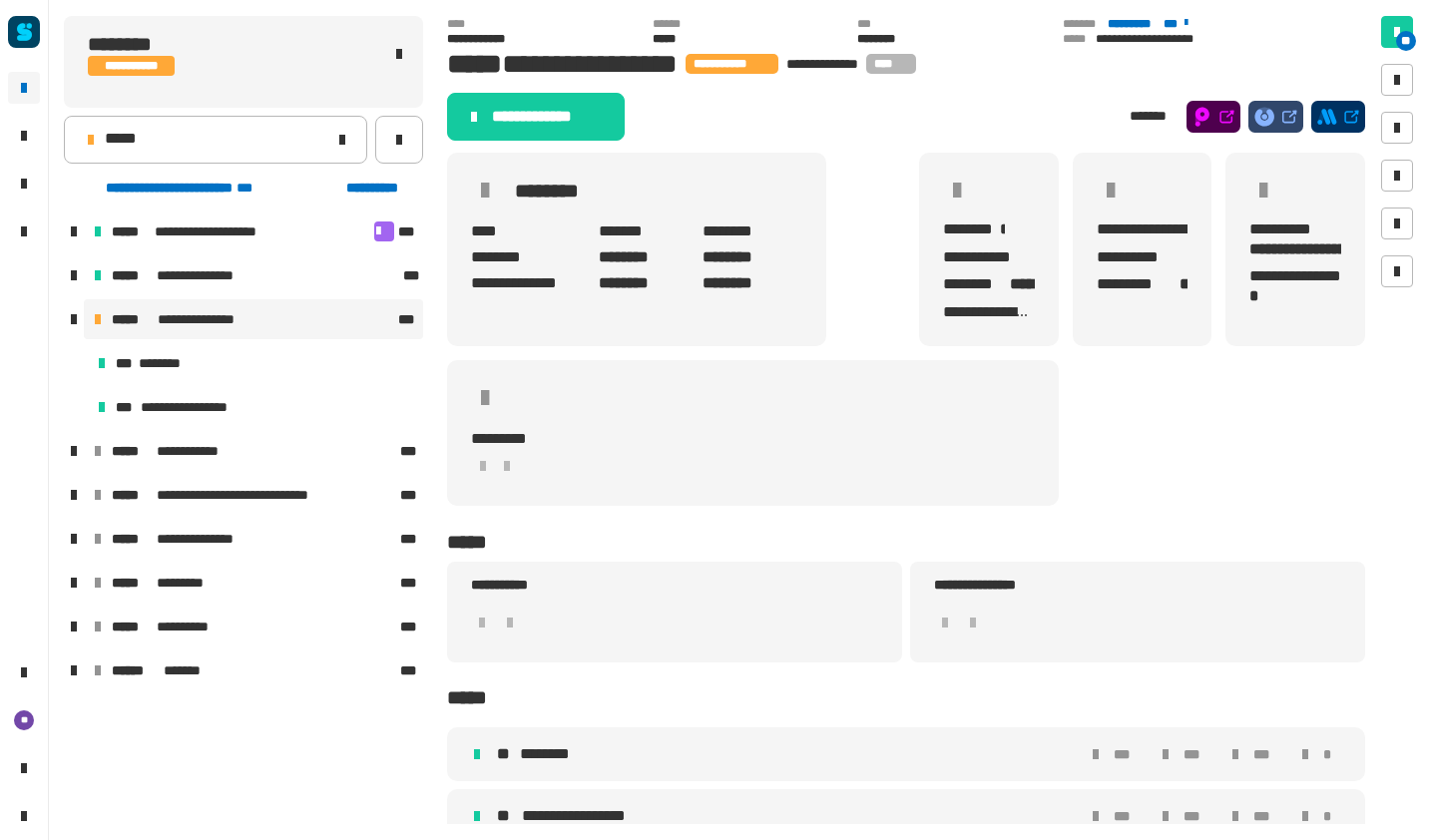 click on "**********" 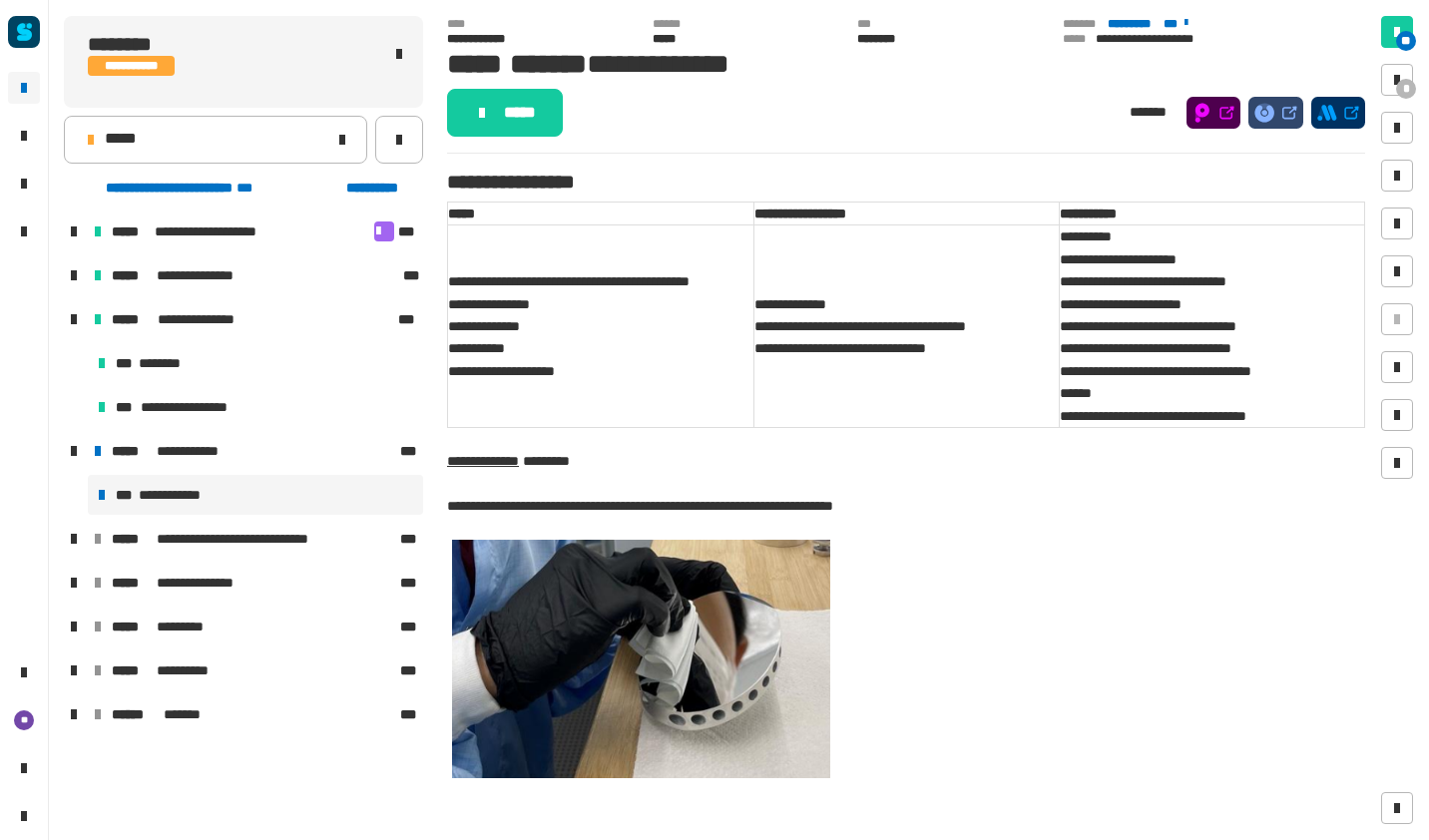 click on "*****" 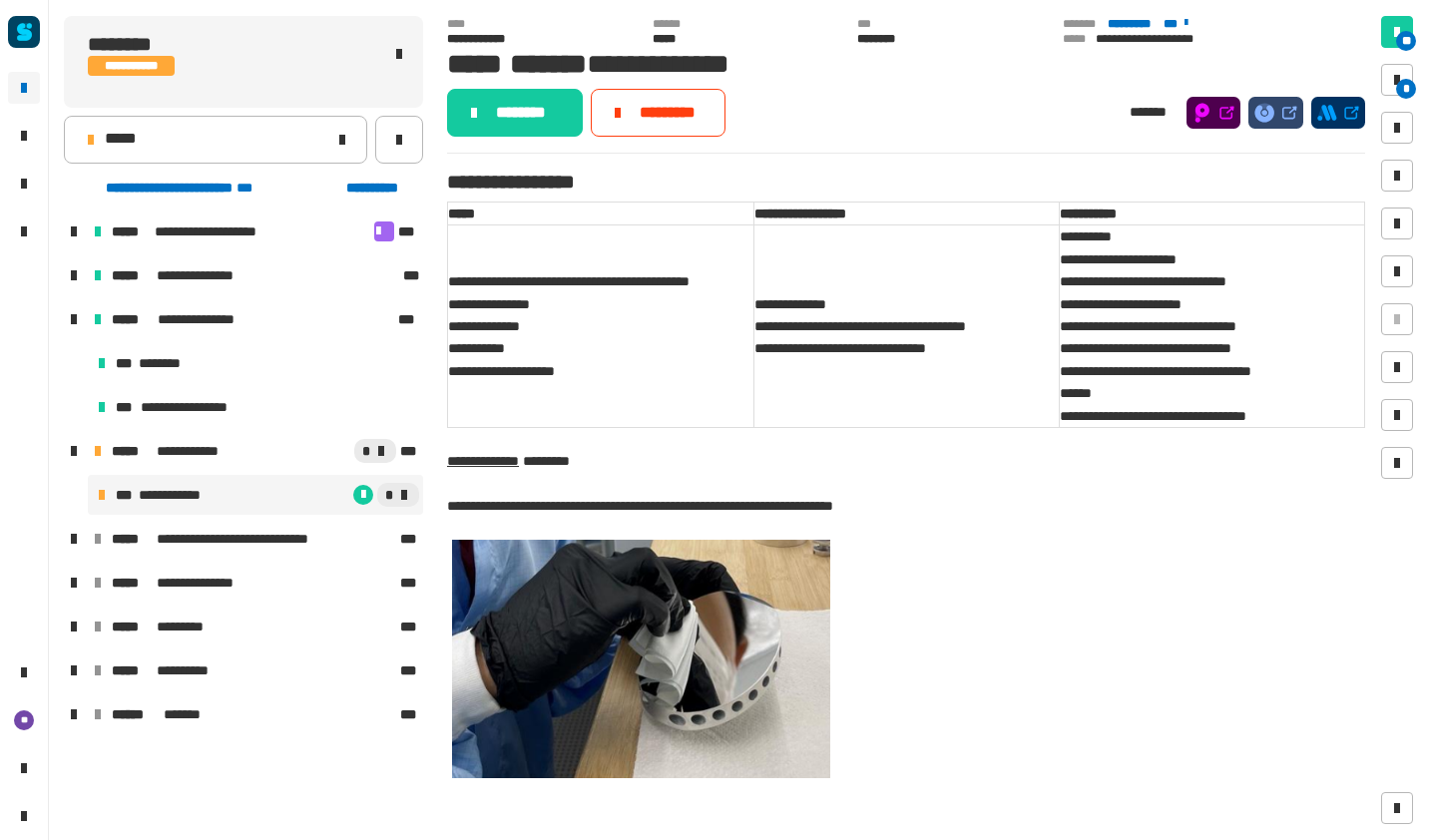 click 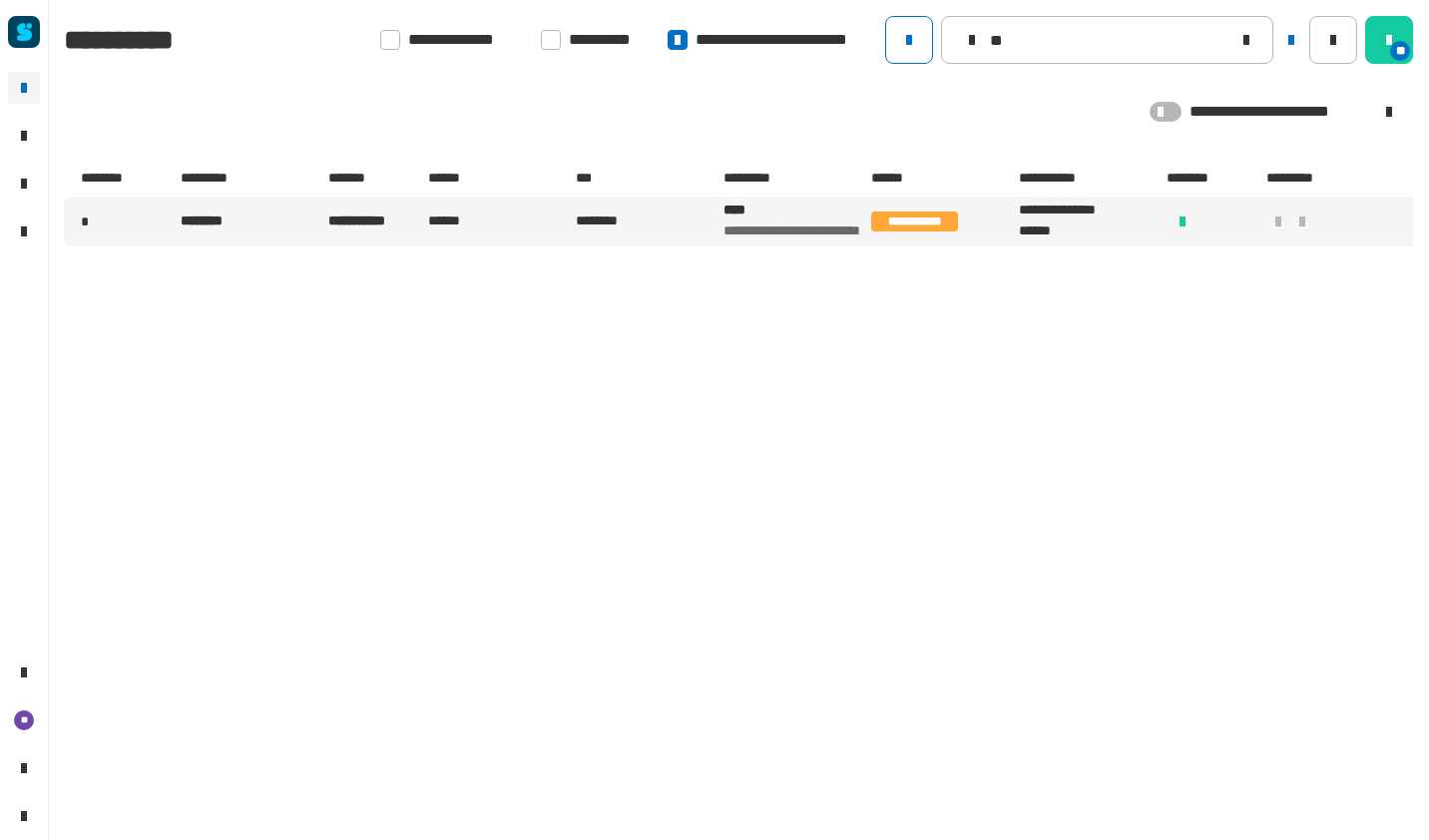 type on "*" 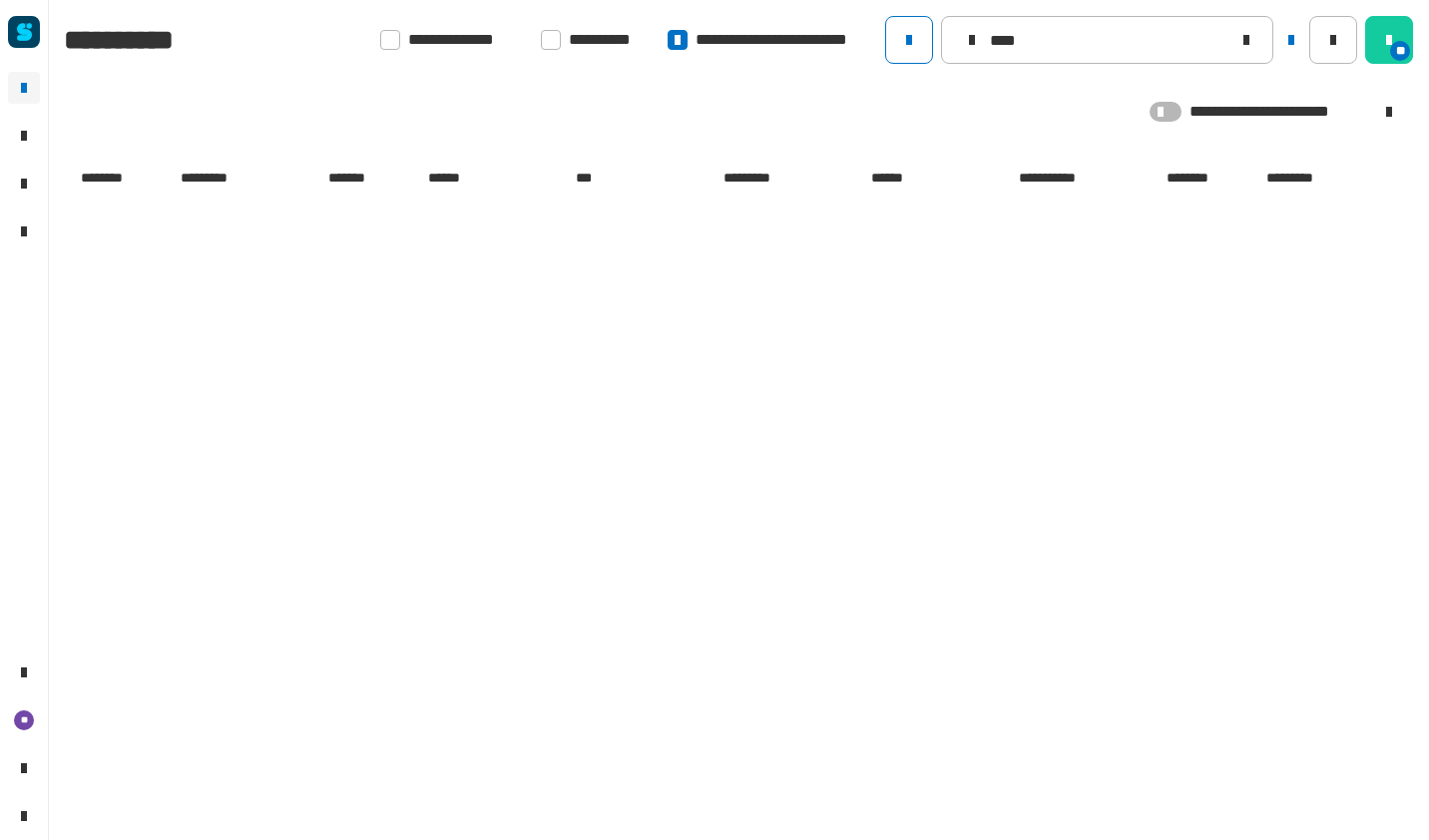 type on "****" 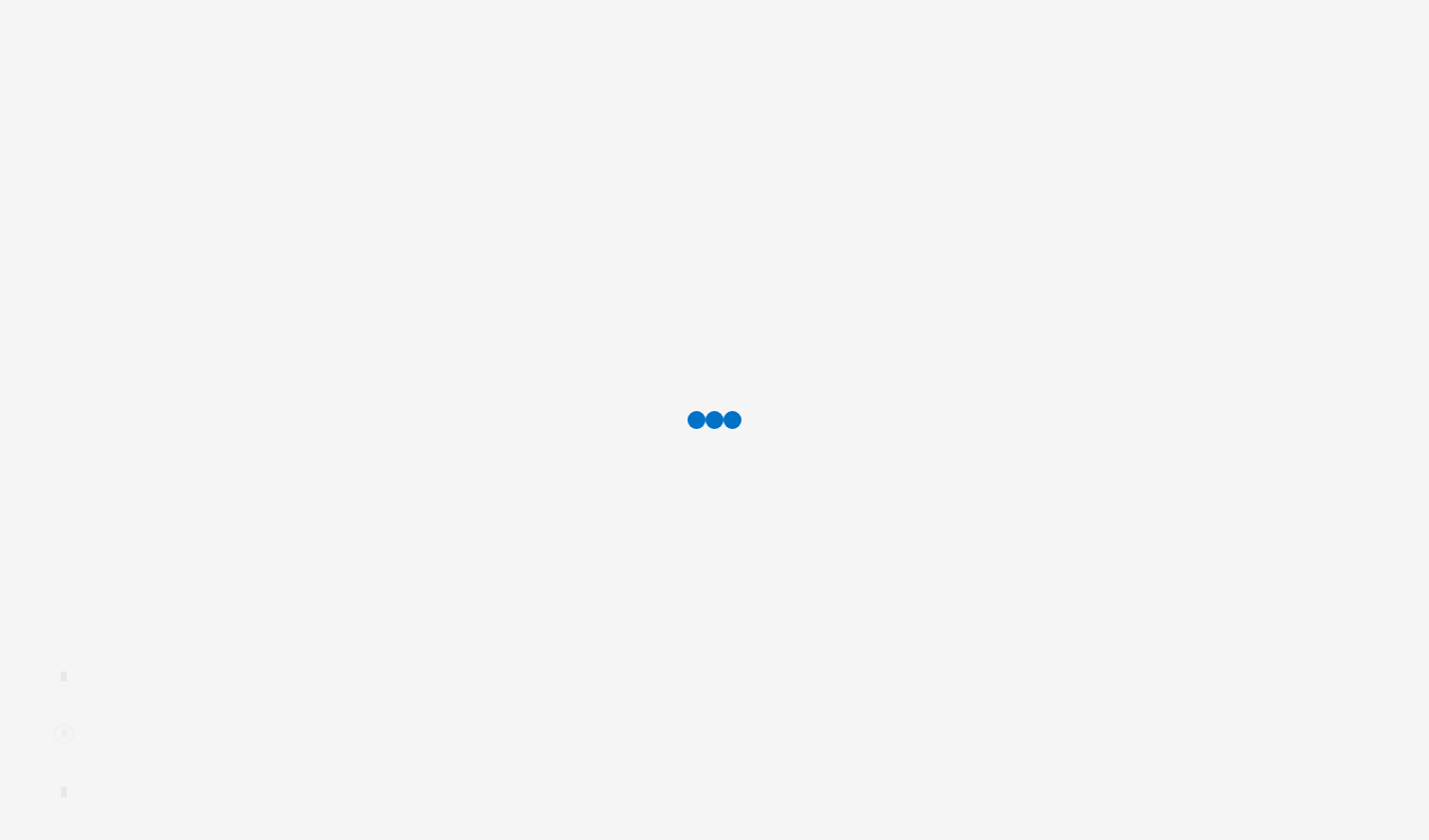 scroll, scrollTop: 0, scrollLeft: 0, axis: both 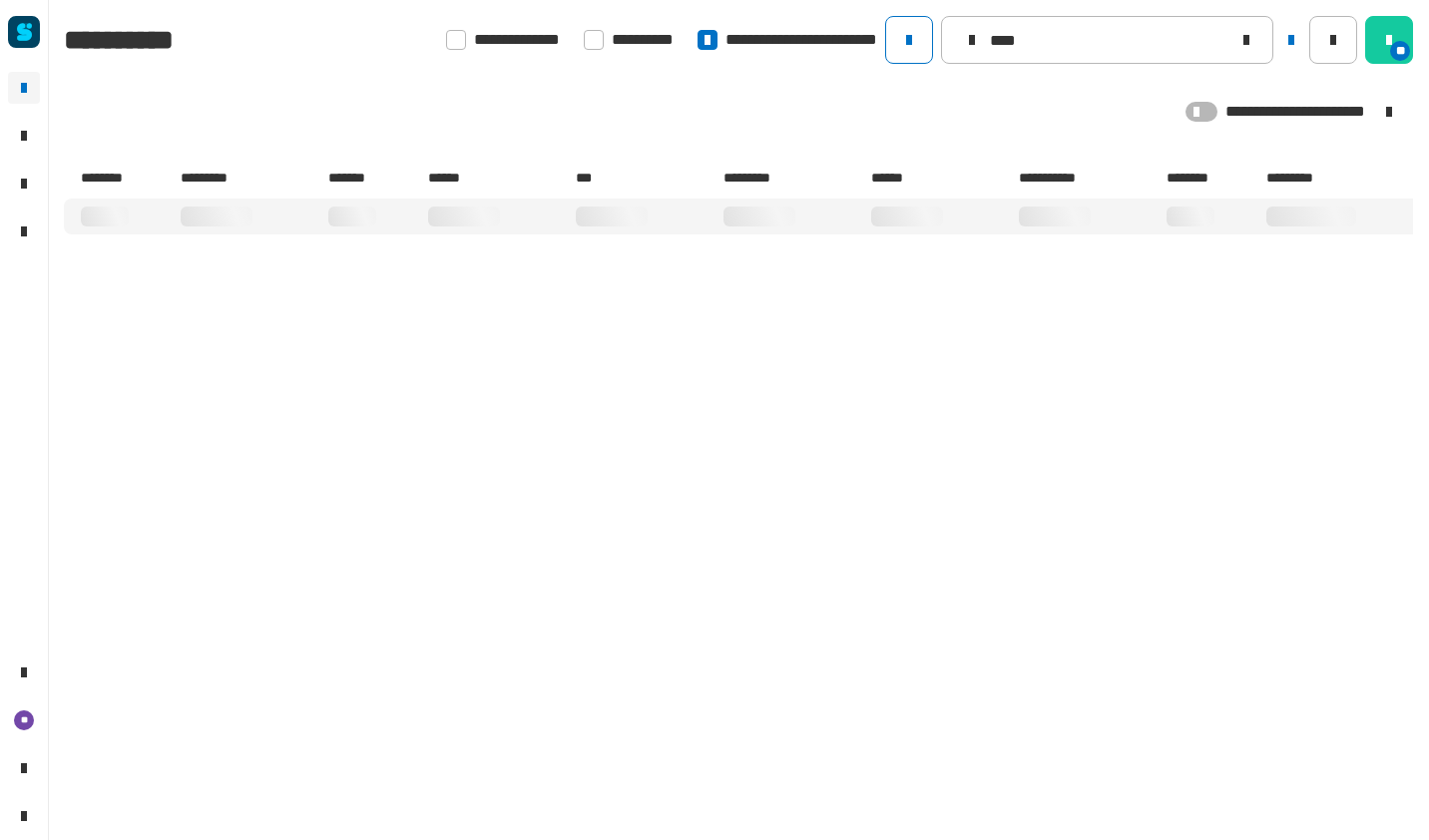 type on "****" 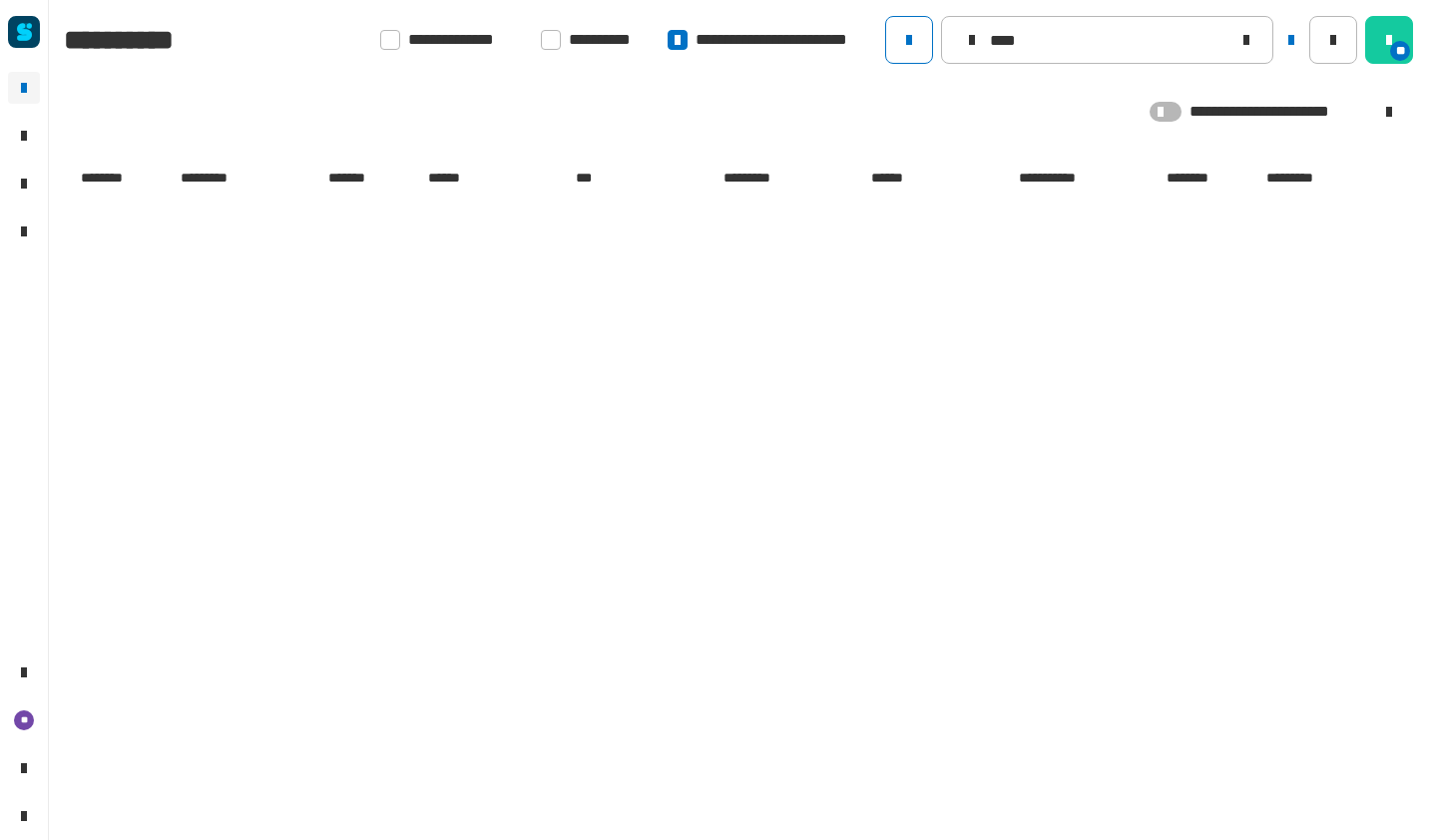 click on "****" 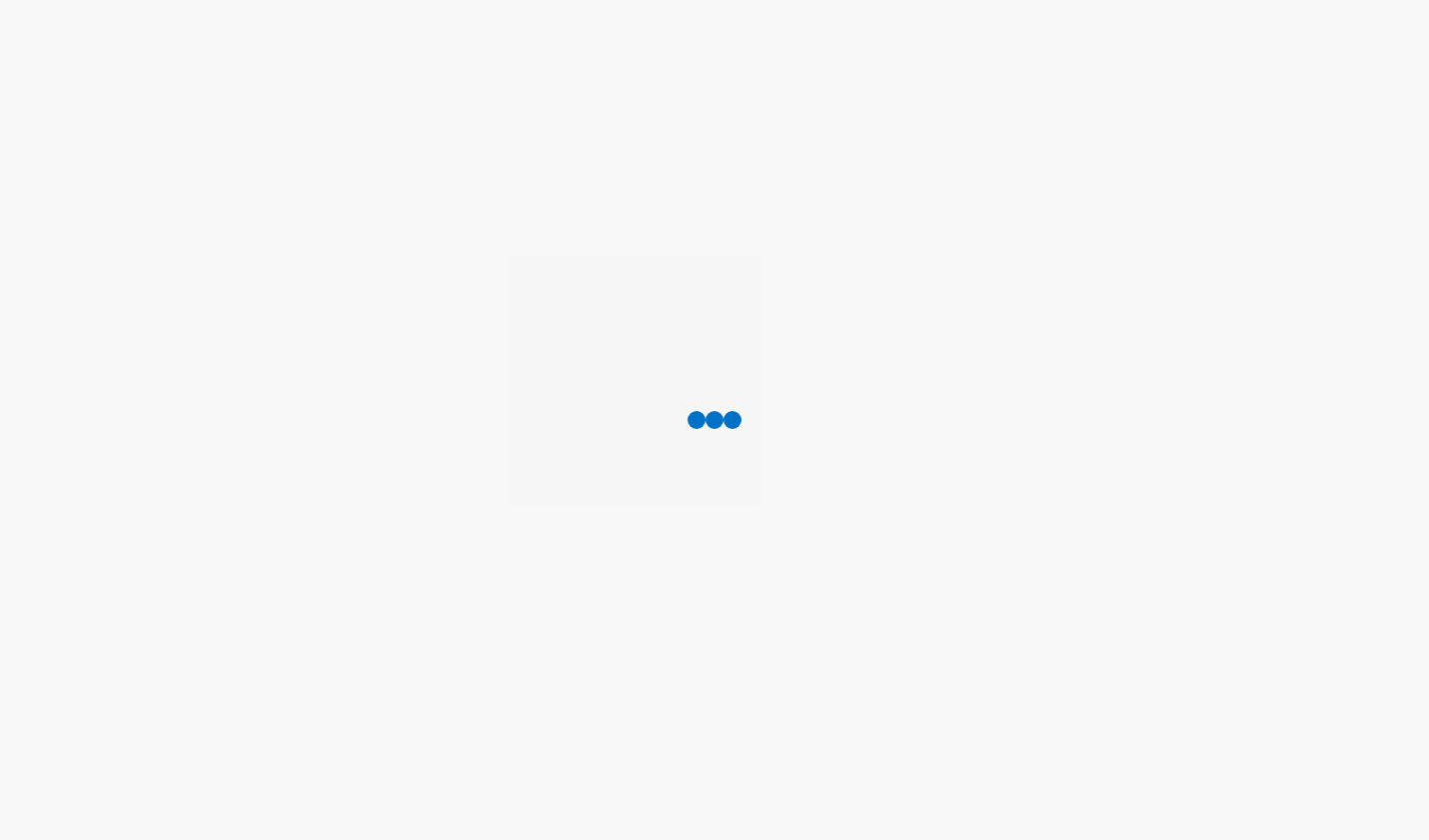 scroll, scrollTop: 0, scrollLeft: 0, axis: both 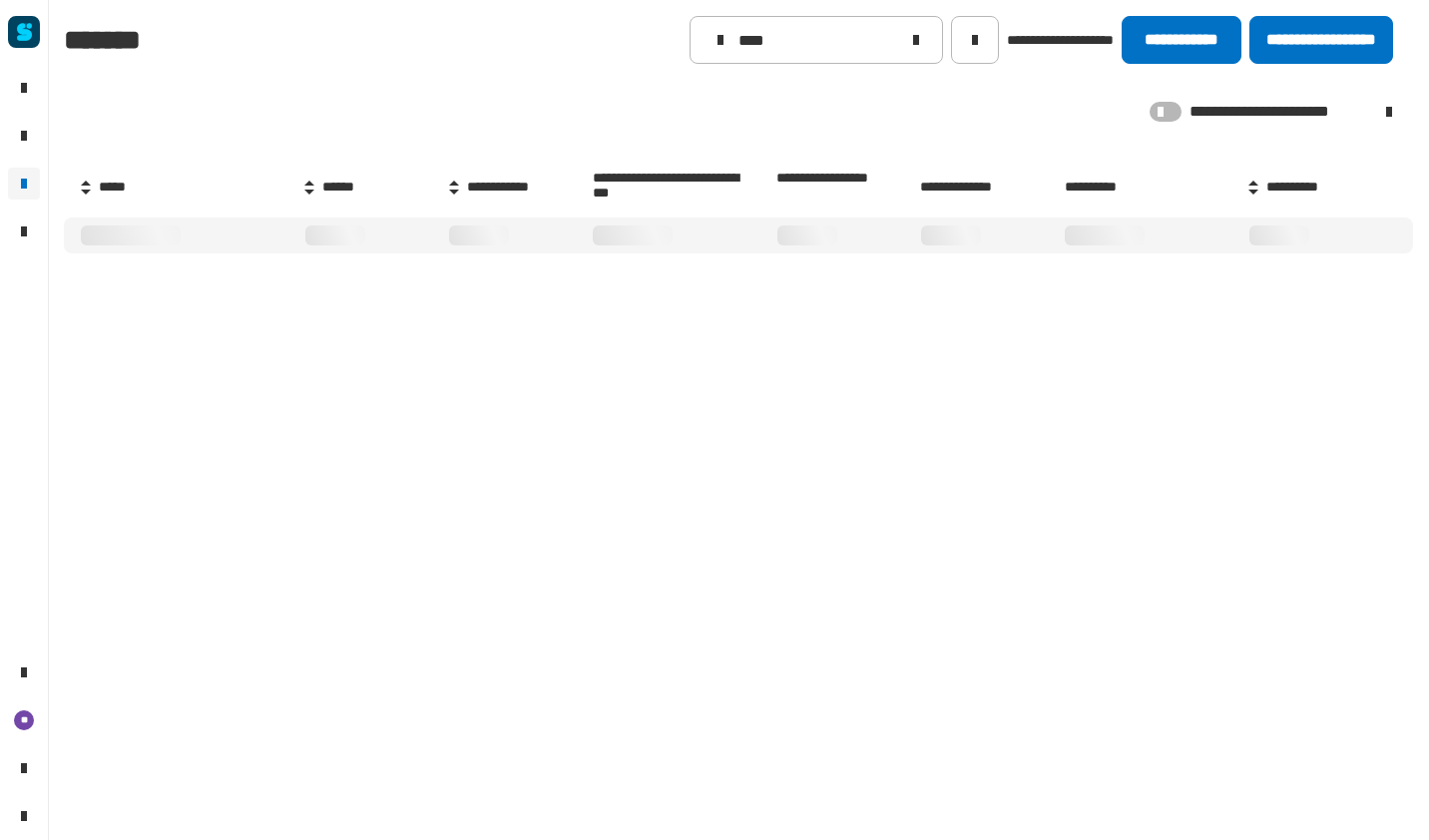 type on "****" 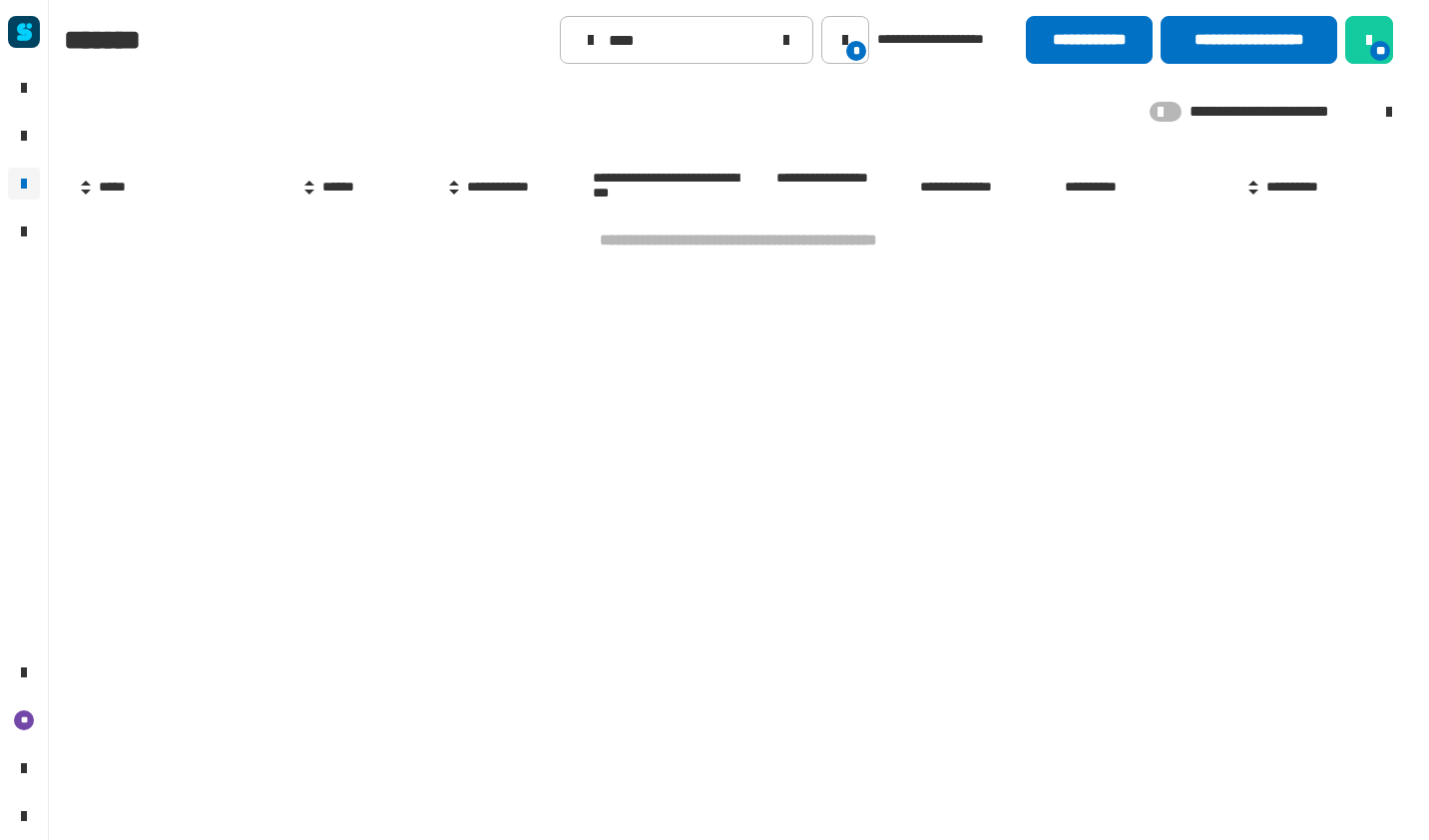 click on "****" 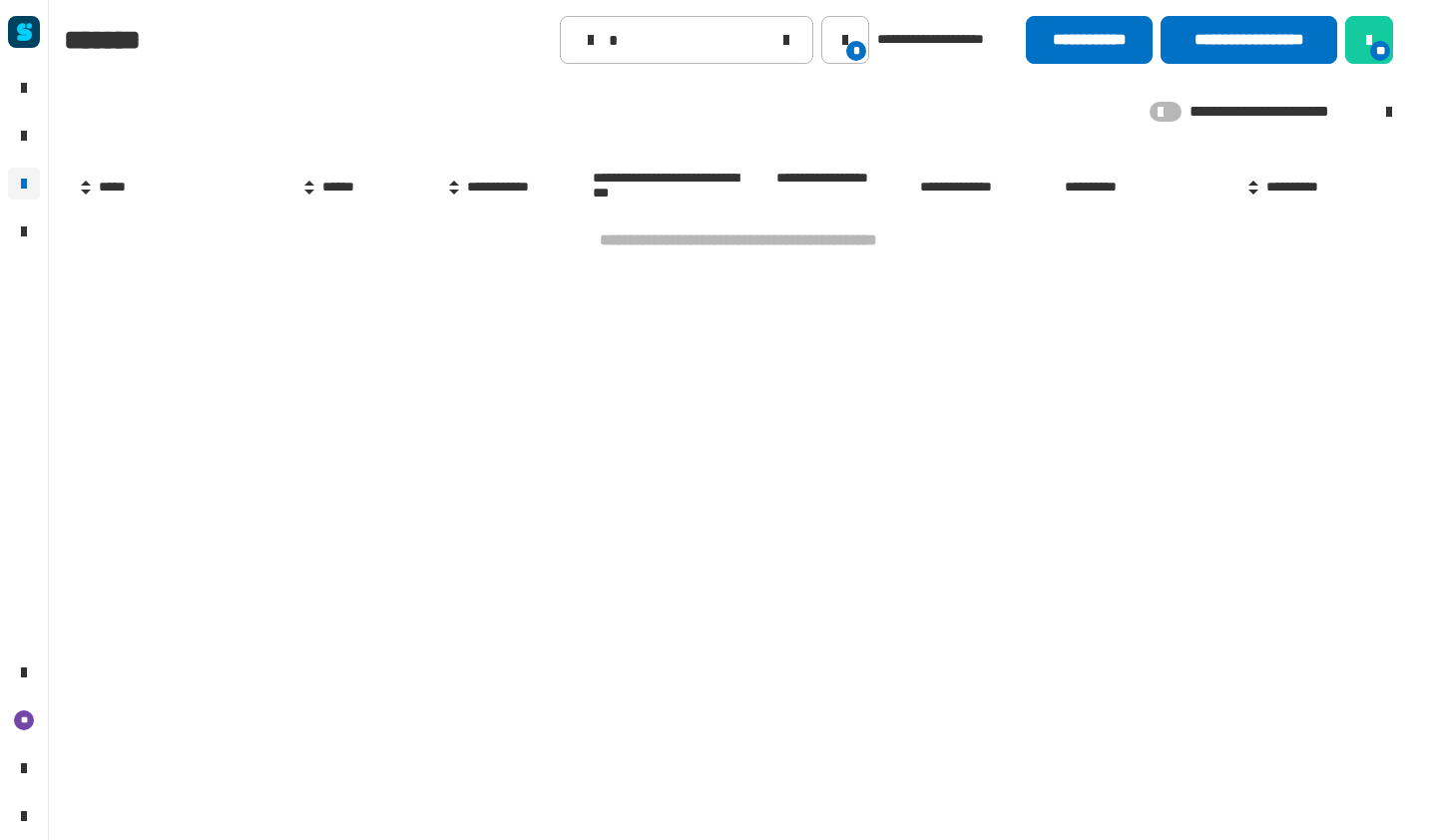 type 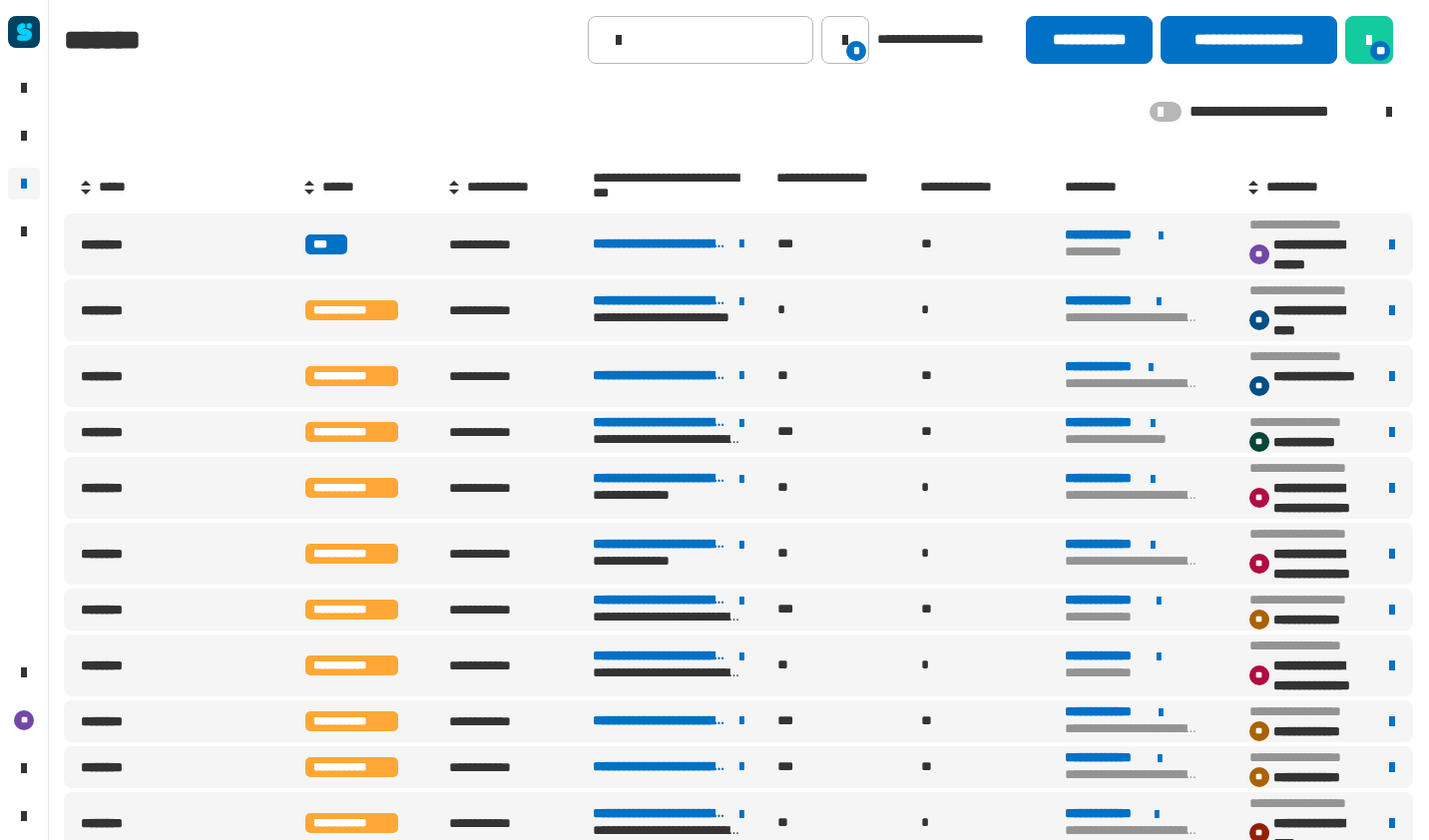 click 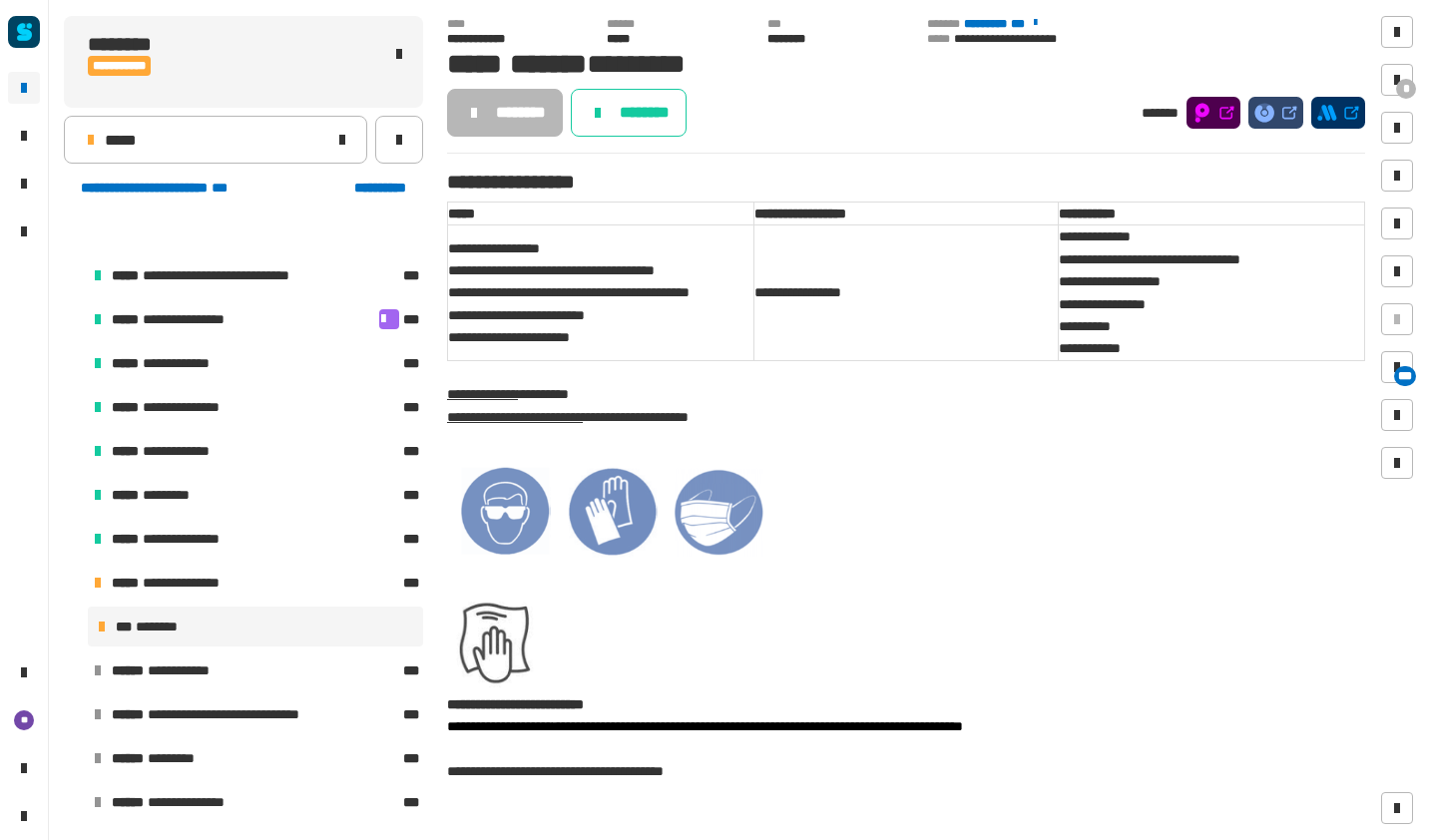 click 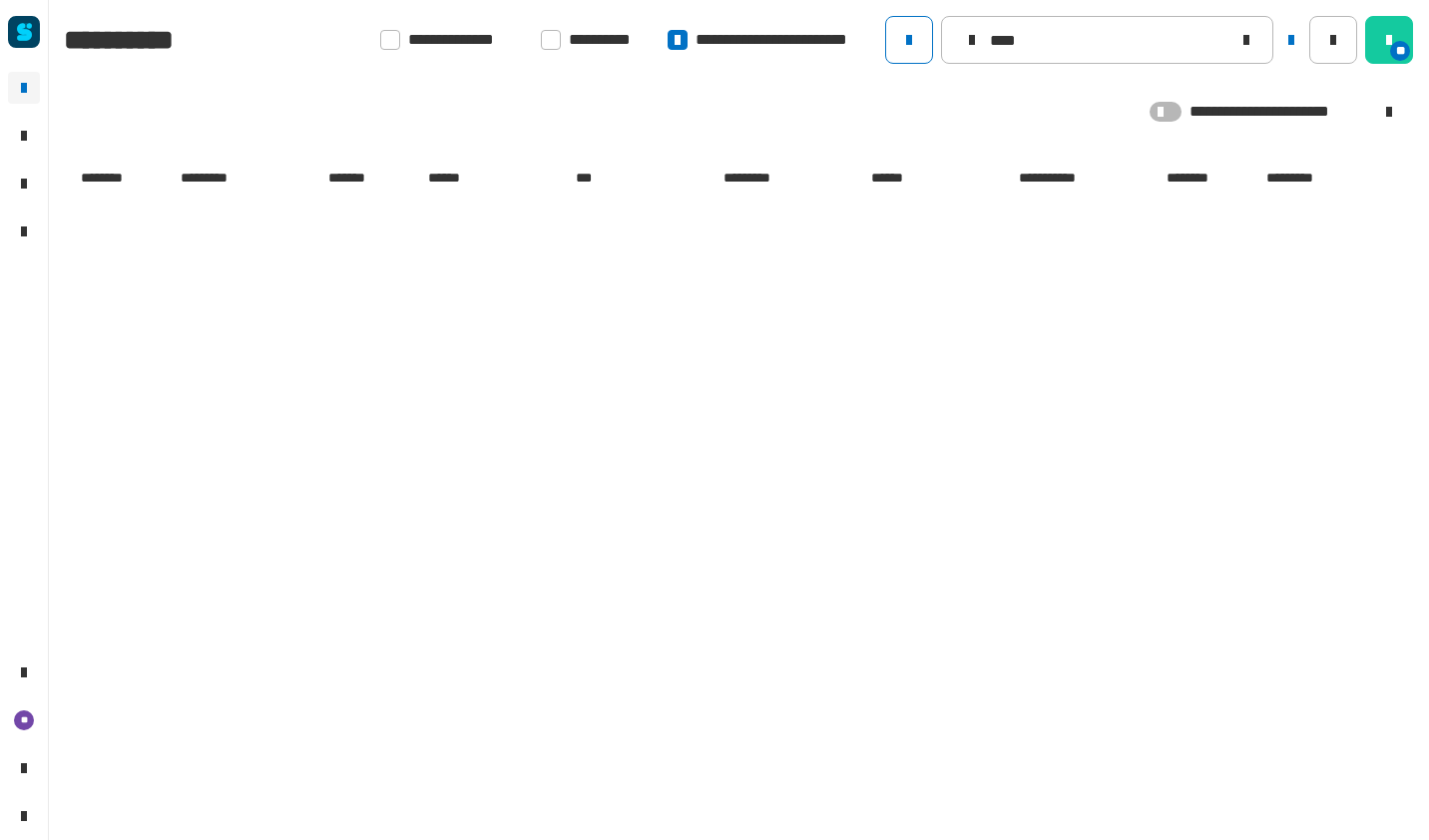 click 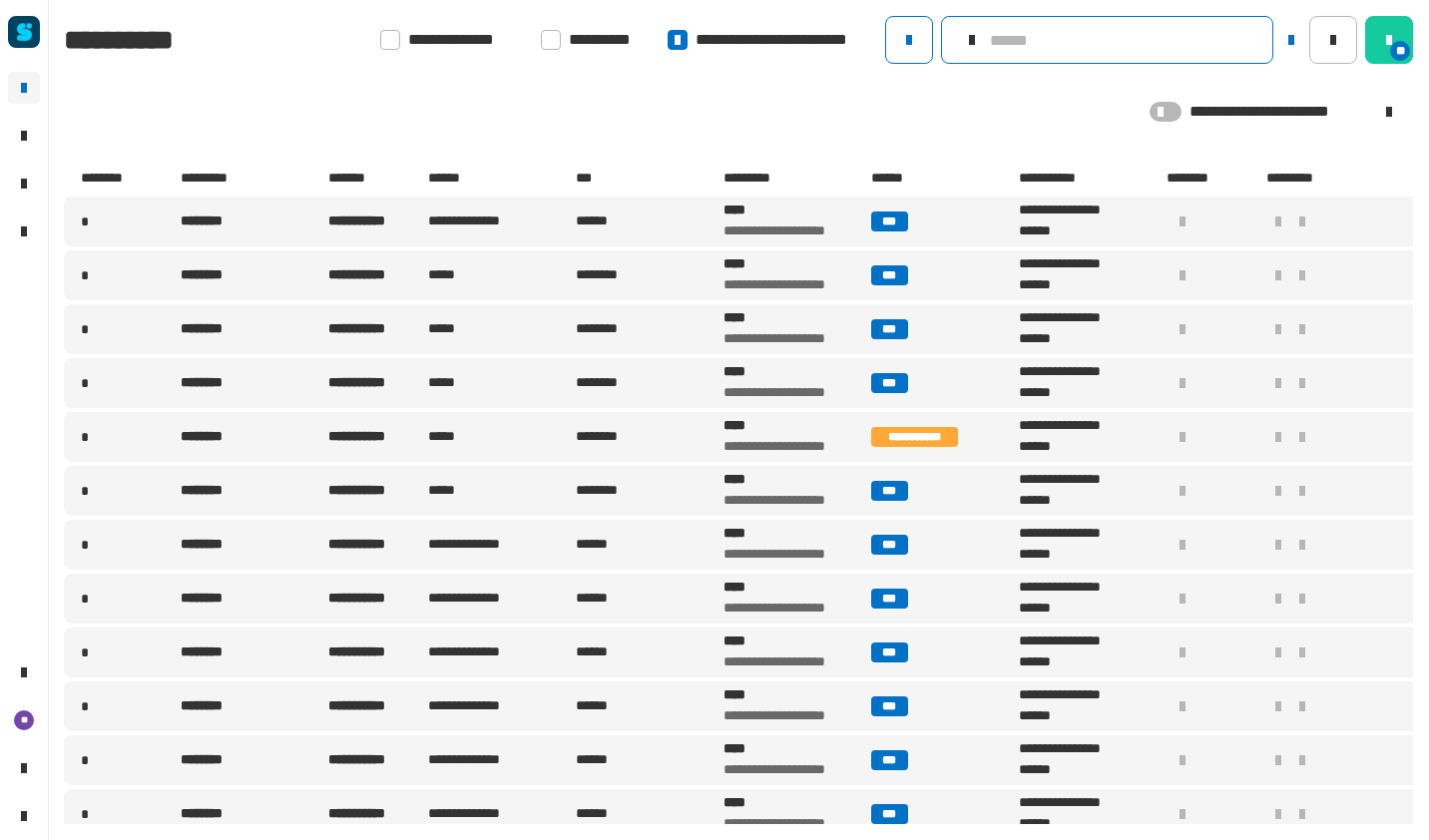 click 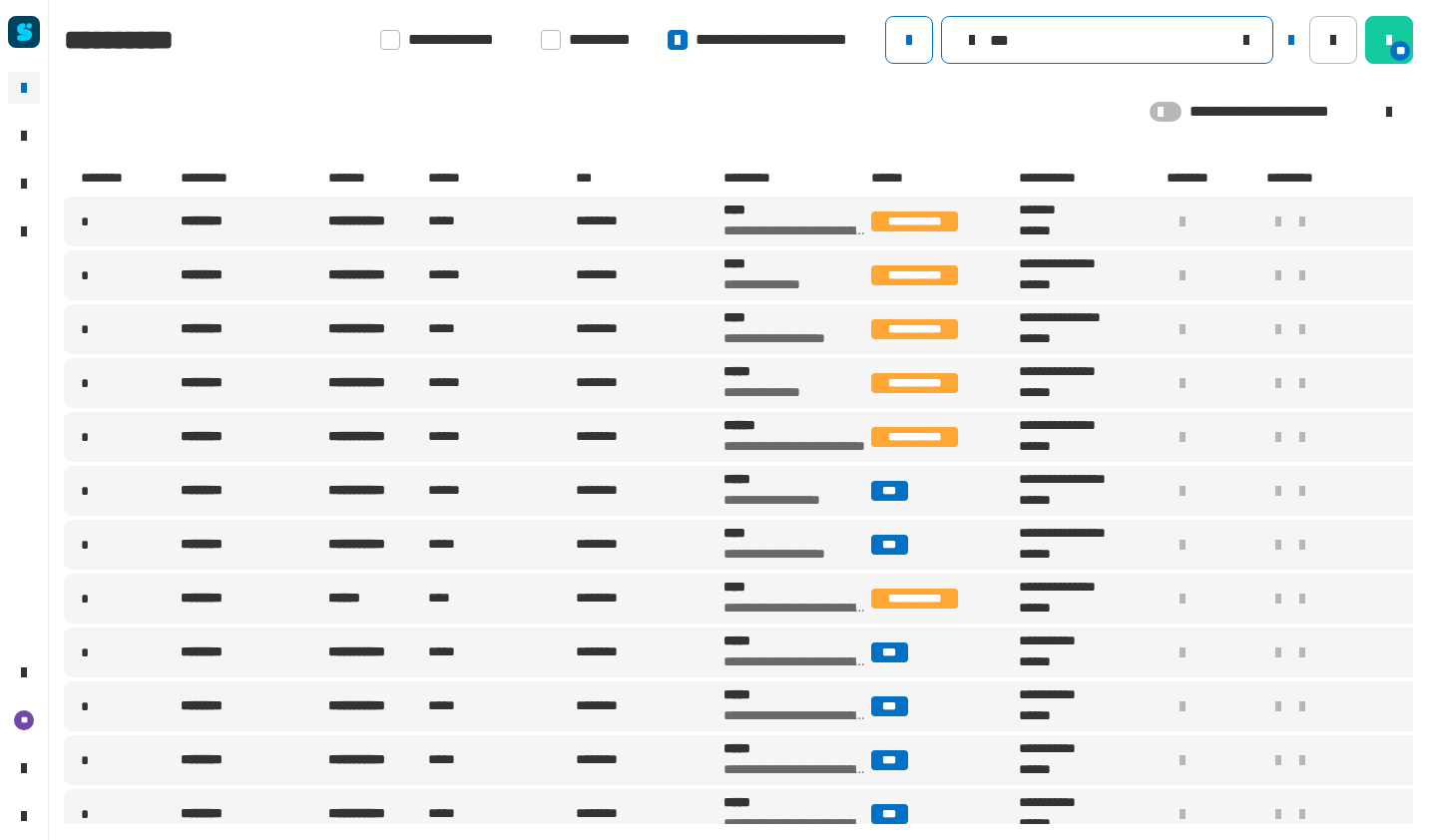 type on "****" 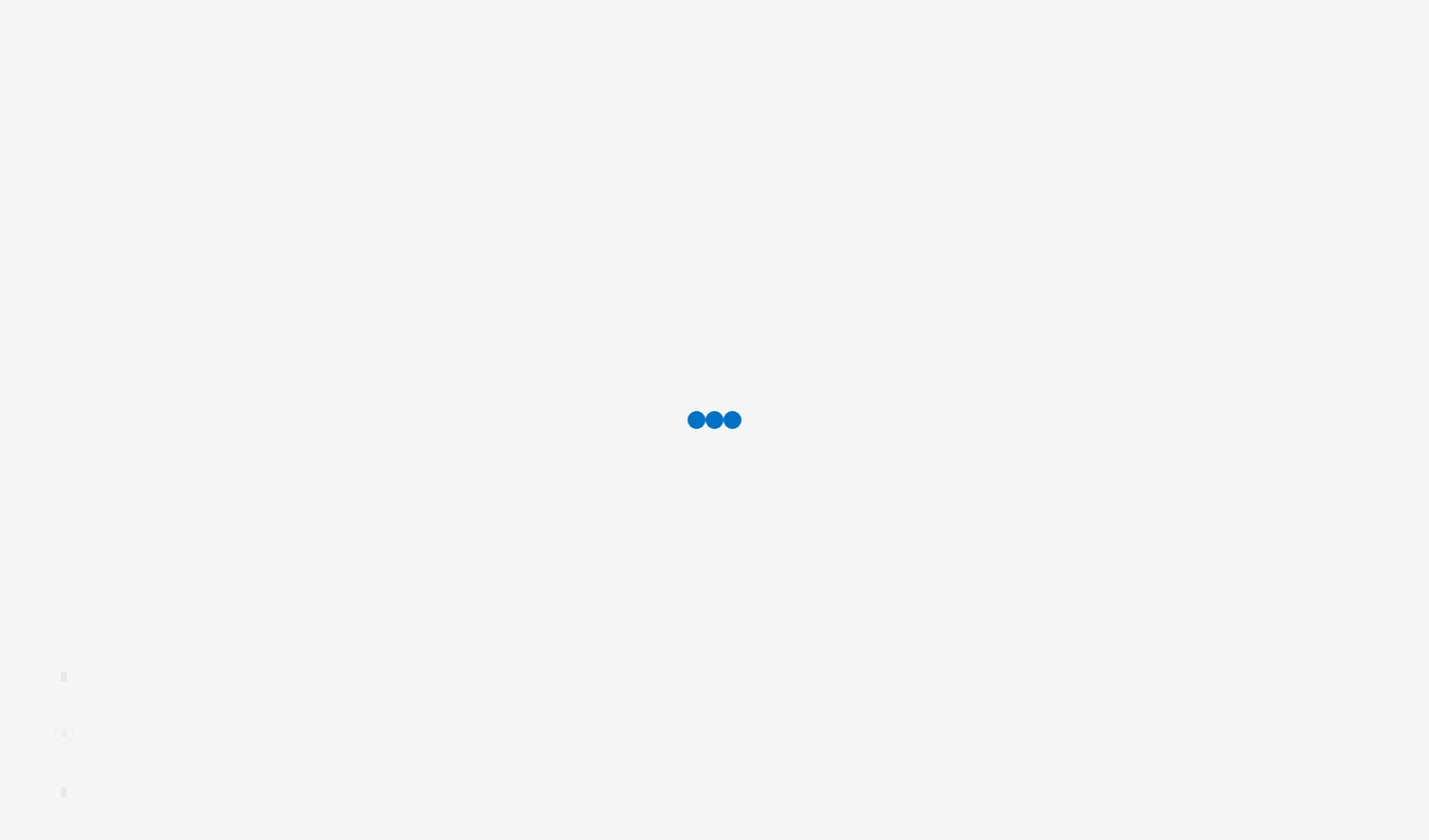 scroll, scrollTop: 0, scrollLeft: 0, axis: both 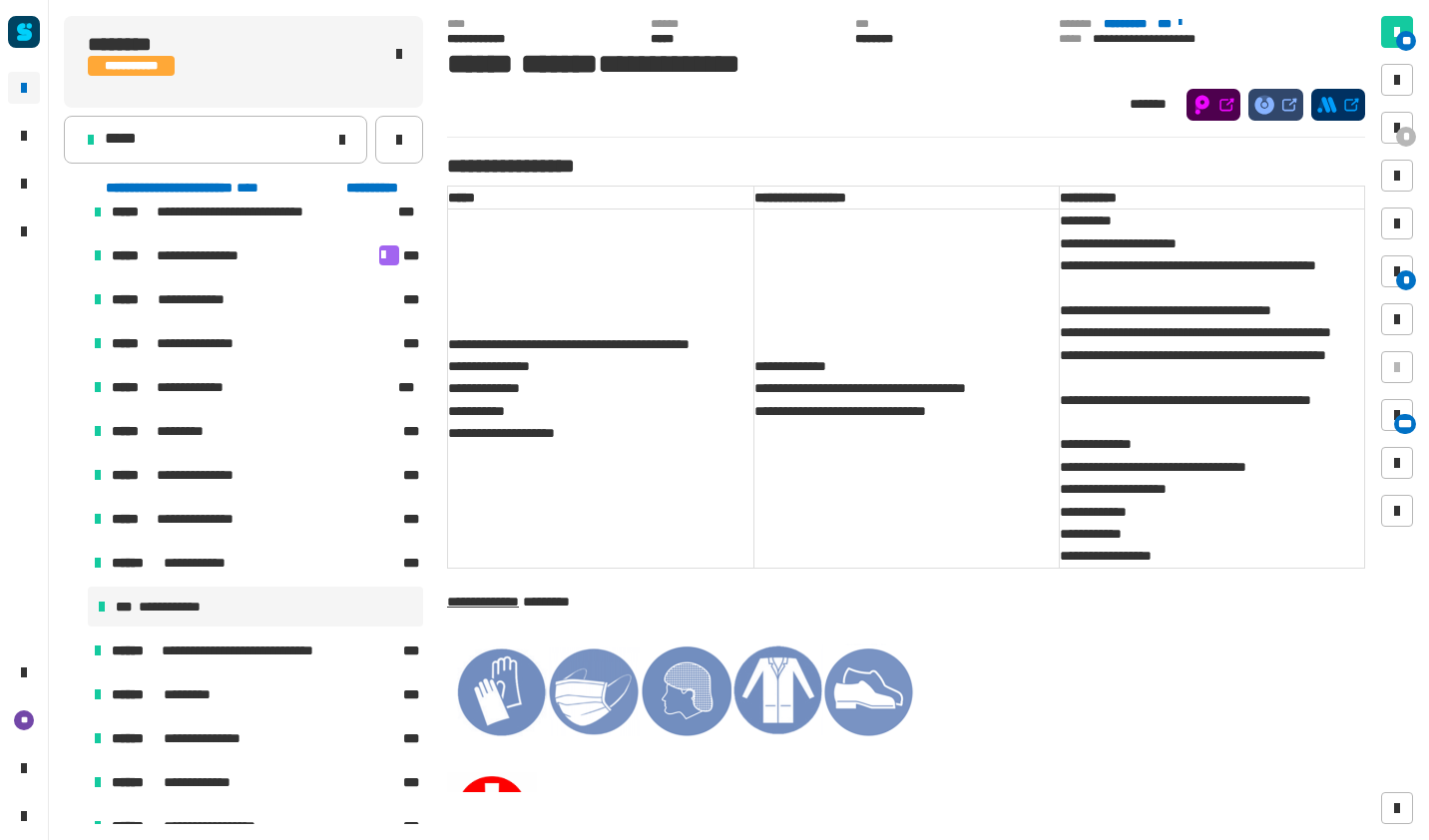 click 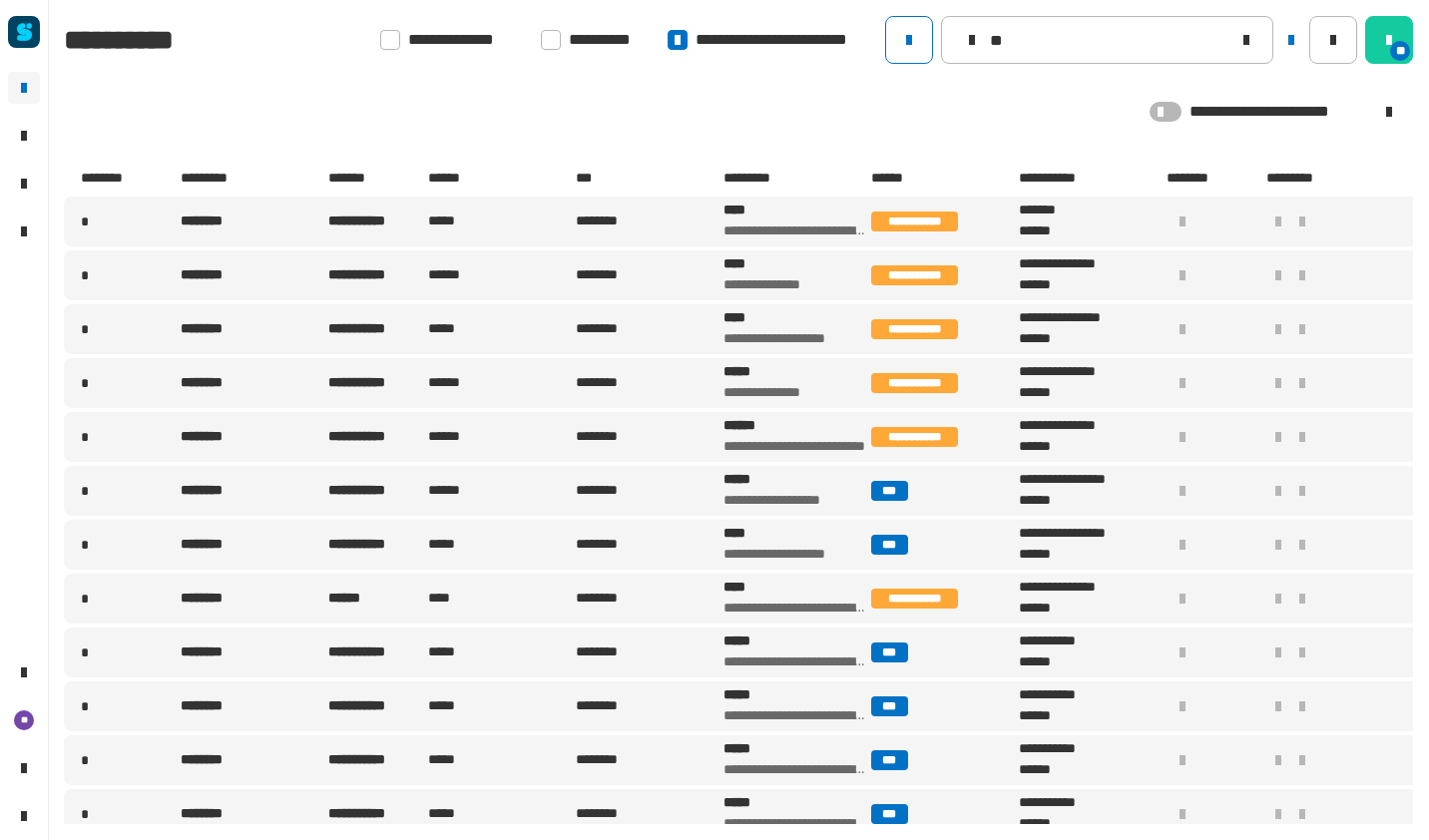 type on "**" 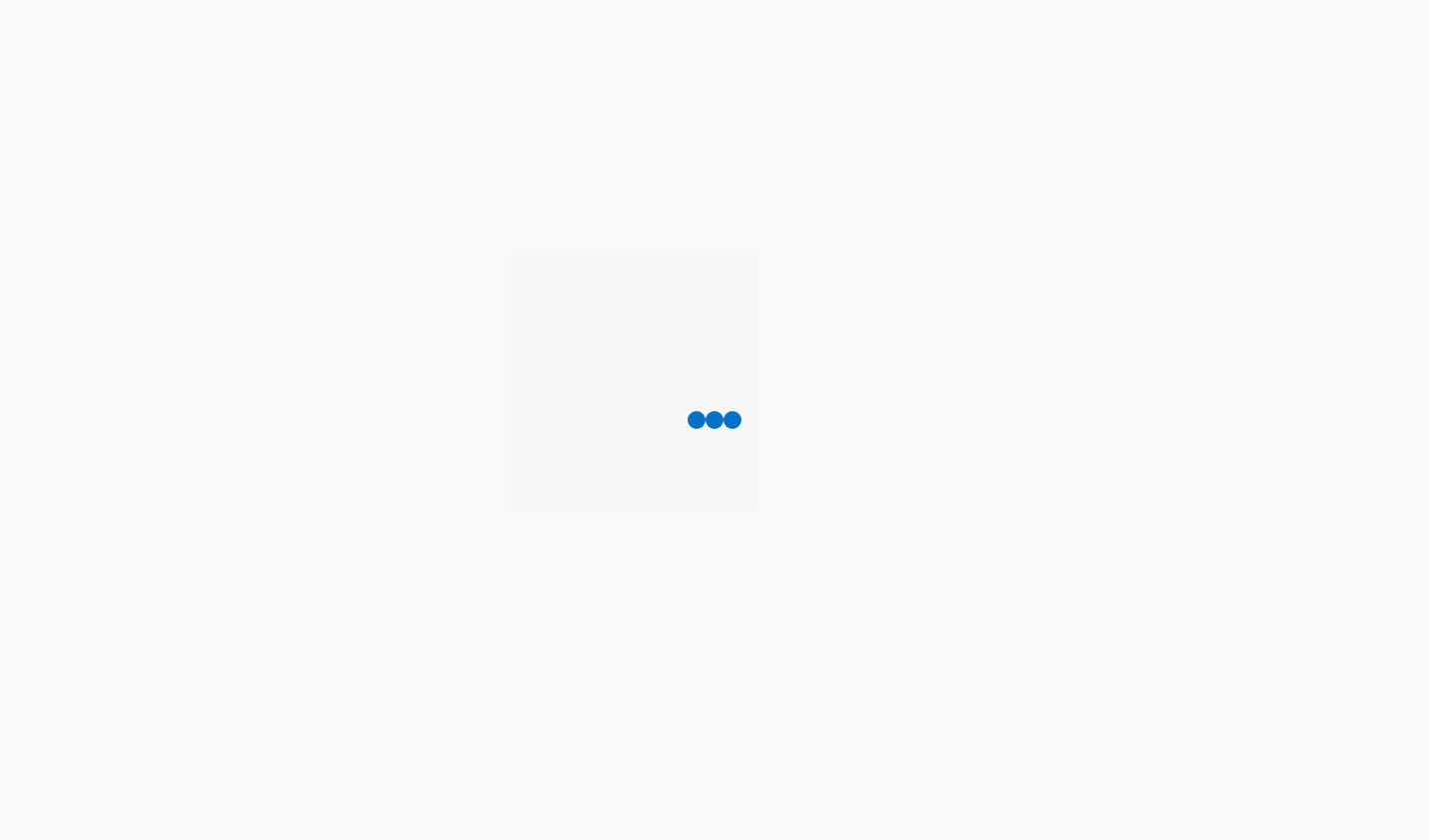 scroll, scrollTop: 0, scrollLeft: 0, axis: both 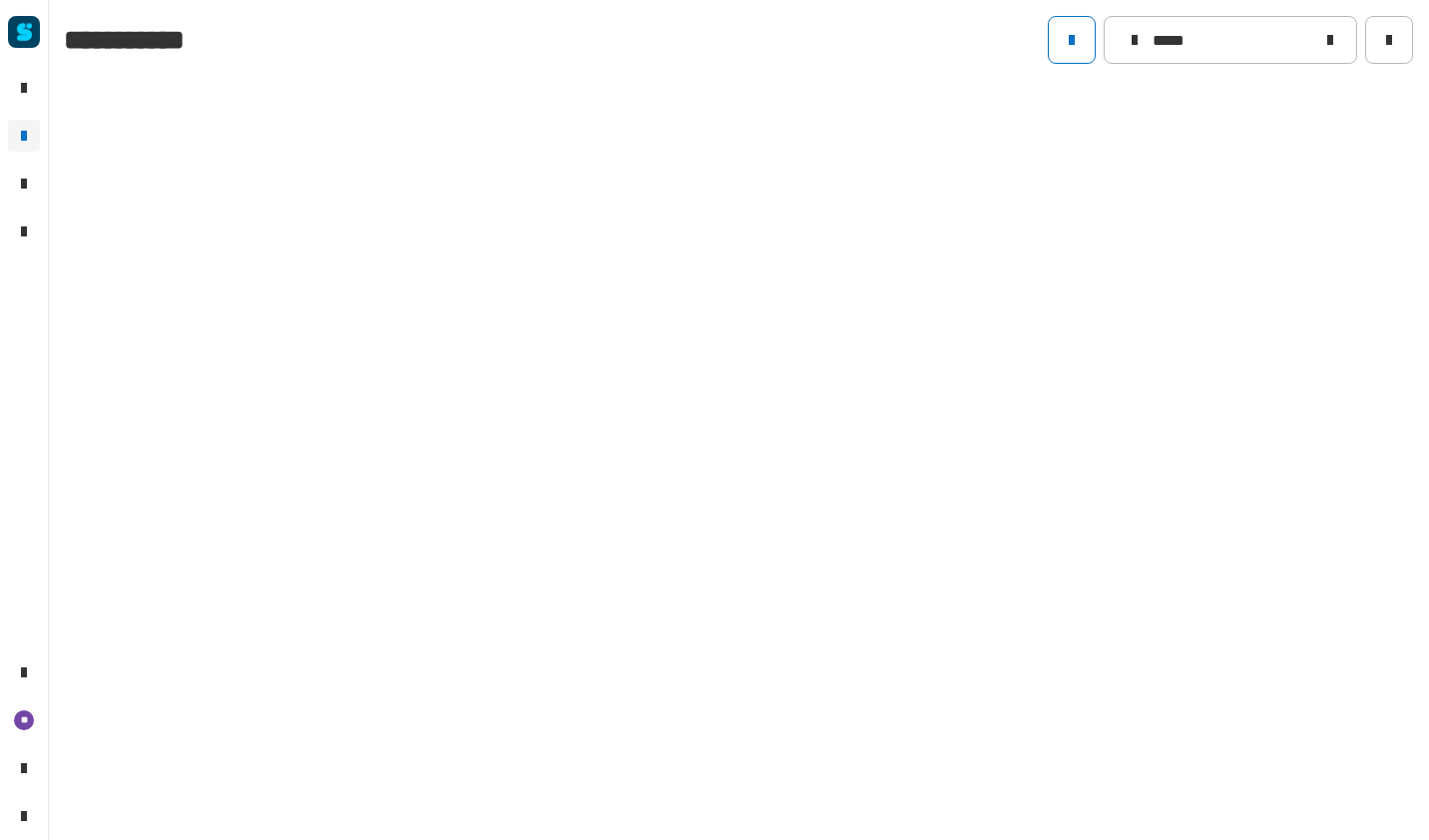 type on "*****" 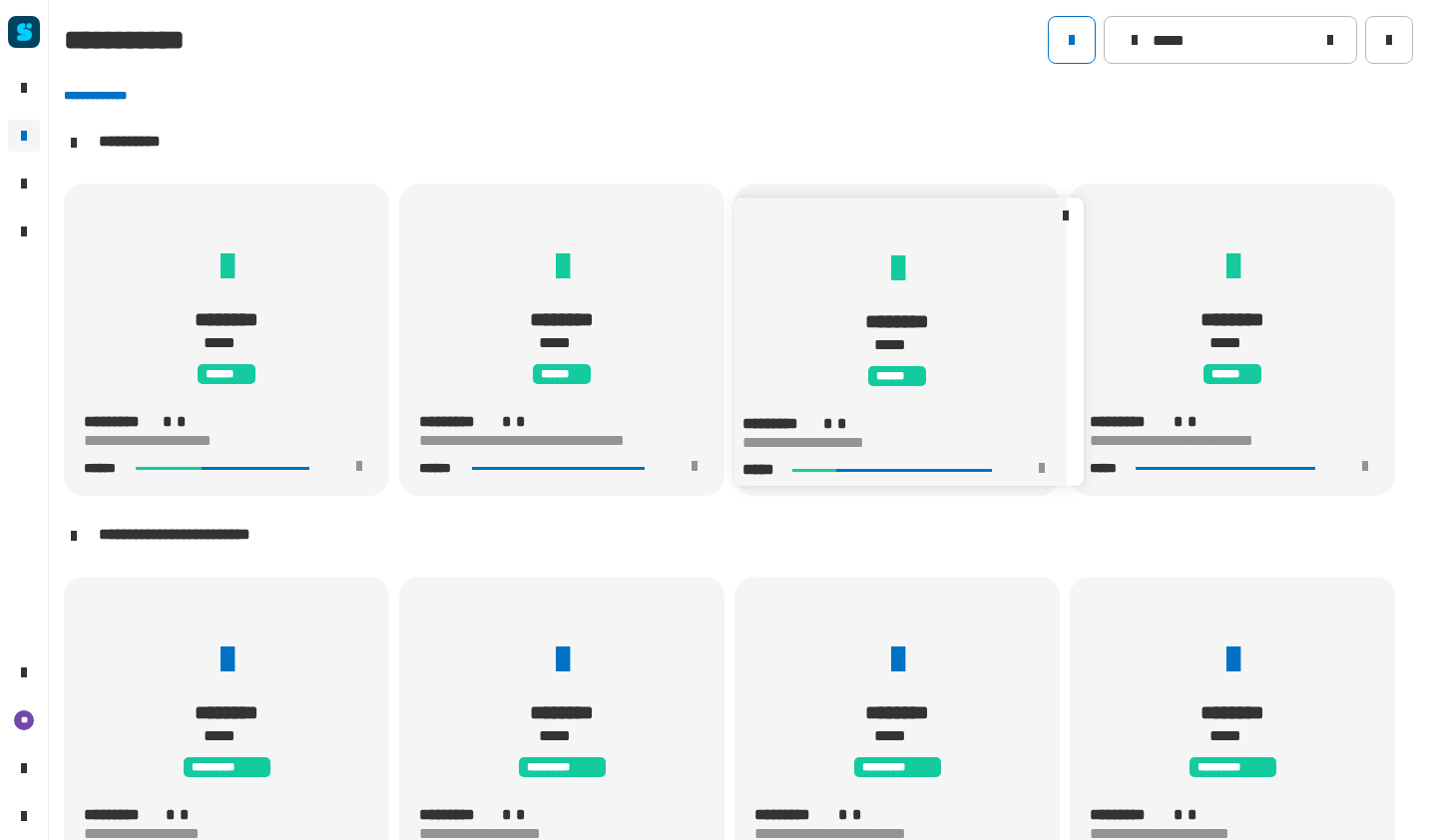scroll, scrollTop: 1, scrollLeft: 0, axis: vertical 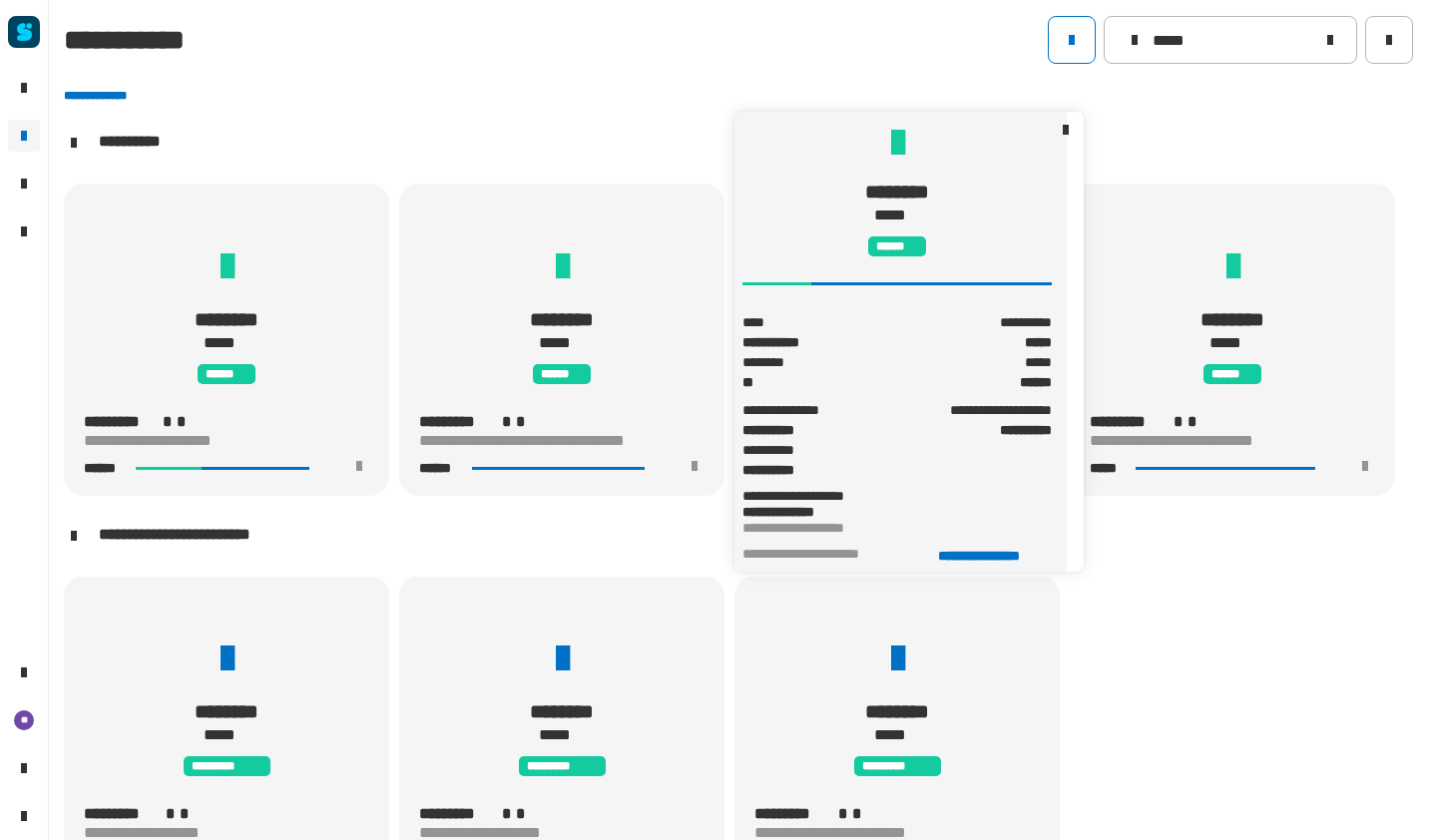 click on "**********" 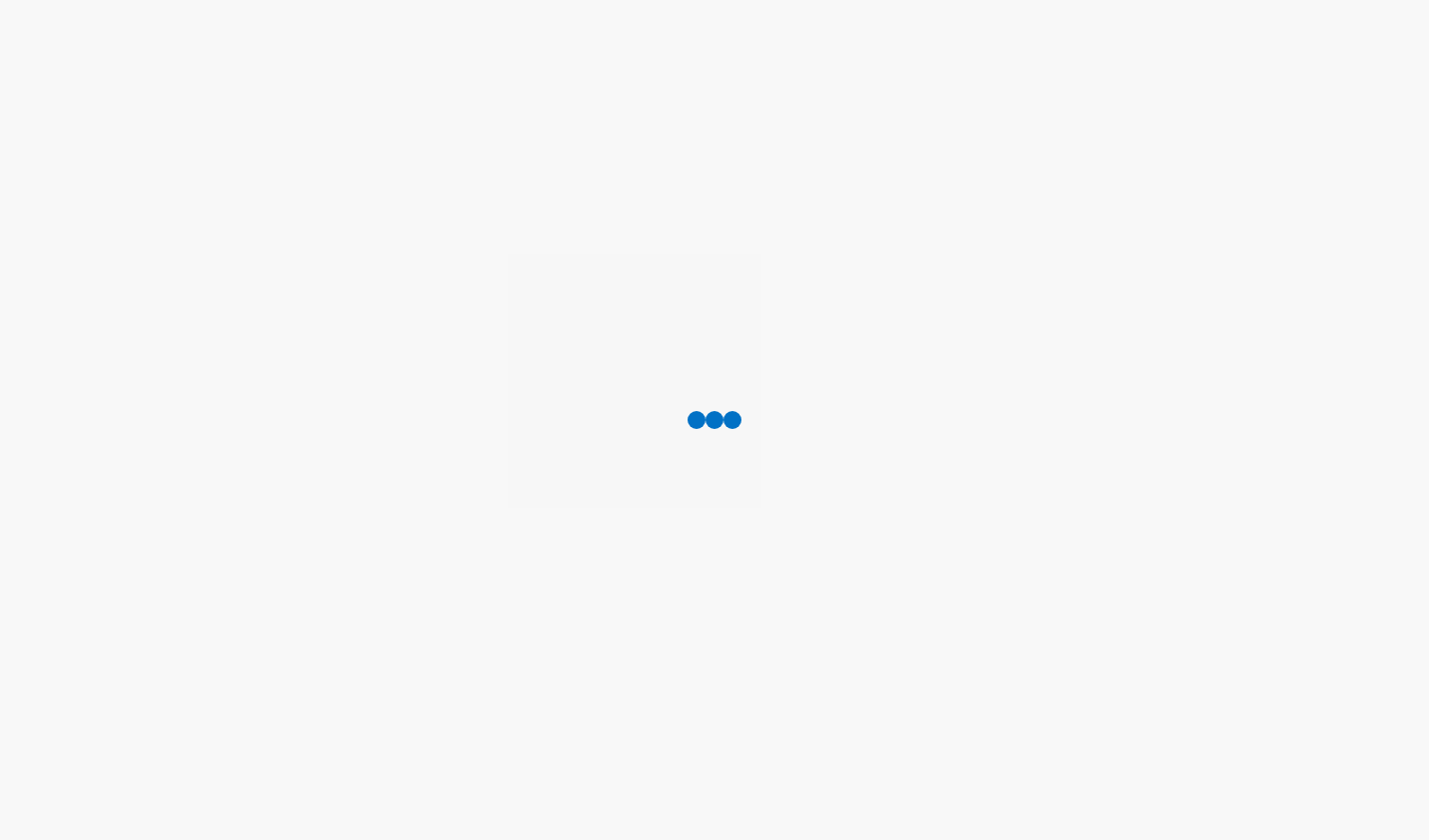scroll, scrollTop: 0, scrollLeft: 0, axis: both 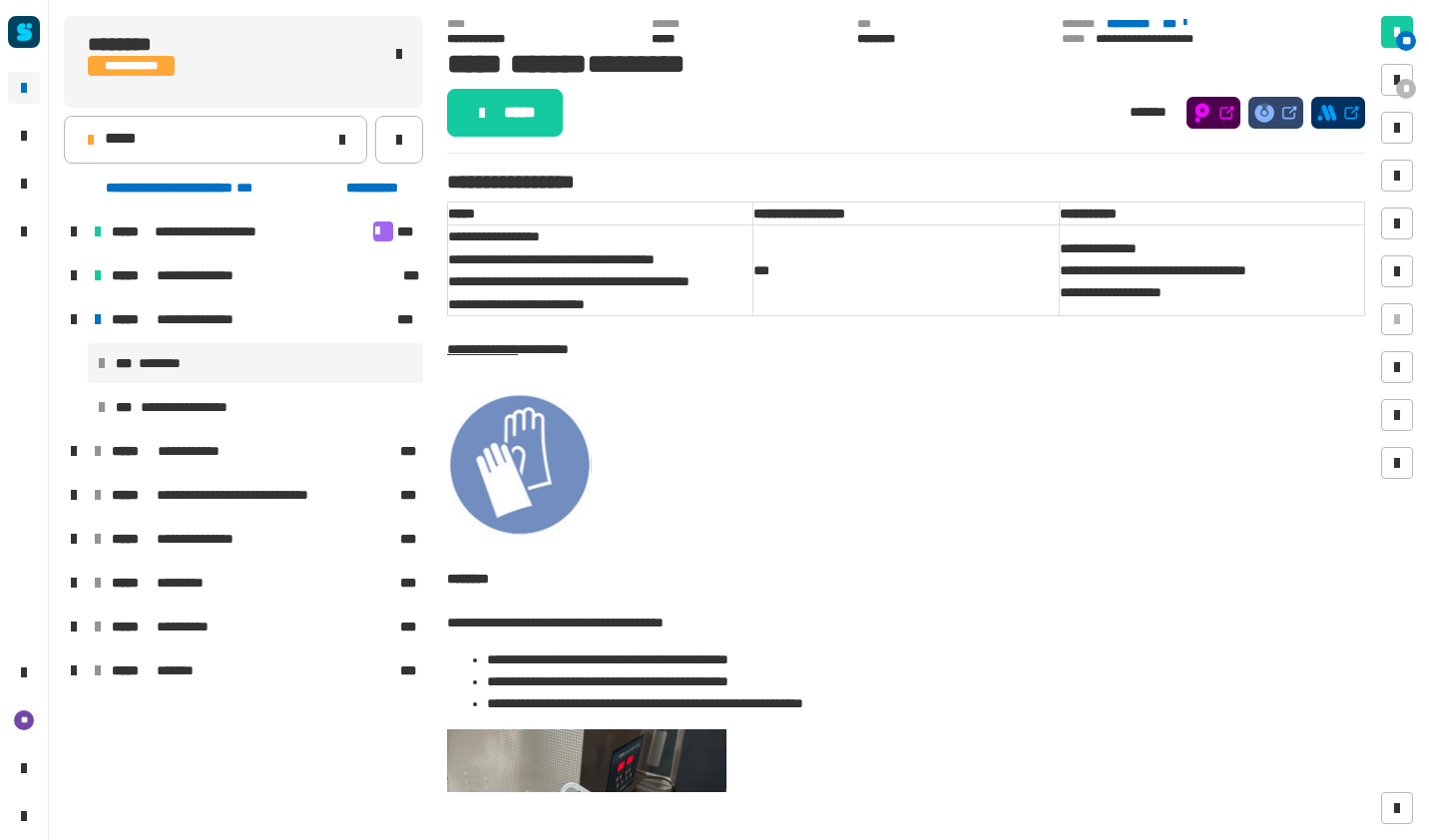 click on "*****" 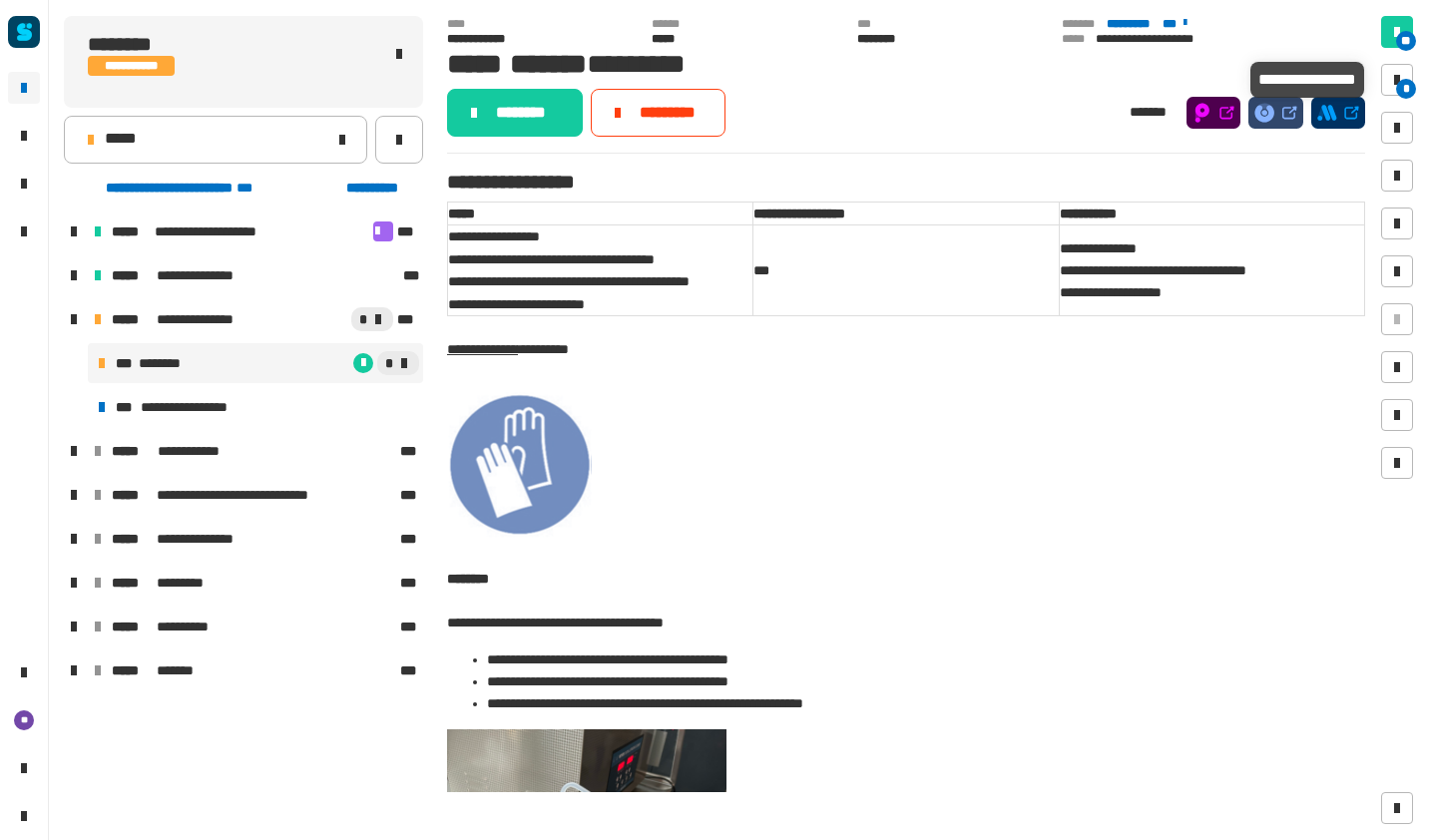 click at bounding box center (1397, 80) 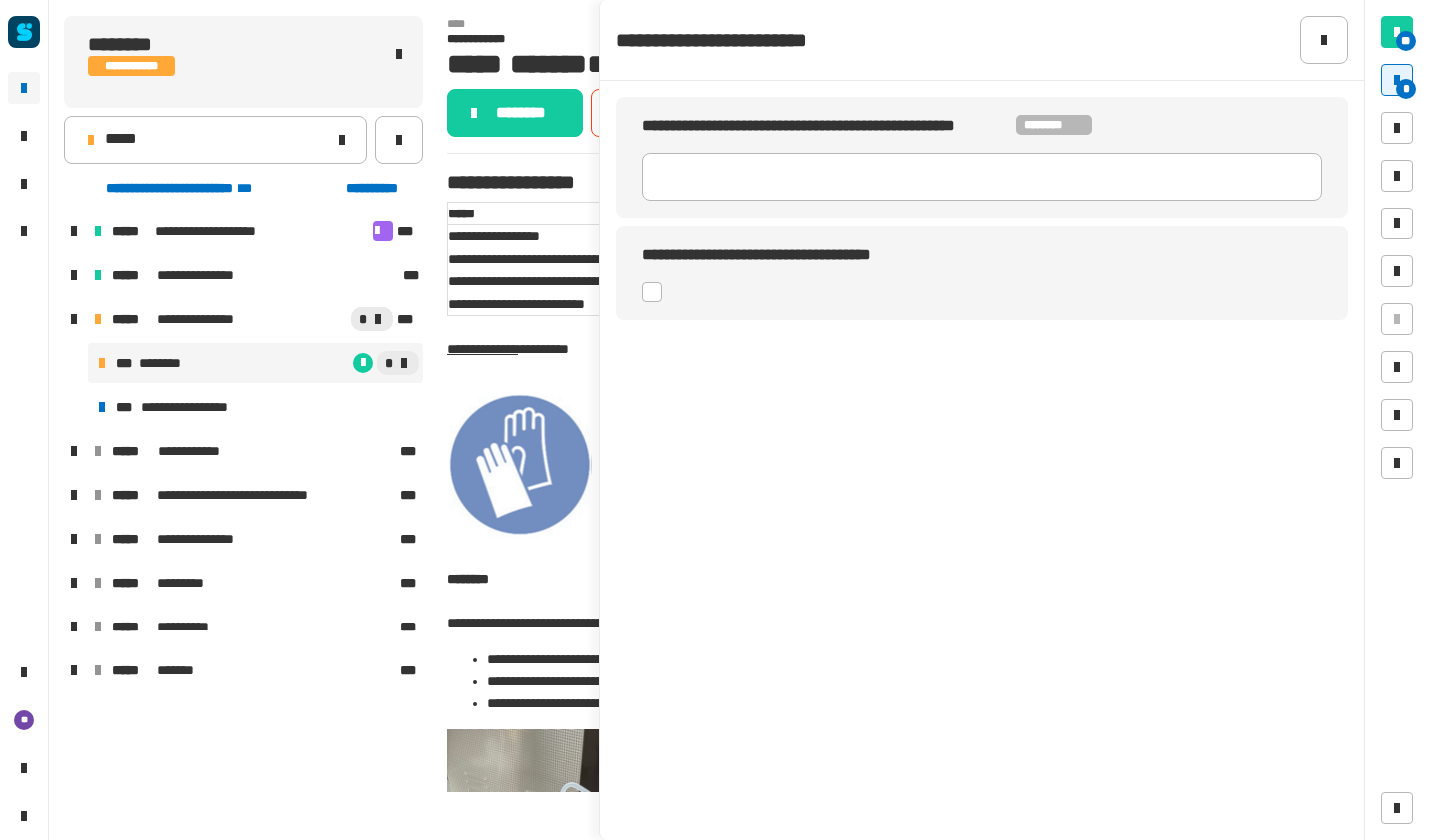click on "**********" 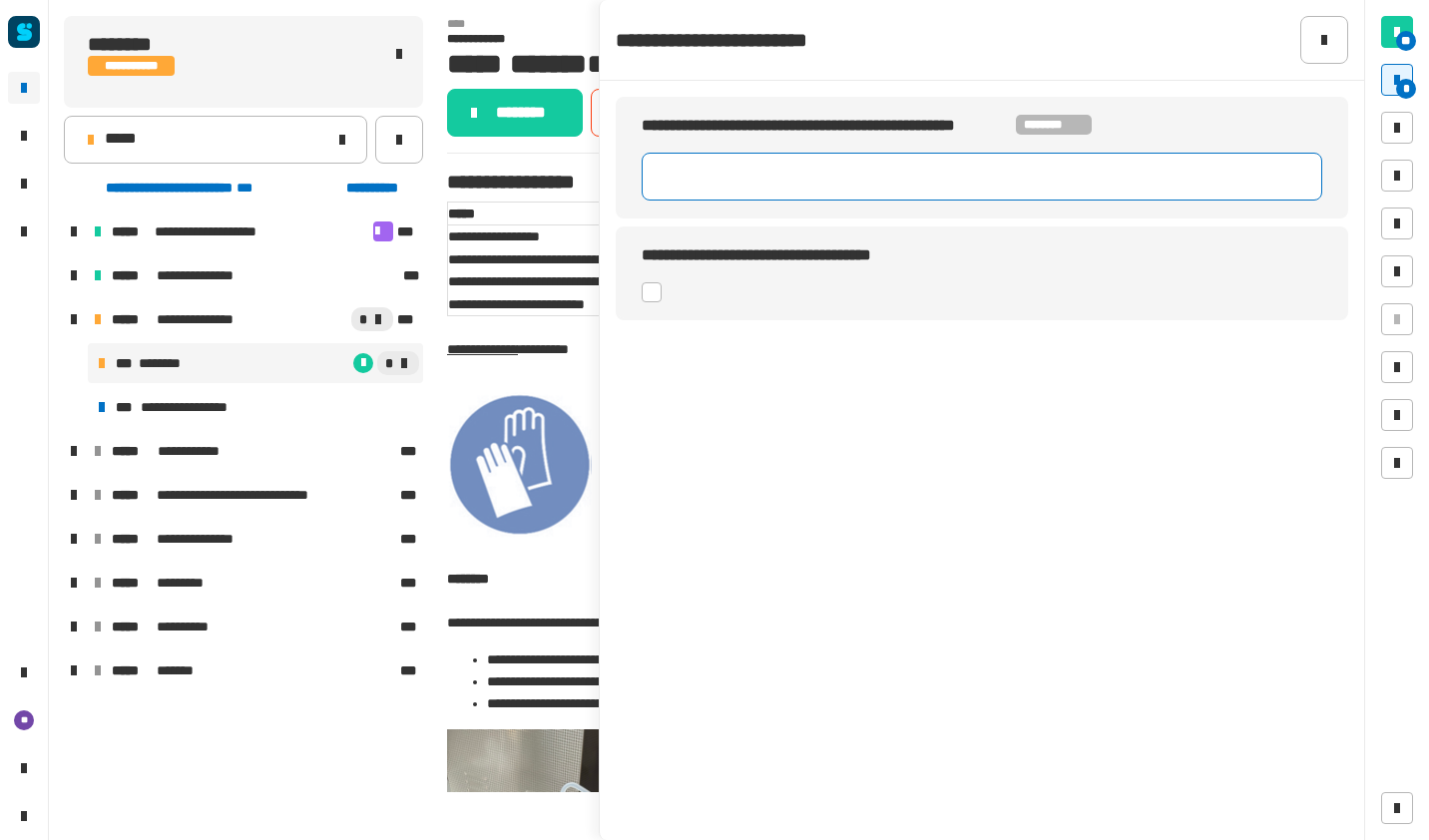 click 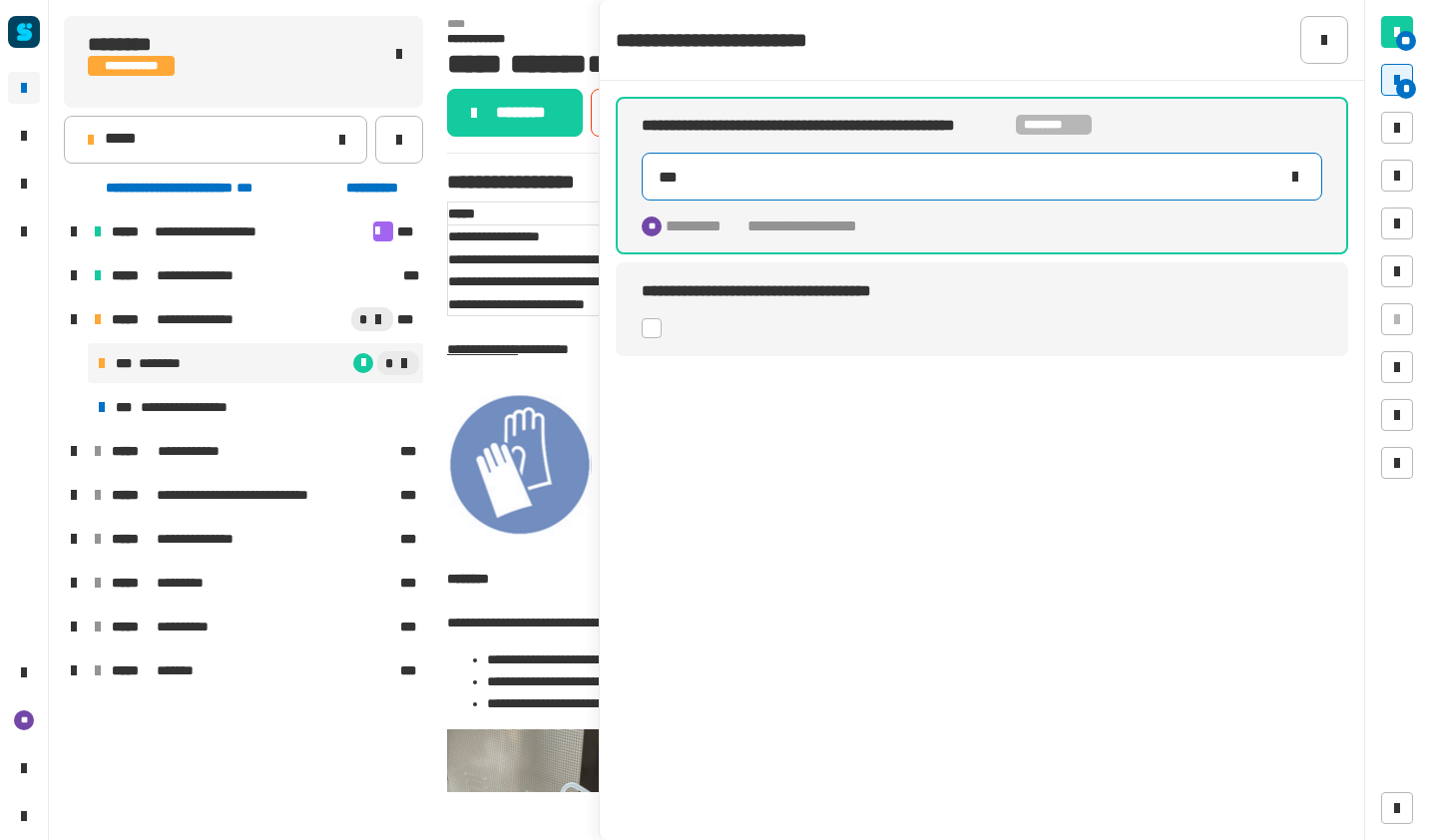 click on "***" 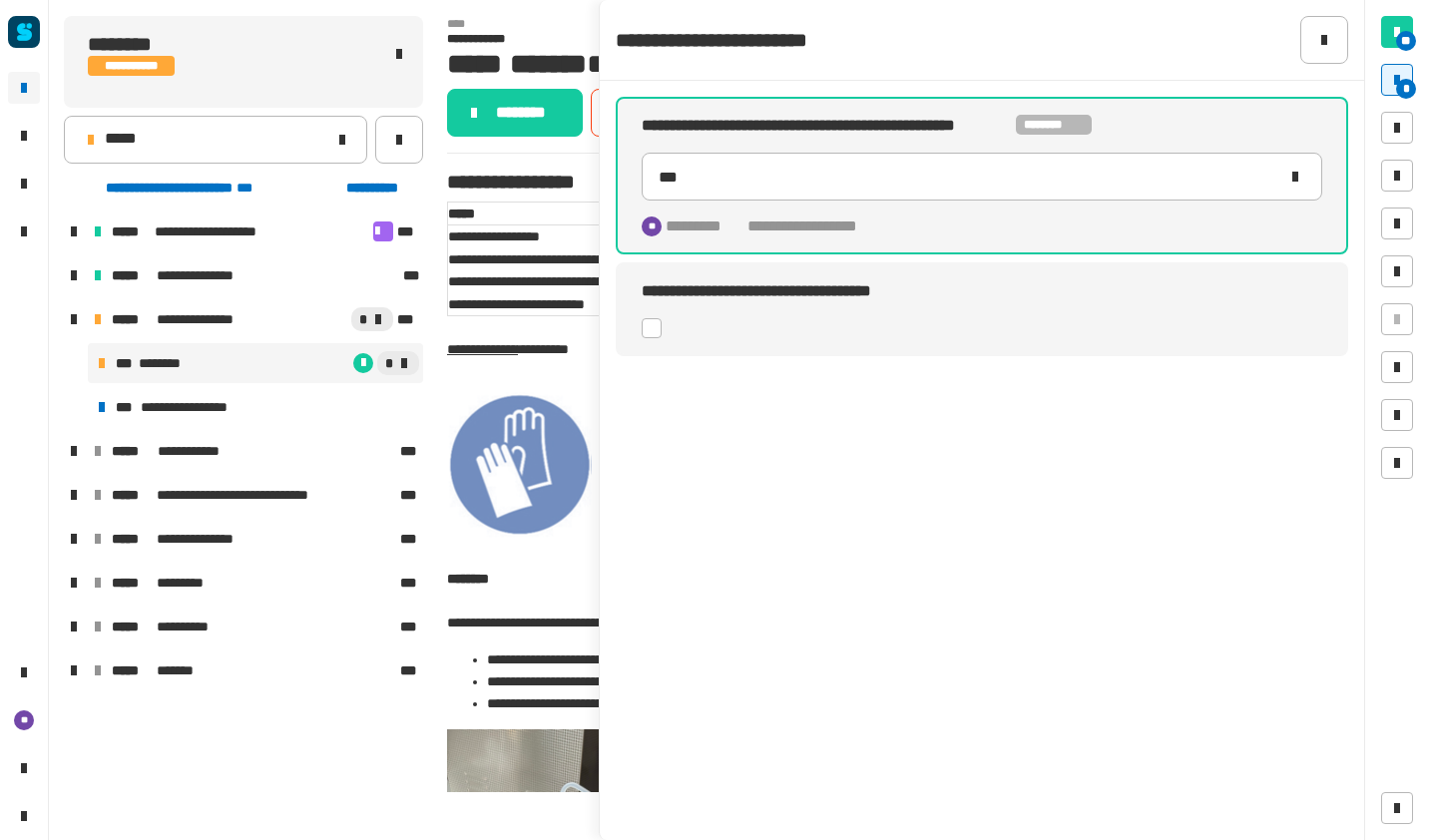 click 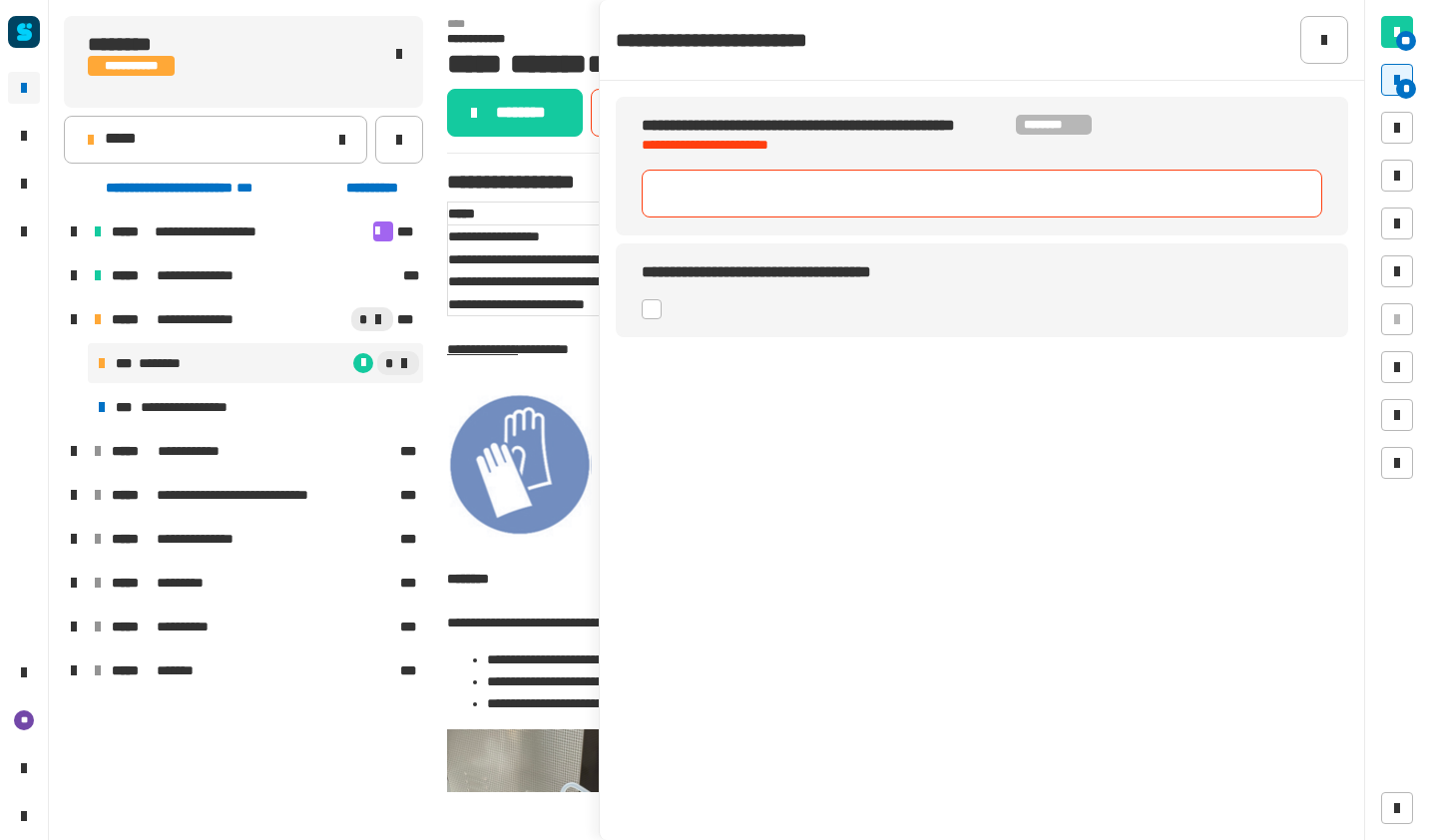 click 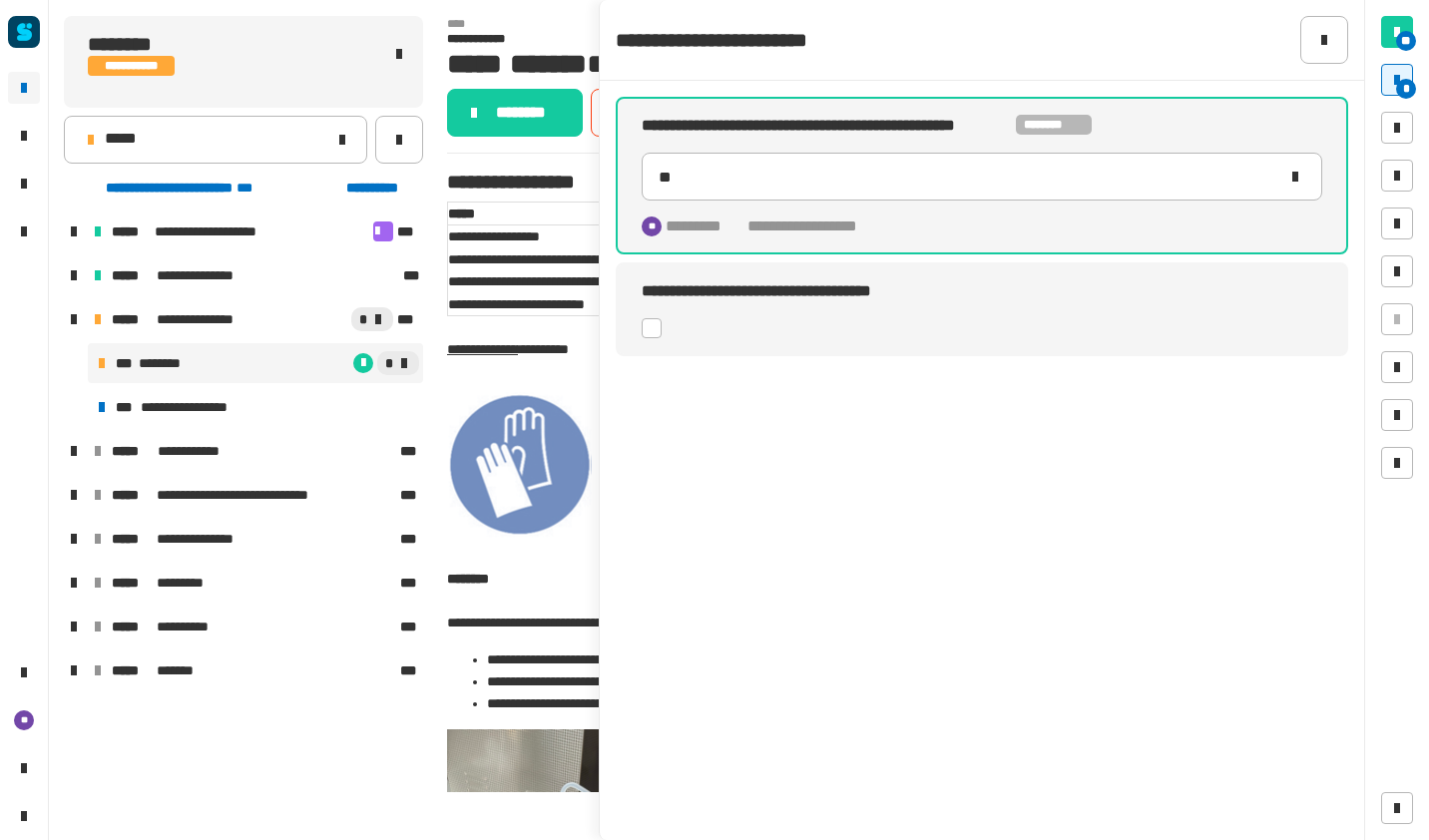 click on "**********" 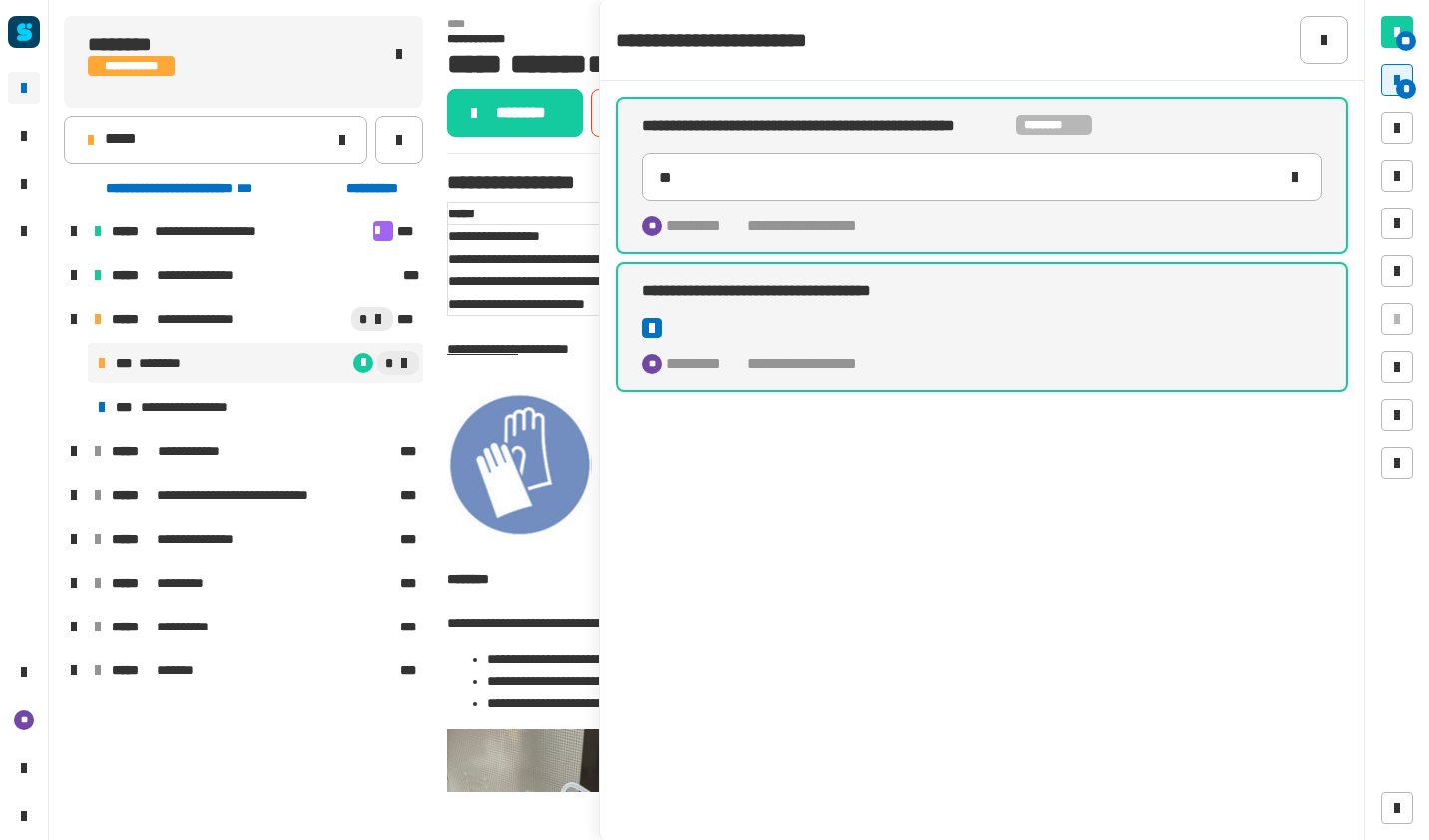 click on "********" 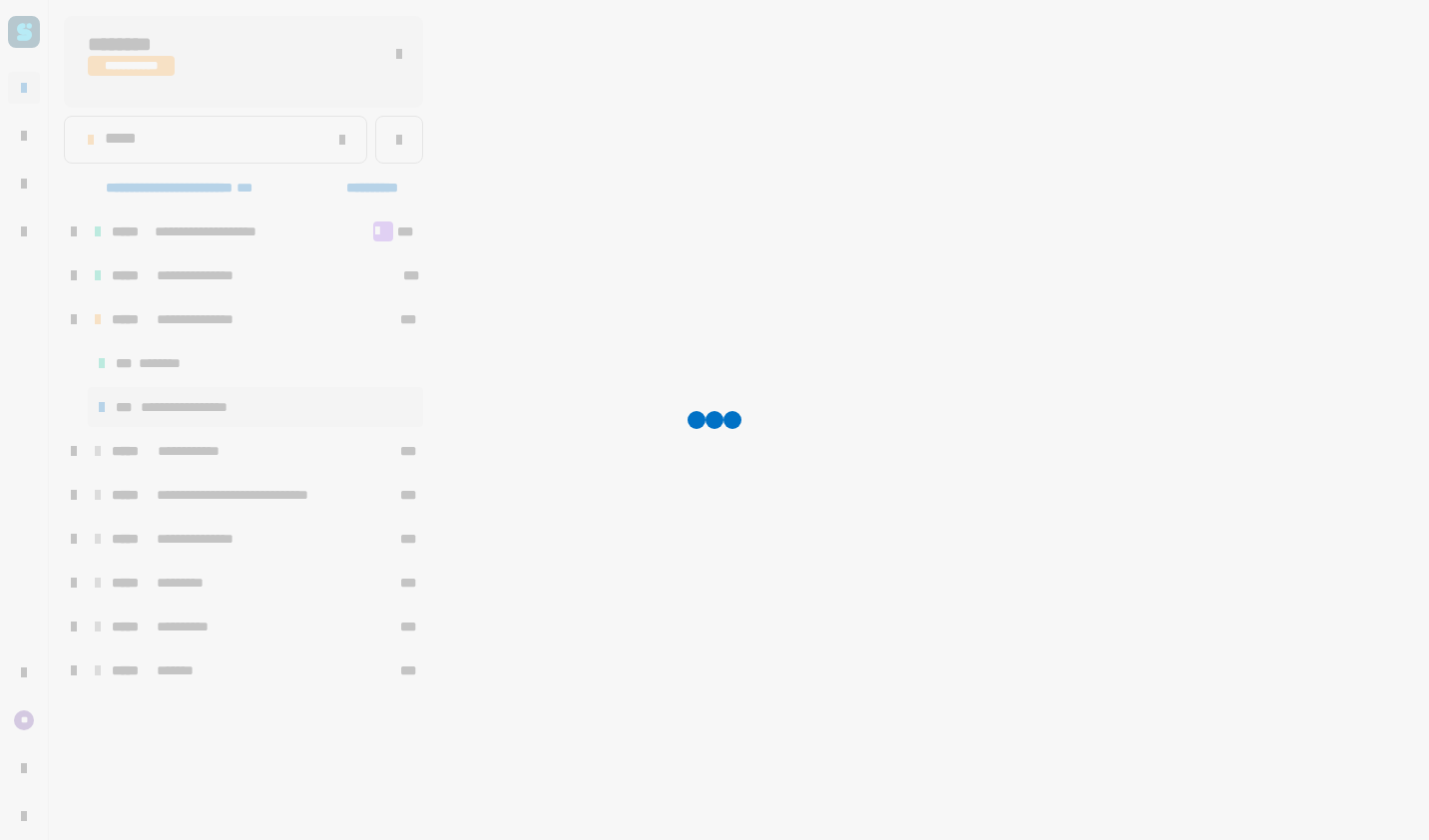 click 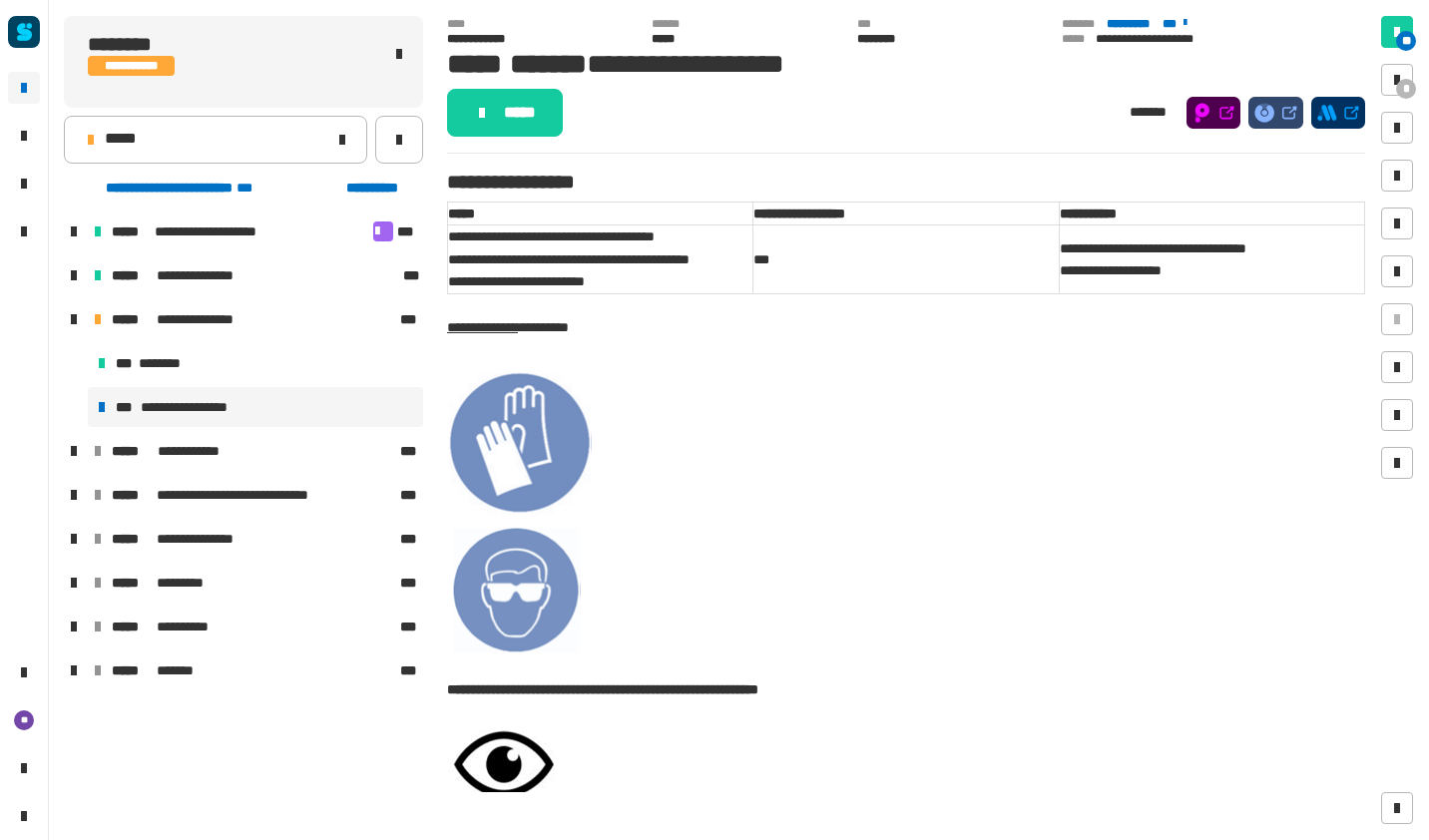 click on "*****" 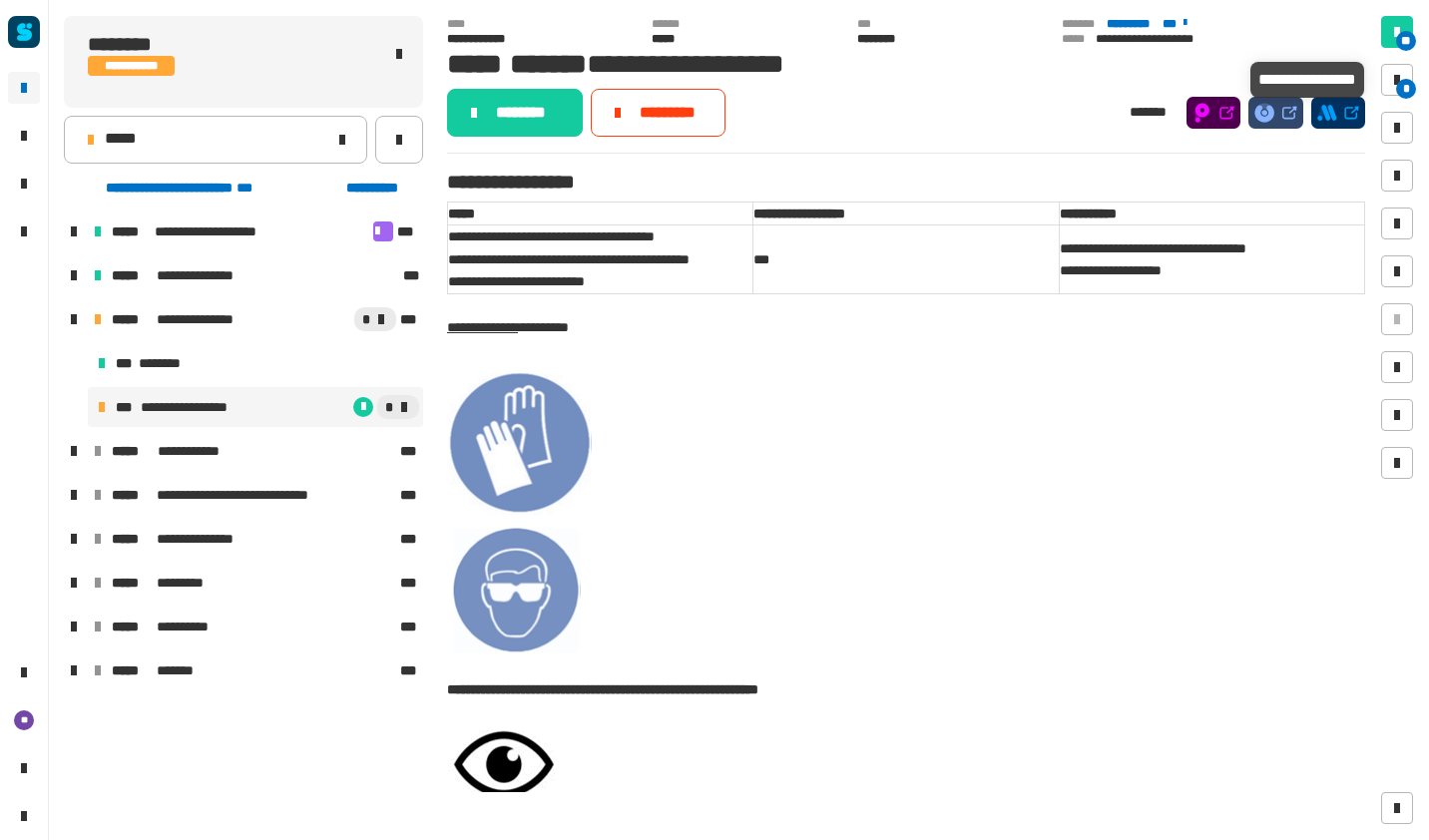 click at bounding box center [1397, 80] 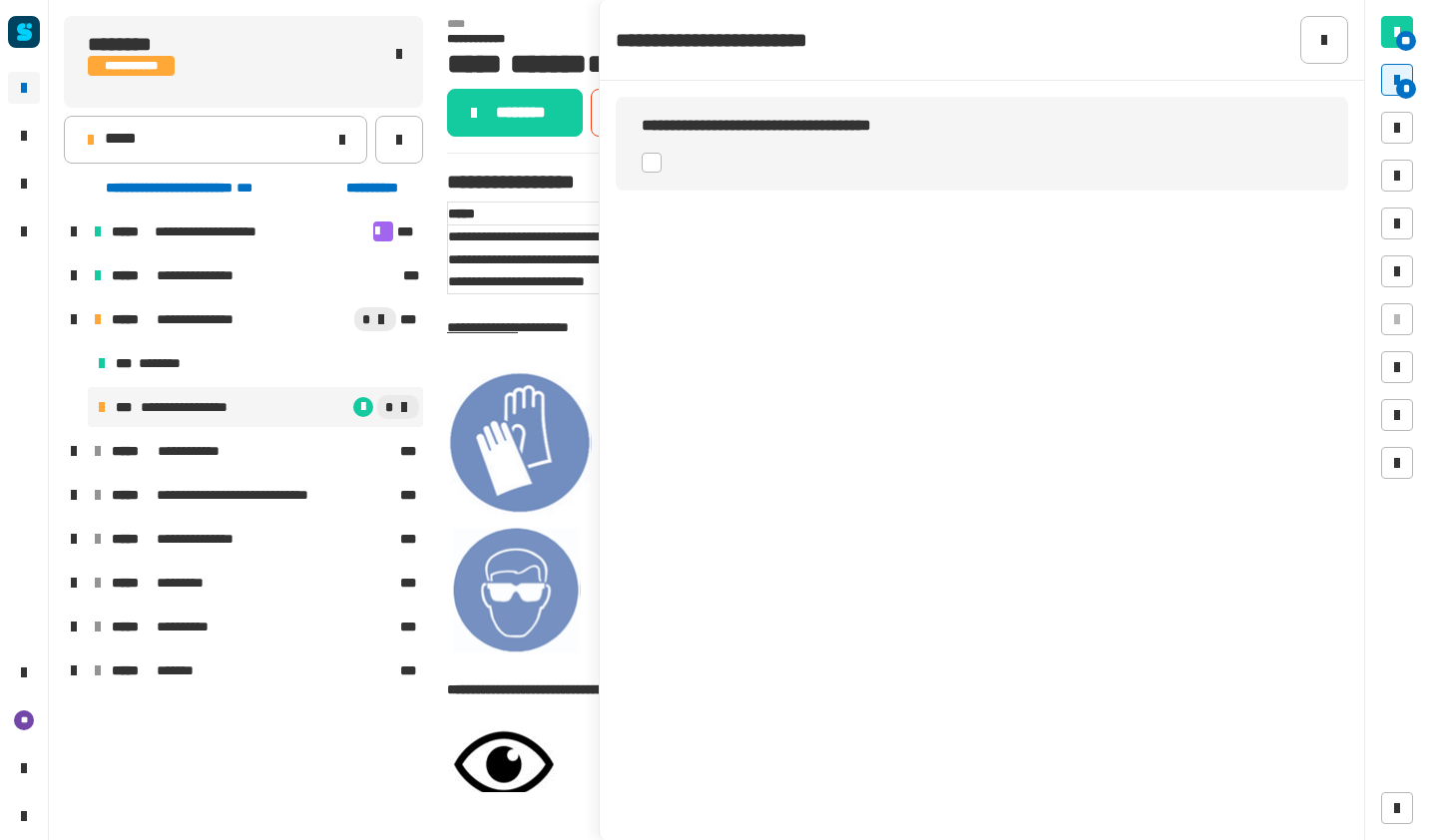 click on "**********" 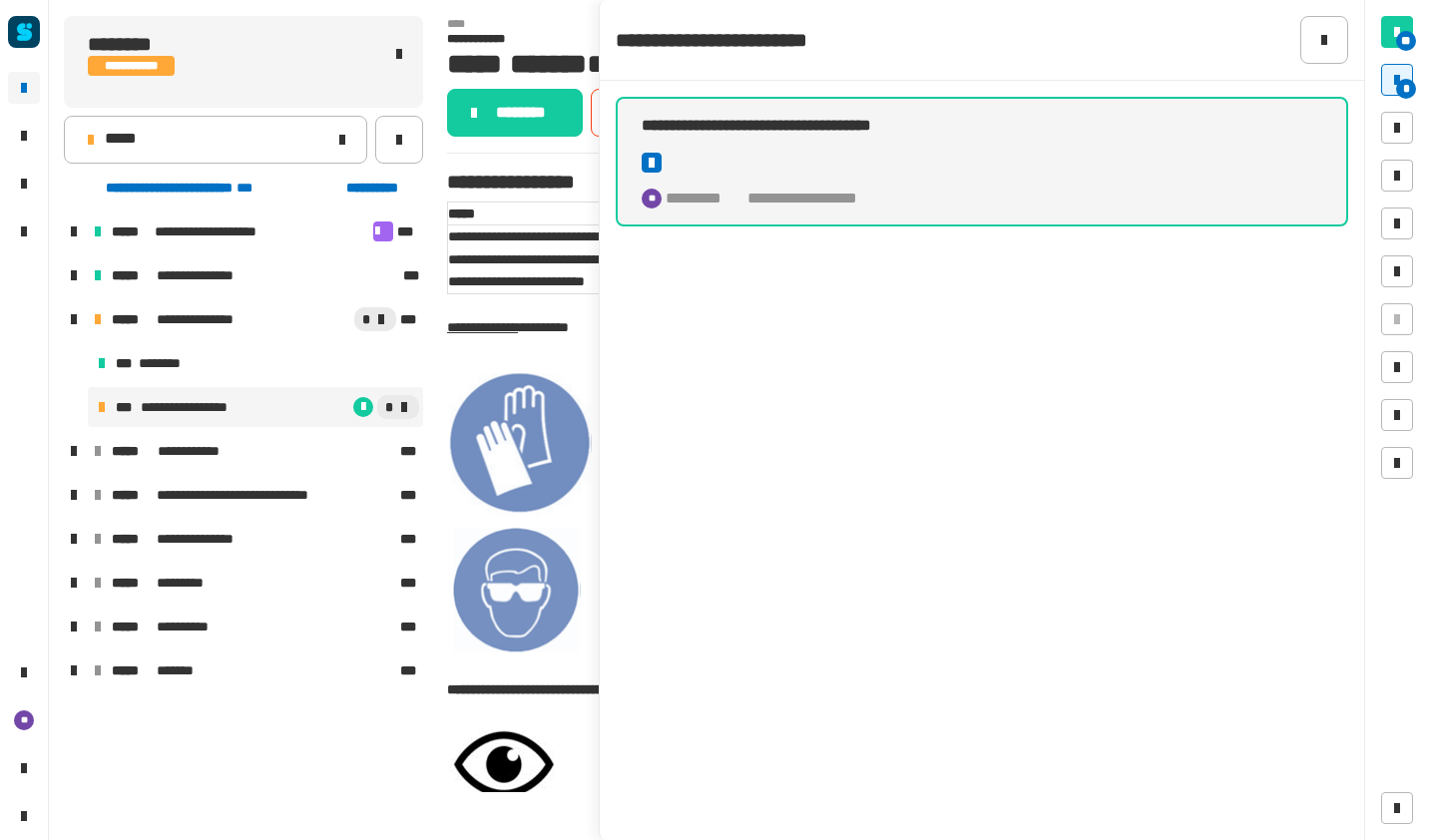 click on "********" 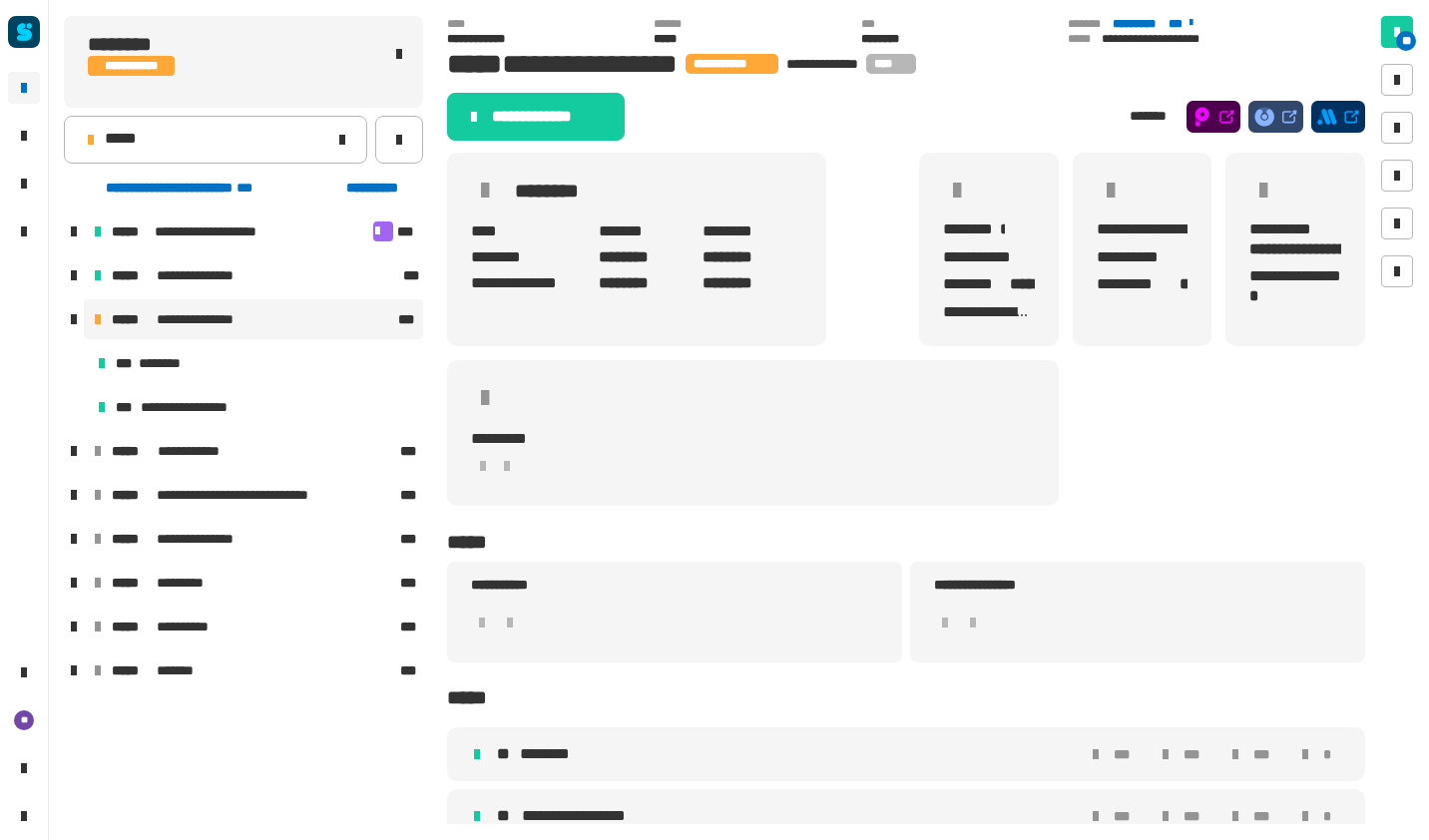 click on "**********" 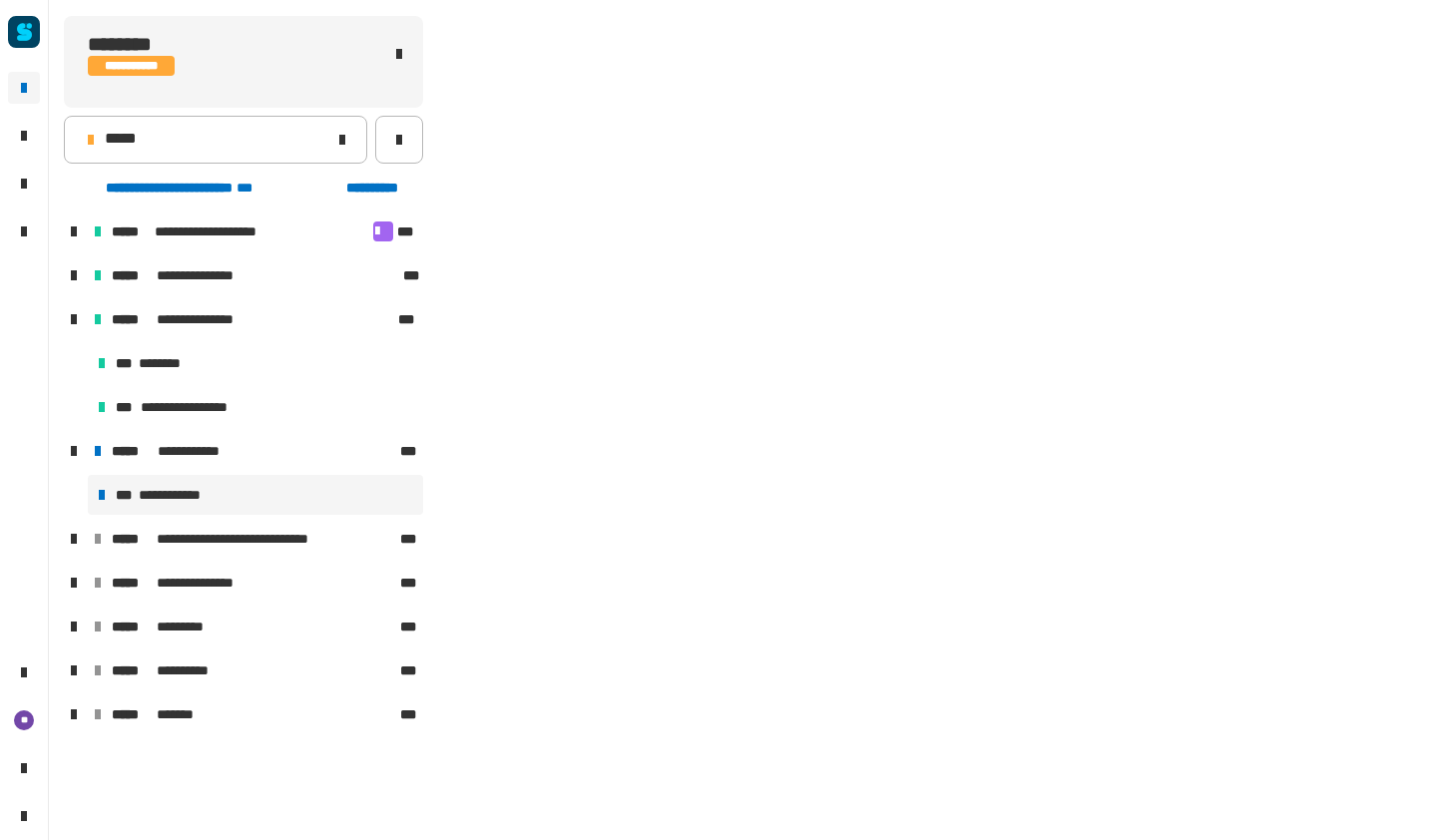 click 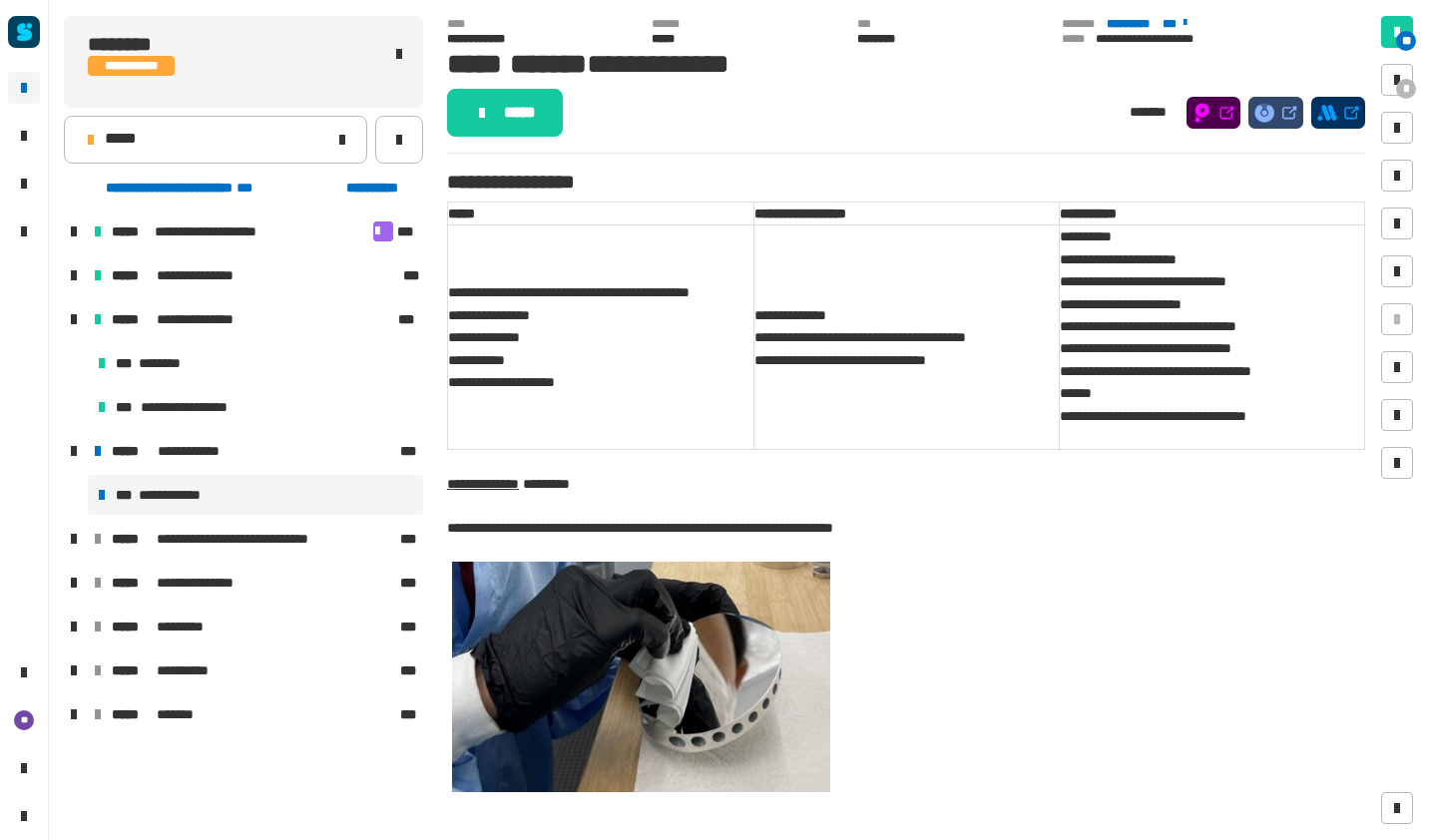 click on "*****" 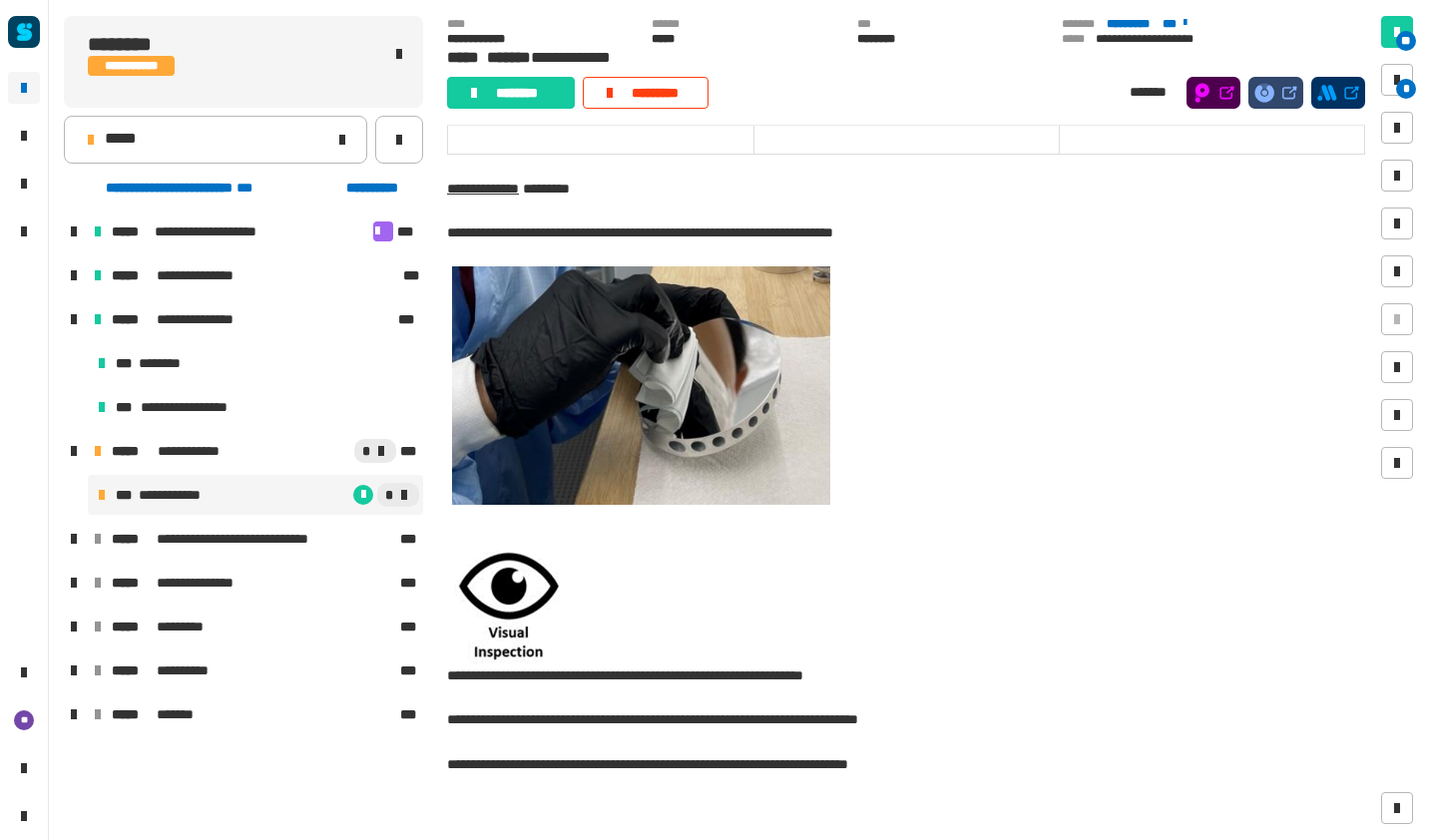 scroll, scrollTop: 256, scrollLeft: 0, axis: vertical 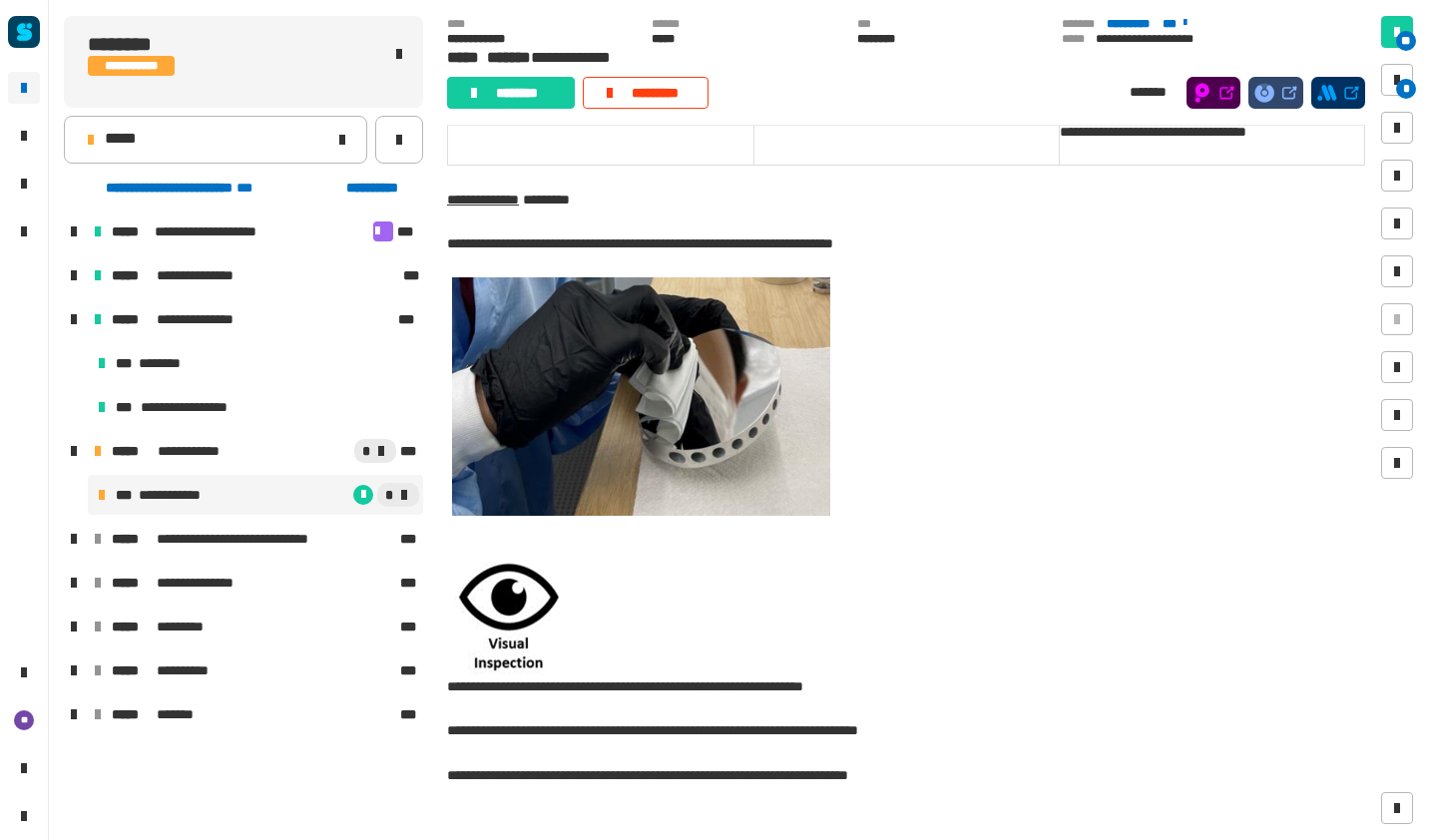 click 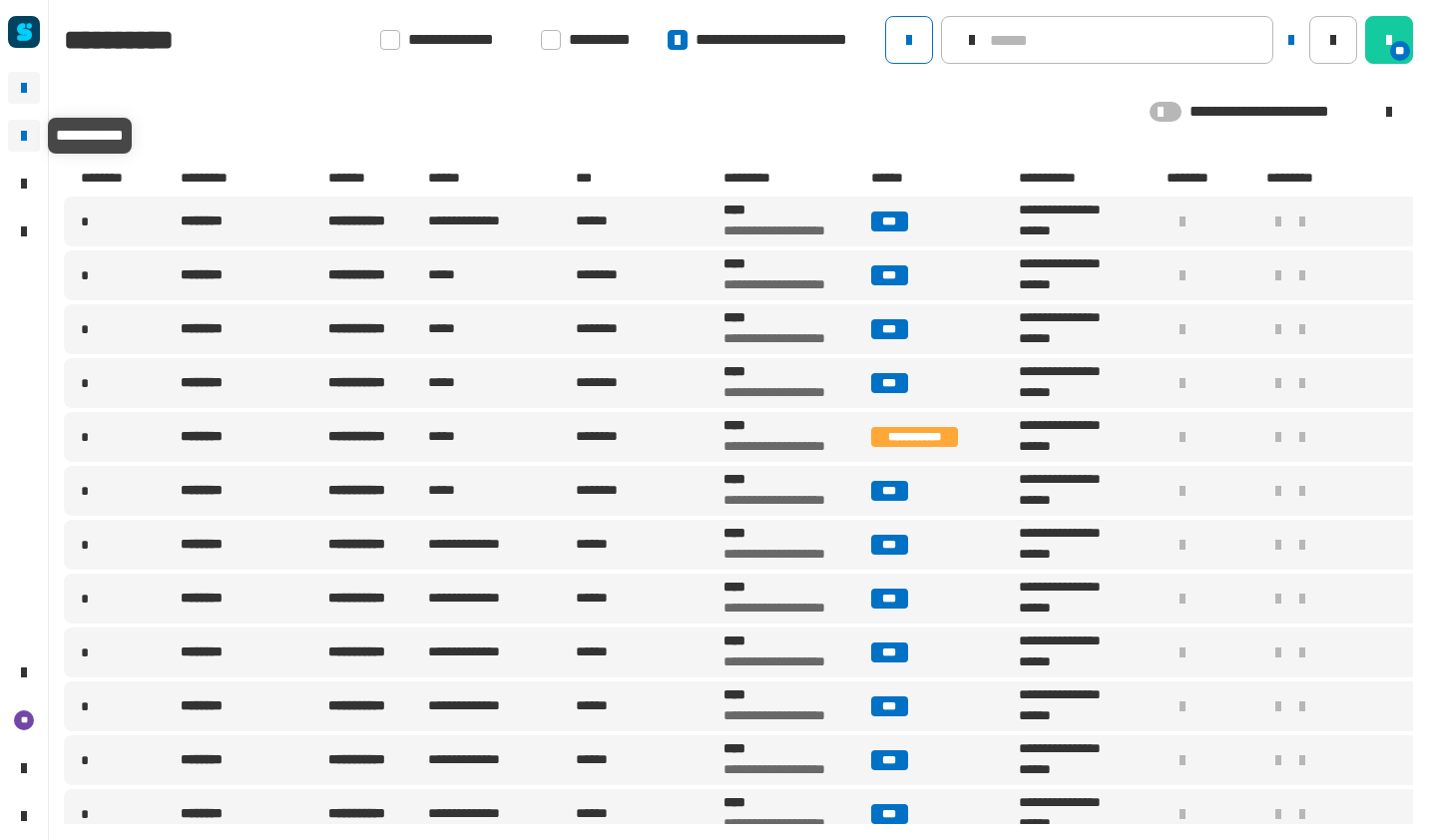 click 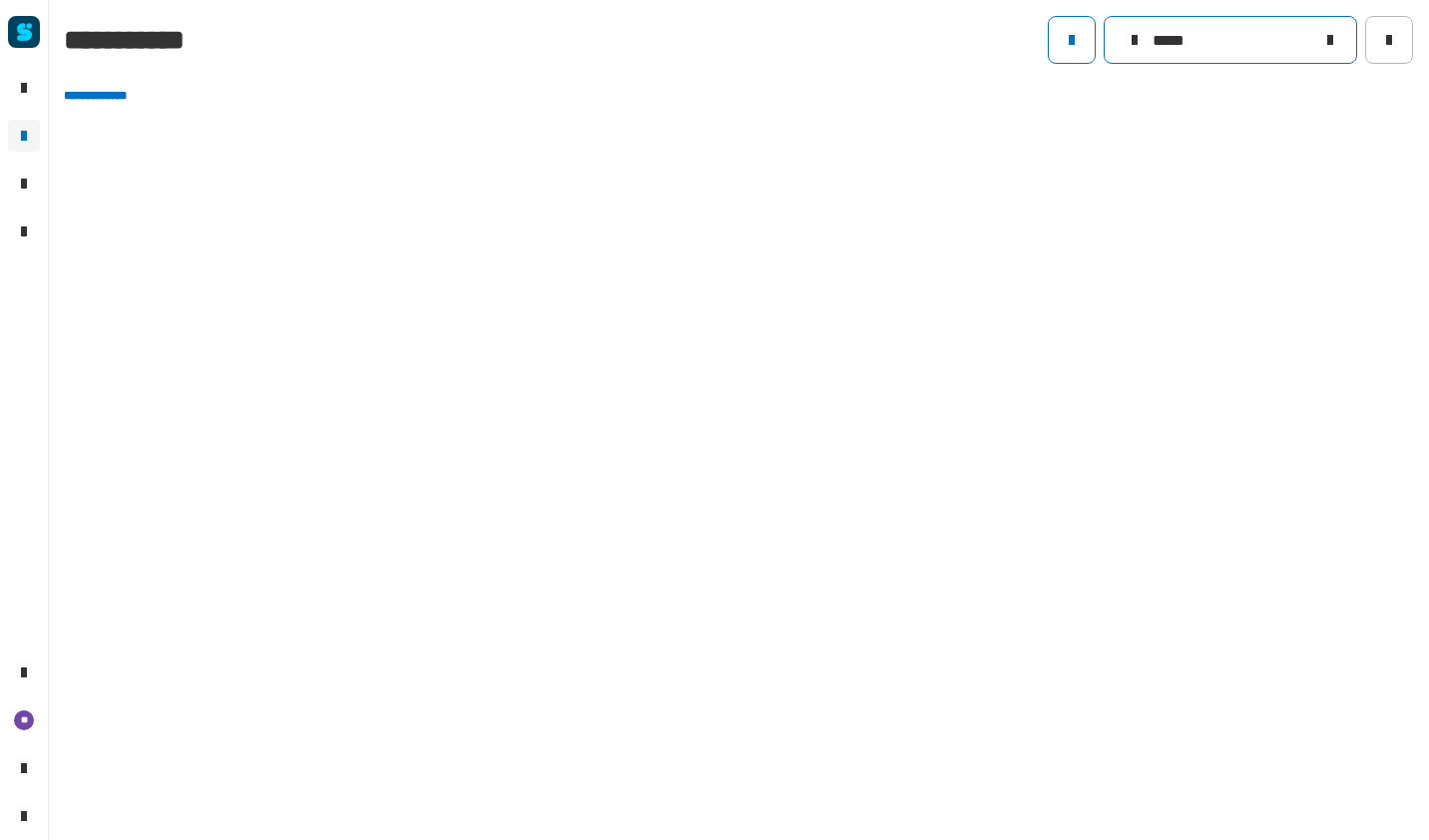 click on "*****" 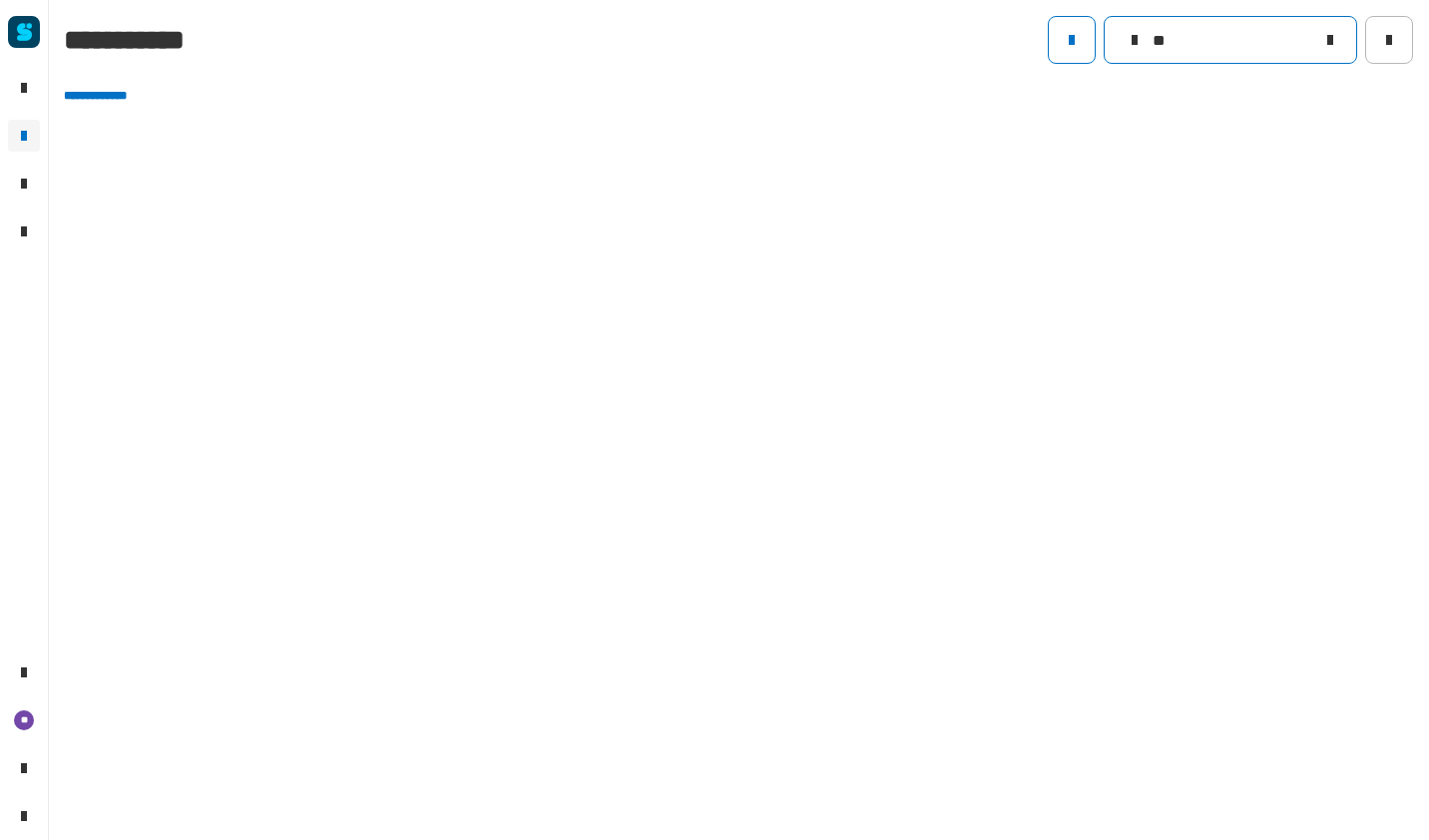 type on "*" 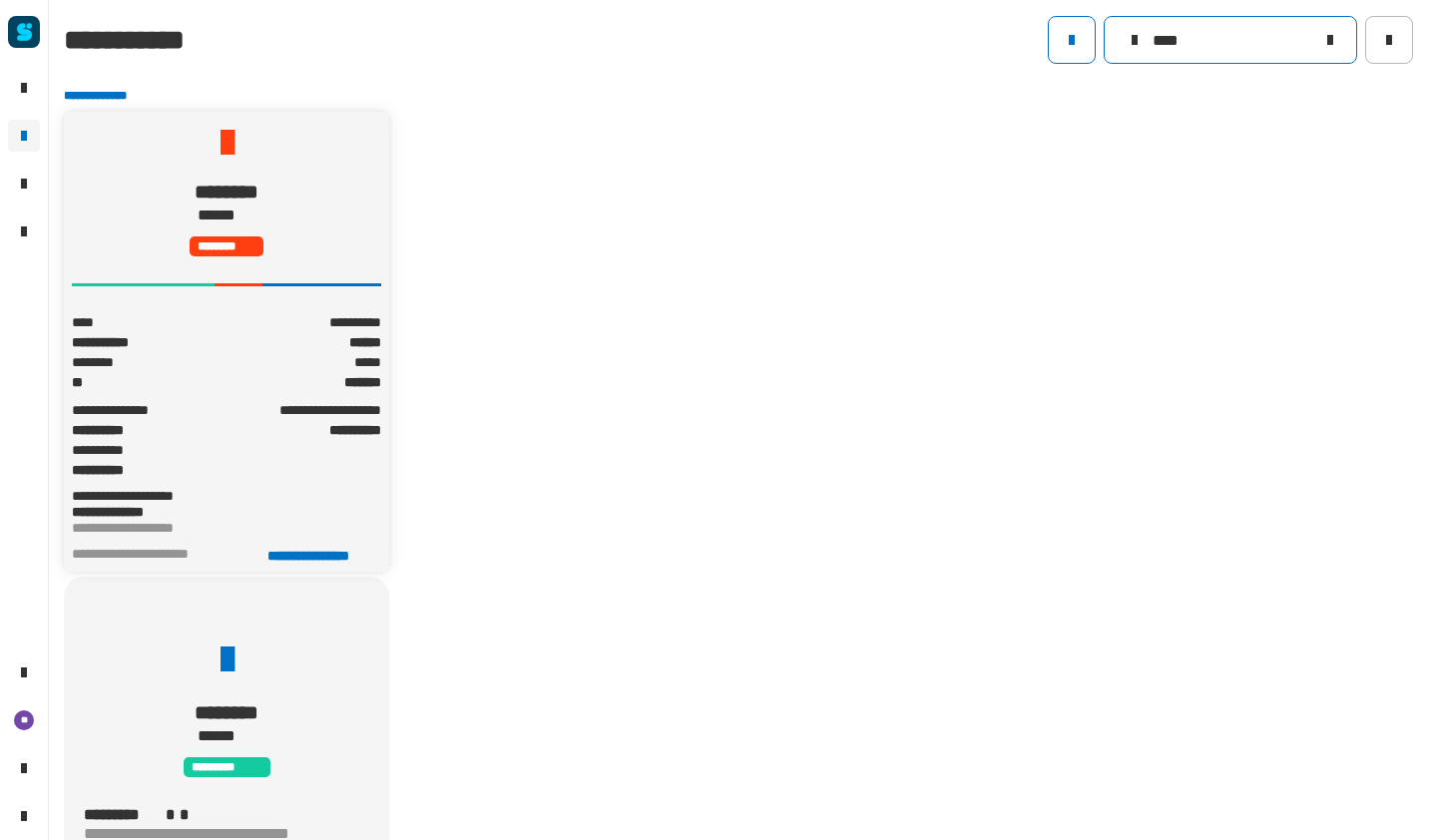 scroll, scrollTop: 51, scrollLeft: 0, axis: vertical 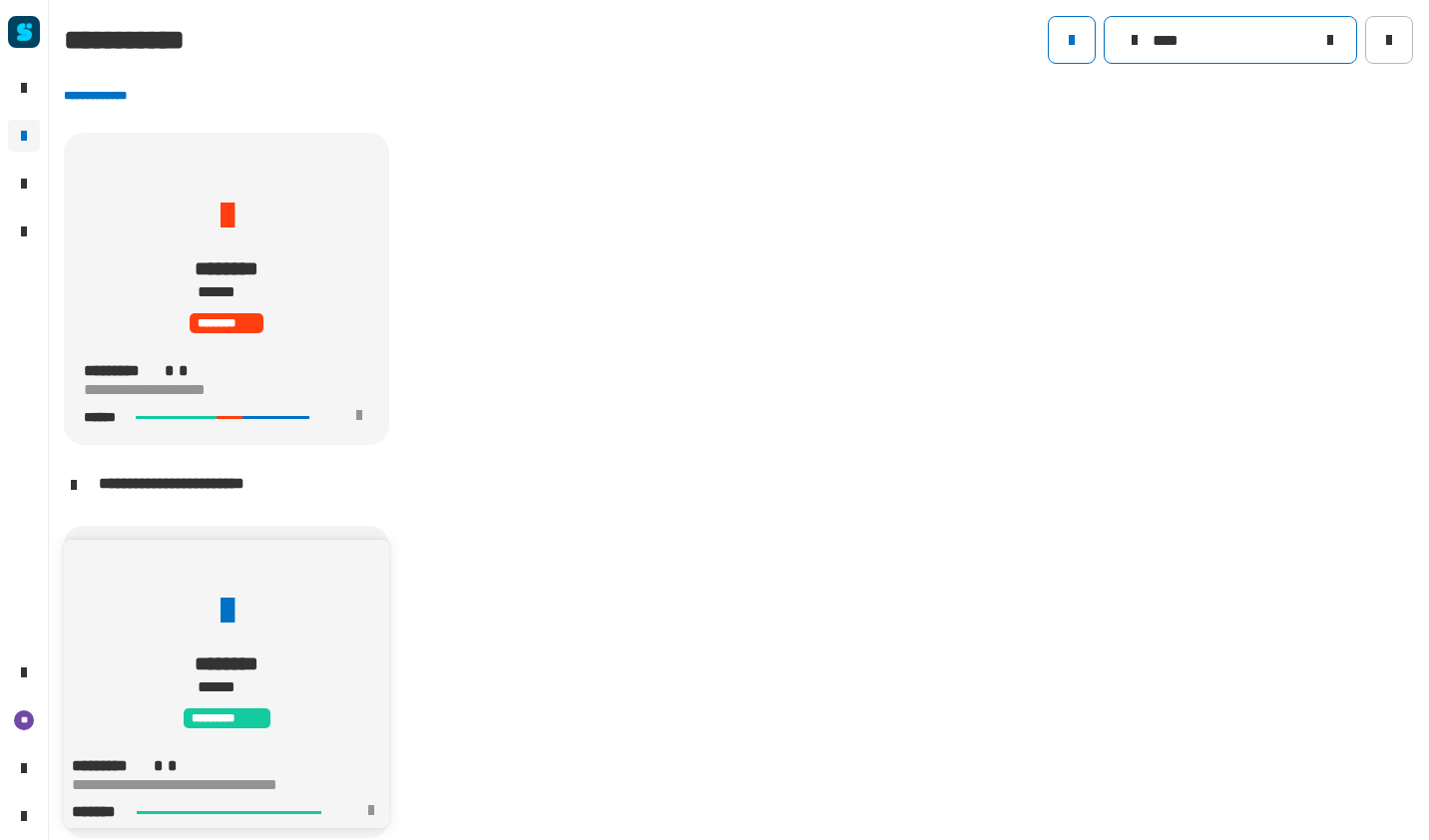 type on "****" 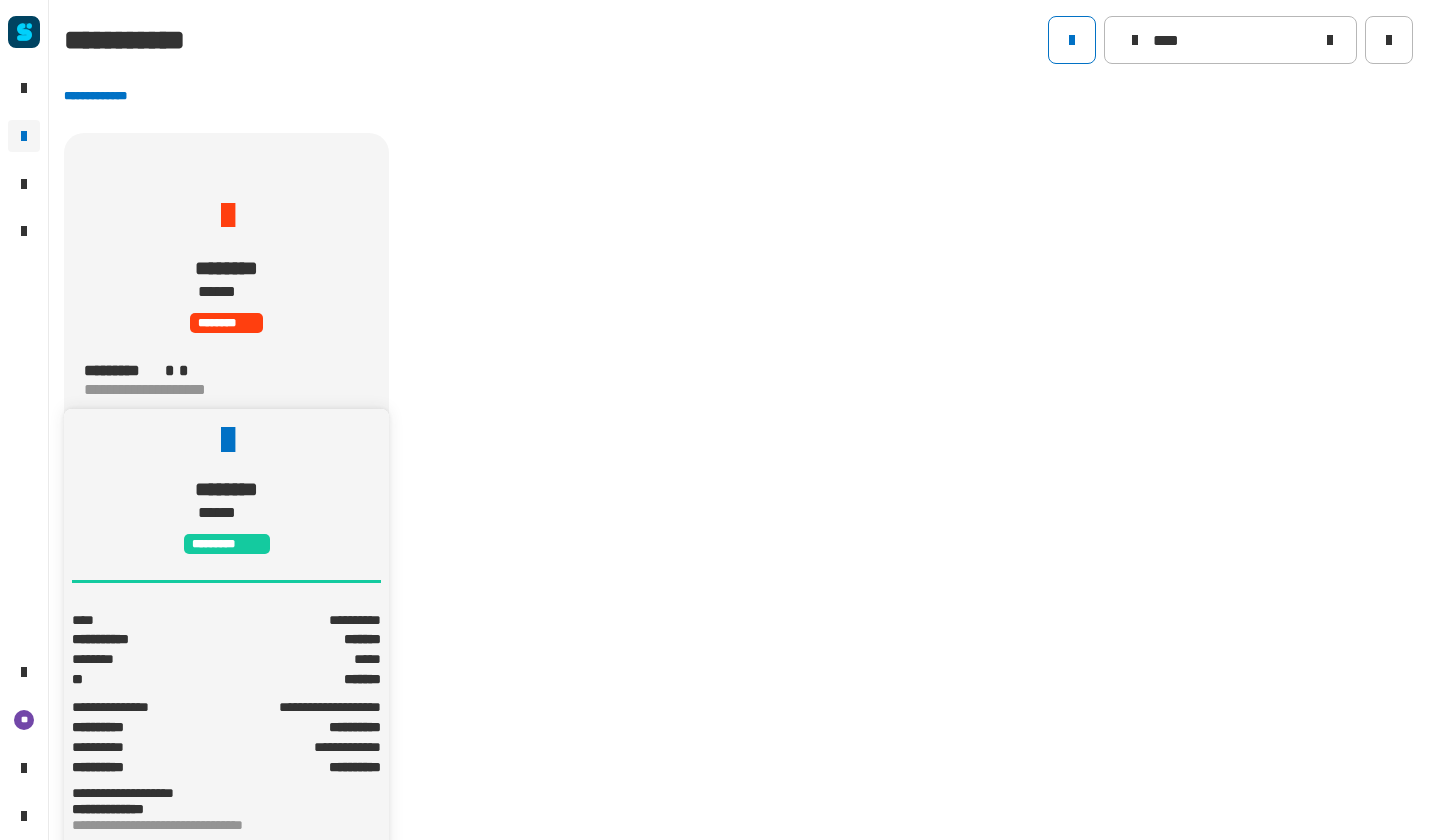 click on "**********" 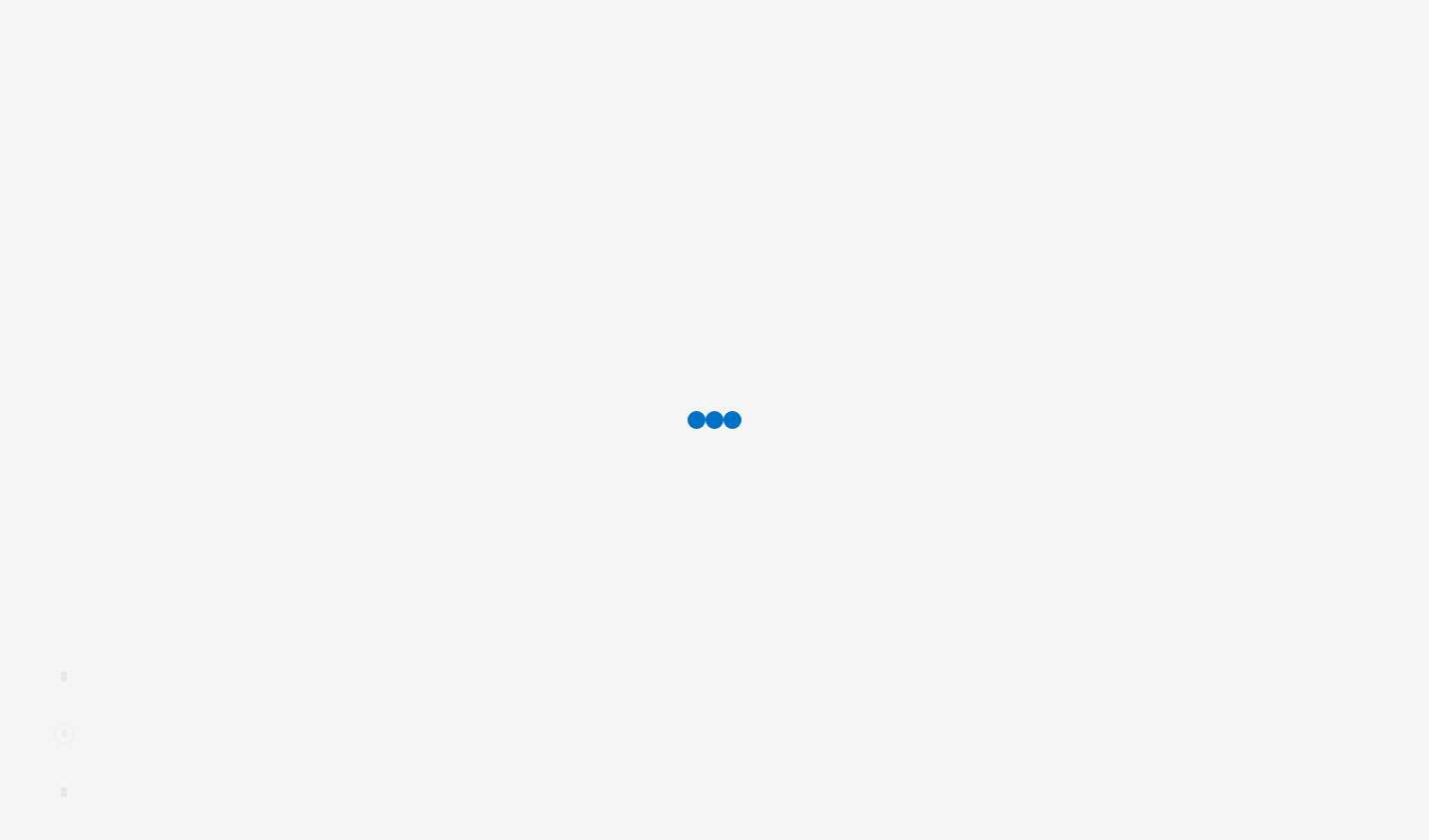 scroll, scrollTop: 0, scrollLeft: 0, axis: both 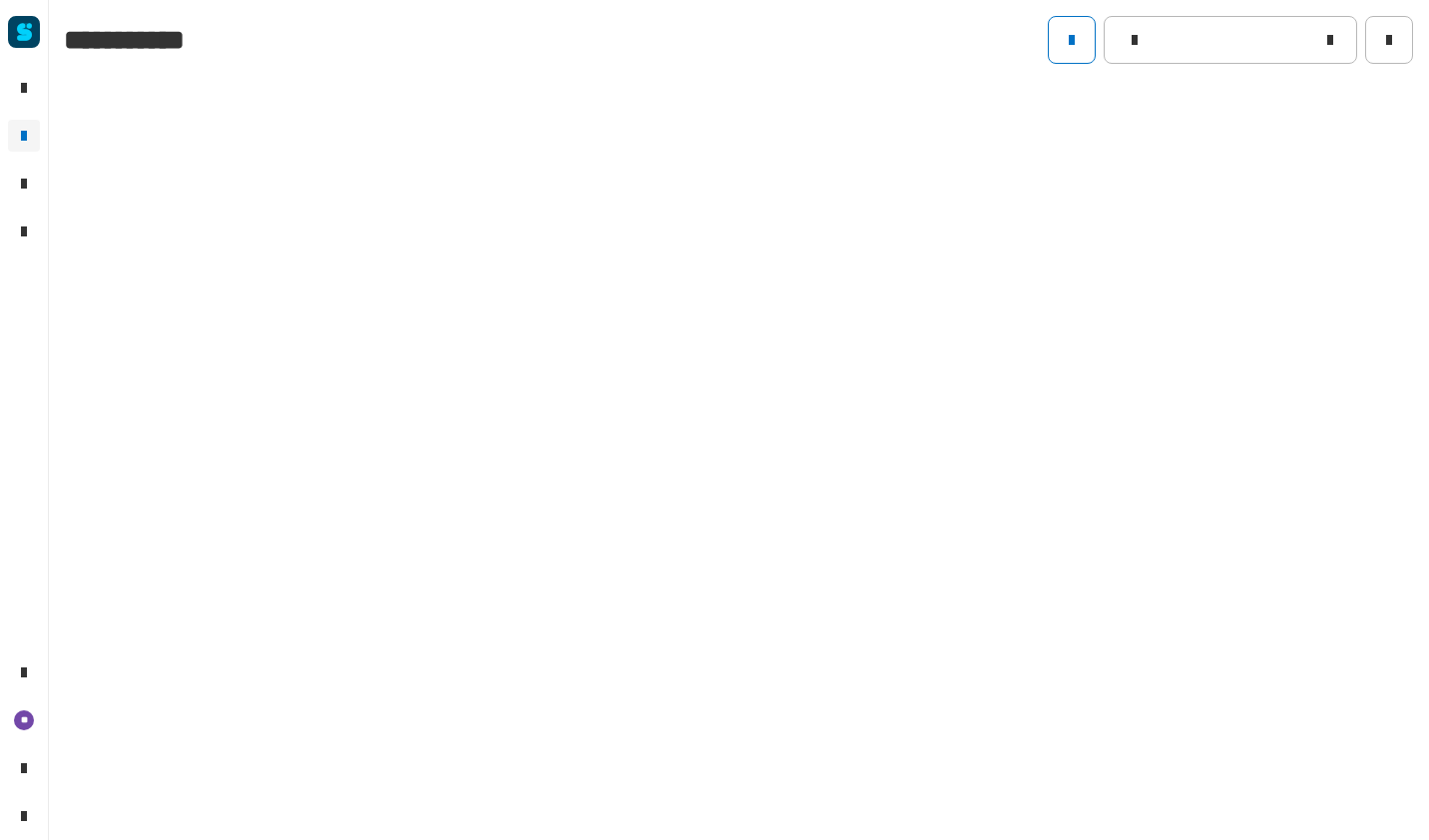 type on "****" 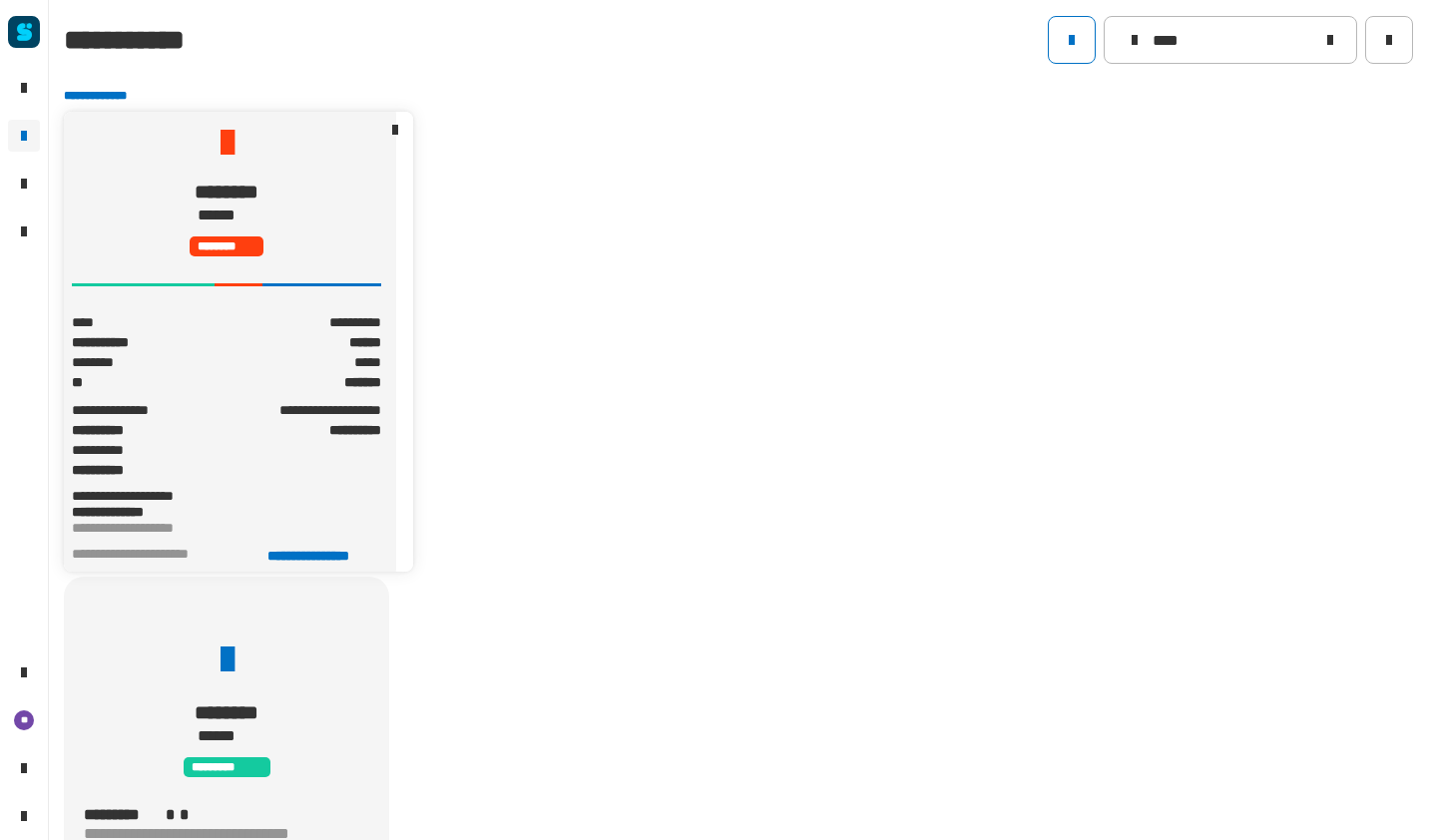 click on "**********" 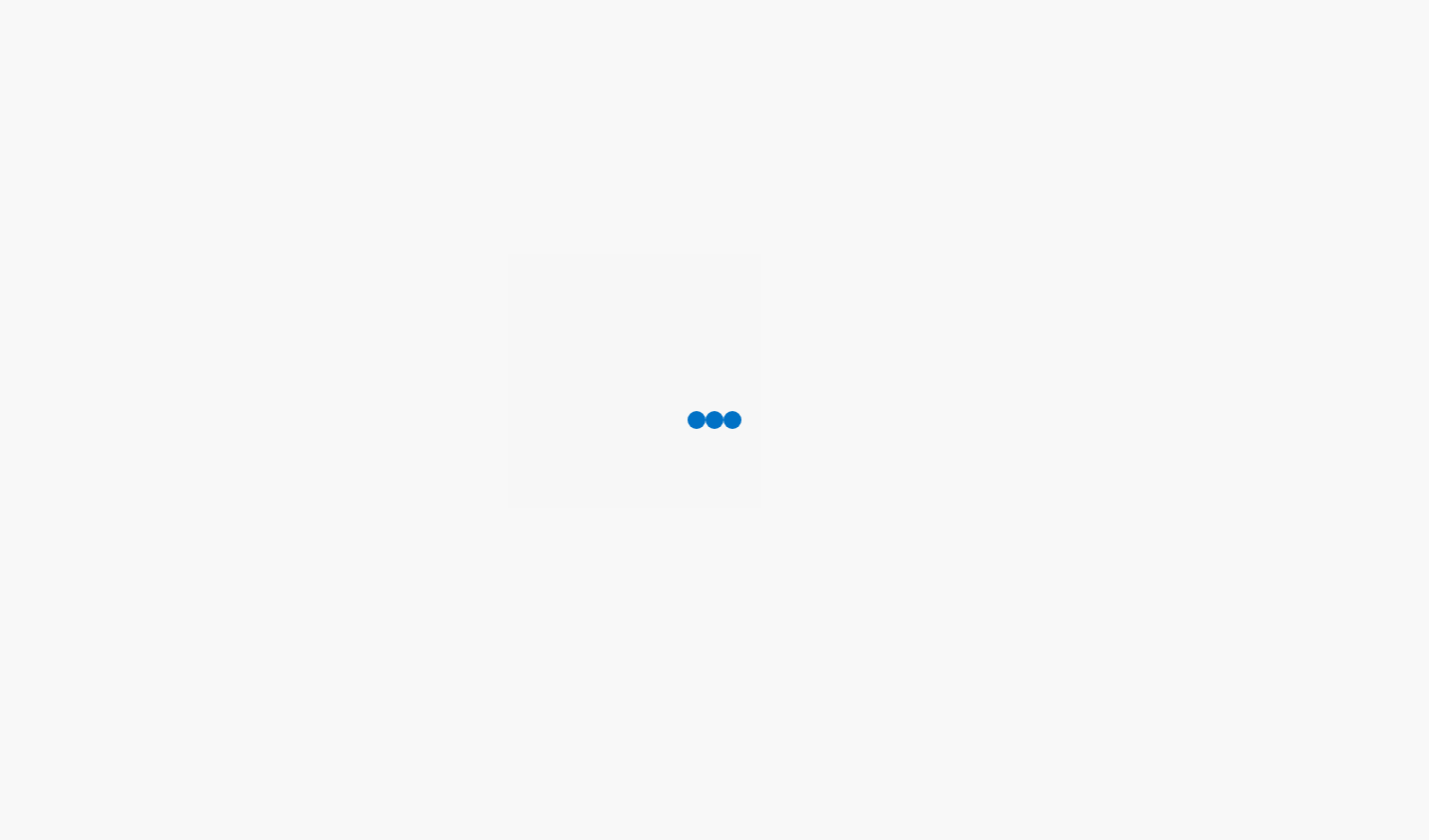 scroll, scrollTop: 0, scrollLeft: 0, axis: both 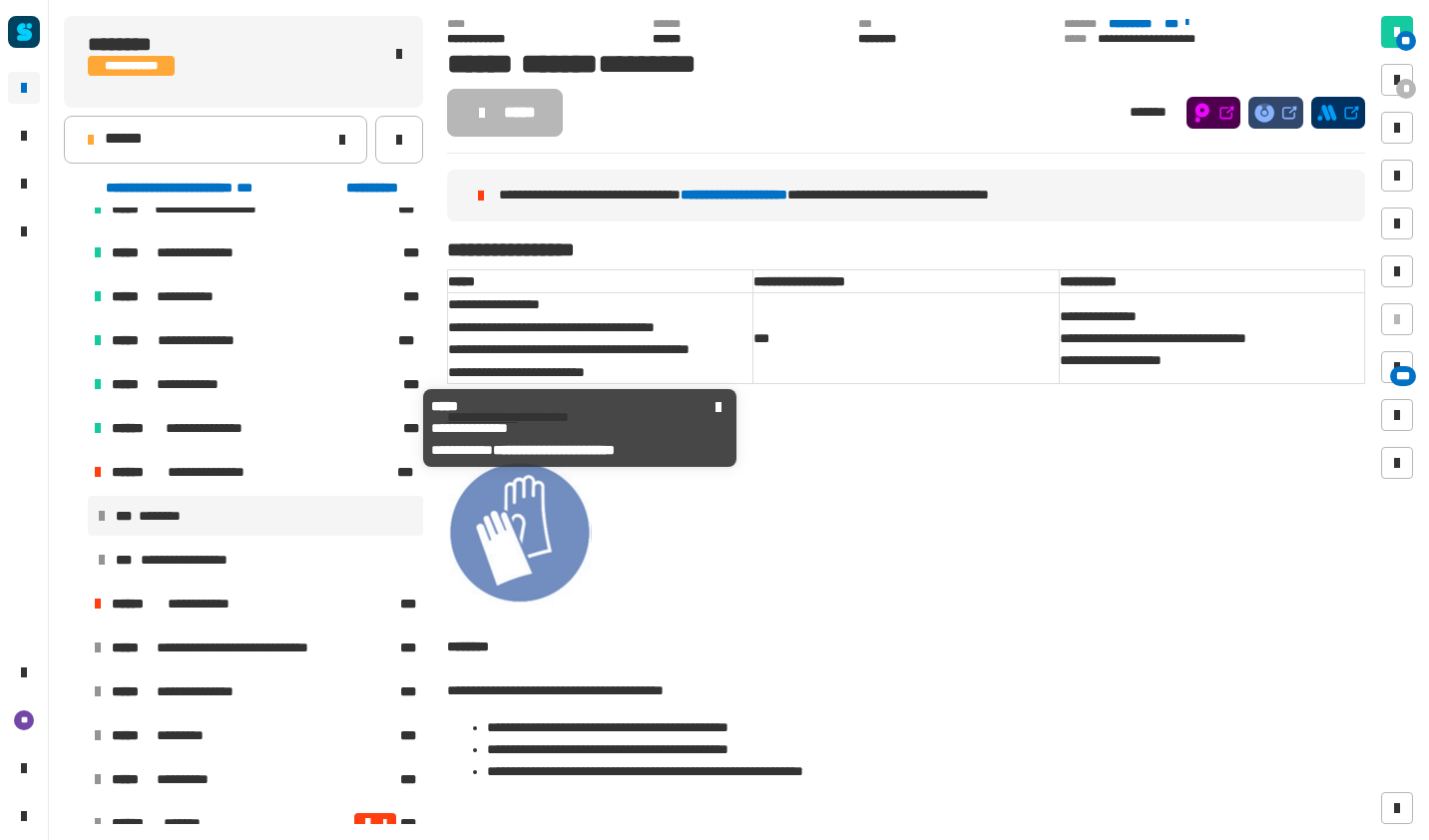click on "**********" at bounding box center (218, 428) 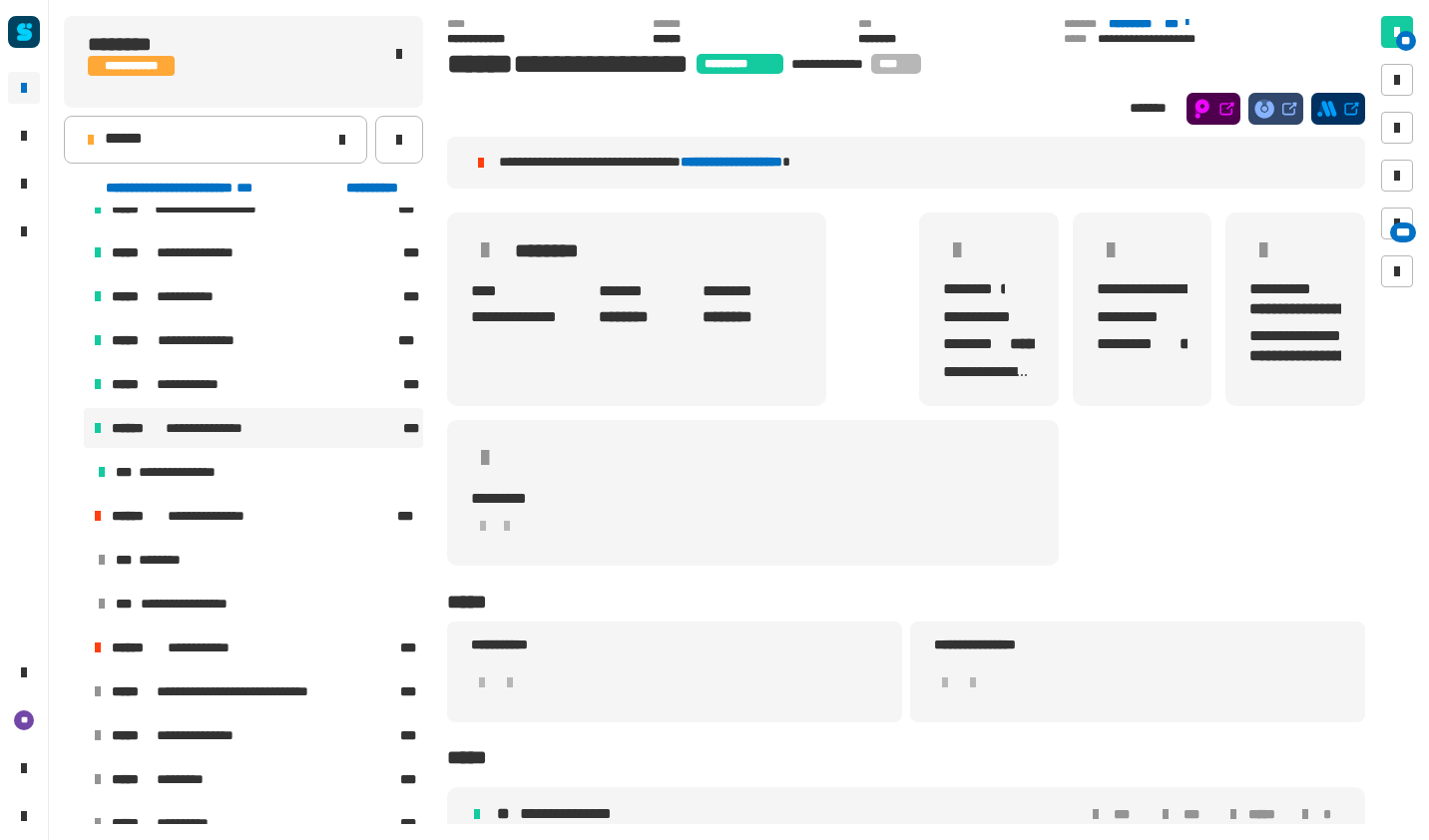 click on "**********" at bounding box center [255, 472] 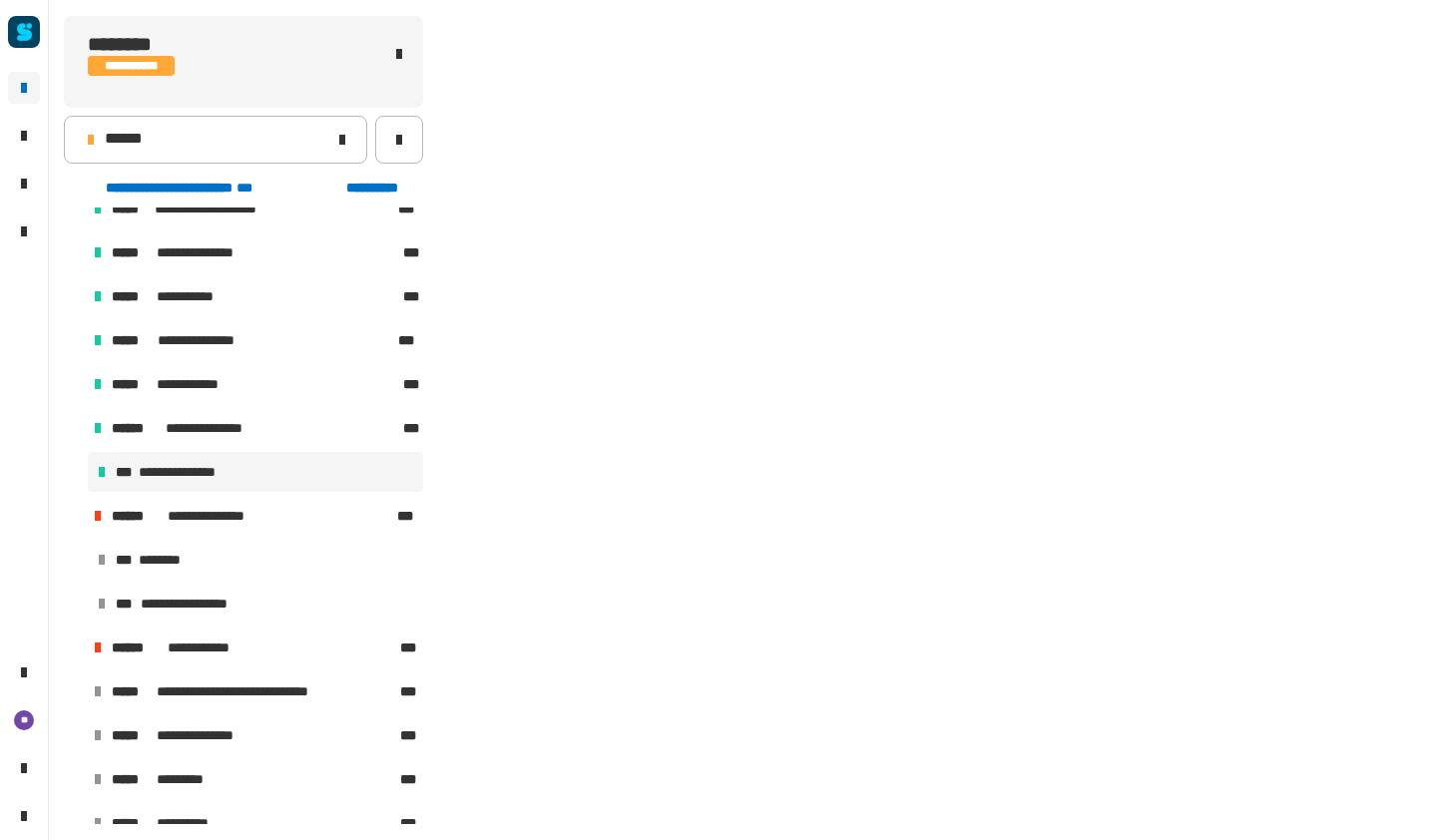 scroll, scrollTop: 86, scrollLeft: 0, axis: vertical 